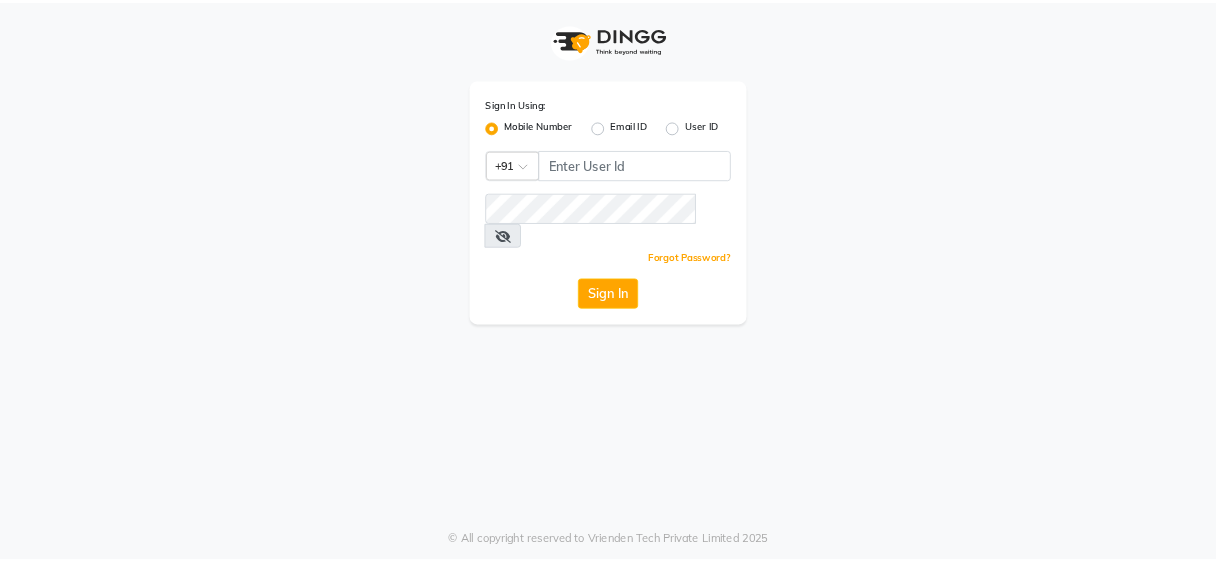 scroll, scrollTop: 0, scrollLeft: 0, axis: both 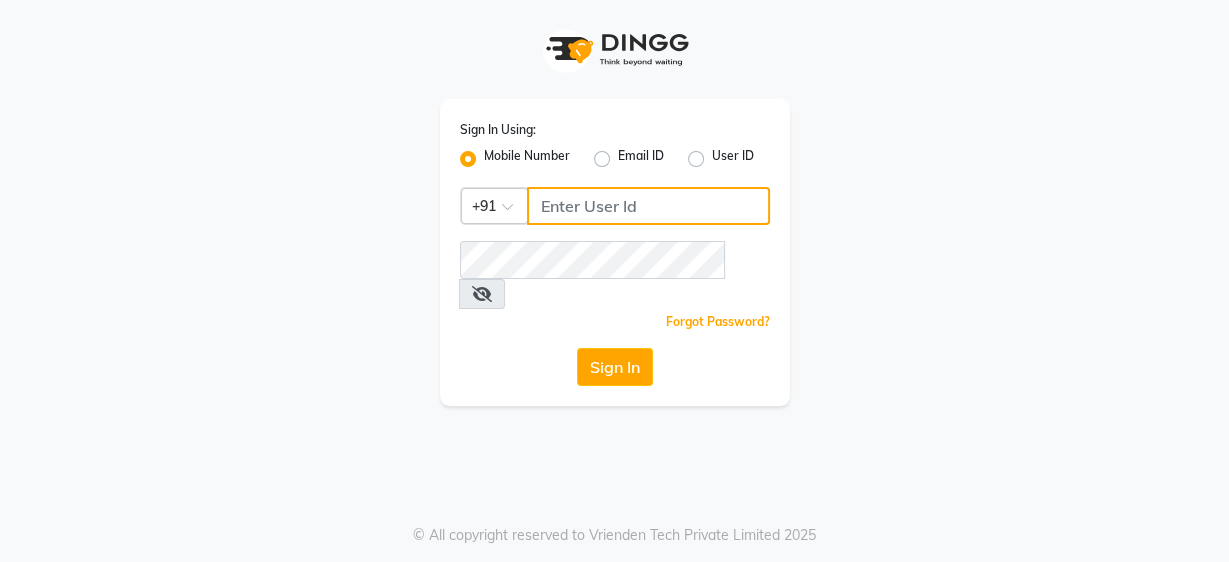 type on "9860439414" 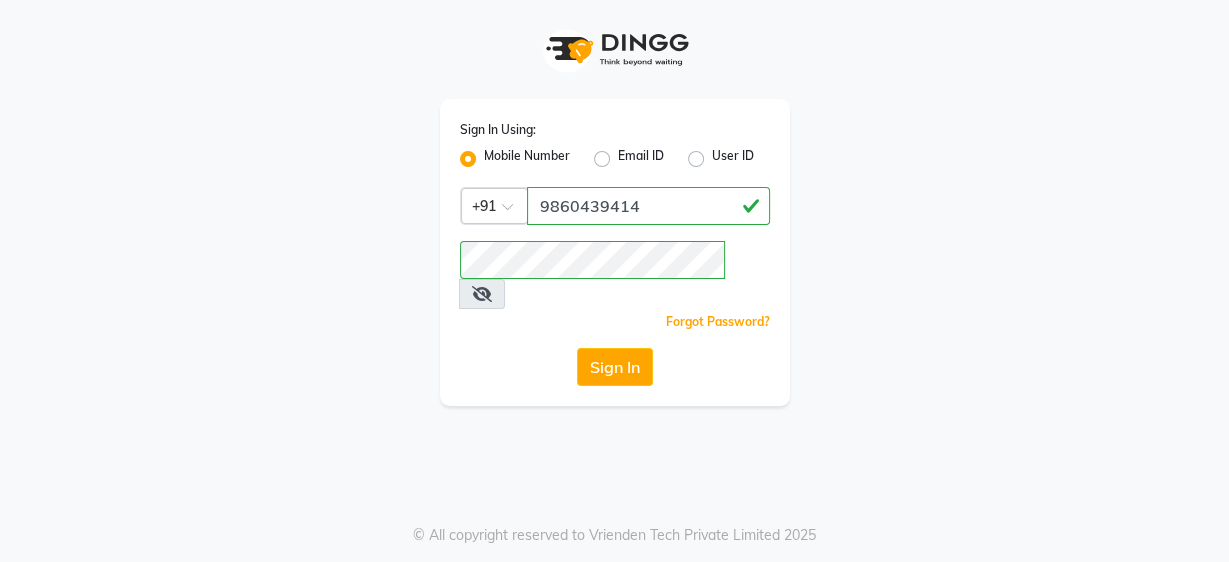 click on "Sign In" 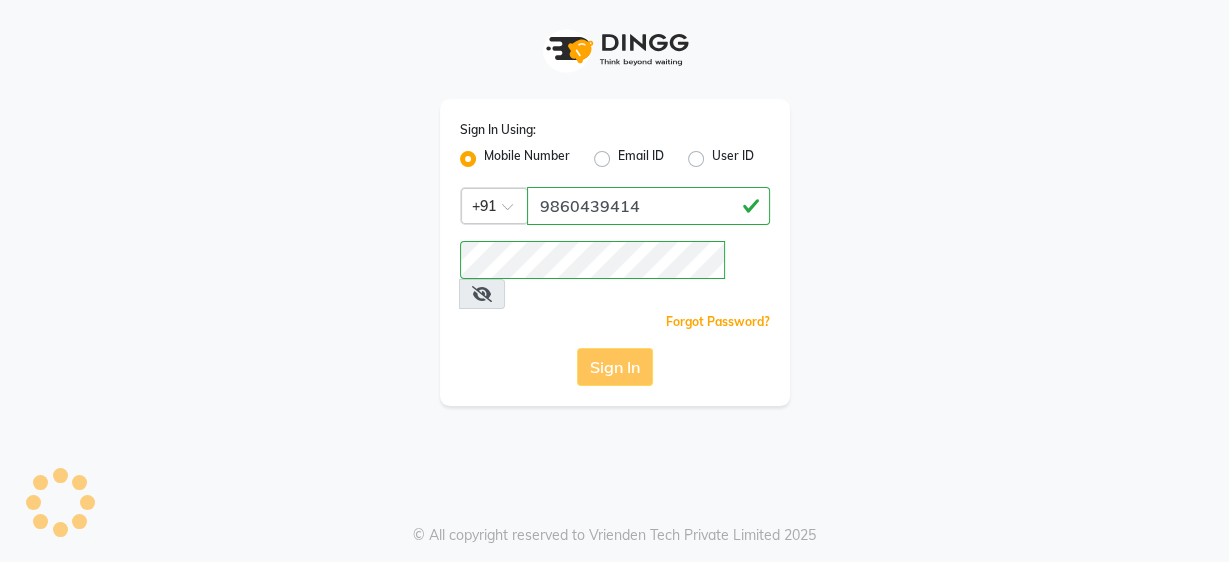 click on "Sign In" 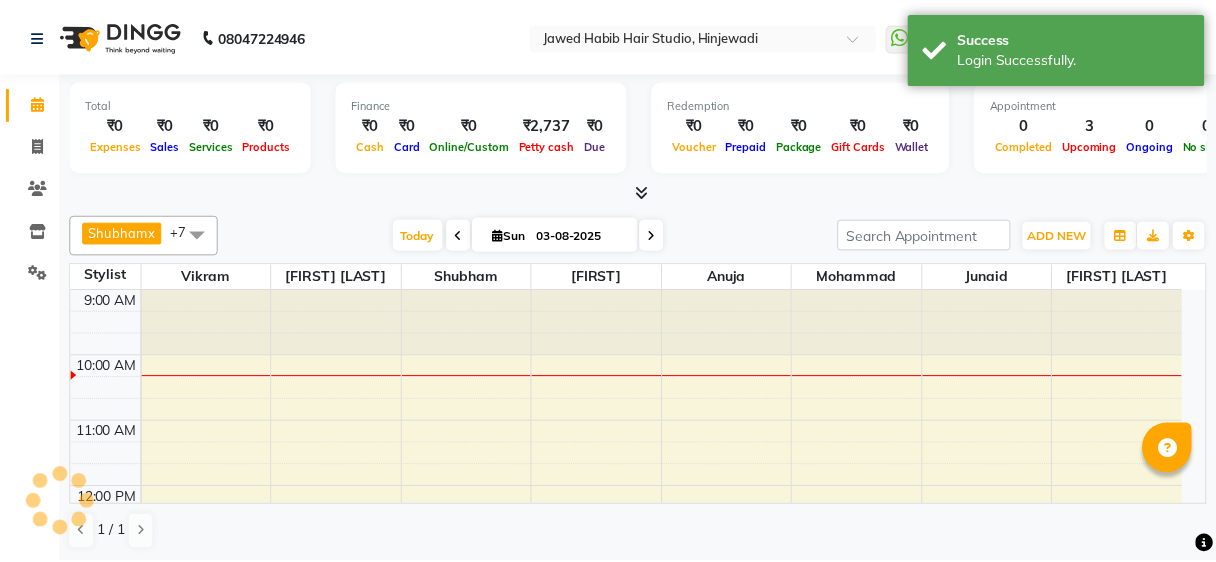 scroll, scrollTop: 0, scrollLeft: 0, axis: both 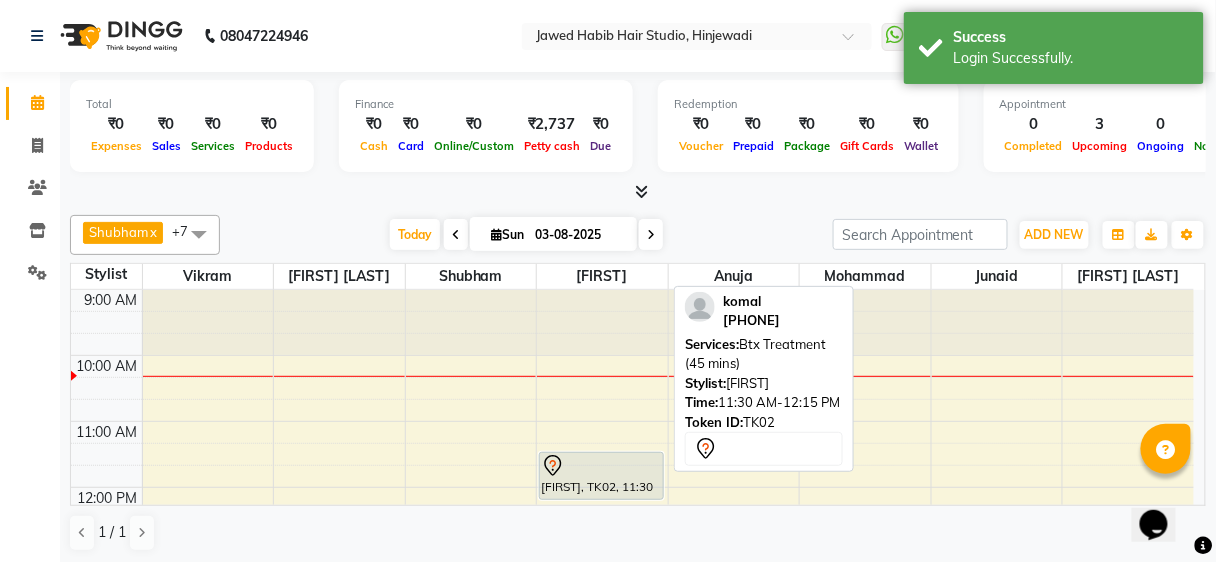 click on "[FIRST], TK02, 11:30 AM-12:15 PM, Btx Treatment (45 mins)" at bounding box center (601, 476) 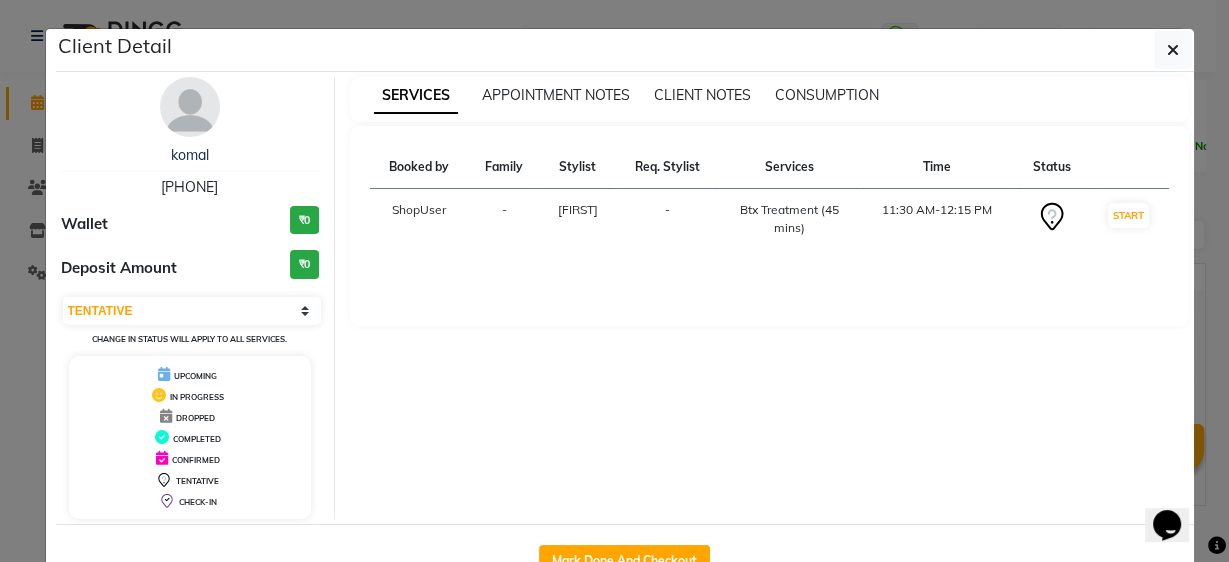 drag, startPoint x: 141, startPoint y: 181, endPoint x: 323, endPoint y: 172, distance: 182.2224 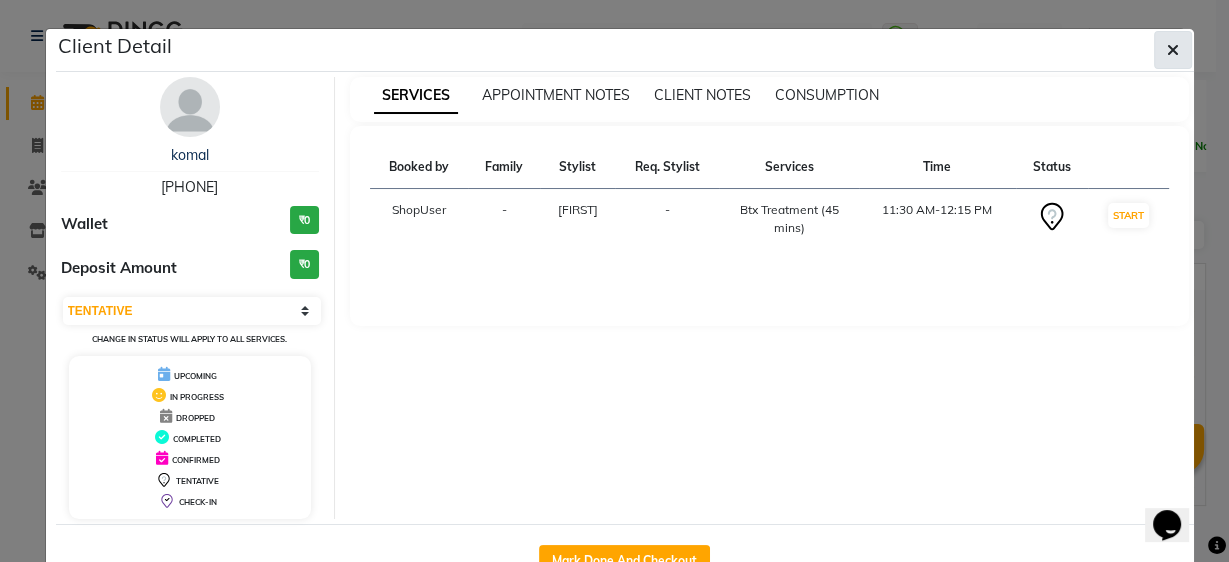 click 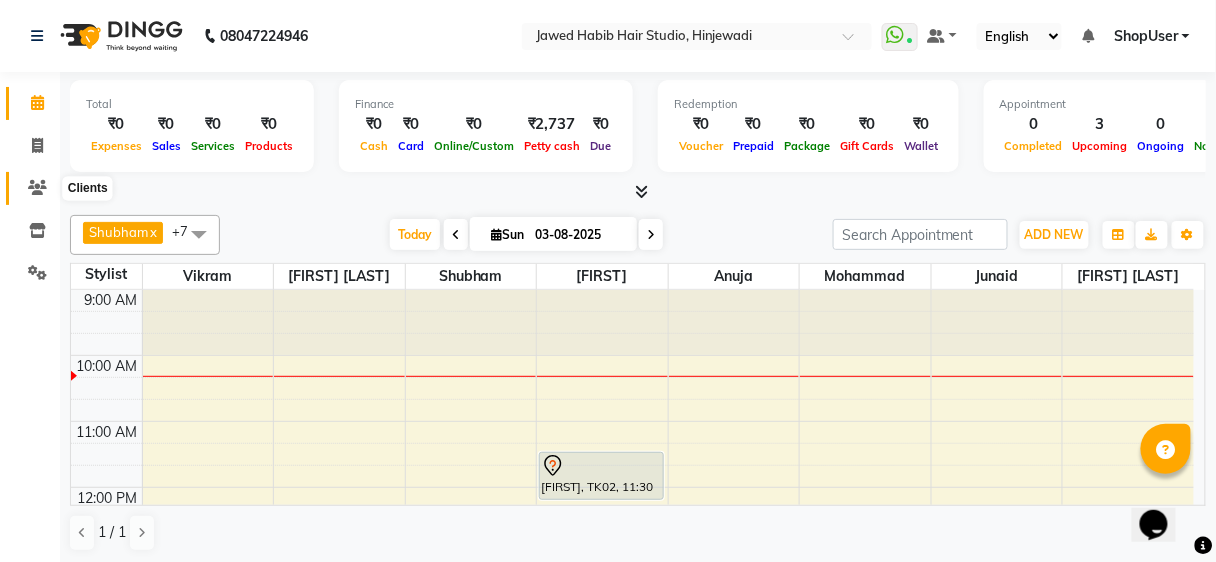click 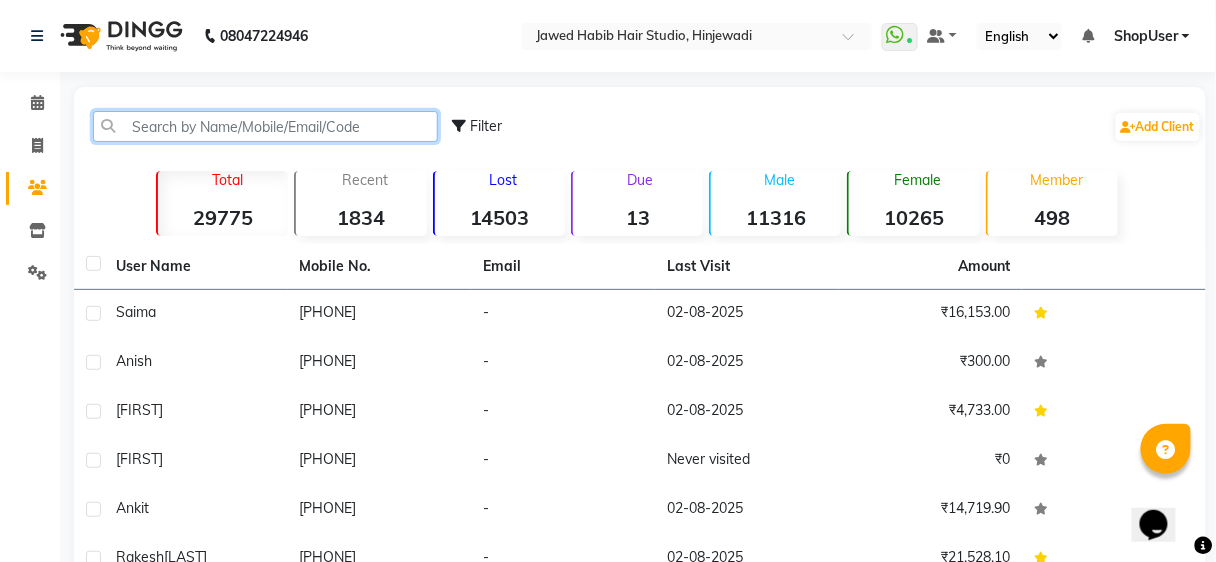 click 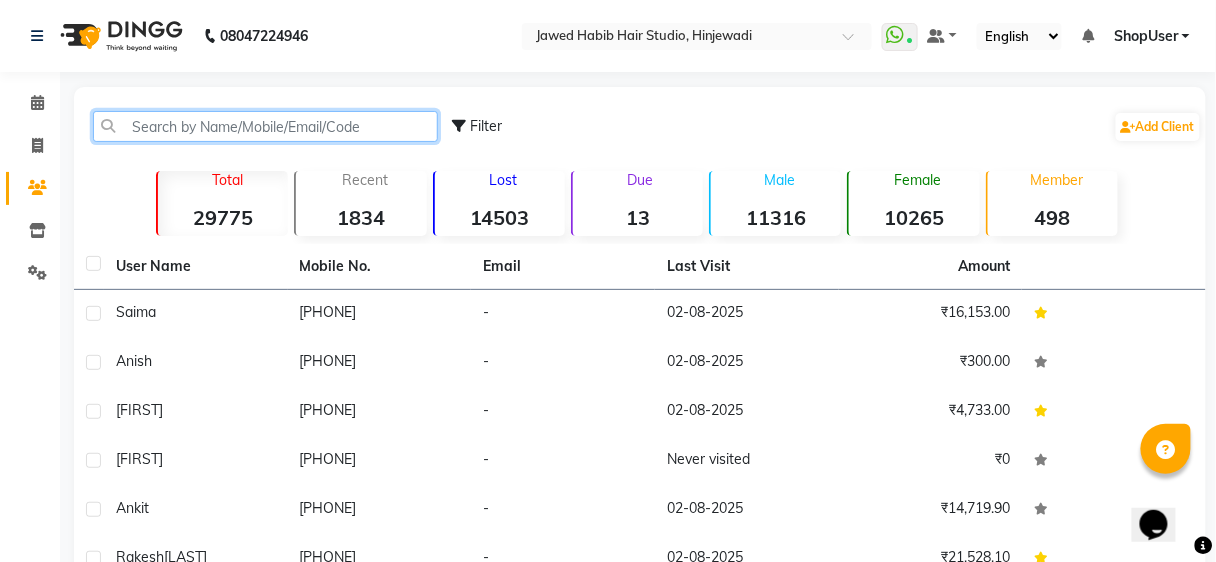 paste on "[PHONE]" 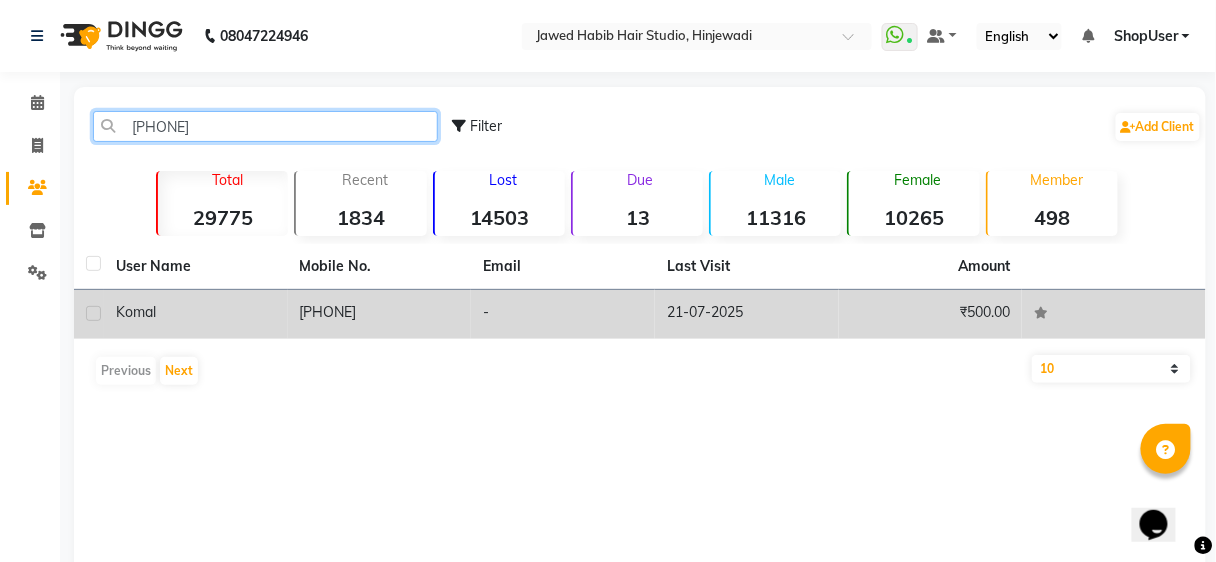 type on "[PHONE]" 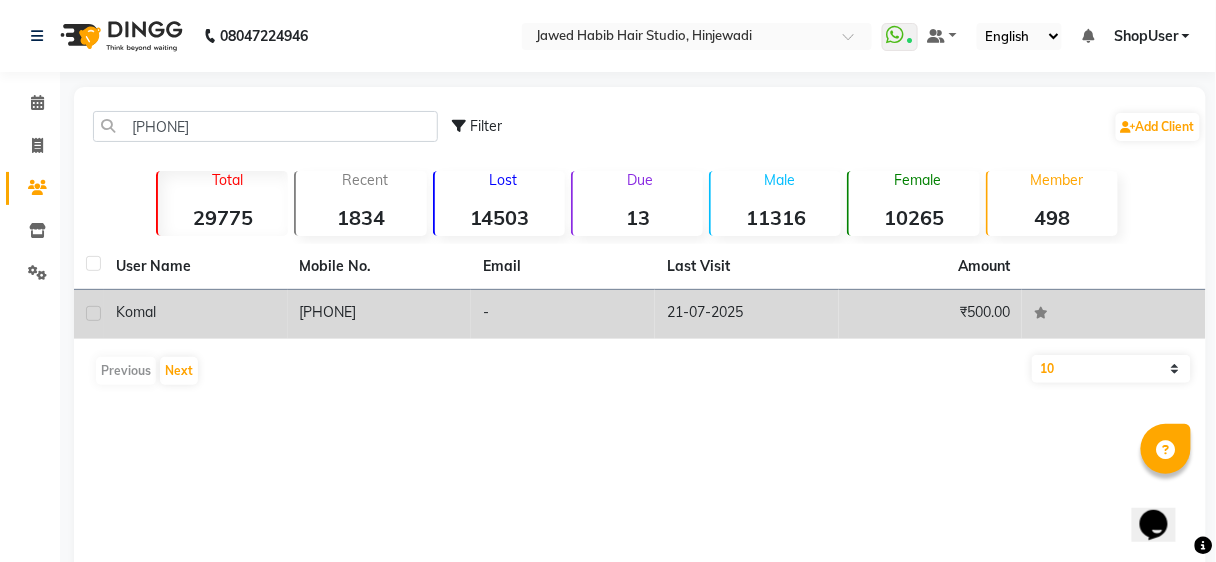click on "21-07-2025" 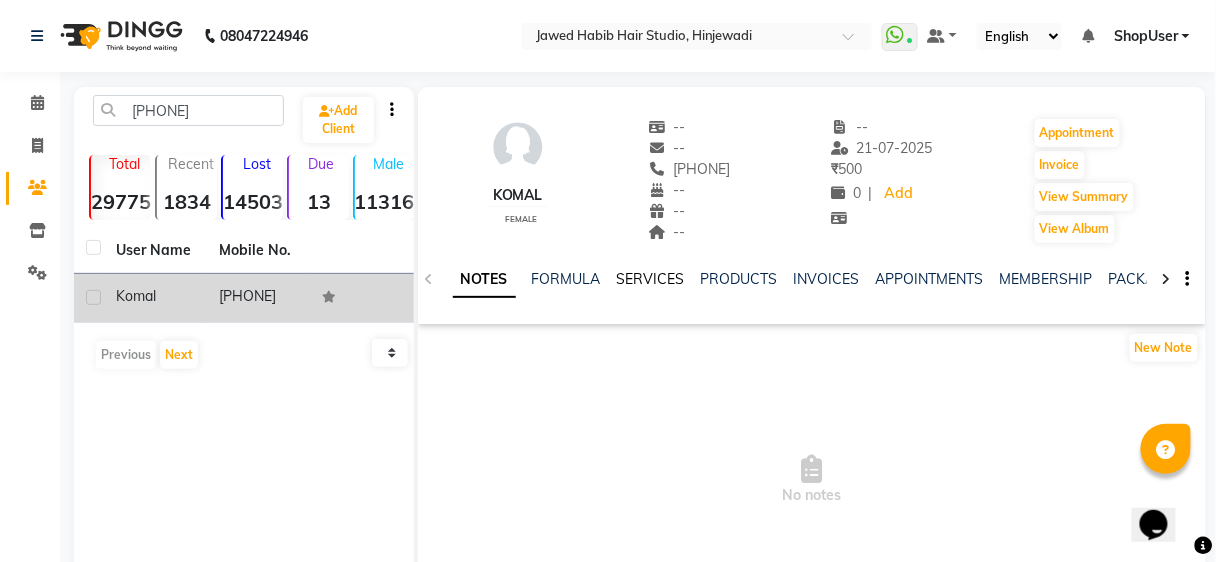 click on "SERVICES" 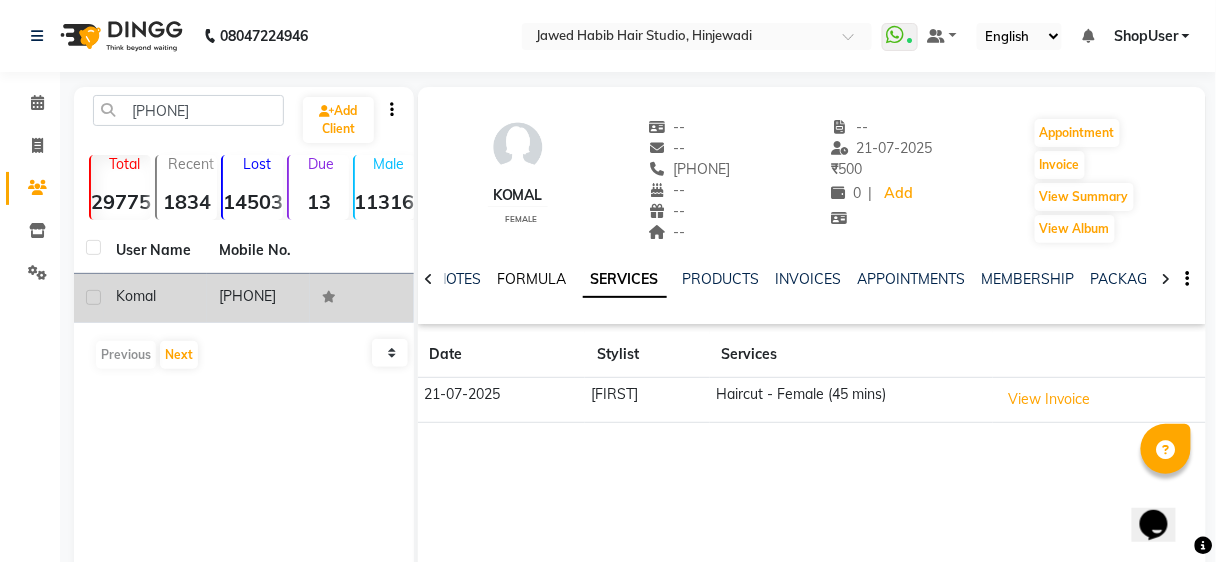 click on "FORMULA" 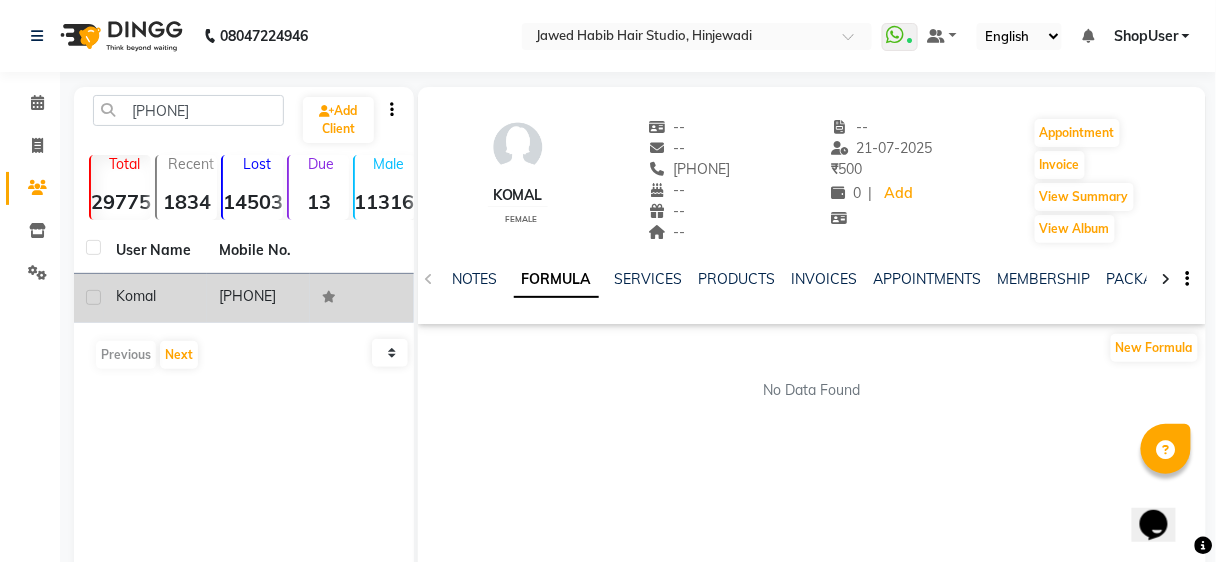click on "SERVICES" 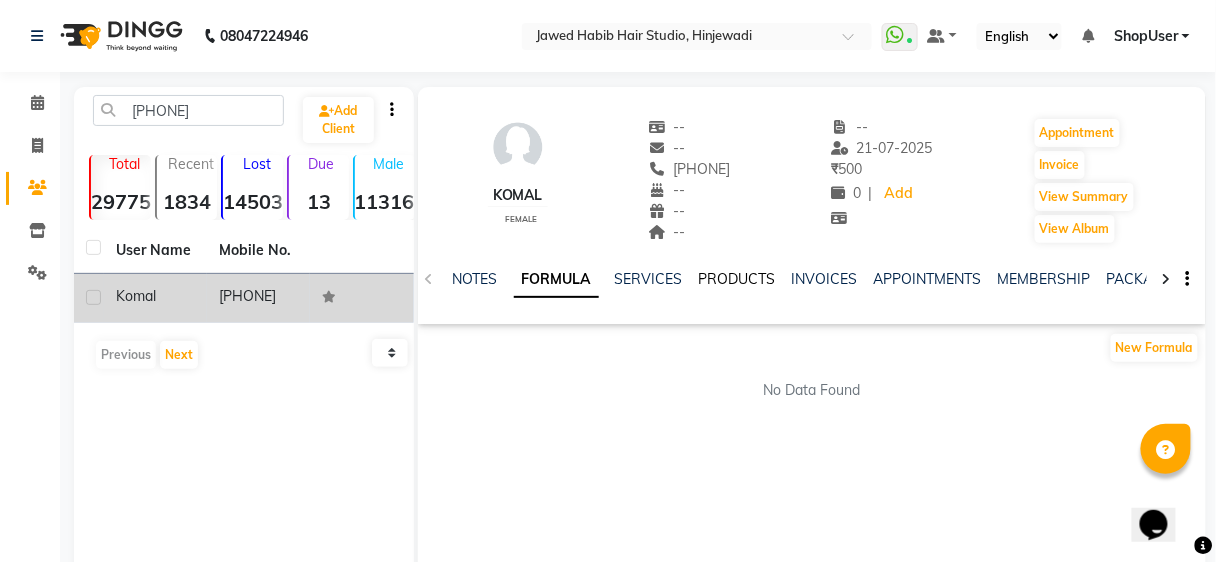 click on "PRODUCTS" 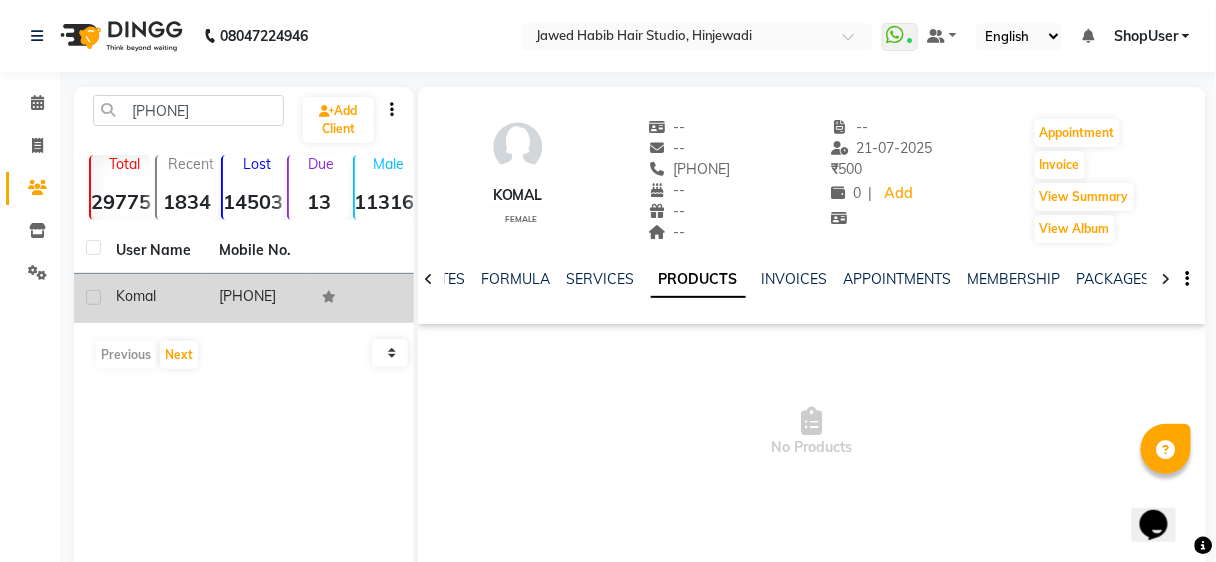 click on "NOTES FORMULA SERVICES PRODUCTS INVOICES APPOINTMENTS MEMBERSHIP PACKAGES VOUCHERS GIFTCARDS POINTS FORMS FAMILY CARDS WALLET" 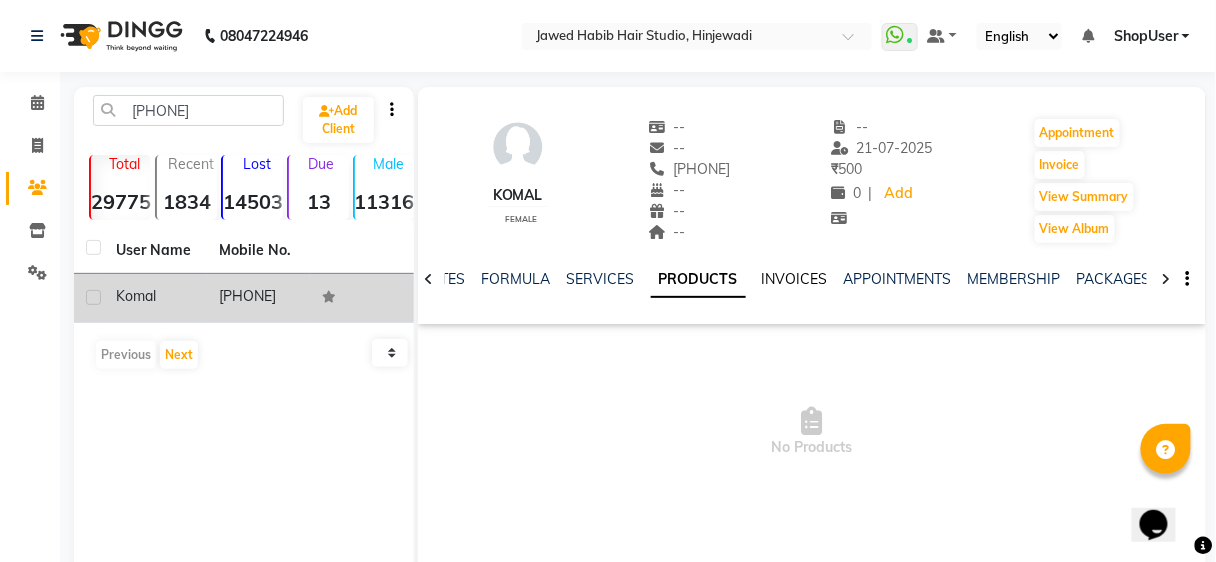 click on "INVOICES" 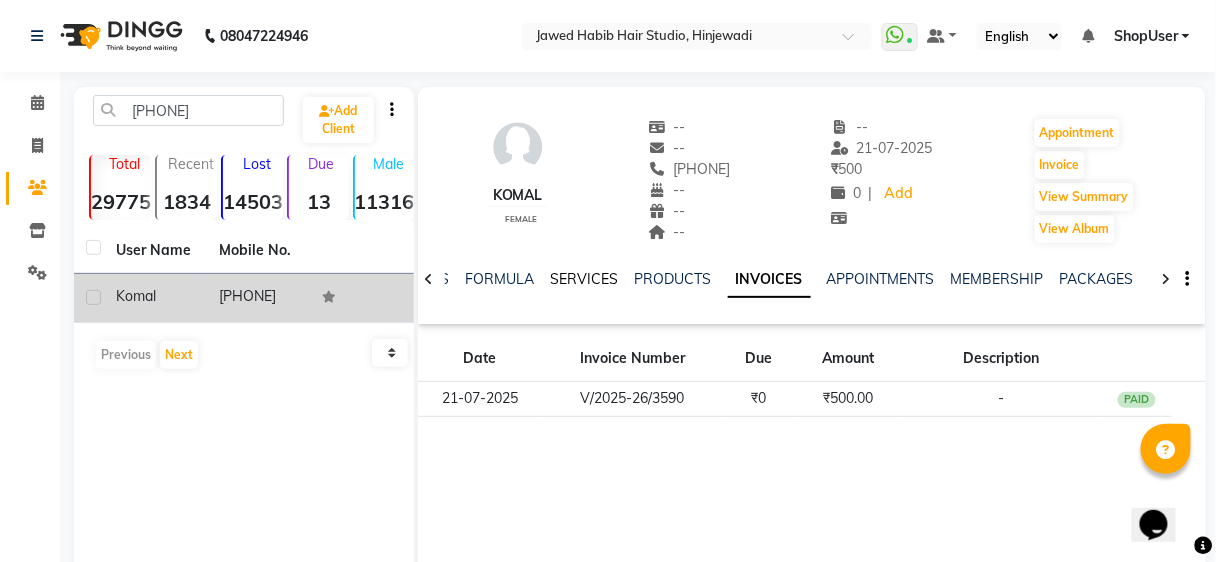 click on "SERVICES" 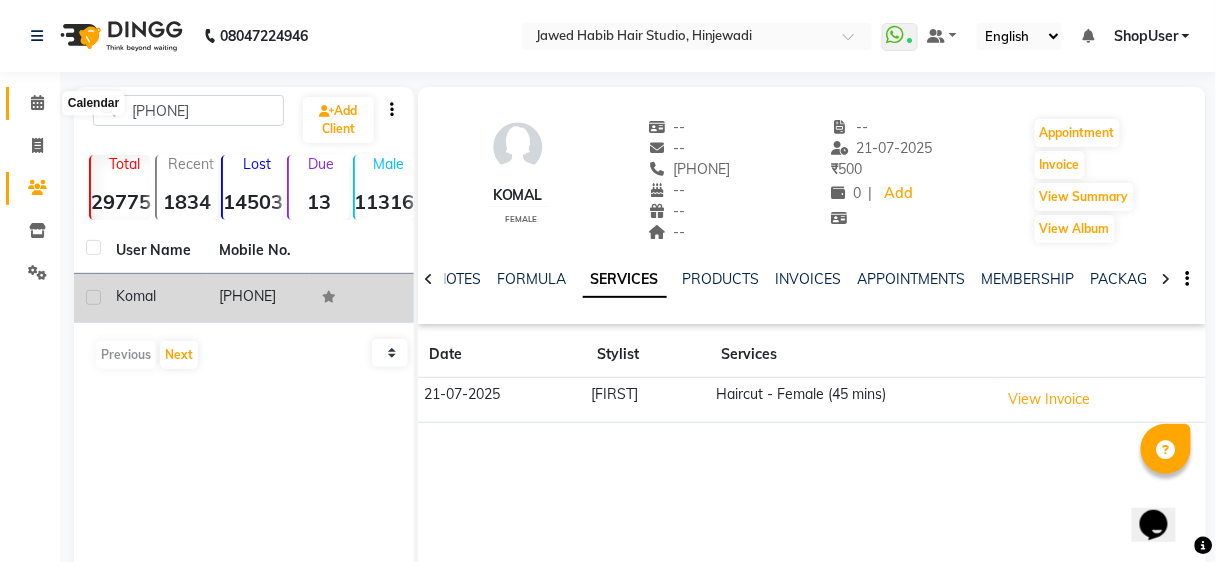 click 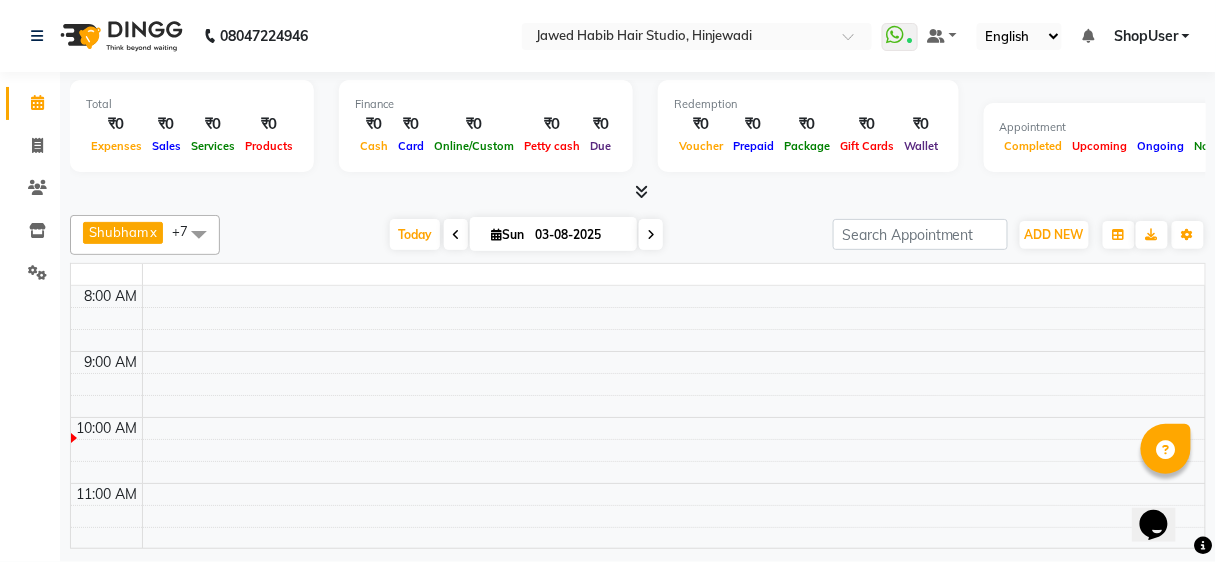 click 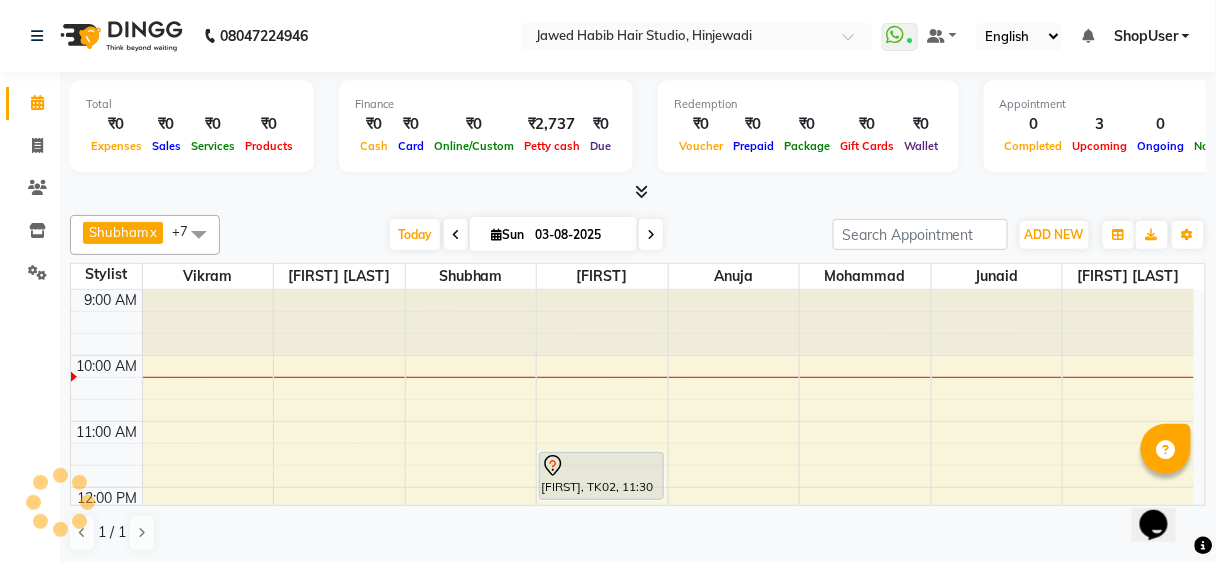 scroll, scrollTop: 0, scrollLeft: 0, axis: both 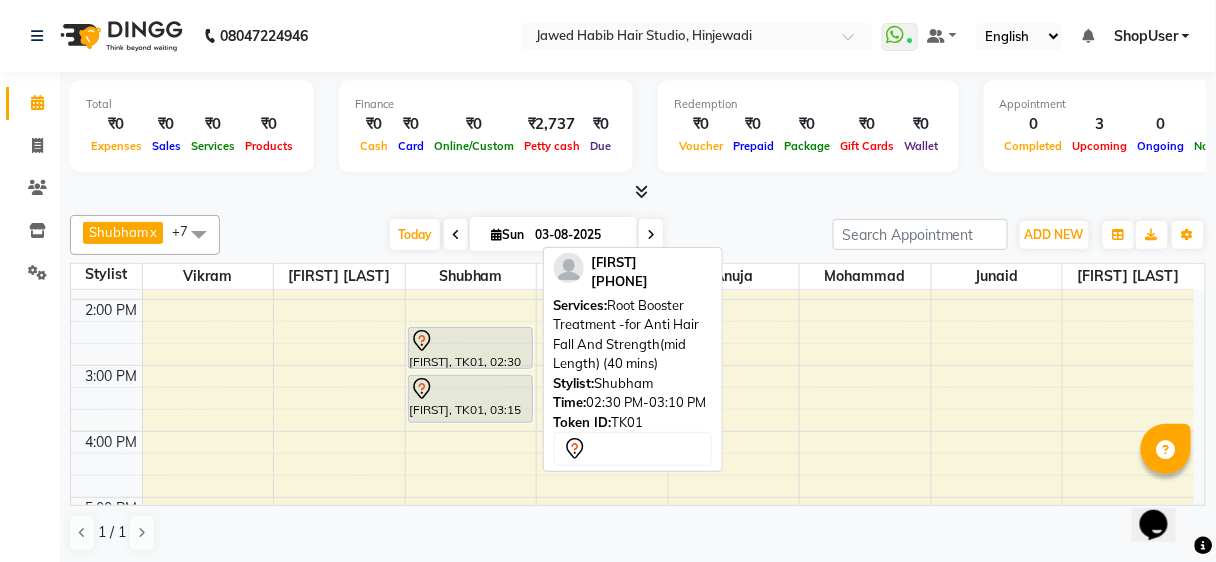 click at bounding box center (470, 341) 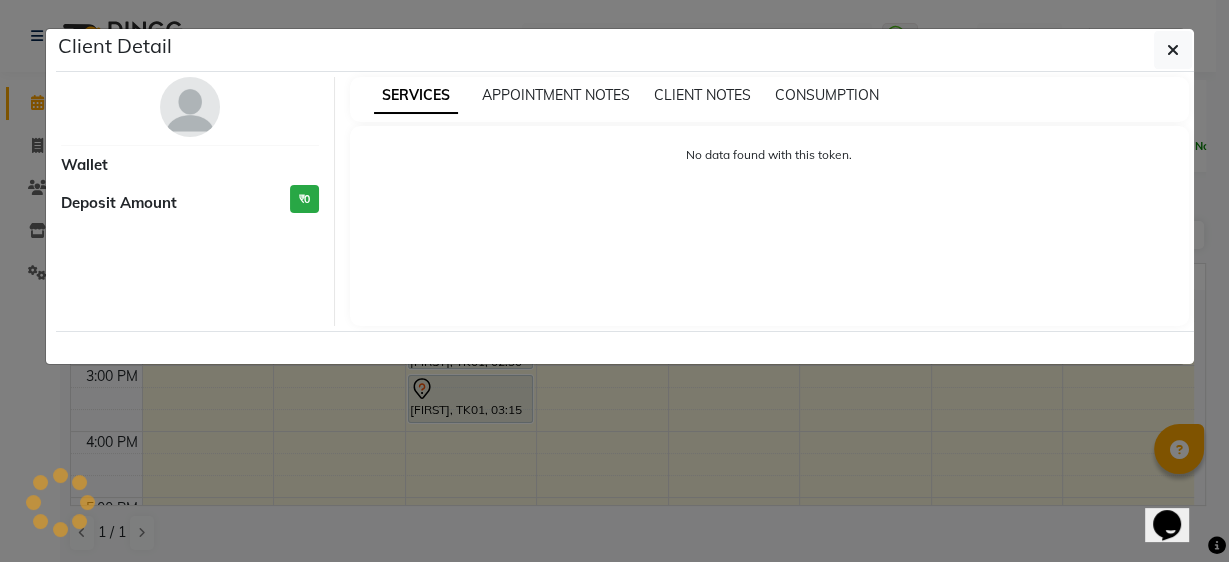 select on "7" 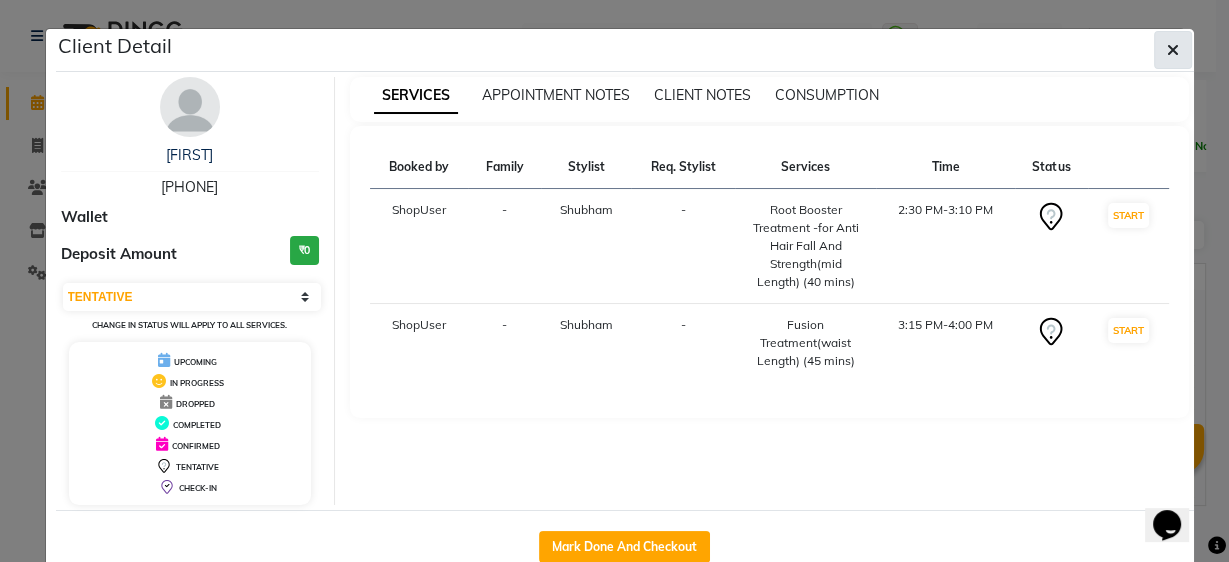 click 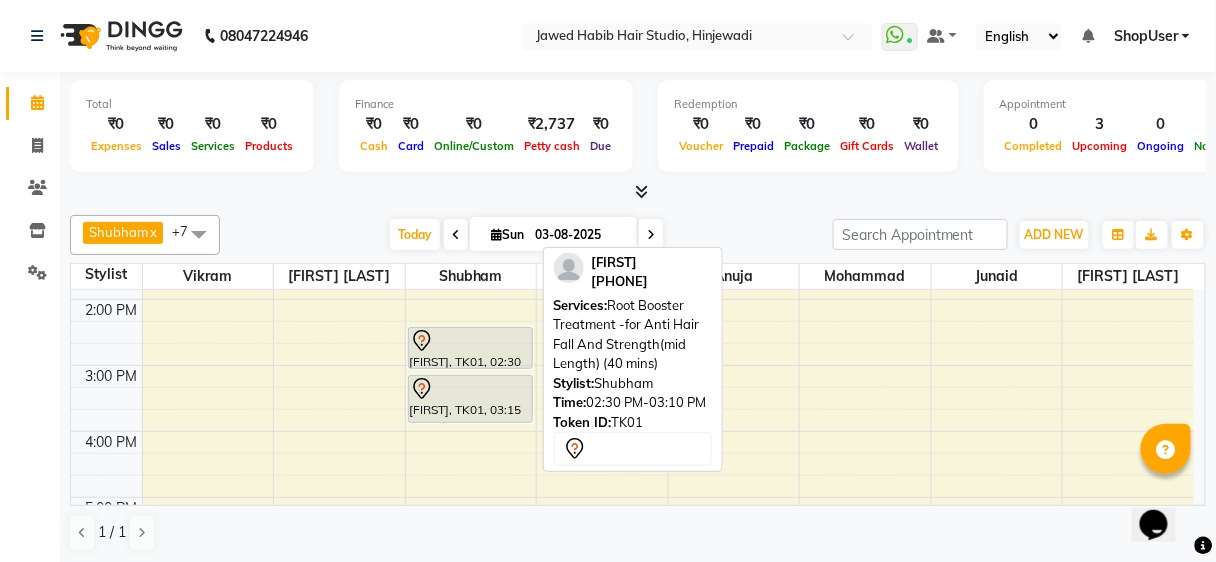 click at bounding box center (470, 341) 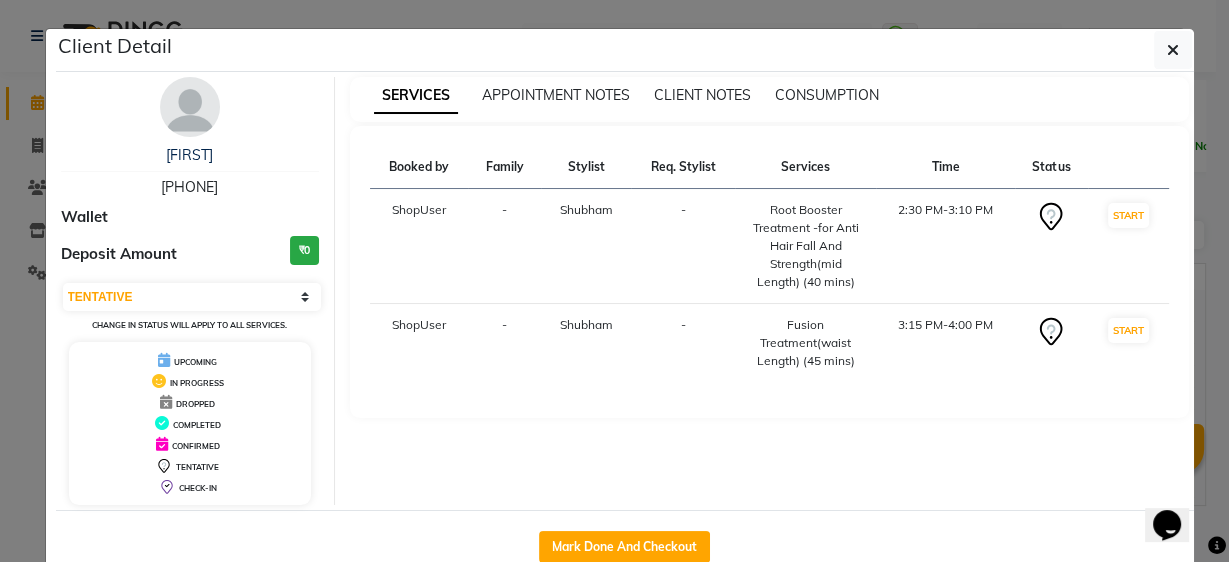 drag, startPoint x: 134, startPoint y: 179, endPoint x: 237, endPoint y: 184, distance: 103.121284 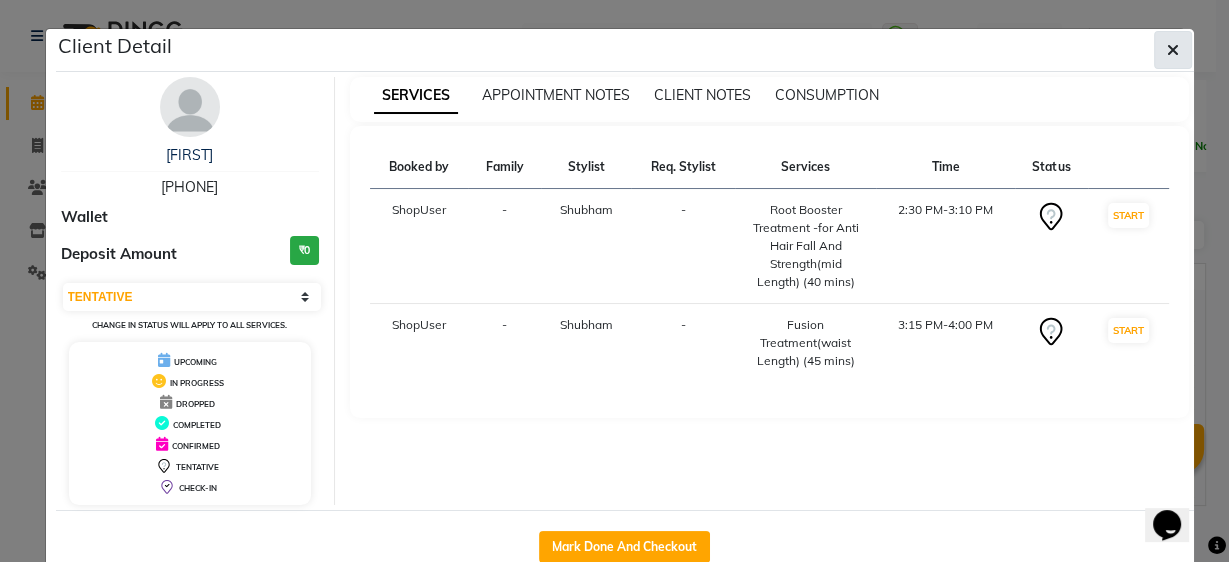 click 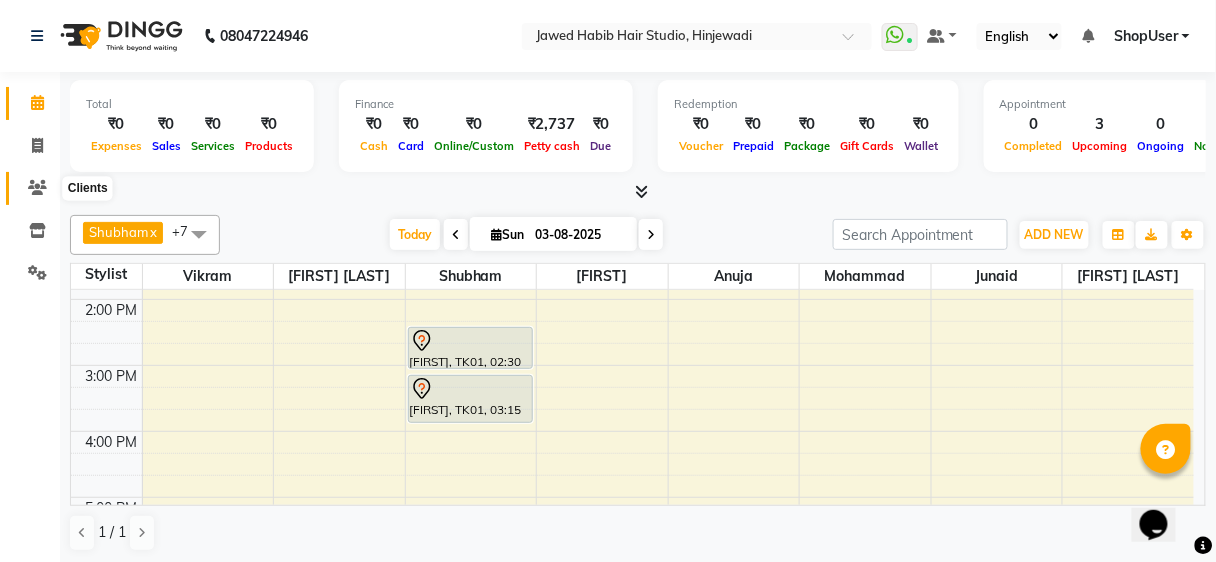 click 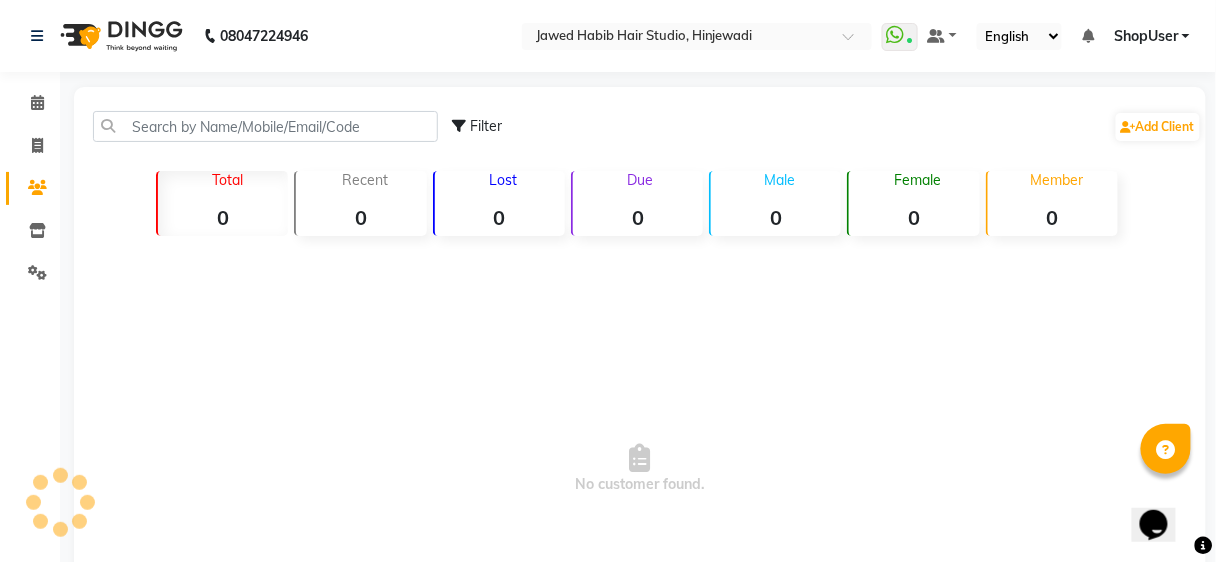 click 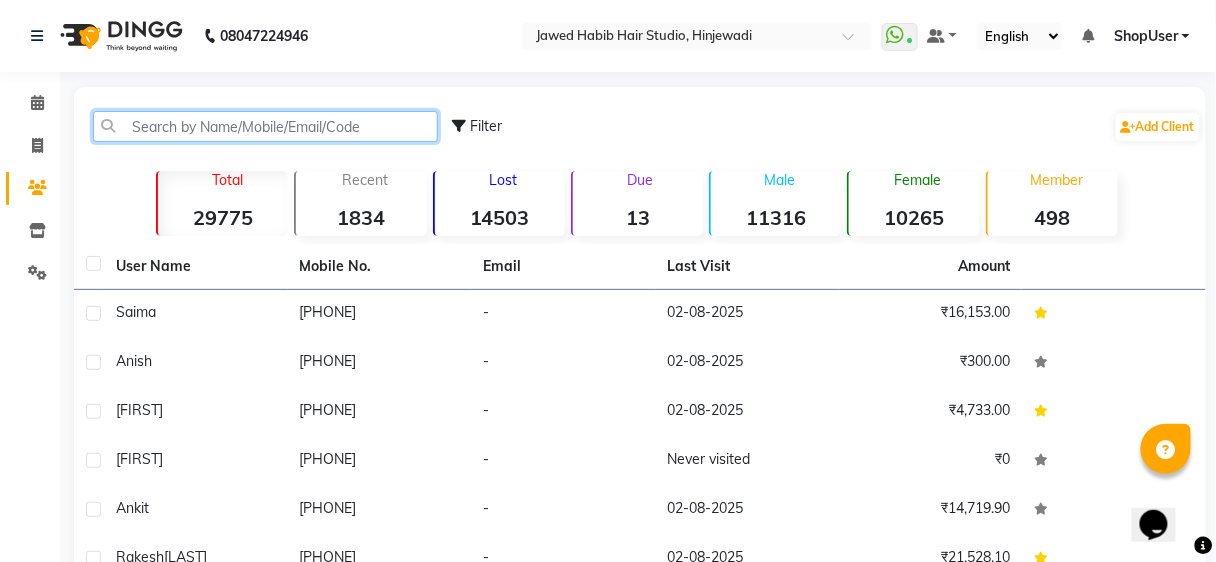 click 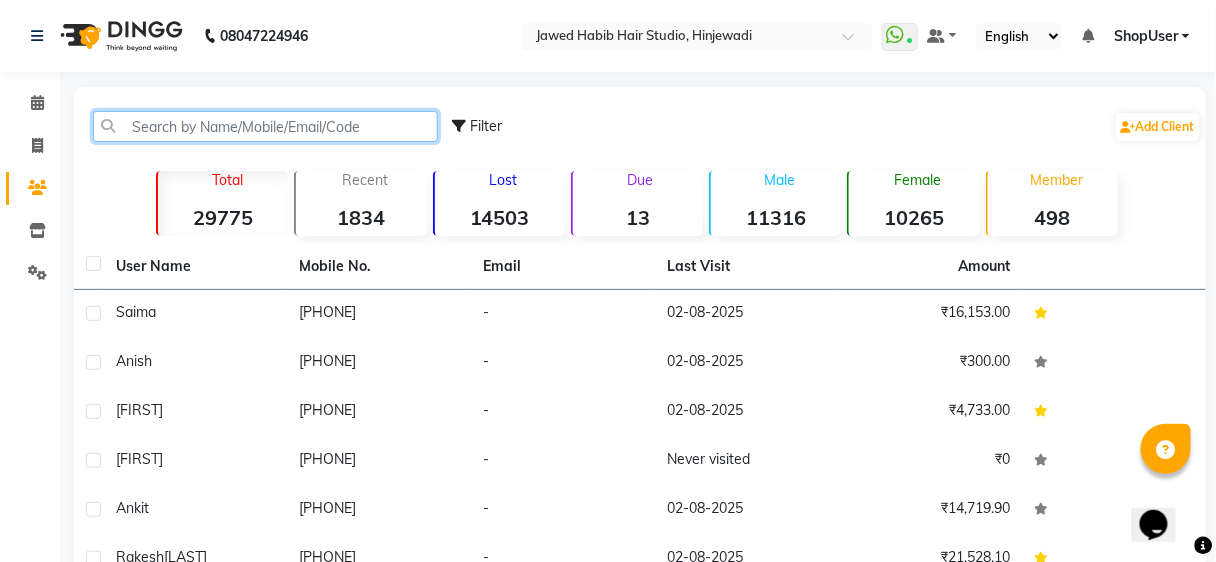 paste on "[PHONE]" 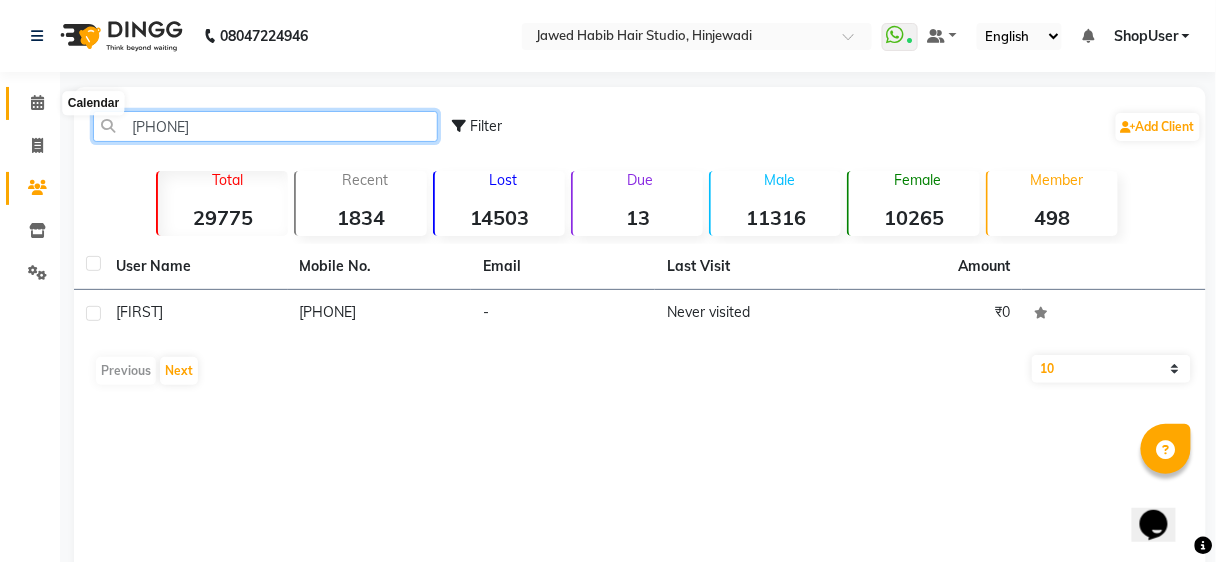 type on "[PHONE]" 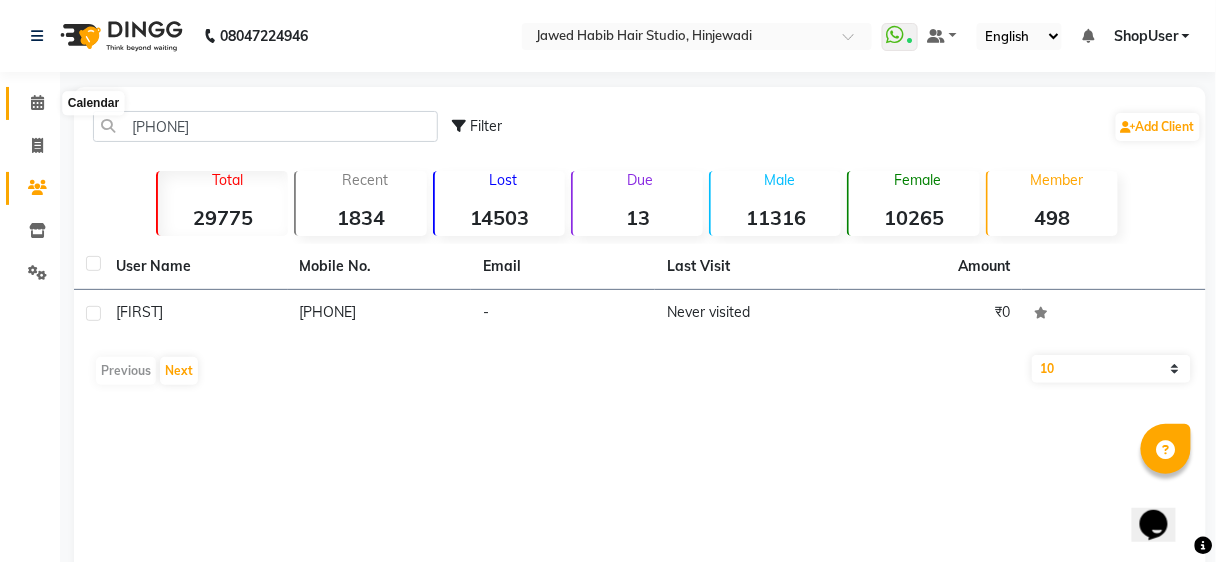 click 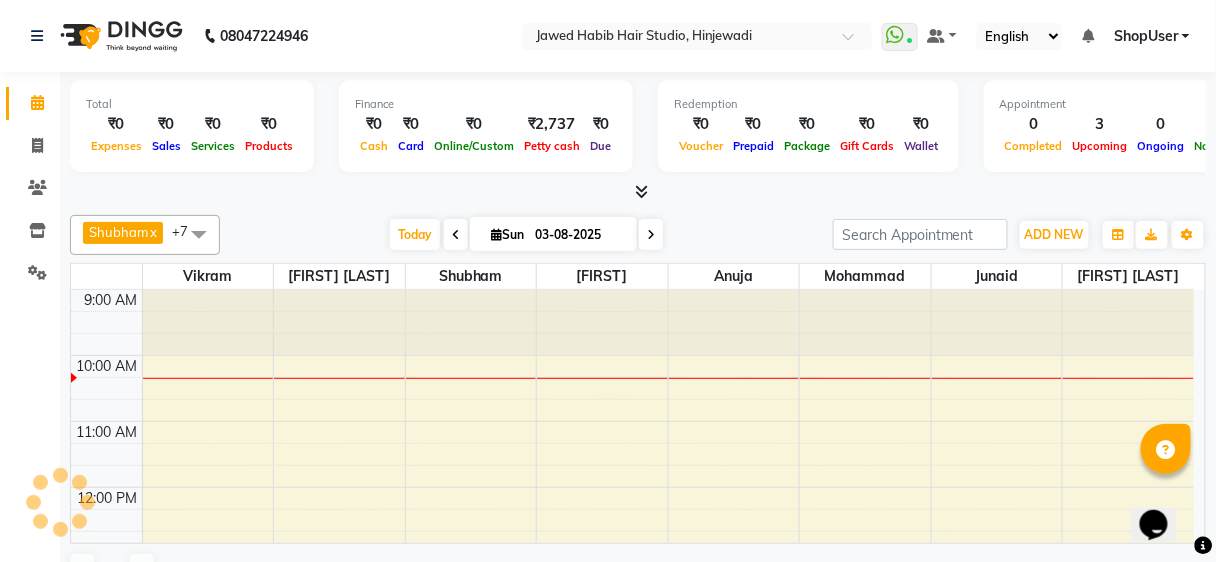 click 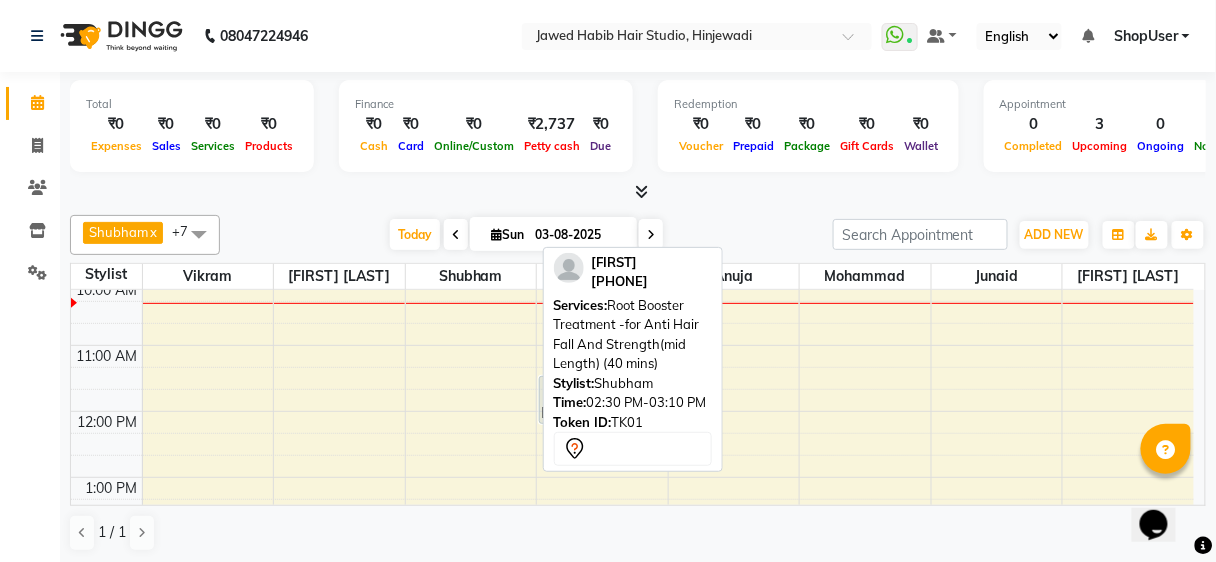 scroll, scrollTop: 0, scrollLeft: 0, axis: both 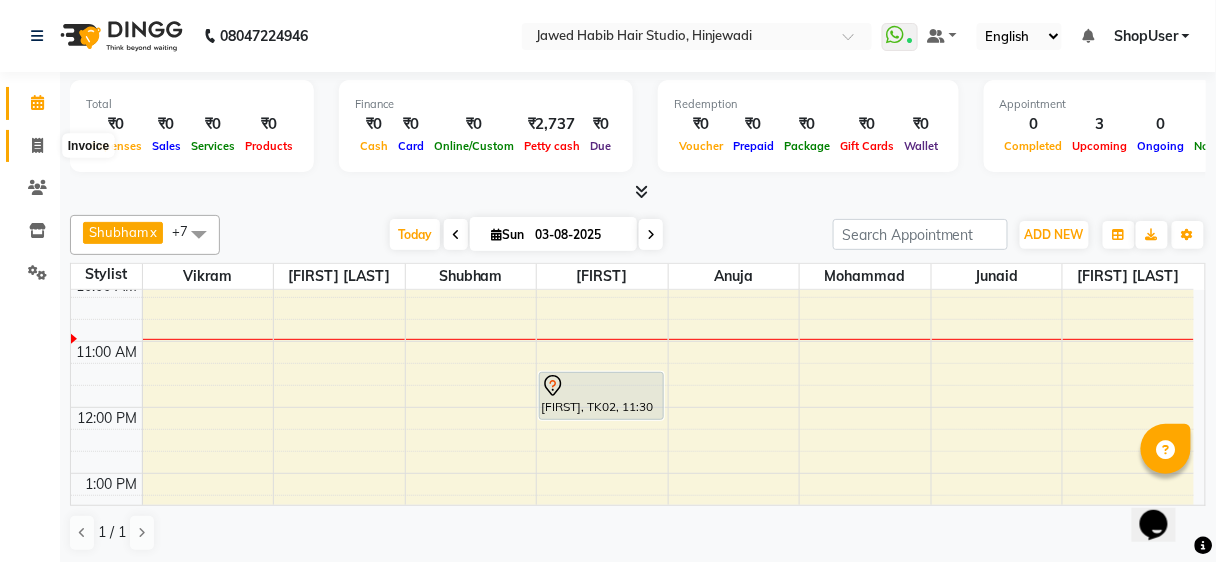 click 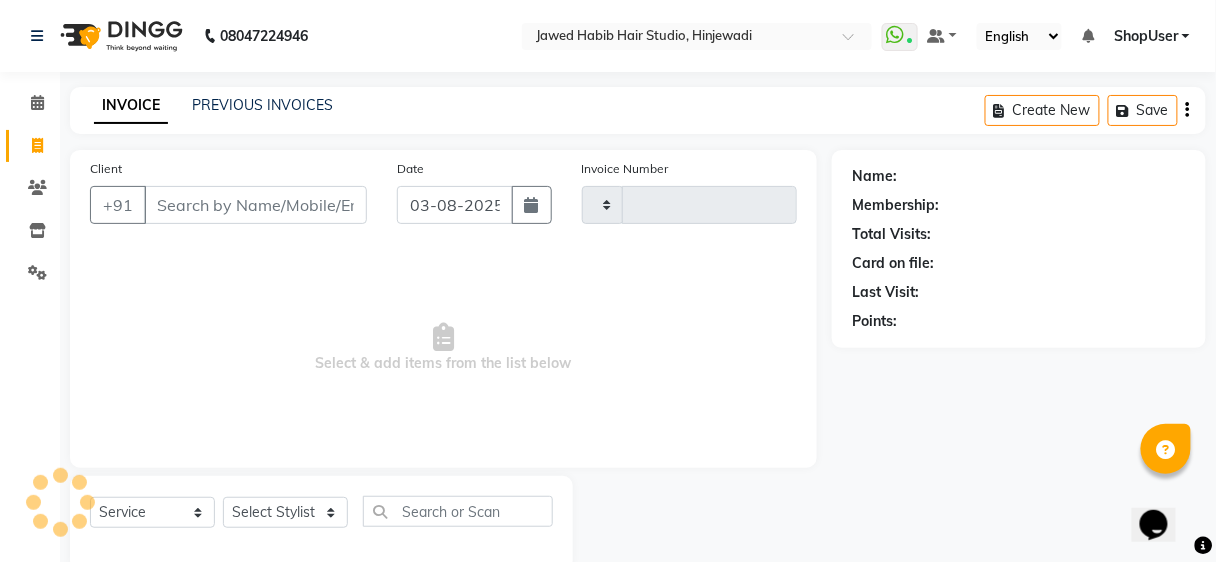 click on "Client" at bounding box center (255, 205) 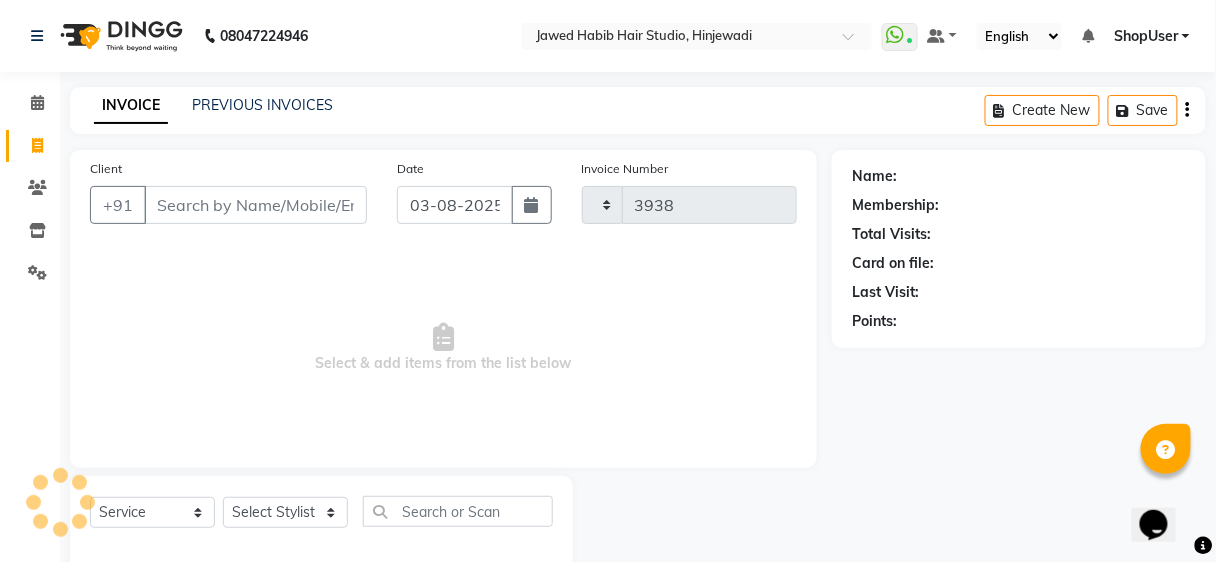scroll, scrollTop: 37, scrollLeft: 0, axis: vertical 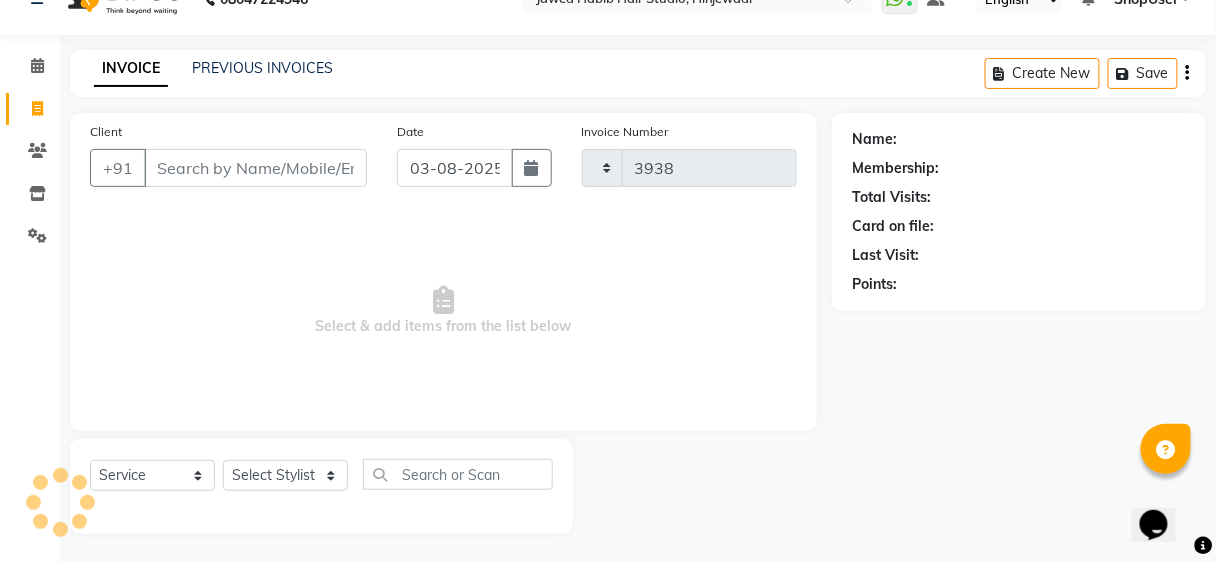 select on "627" 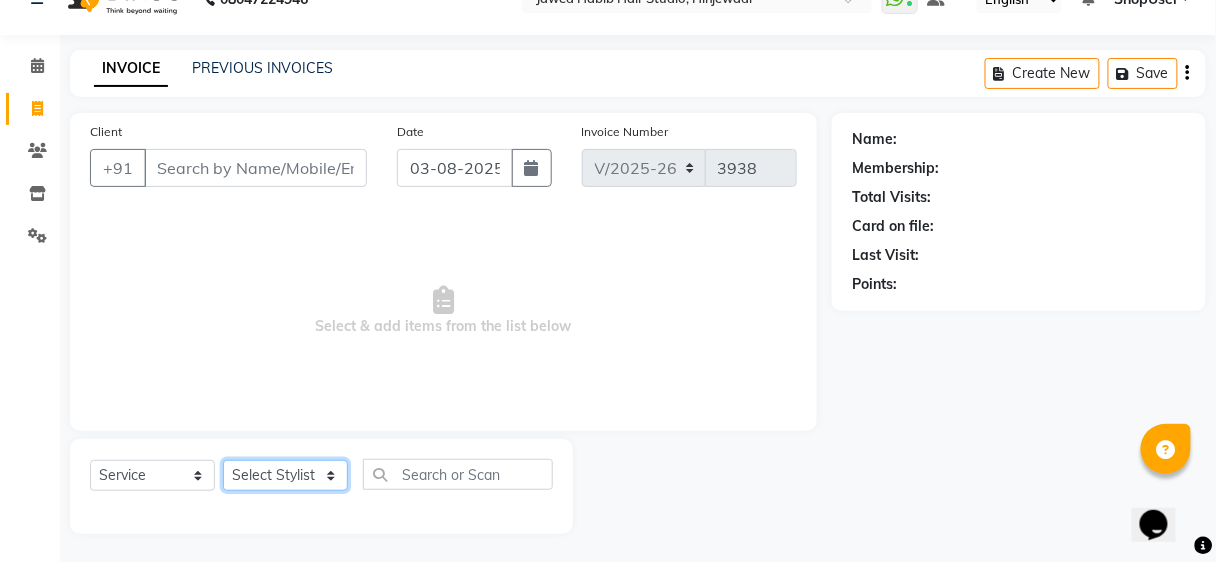 click on "Select Stylist Ajinkya Anuja Arunesh Avinash Junaid Mohammad Pawan Krishna Rushikesh ShopUser Shubham Shweta Kale Vikram" 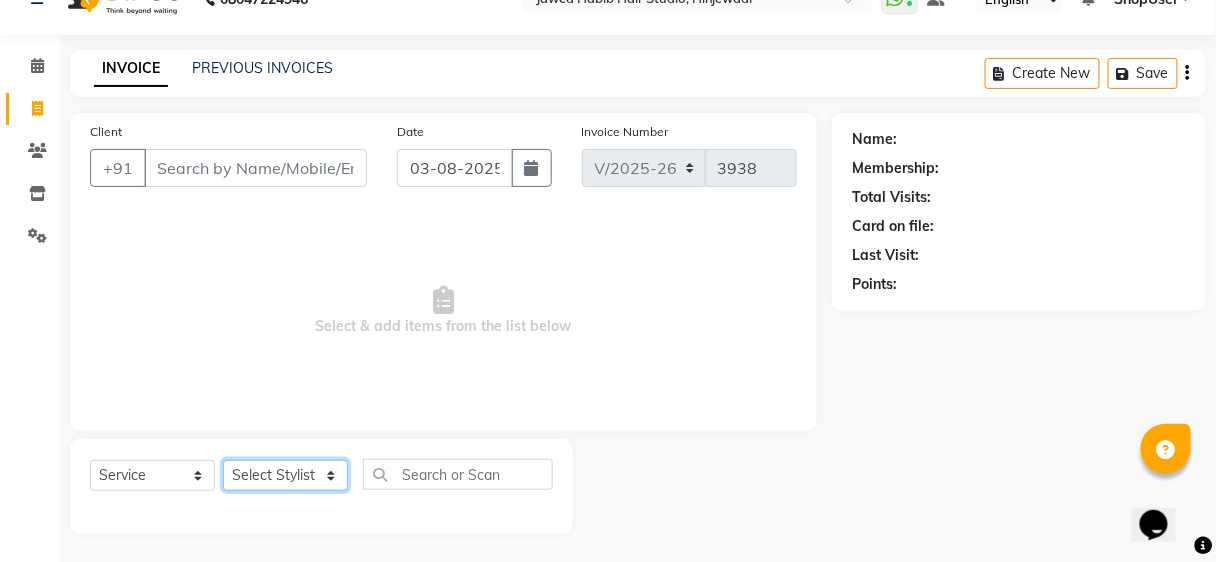 select on "50524" 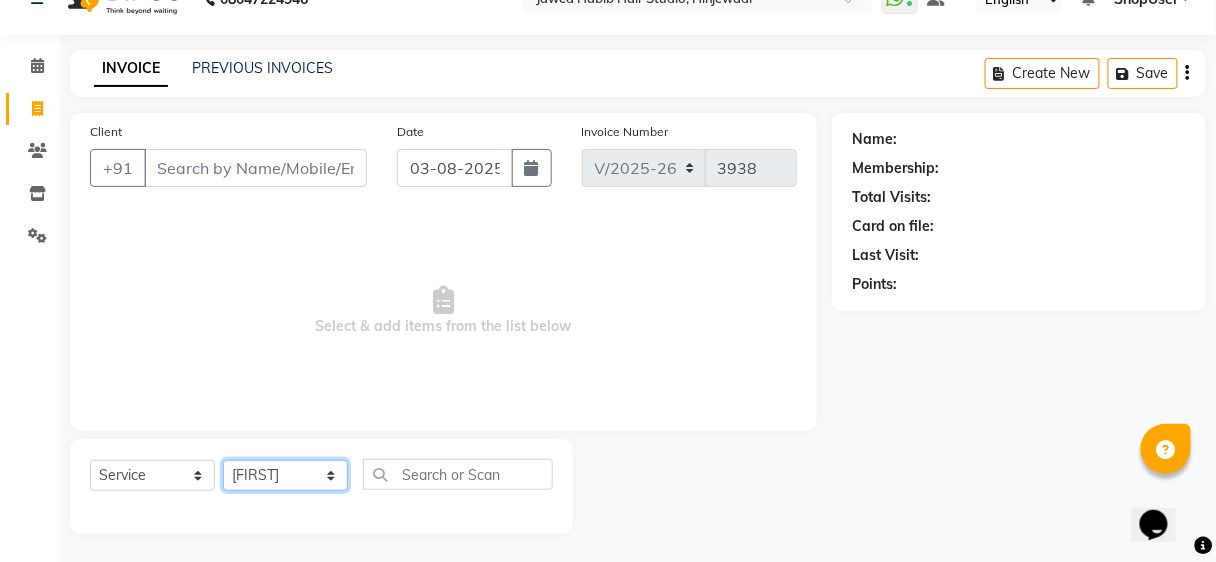 click on "Select Stylist Ajinkya Anuja Arunesh Avinash Junaid Mohammad Pawan Krishna Rushikesh ShopUser Shubham Shweta Kale Vikram" 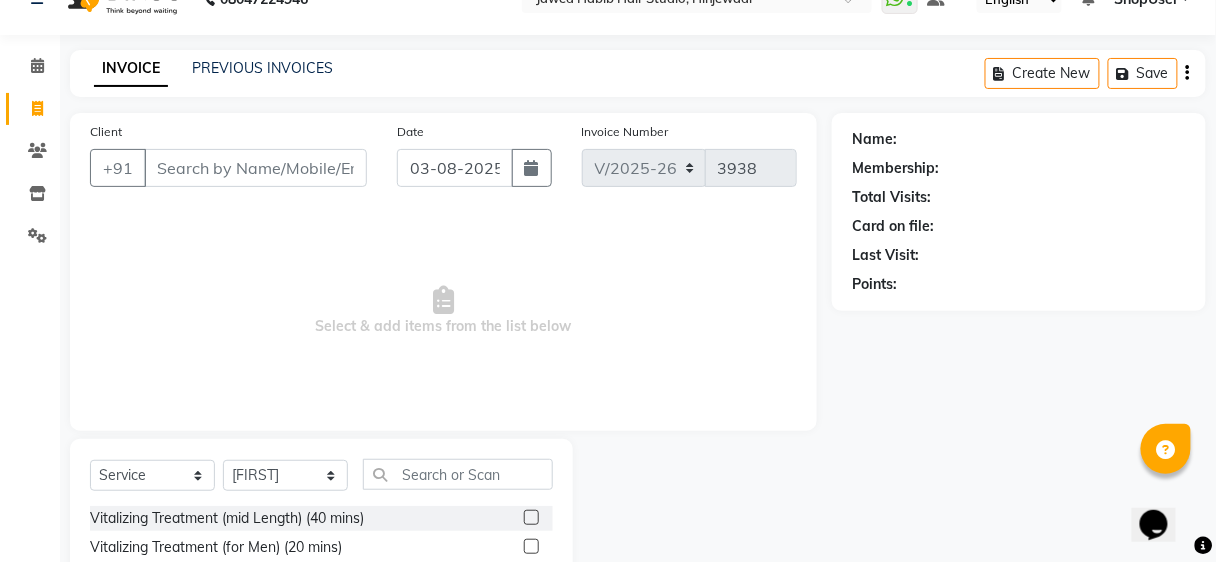 click on "Select  Service  Product  Membership  Package Voucher Prepaid Gift Card  Select Stylist [FIRST] [FIRST] [FIRST] [FIRST] [FIRST] [FIRST] [FIRST] [FIRST] ShopUser [FIRST] [FIRST] [FIRST] Vitalizing Treatment (mid Length) (40 mins)  Vitalizing Treatment (for Men) (20 mins)  Vitalizing Treatment (below Shoulder) (30 mins)  Silk Treatment (Waist Length) (45 mins)  Silk Treatment (for Men) (20 mins)  Silk Treatment (below Shoulder) (30 mins)  Silk Treatment - For Dry Damaged Hair(mid Length) (40 mins)  Scalp Clean Treatment (Waist Length) (45 mins)  Scalp Clean Treatment (Mid Length) (40 mins)  Scalp Clean Treatment (for Men) (20 mins)  Scalp Clean Treatment (below Shoulder) (30 mins)  Root Booster Treatment -for Anti Hair Fall And Strength(mid Length) (40 mins)  Root Booster Treatment (Waist Length) (45 mins)  Root Booster Treatment (for Men) (20 mins)  Root Booster Treatment (below Shoulder) (30 mins)  Oil Reflection Treatment (Waist Length) (45 mins)  Oil Reflection Treatment (for Men) (20 mins)  Chin" 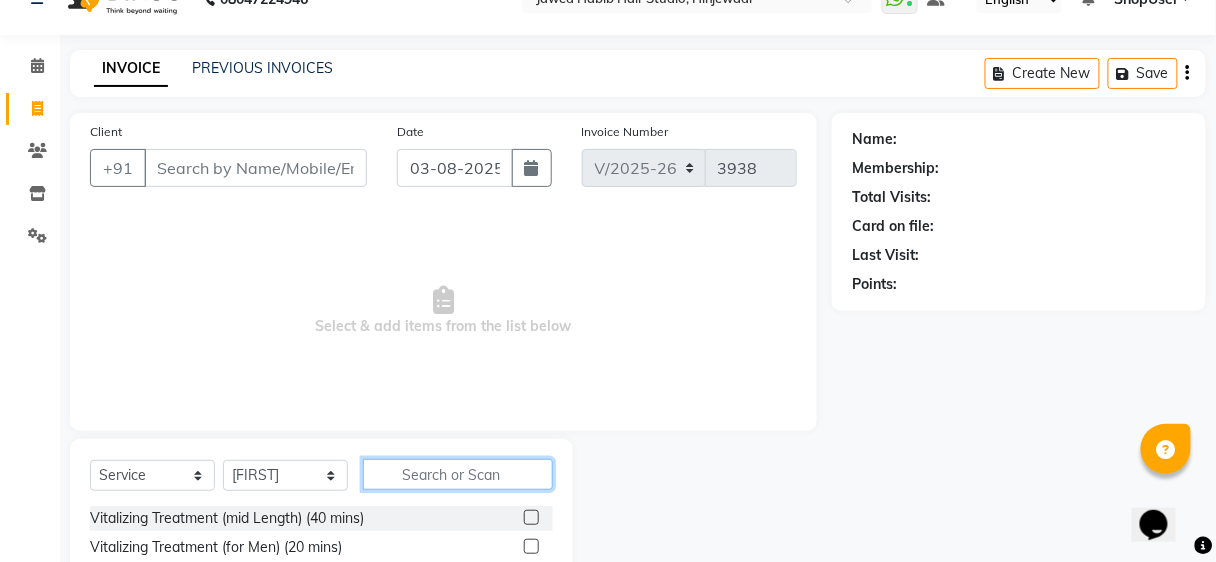 click 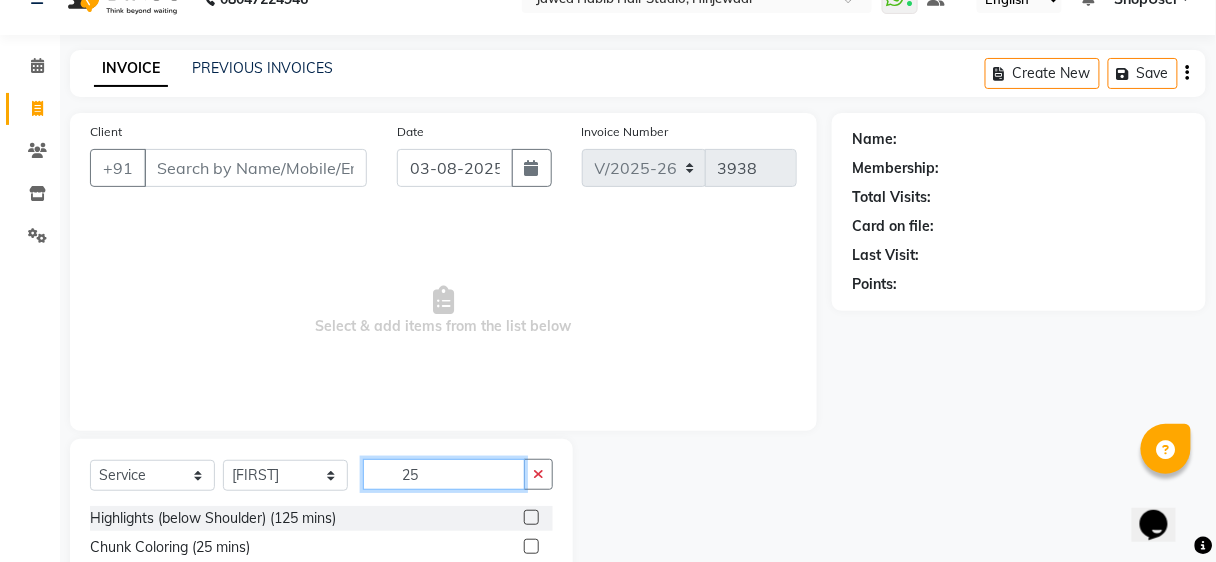 scroll, scrollTop: 237, scrollLeft: 0, axis: vertical 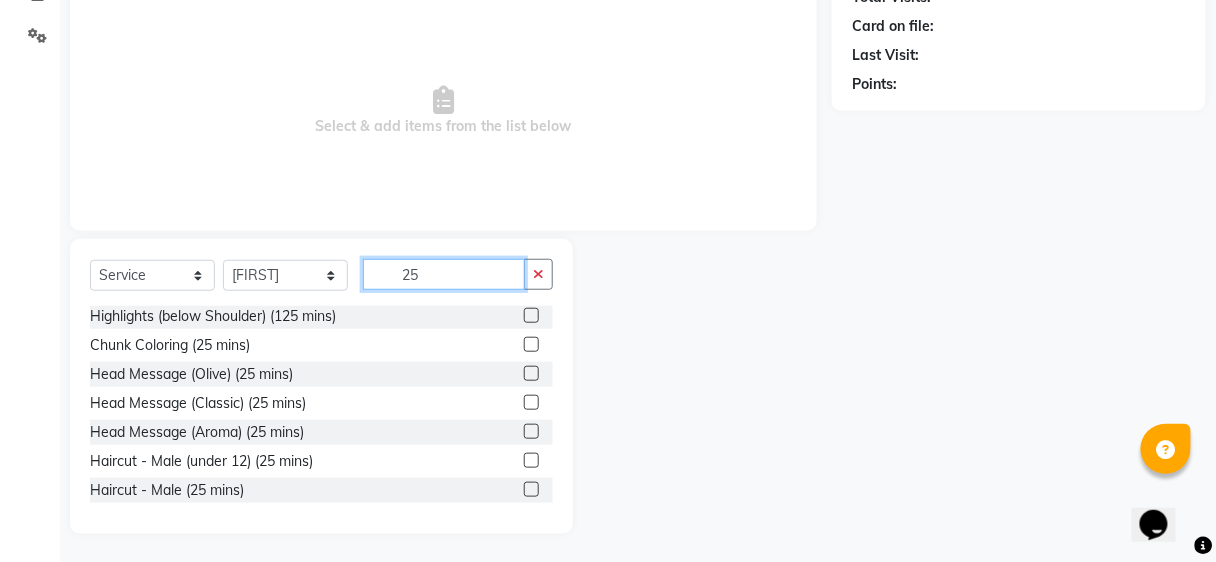 type on "25" 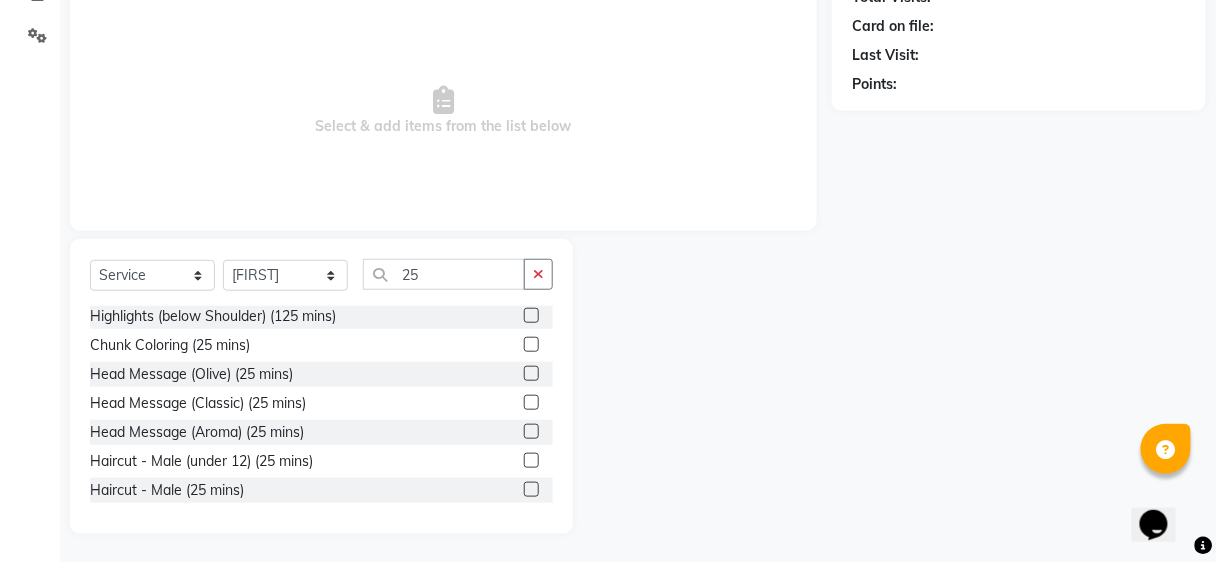 click 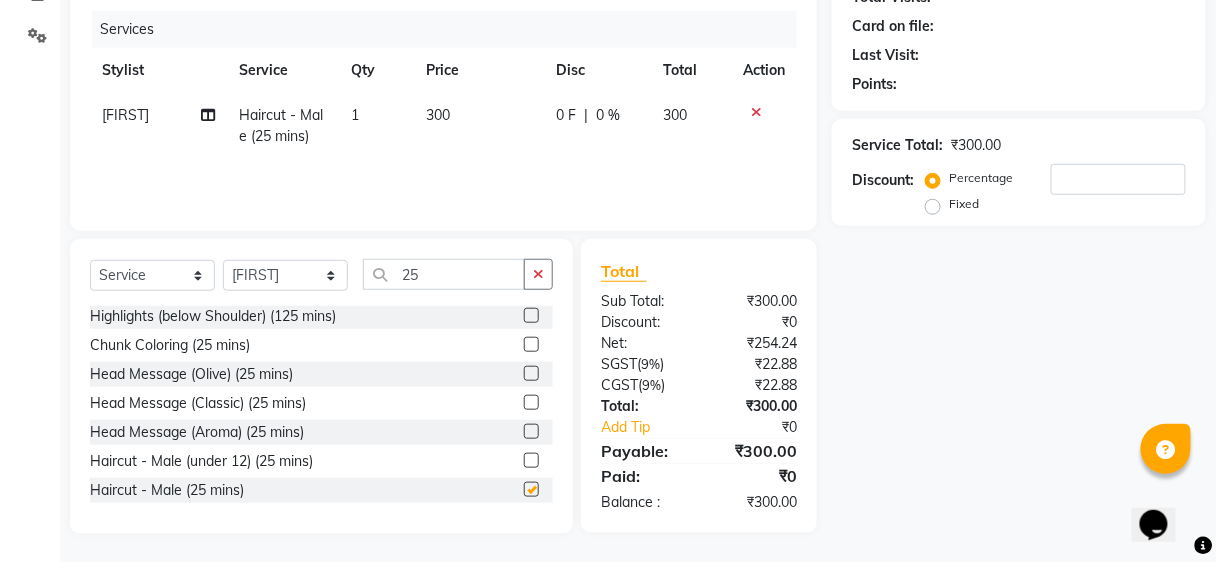 checkbox on "false" 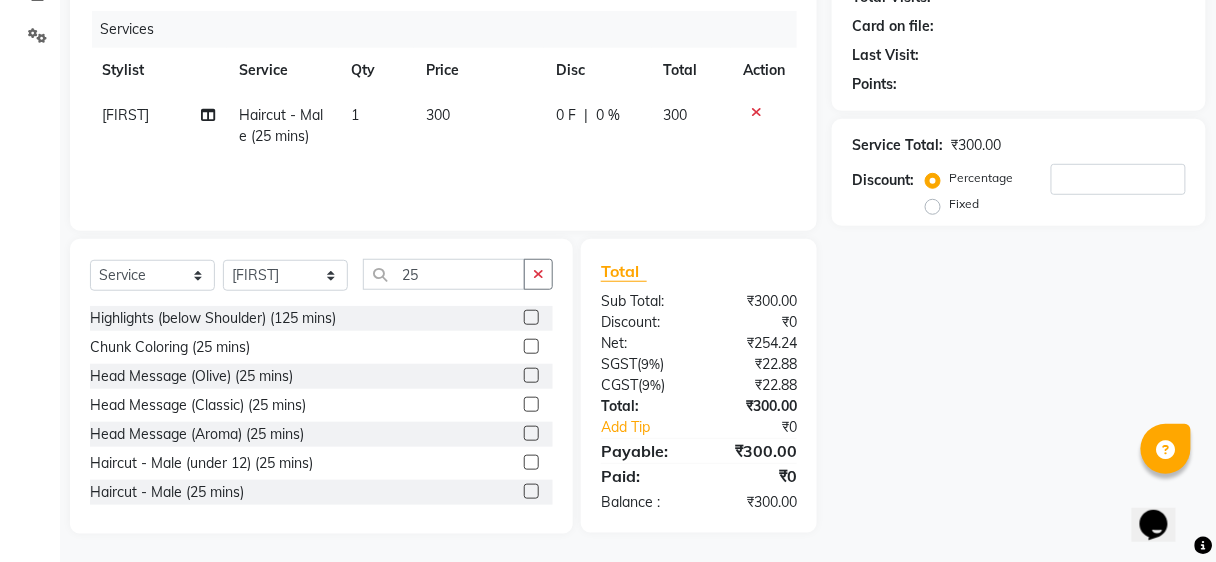 scroll, scrollTop: 0, scrollLeft: 0, axis: both 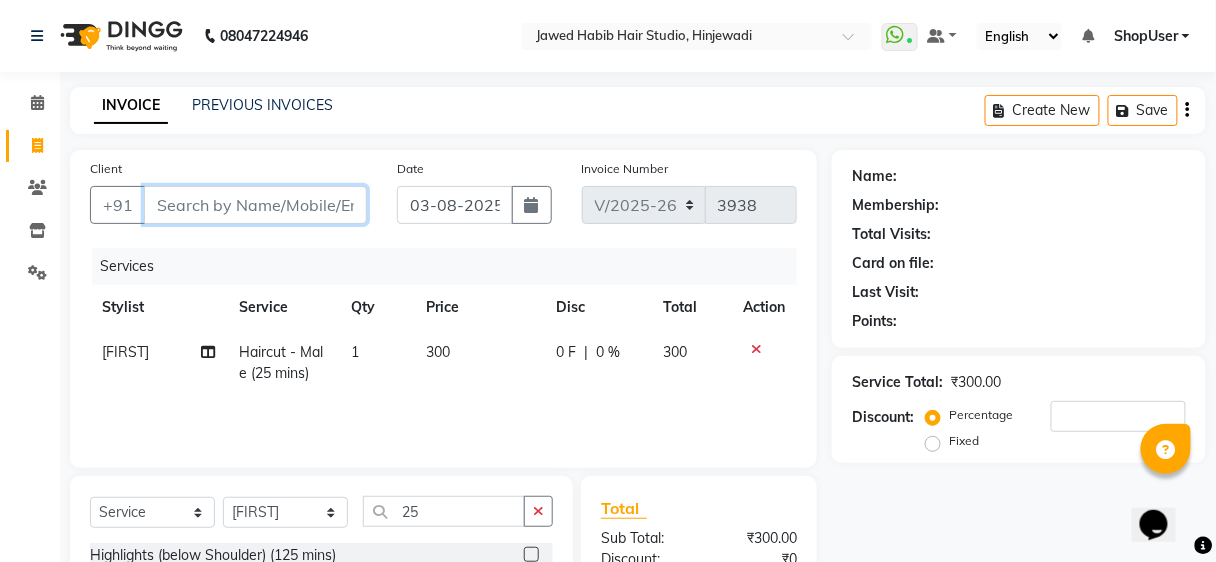 click on "Client" at bounding box center [255, 205] 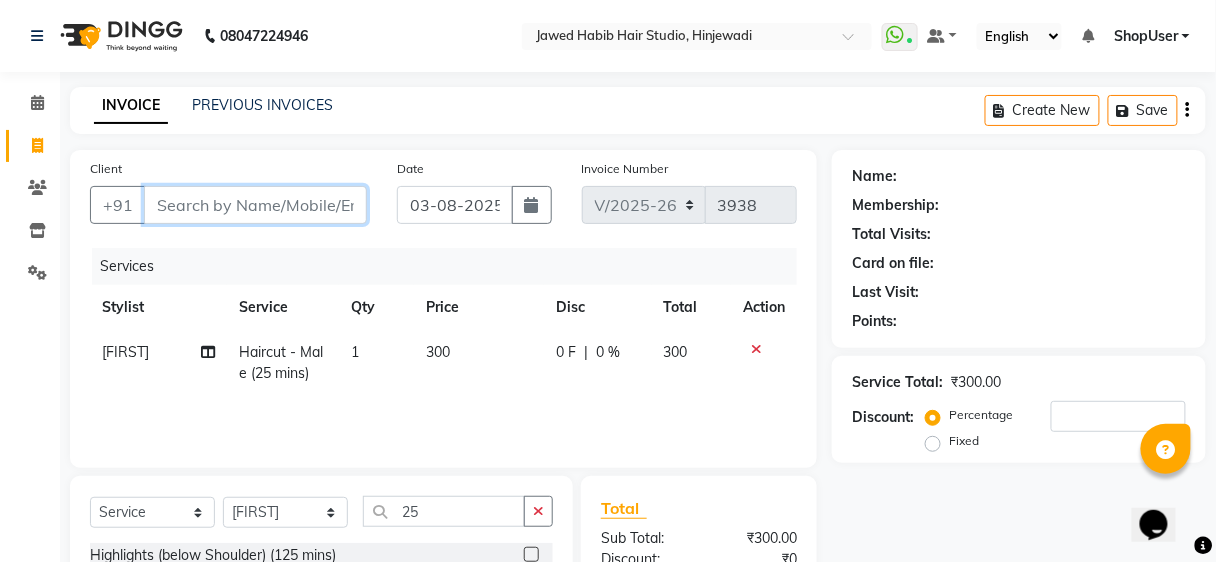 type on "7" 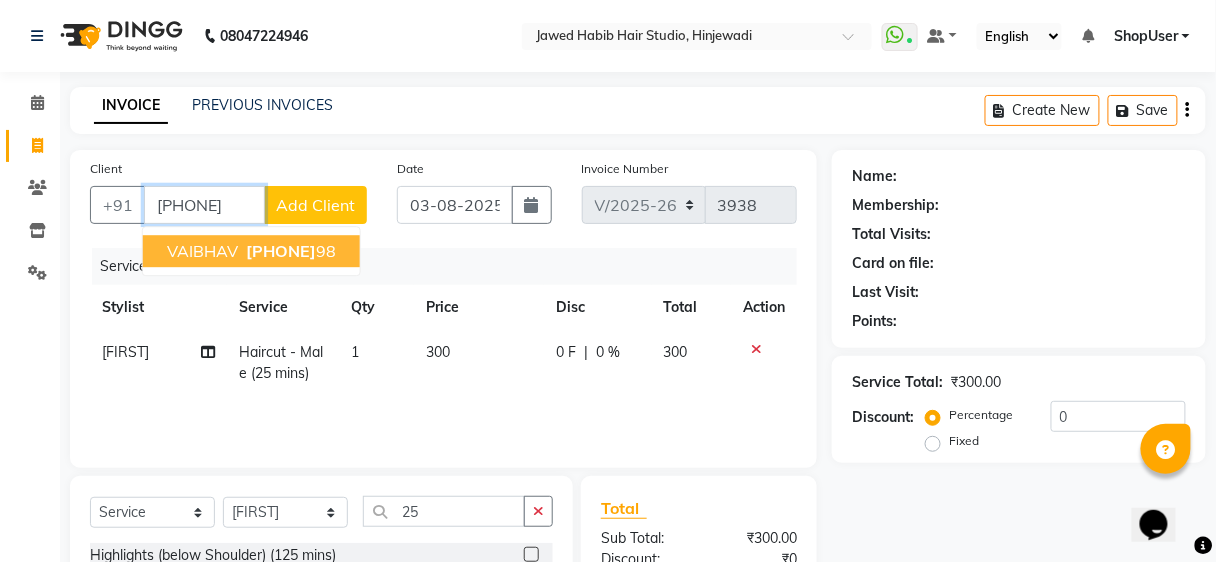 click on "[PHONE]" at bounding box center [281, 251] 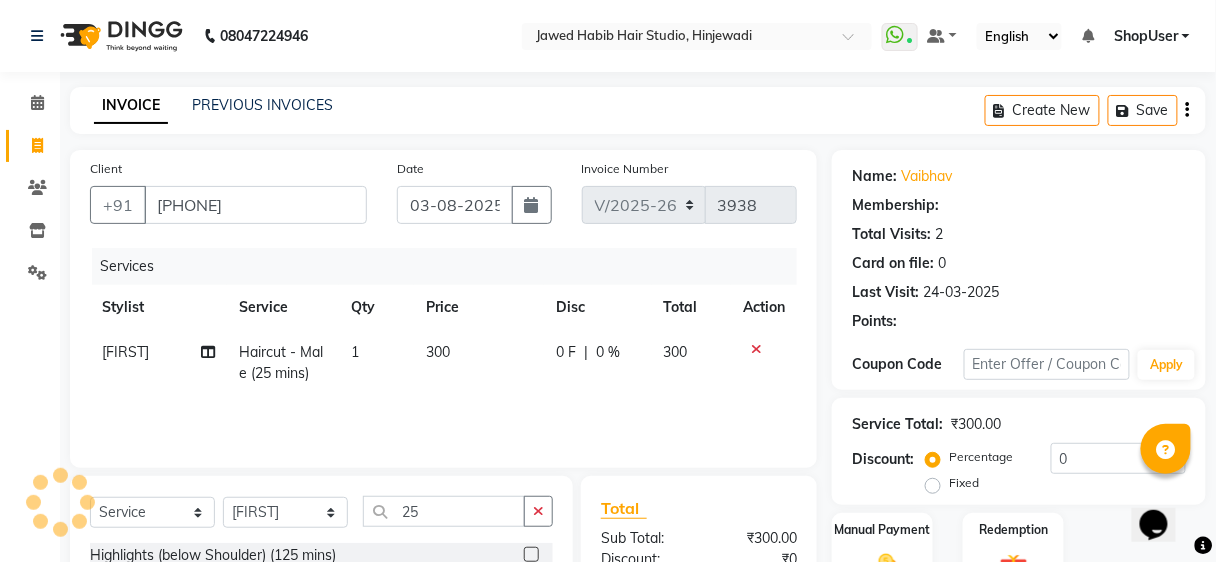 scroll, scrollTop: 237, scrollLeft: 0, axis: vertical 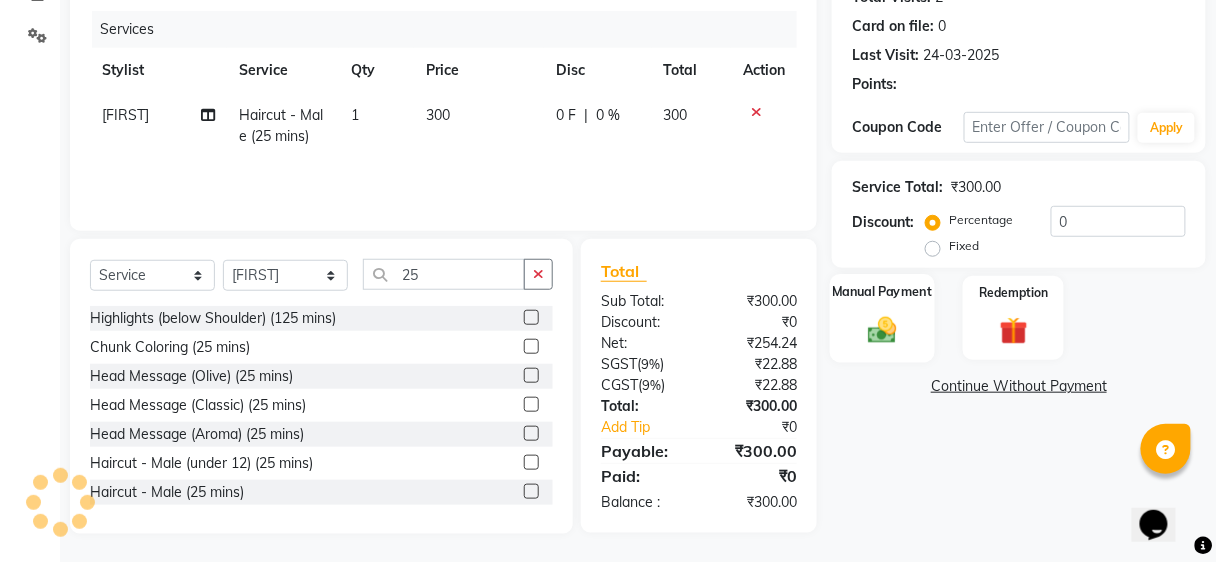 drag, startPoint x: 856, startPoint y: 330, endPoint x: 866, endPoint y: 326, distance: 10.770329 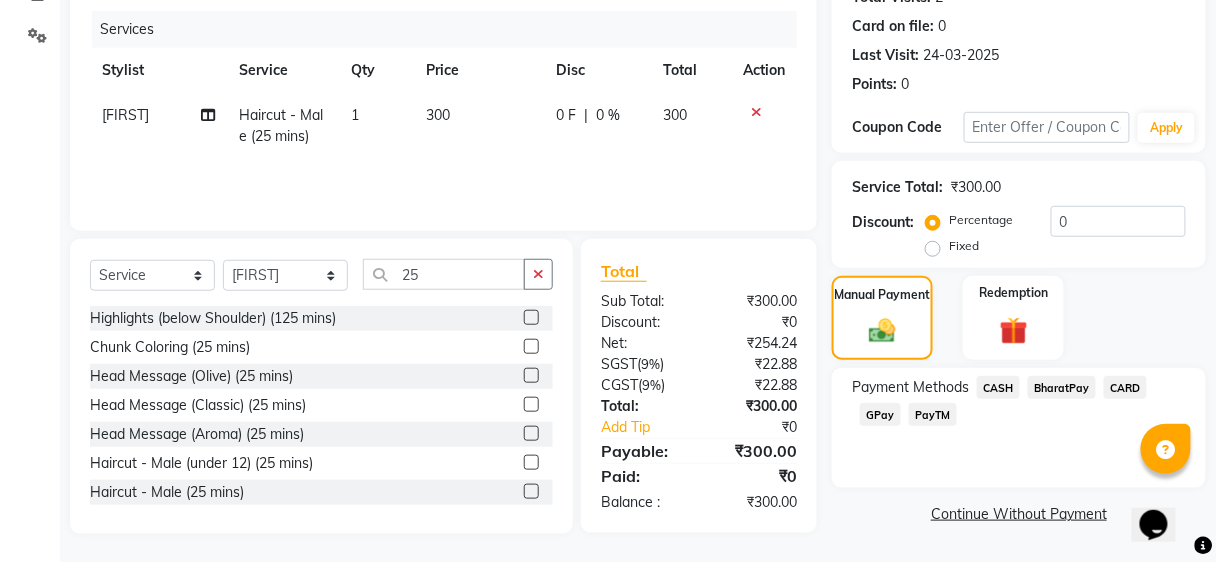 click on "BharatPay" 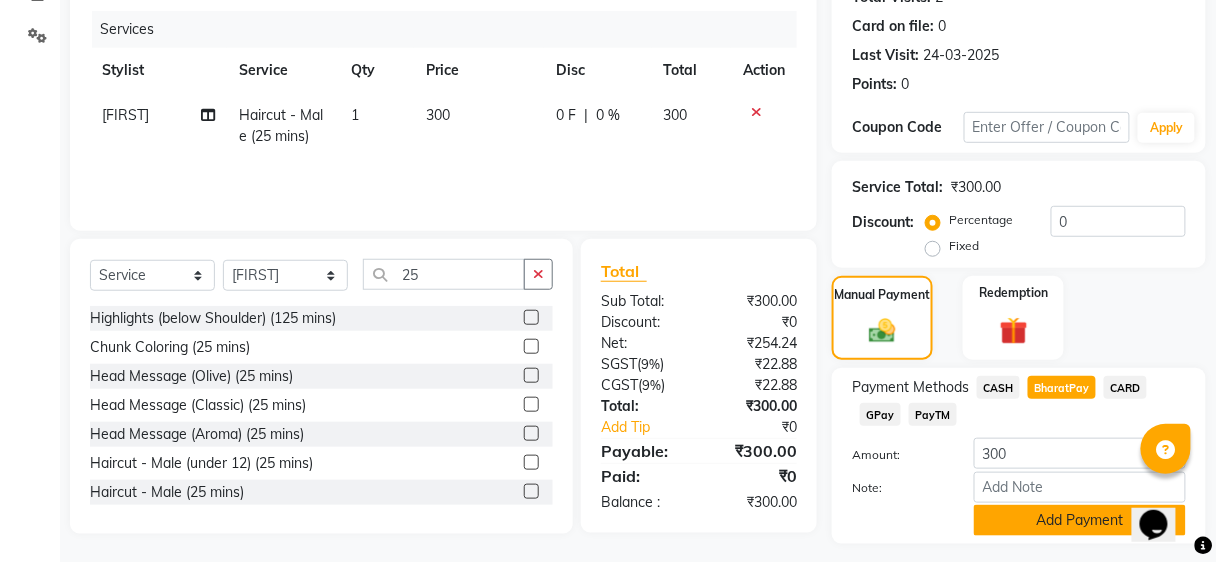 scroll, scrollTop: 288, scrollLeft: 0, axis: vertical 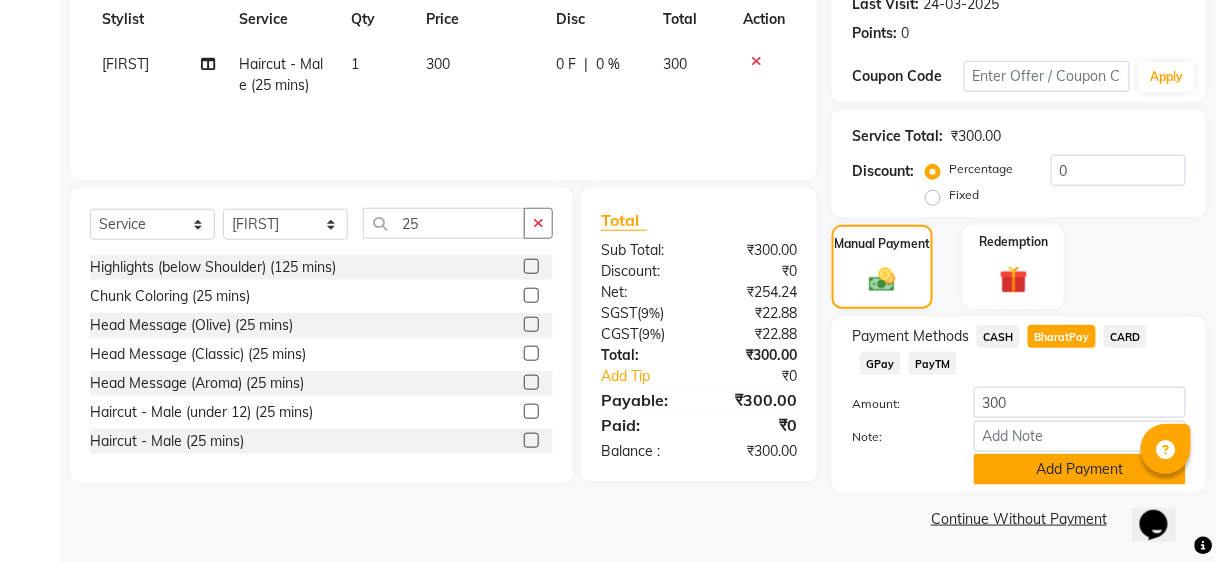 click on "Add Payment" 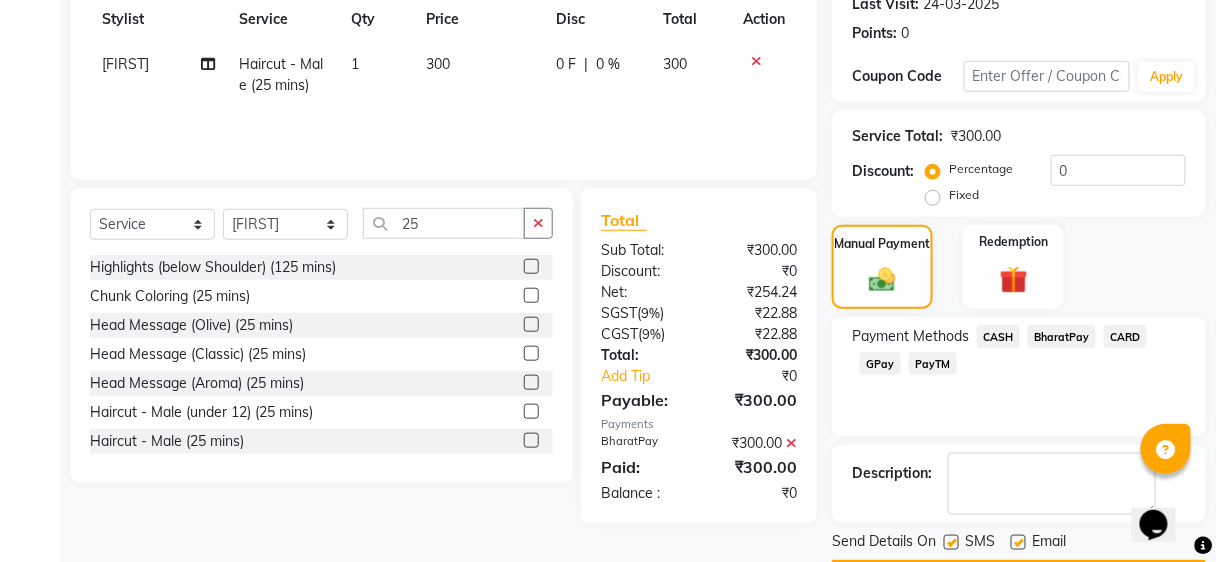 scroll, scrollTop: 344, scrollLeft: 0, axis: vertical 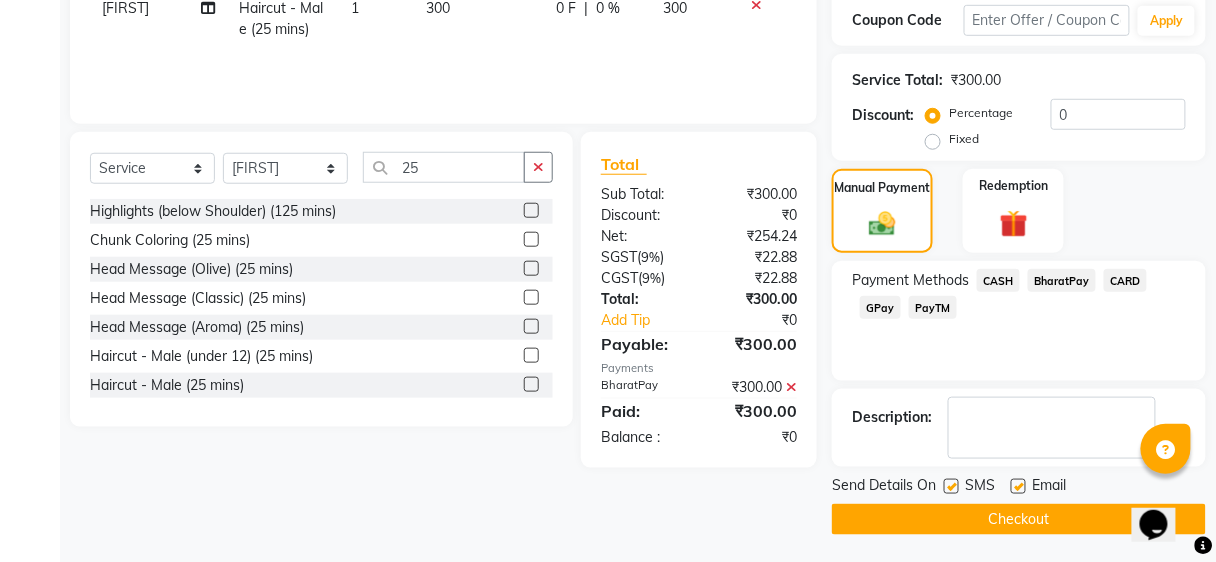 click on "Checkout" 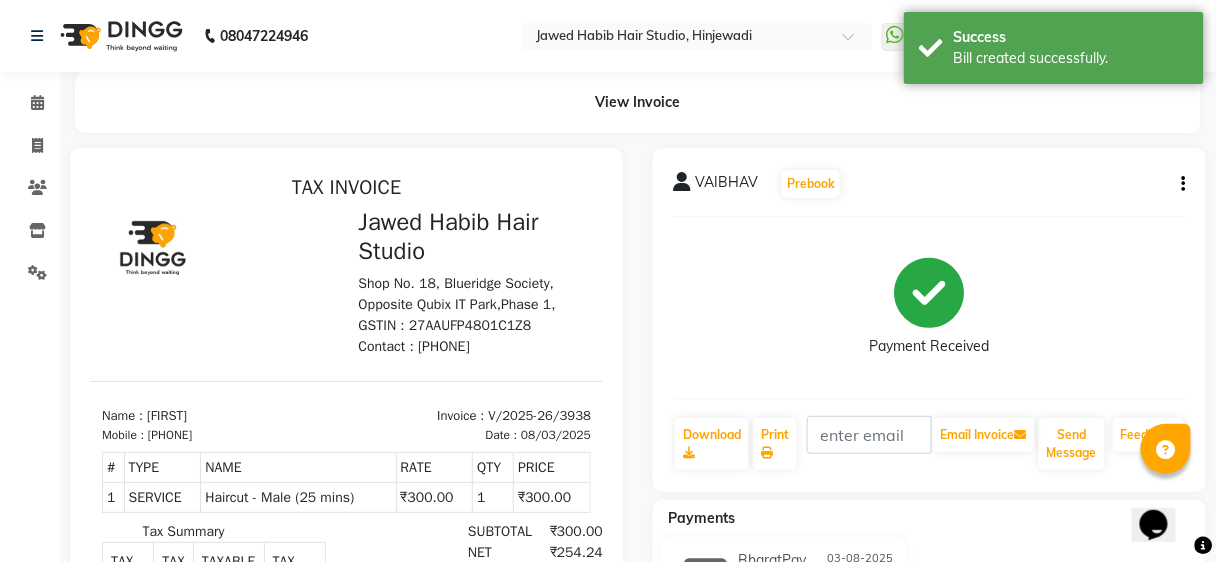 scroll, scrollTop: 0, scrollLeft: 0, axis: both 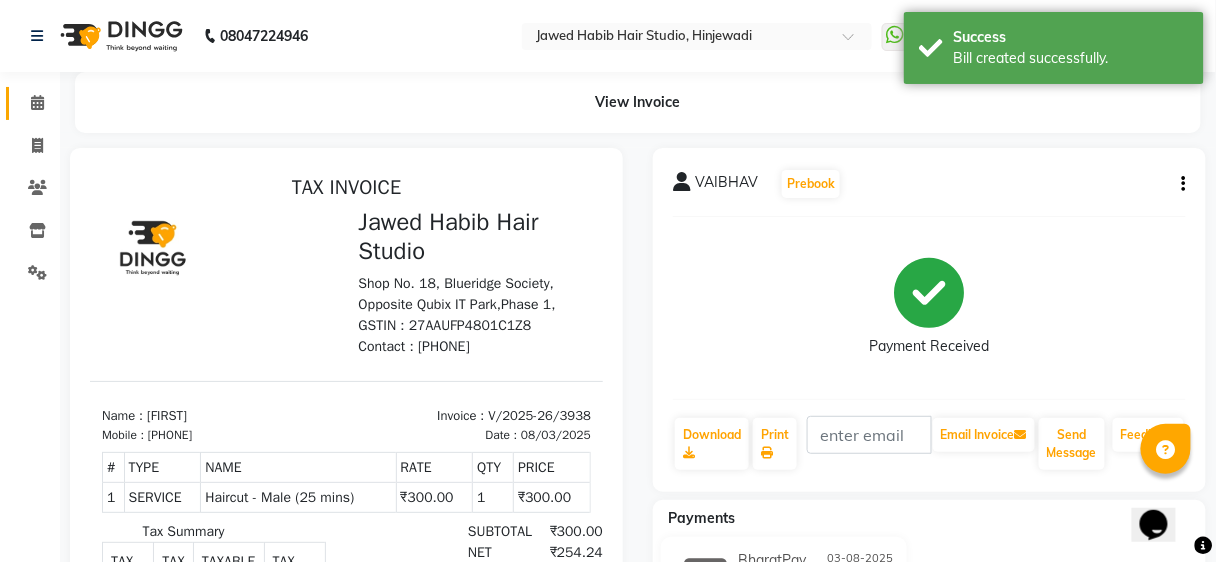 click on "Calendar" 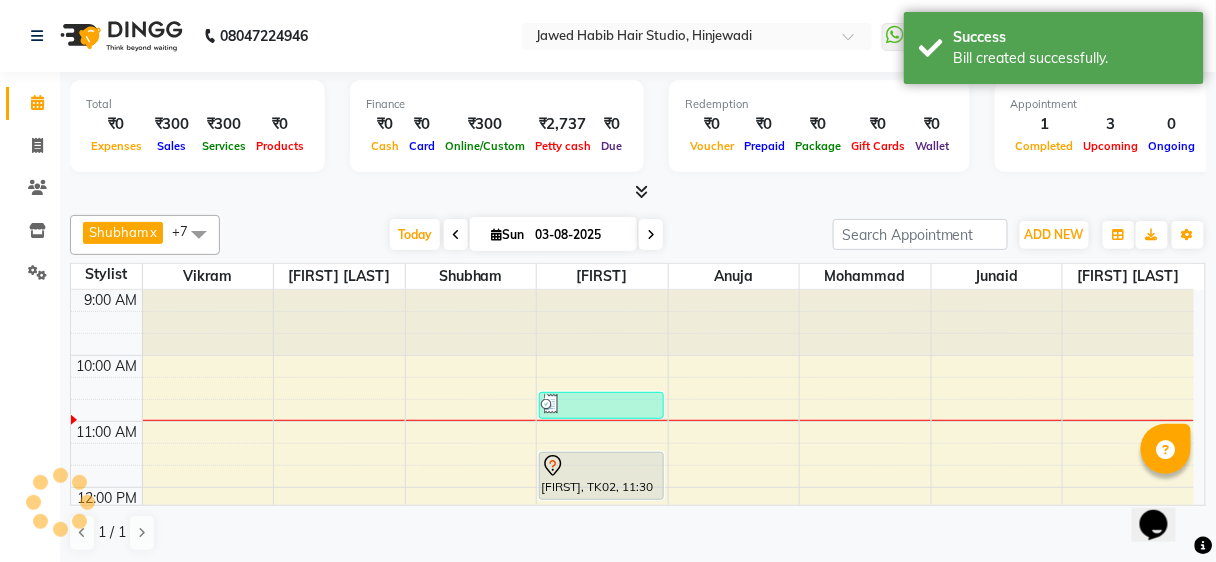 scroll, scrollTop: 131, scrollLeft: 0, axis: vertical 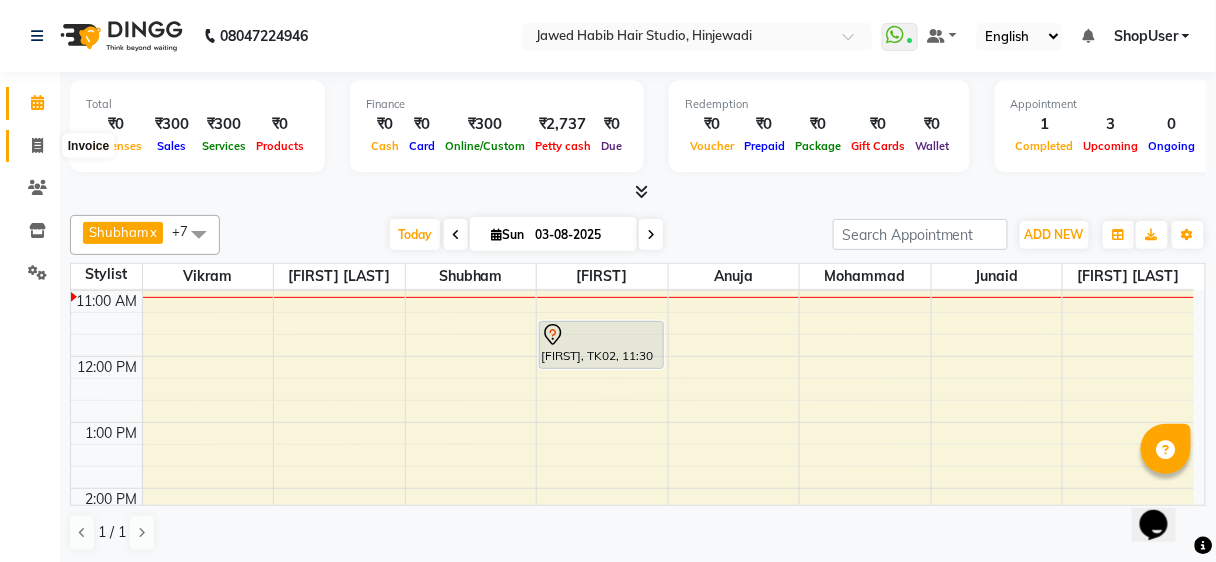 click 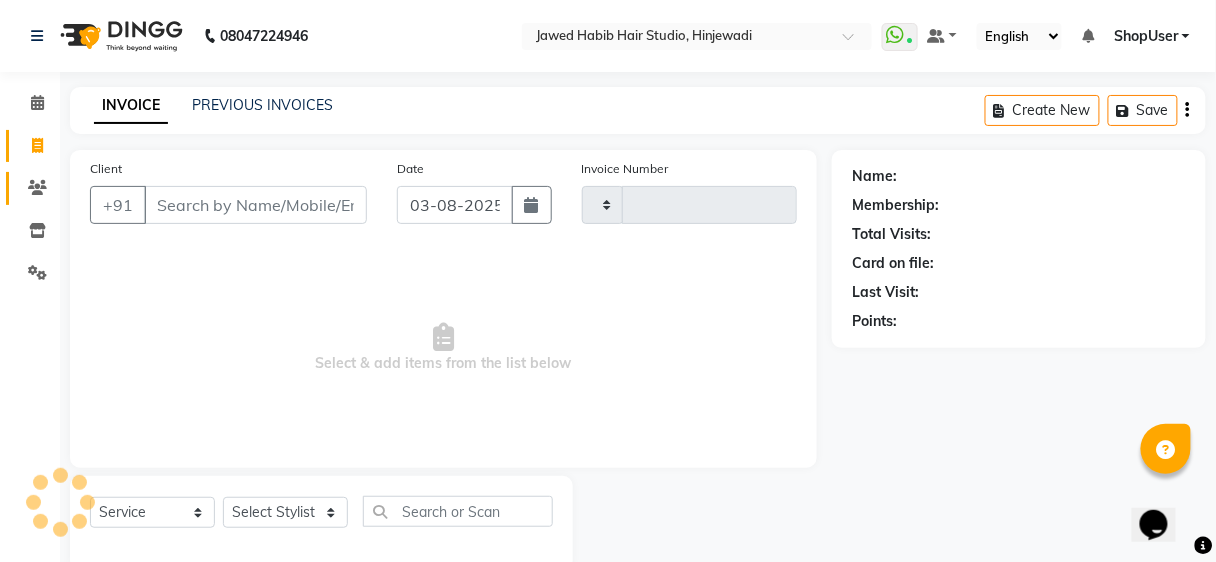 click 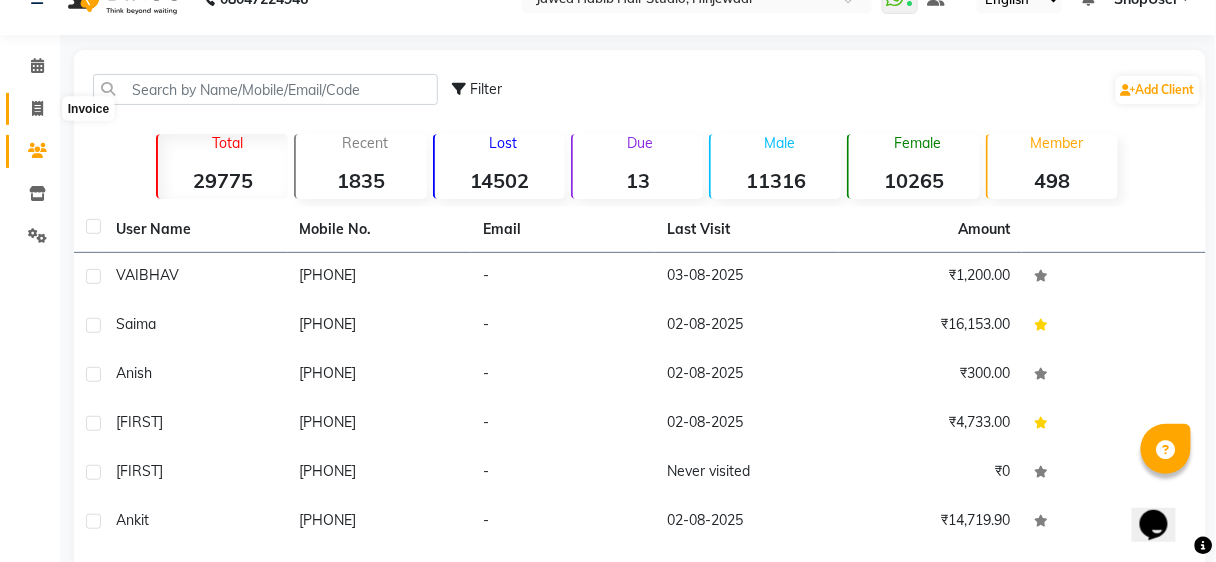 click 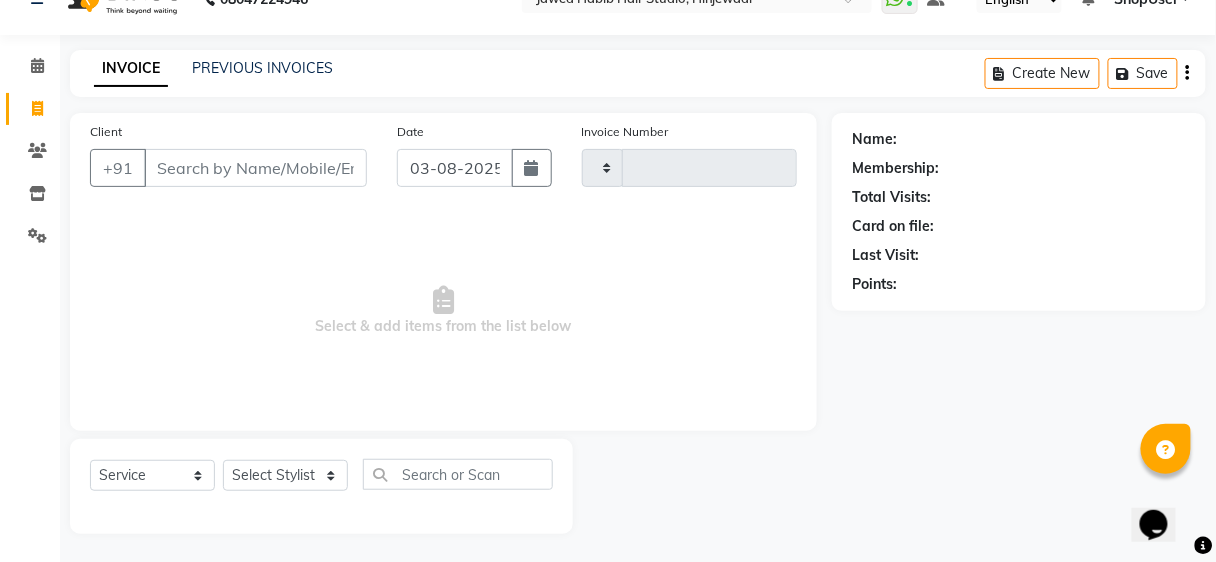 click 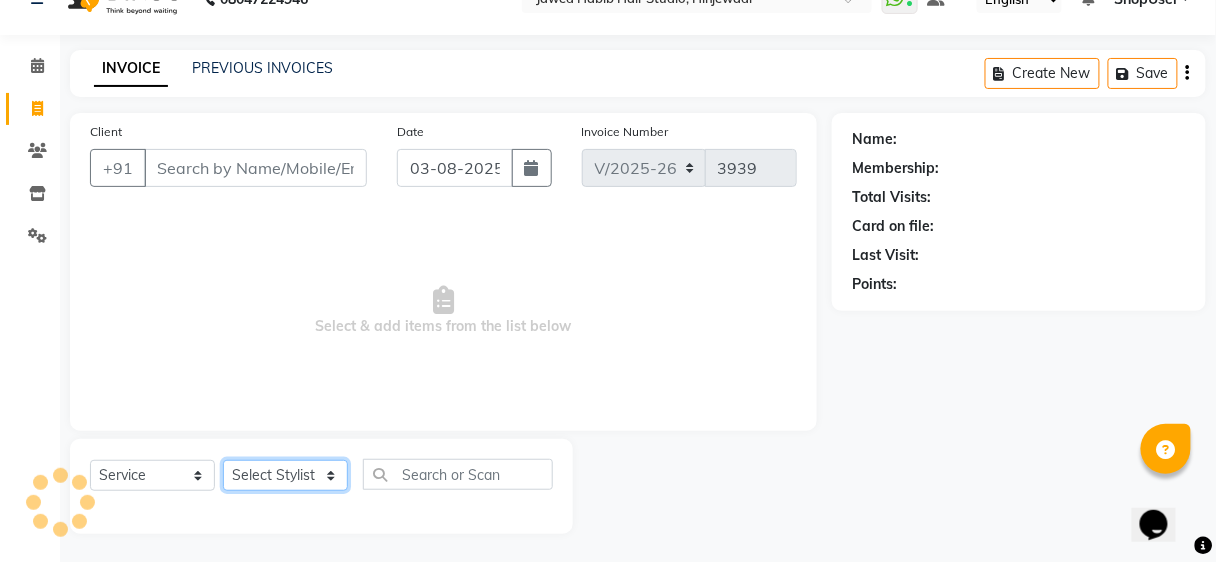 click on "Select Stylist" 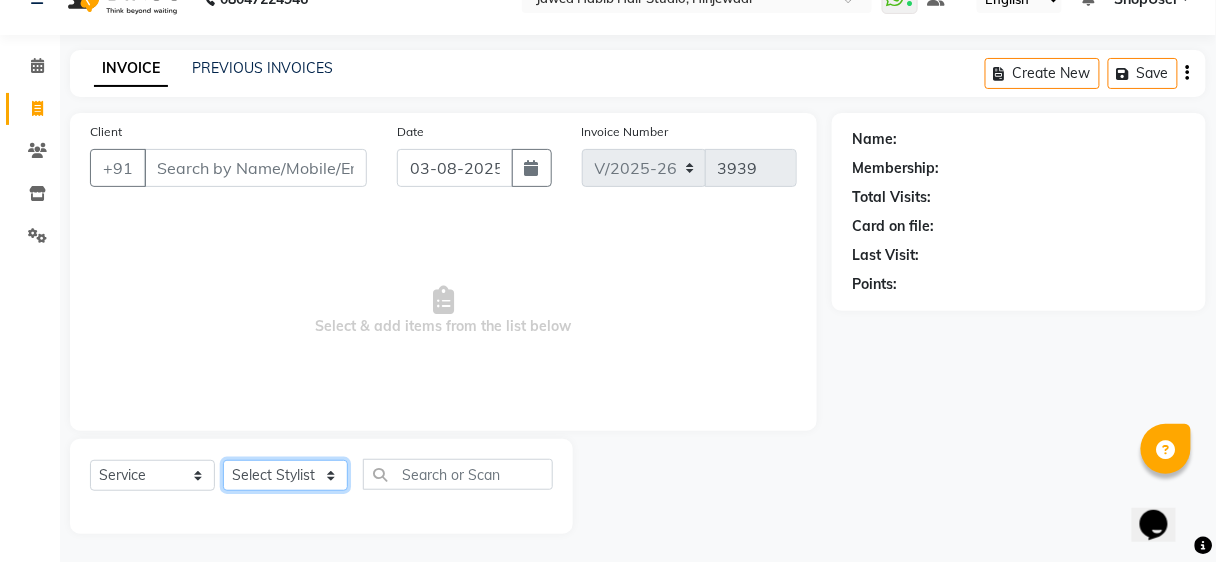 select on "39192" 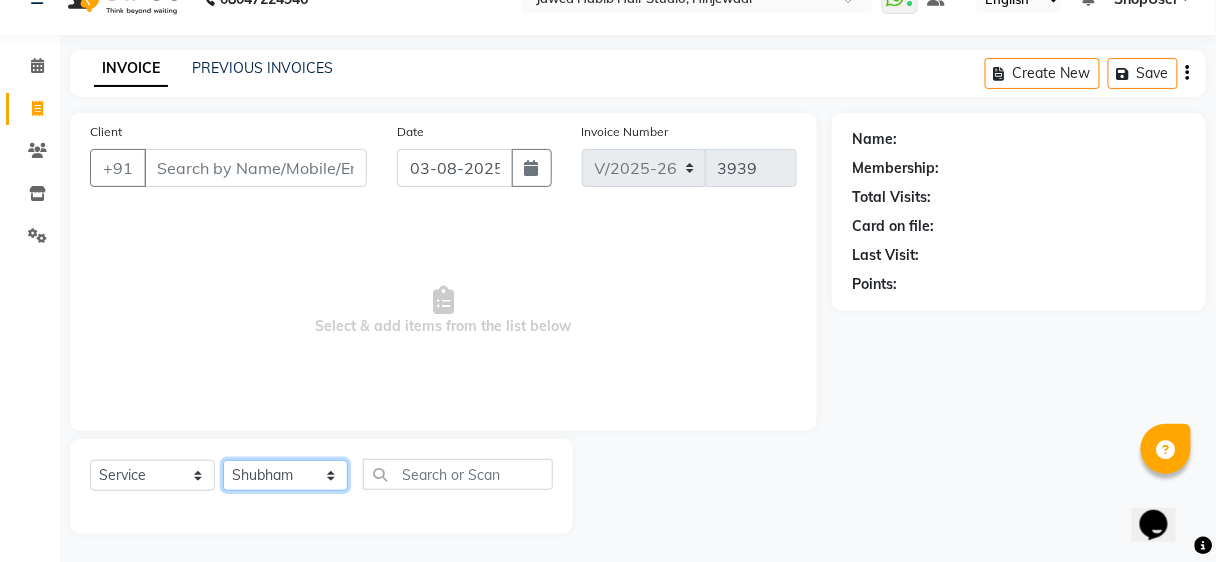 click on "Select Stylist Ajinkya Anuja Arunesh Avinash Junaid Mohammad Pawan Krishna Rushikesh ShopUser Shubham Shweta Kale Vikram" 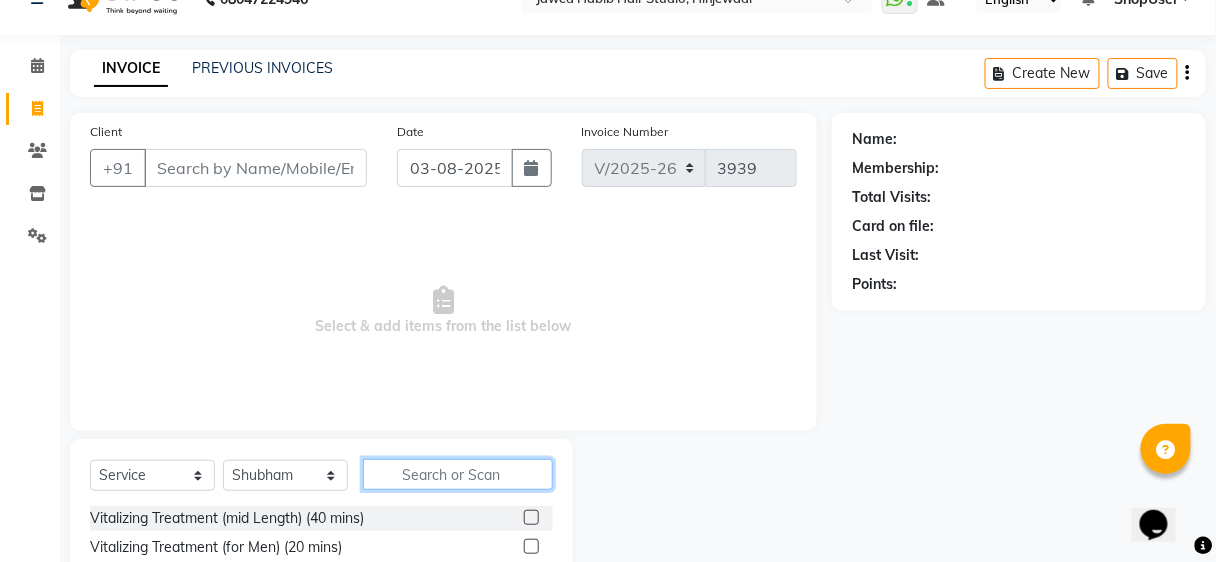 click 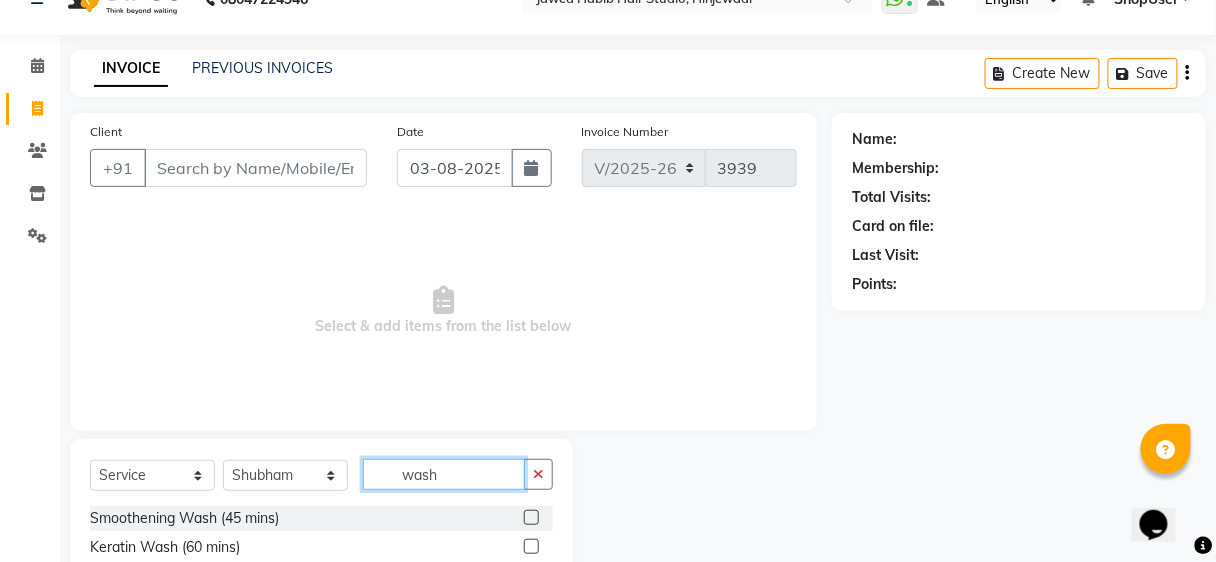 scroll, scrollTop: 182, scrollLeft: 0, axis: vertical 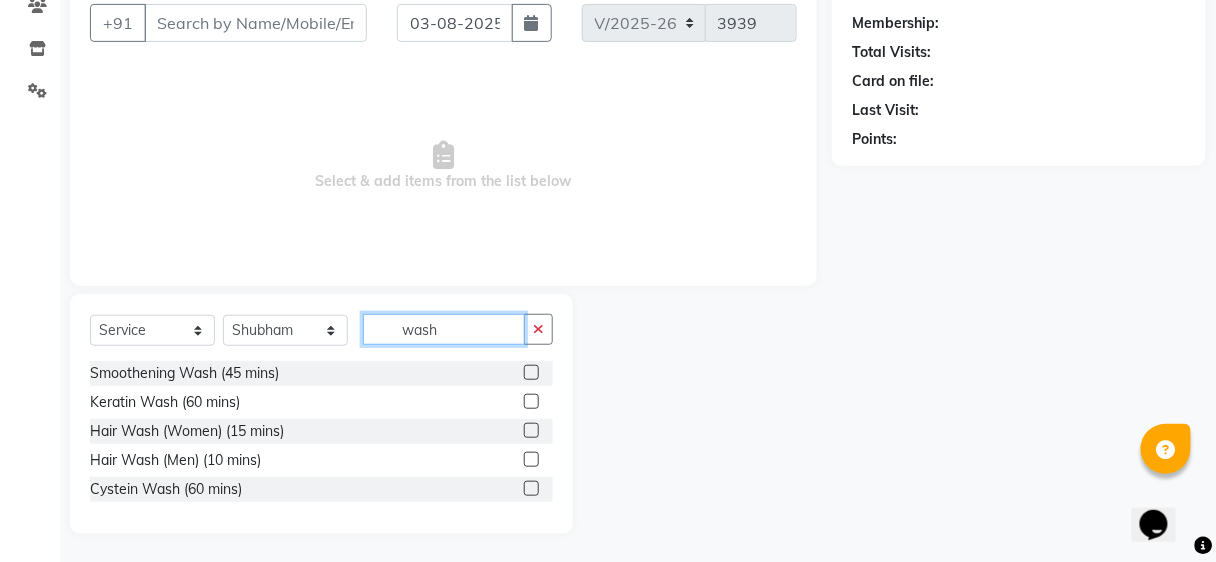 type on "wash" 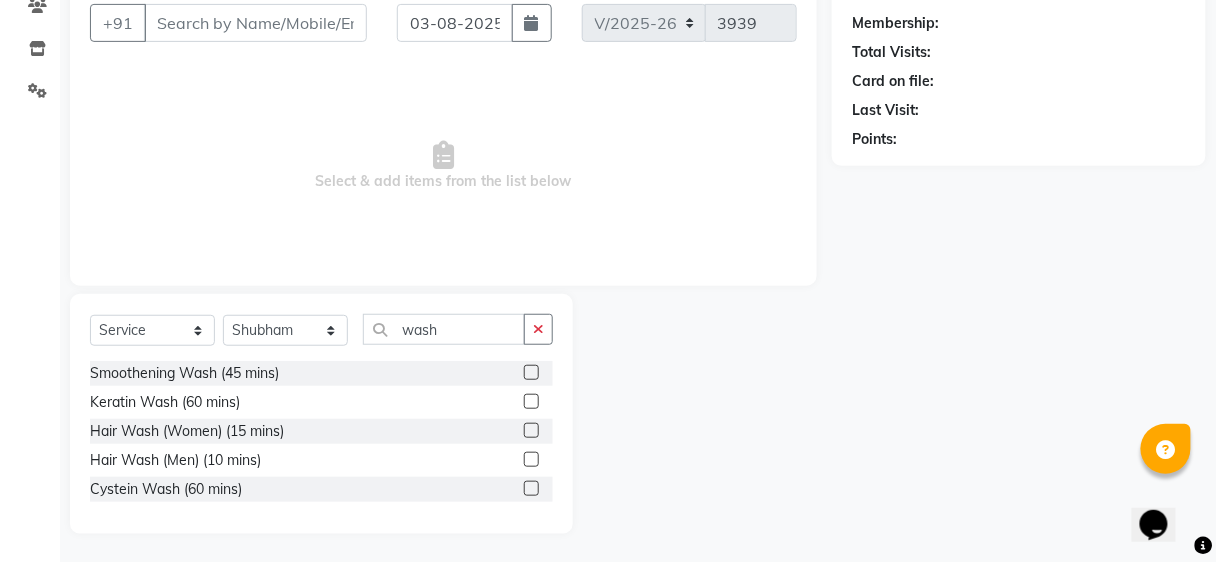 click 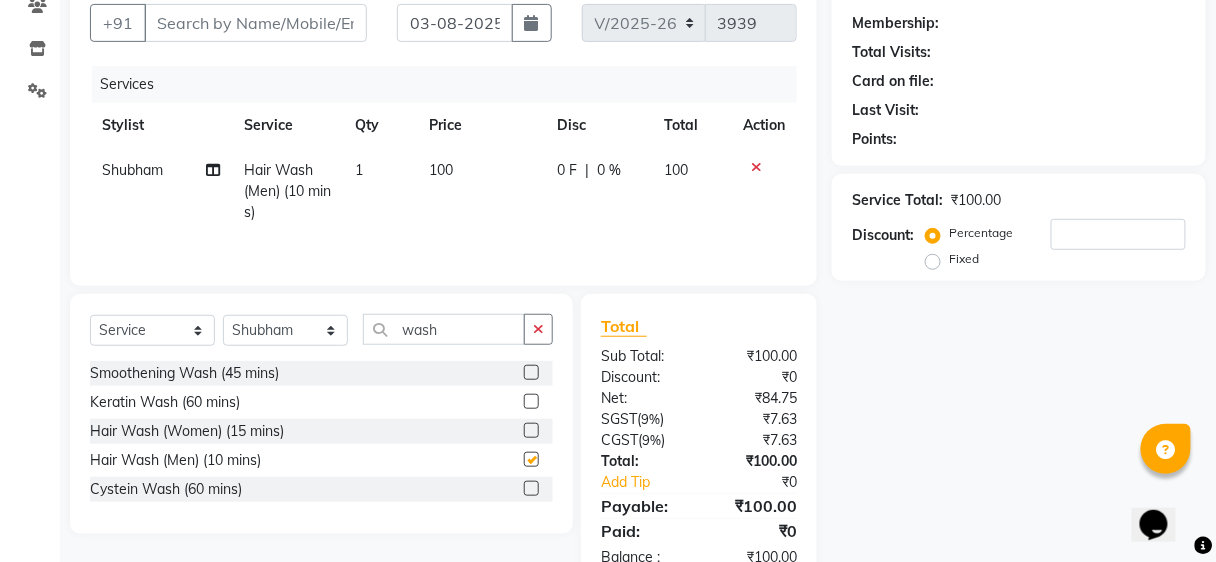 checkbox on "false" 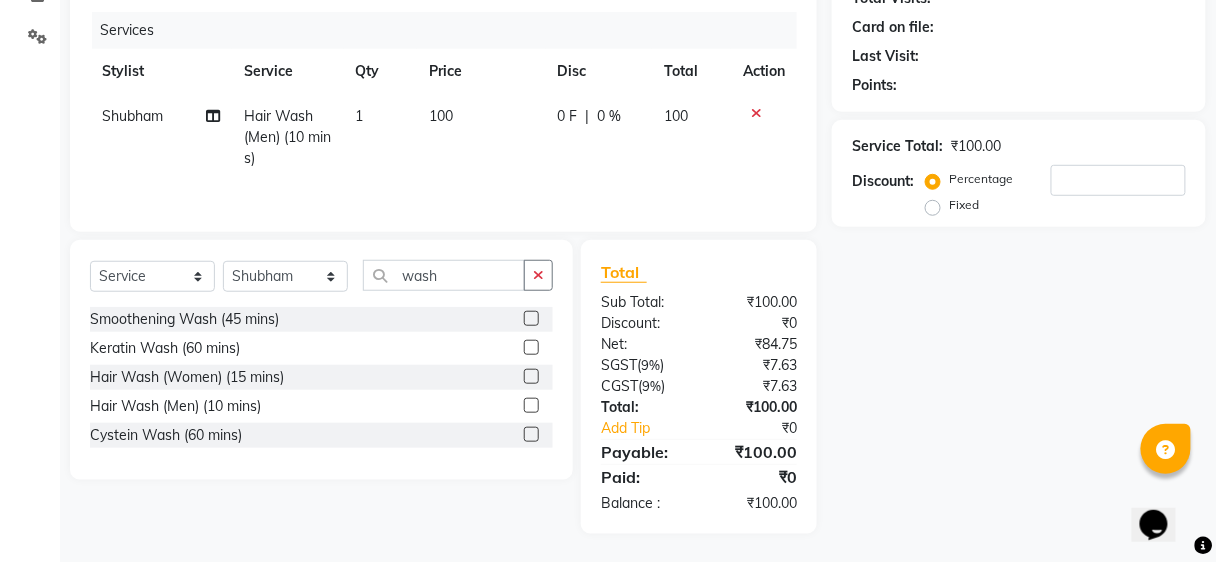 scroll, scrollTop: 0, scrollLeft: 0, axis: both 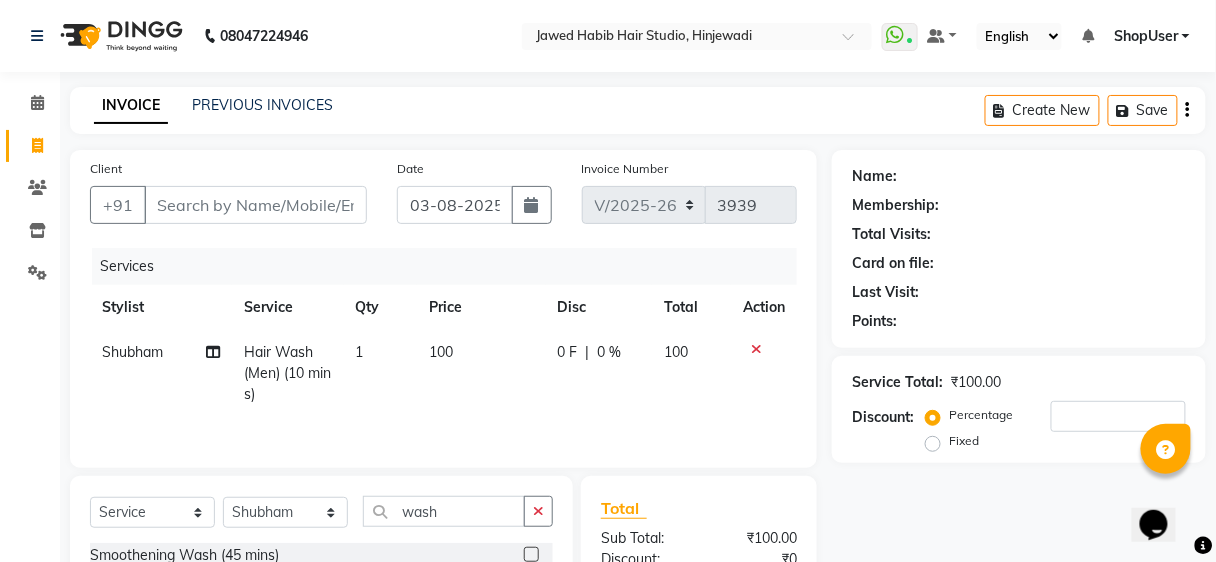 click on "Client +91" 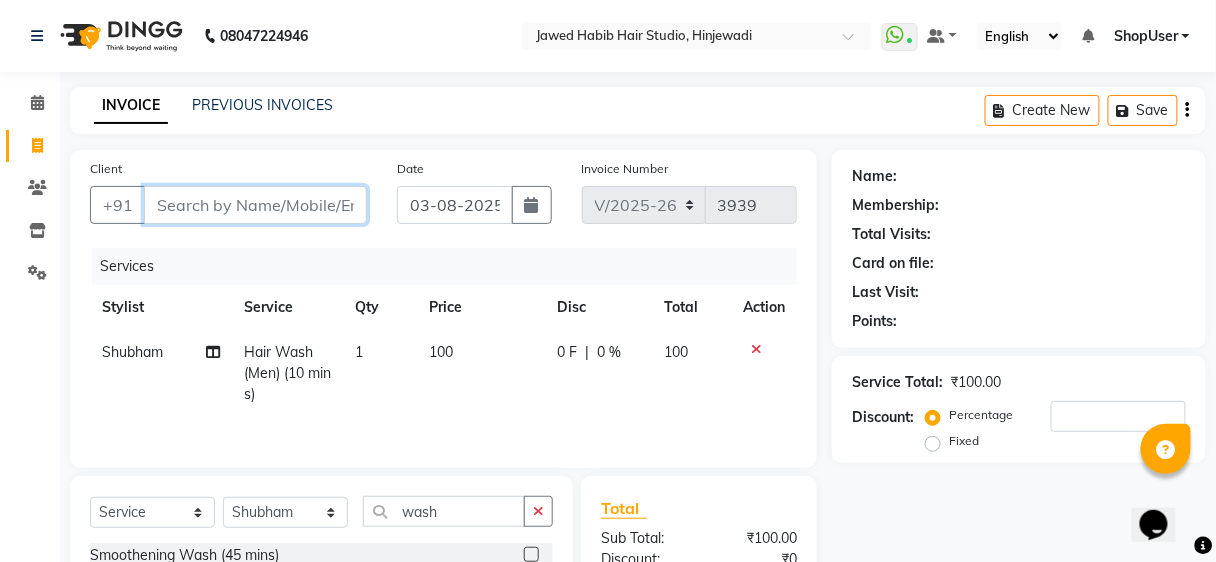 click on "Client" at bounding box center (255, 205) 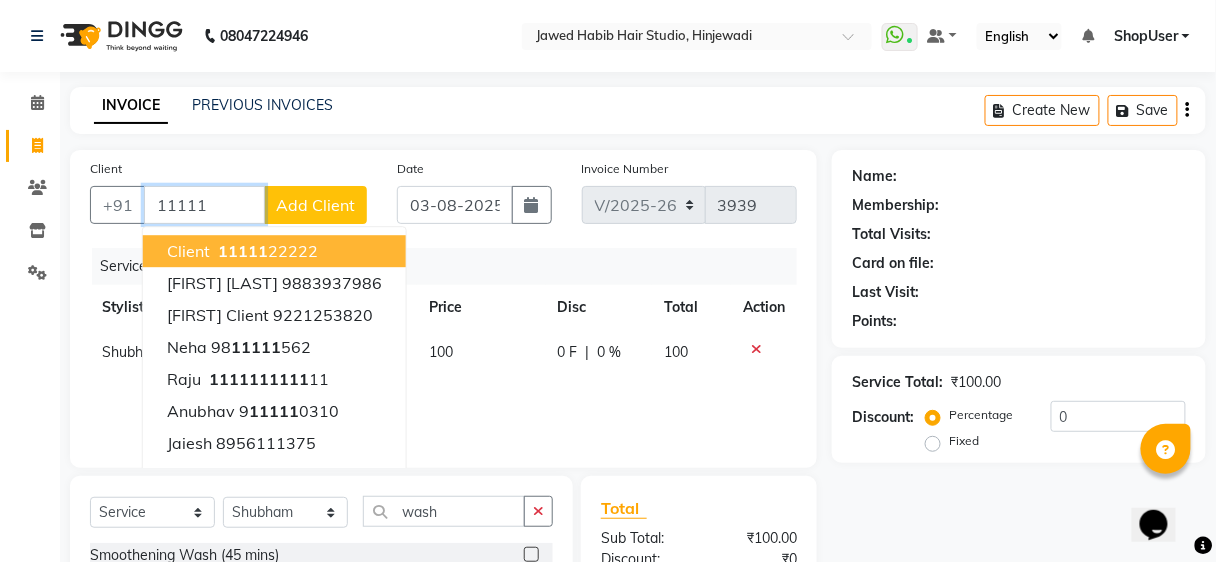 click on "11111 22222" at bounding box center (266, 251) 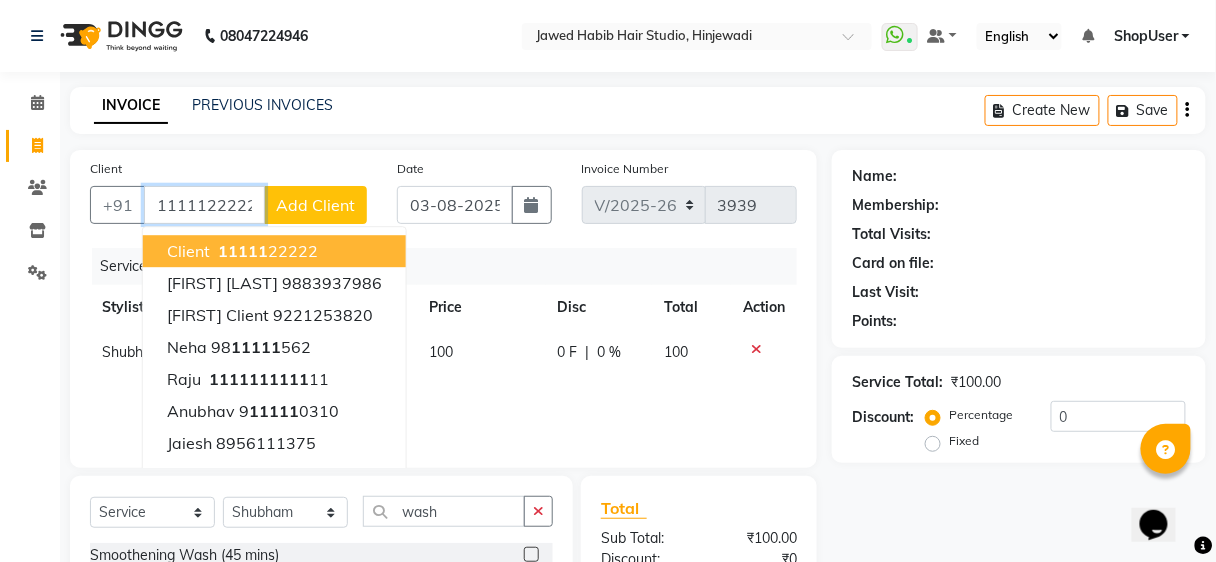 type on "1111122222" 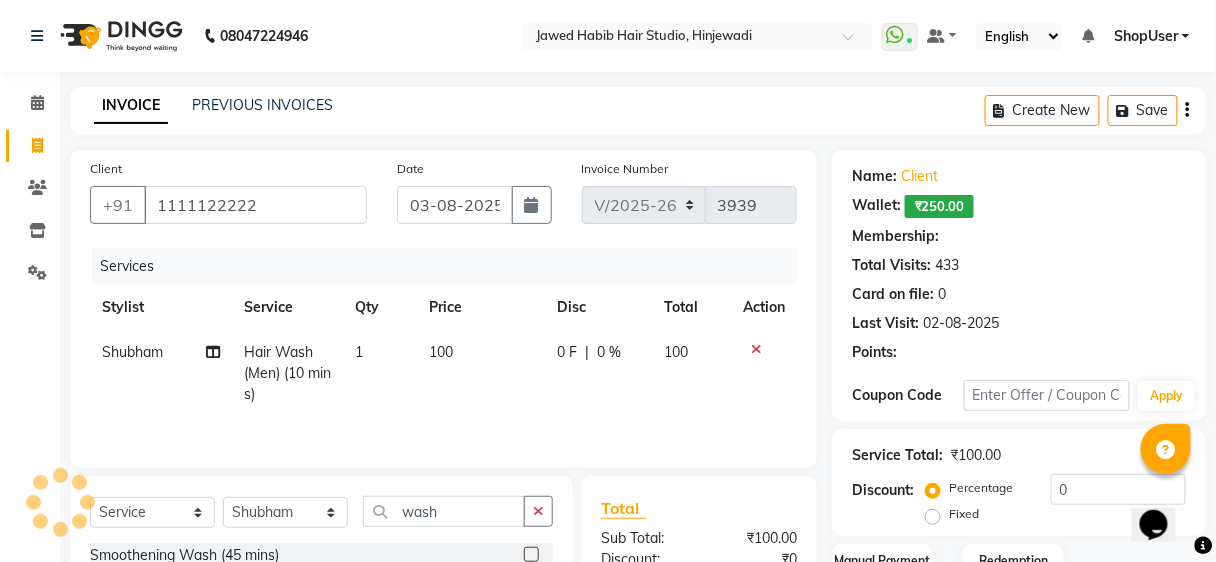 select on "1: Object" 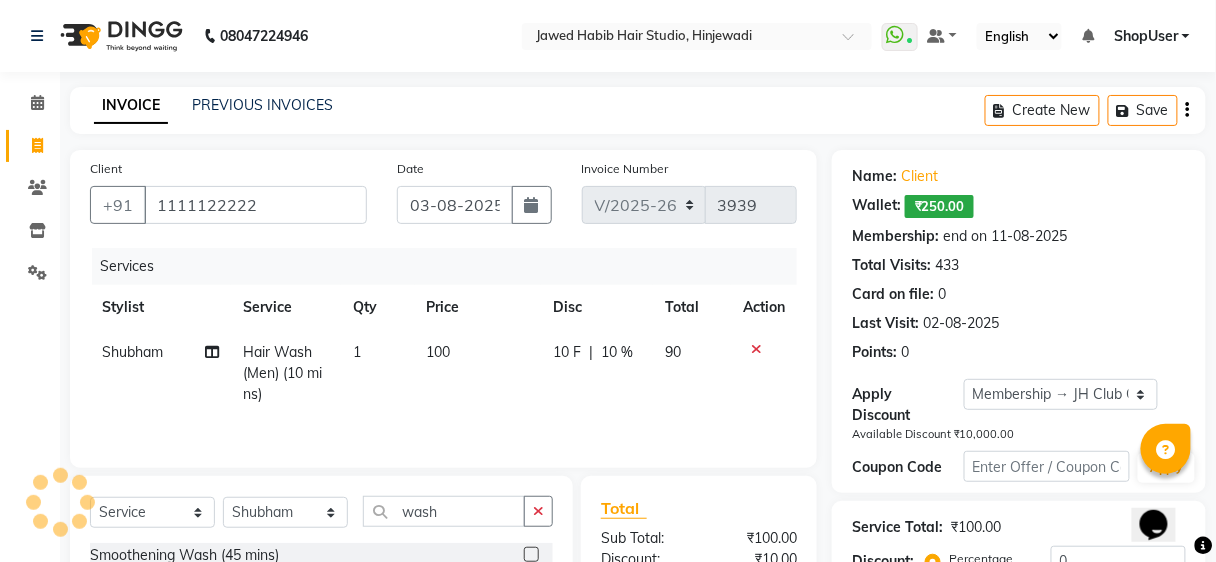 type on "10" 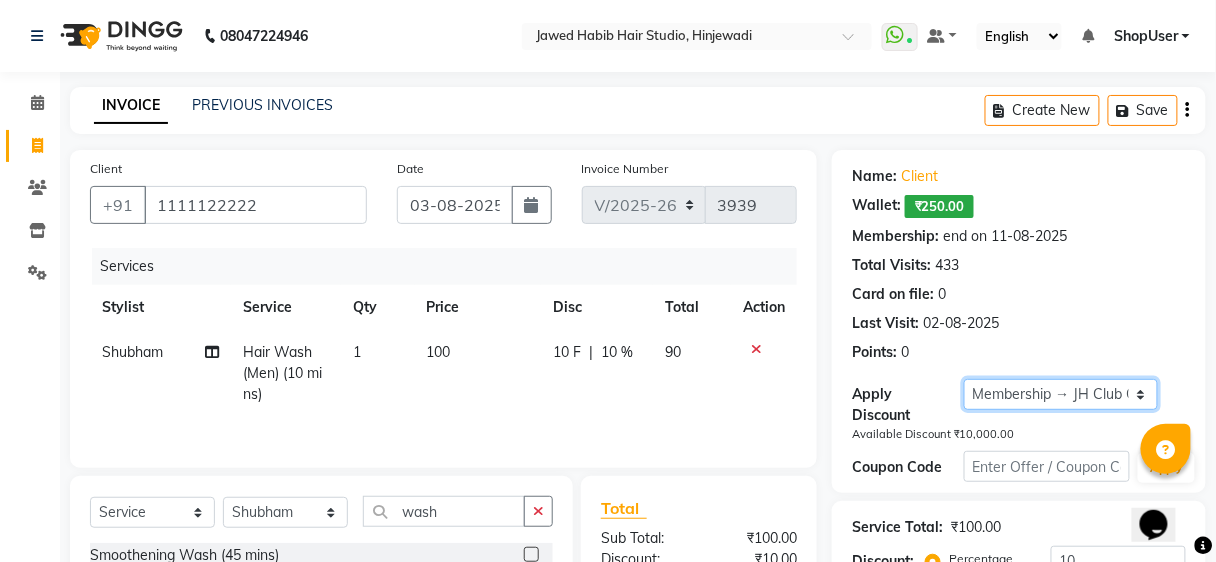 click on "Select Membership → JH Club Card" 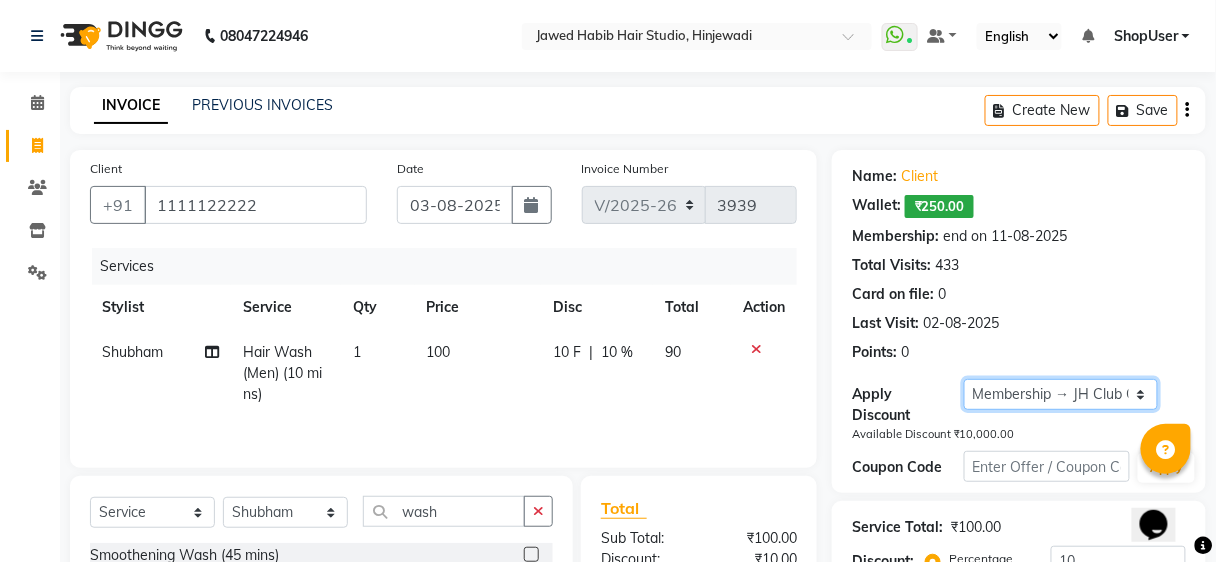 select on "0:" 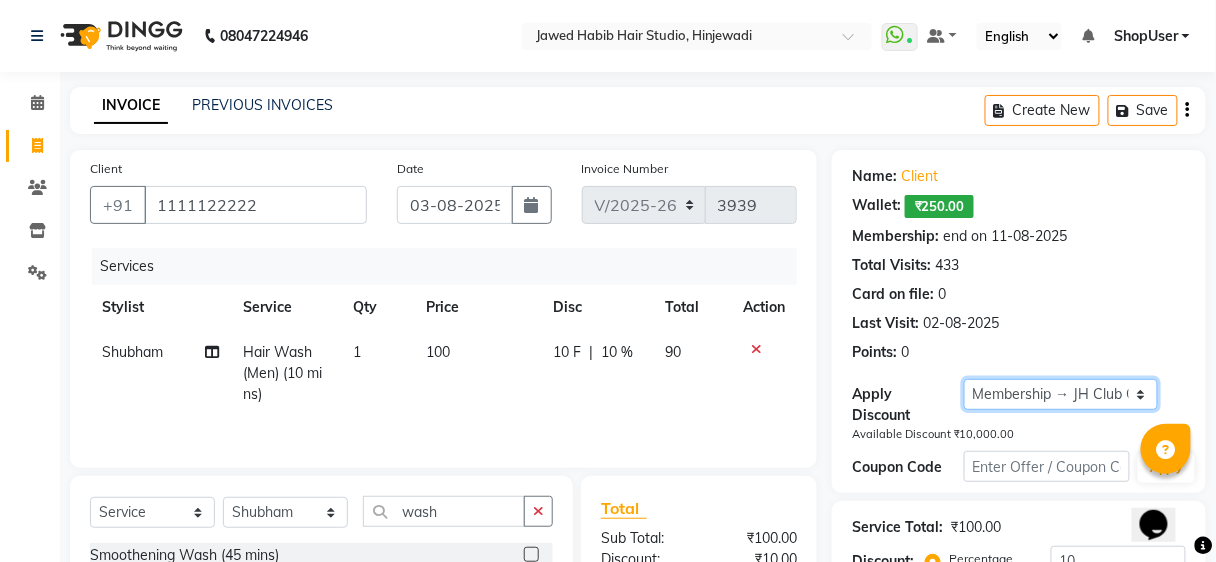 click on "Select Membership → JH Club Card" 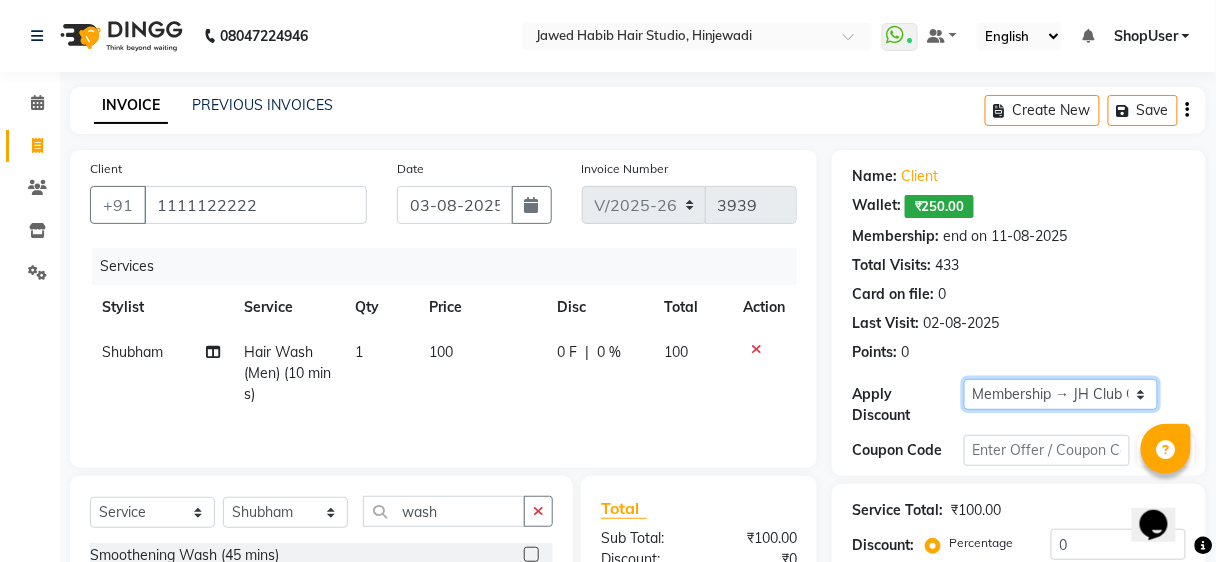 scroll, scrollTop: 236, scrollLeft: 0, axis: vertical 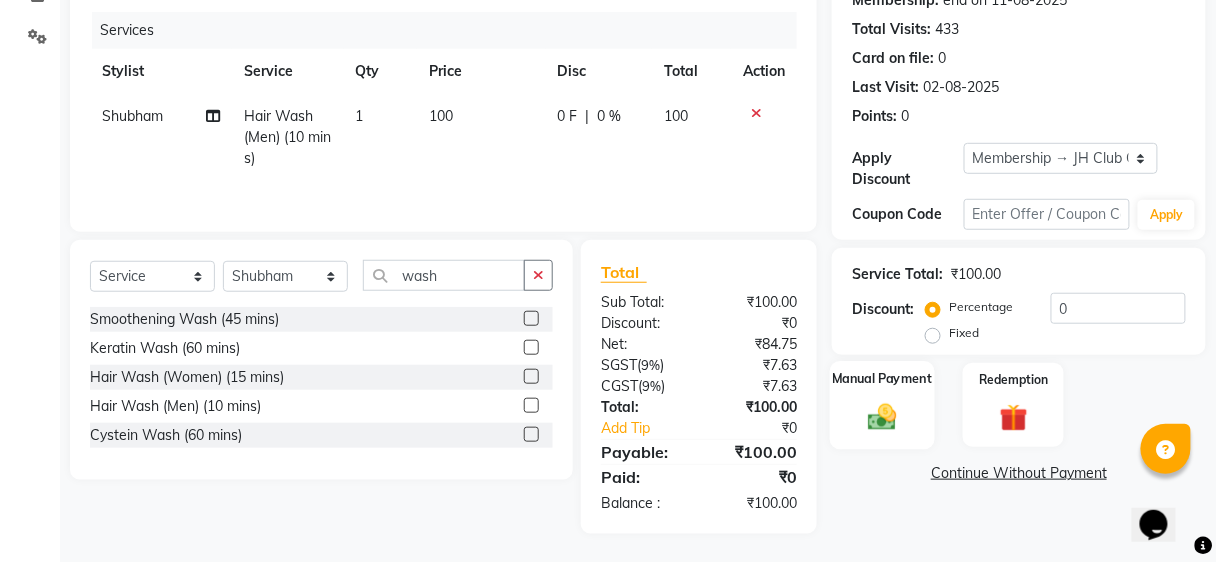 click on "Manual Payment" 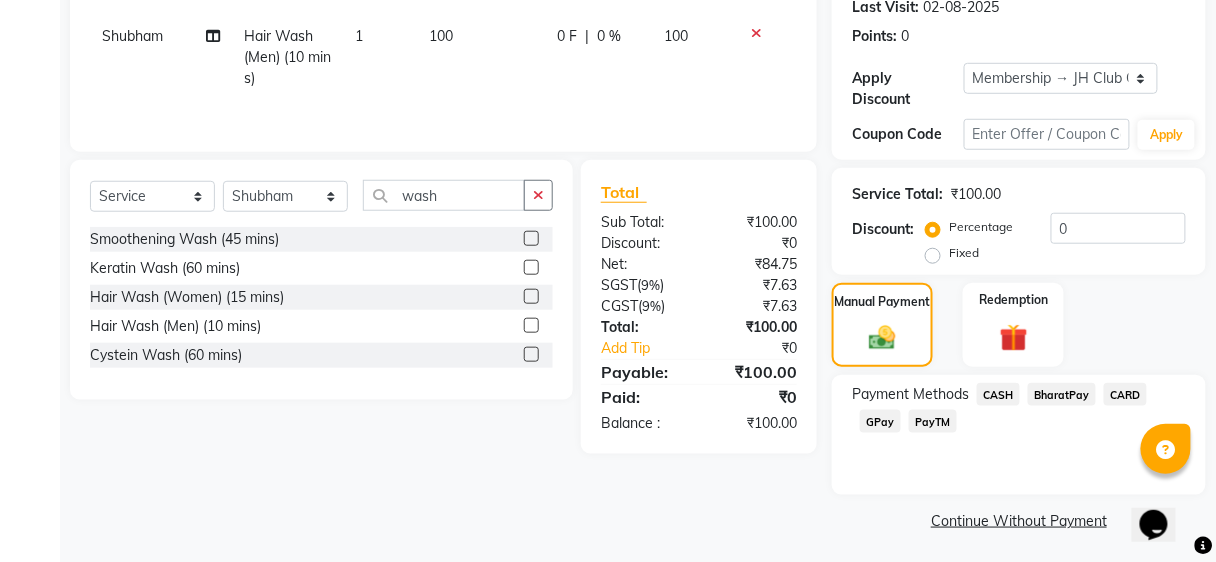 scroll, scrollTop: 319, scrollLeft: 0, axis: vertical 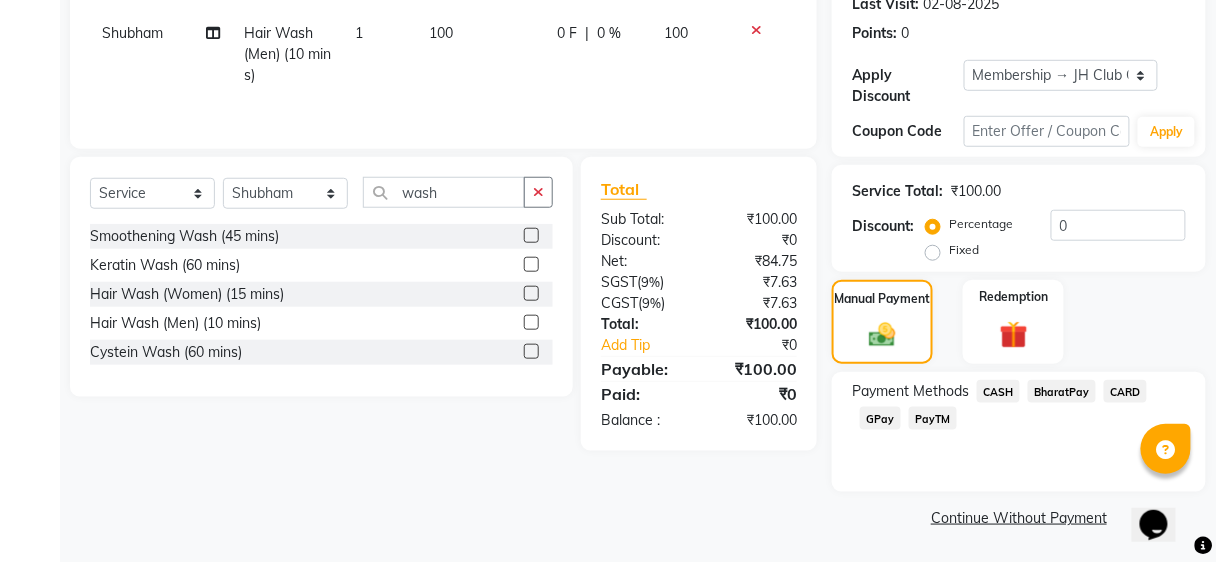click on "BharatPay" 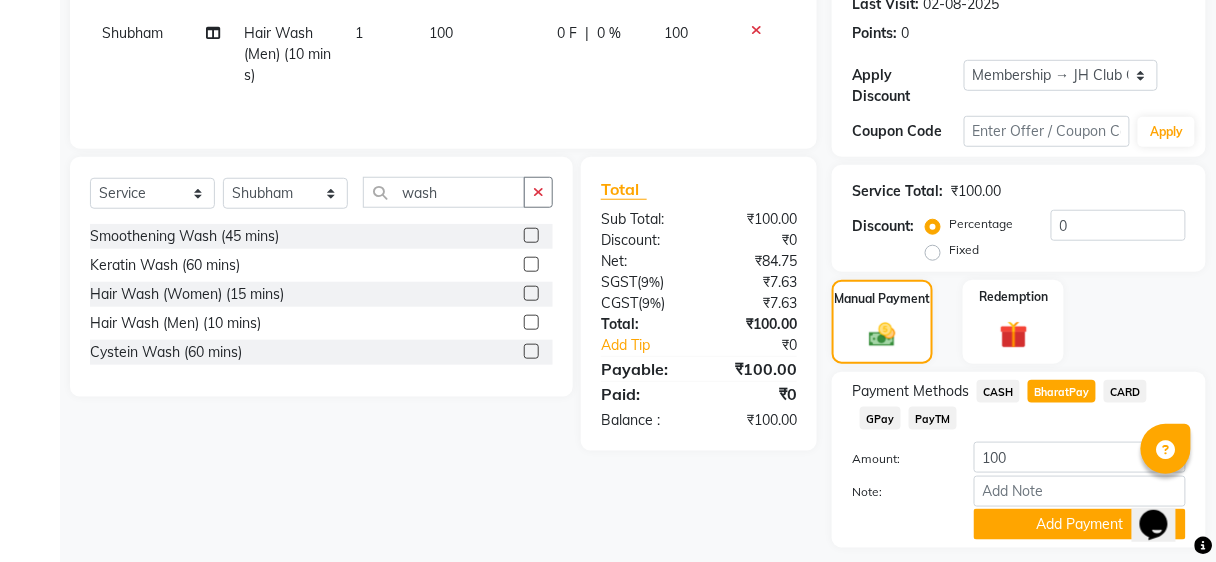 scroll, scrollTop: 375, scrollLeft: 0, axis: vertical 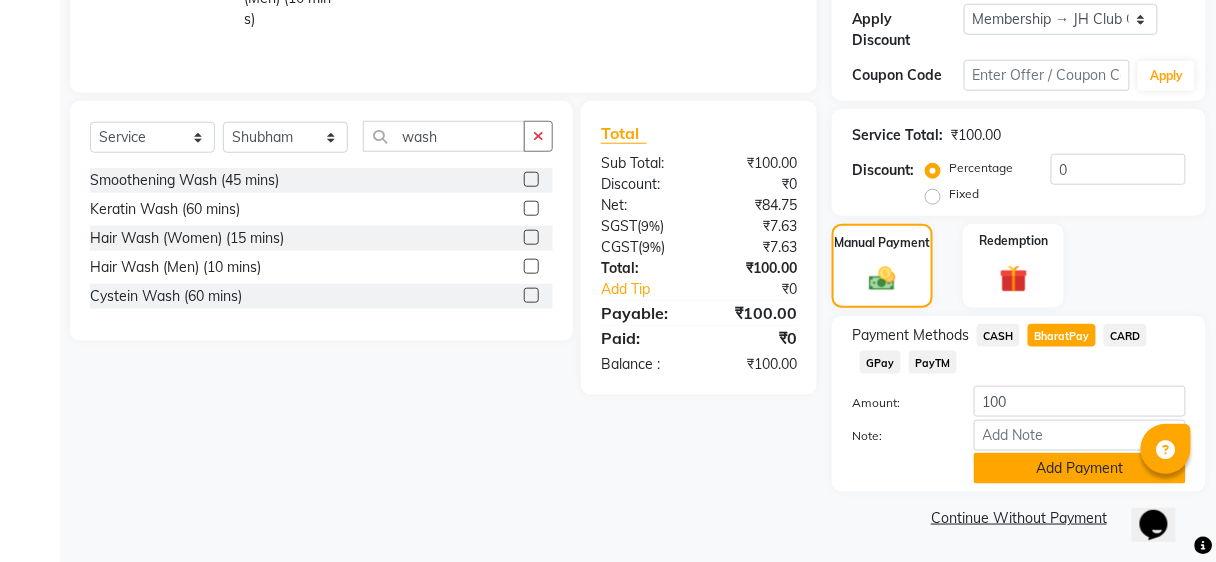 click on "Add Payment" 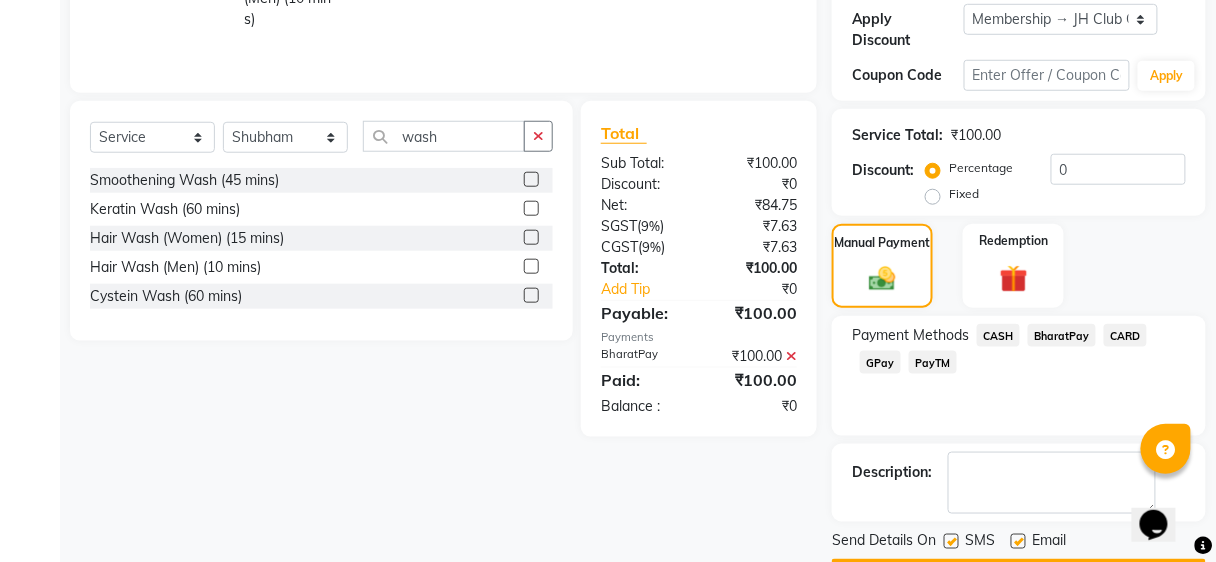 scroll, scrollTop: 431, scrollLeft: 0, axis: vertical 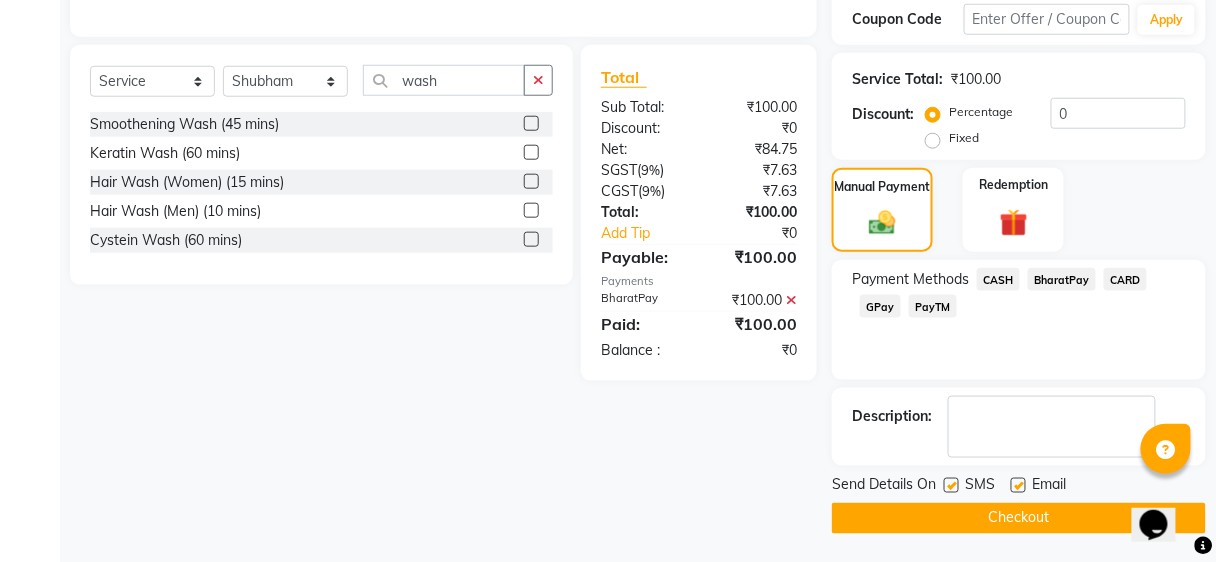 click on "Checkout" 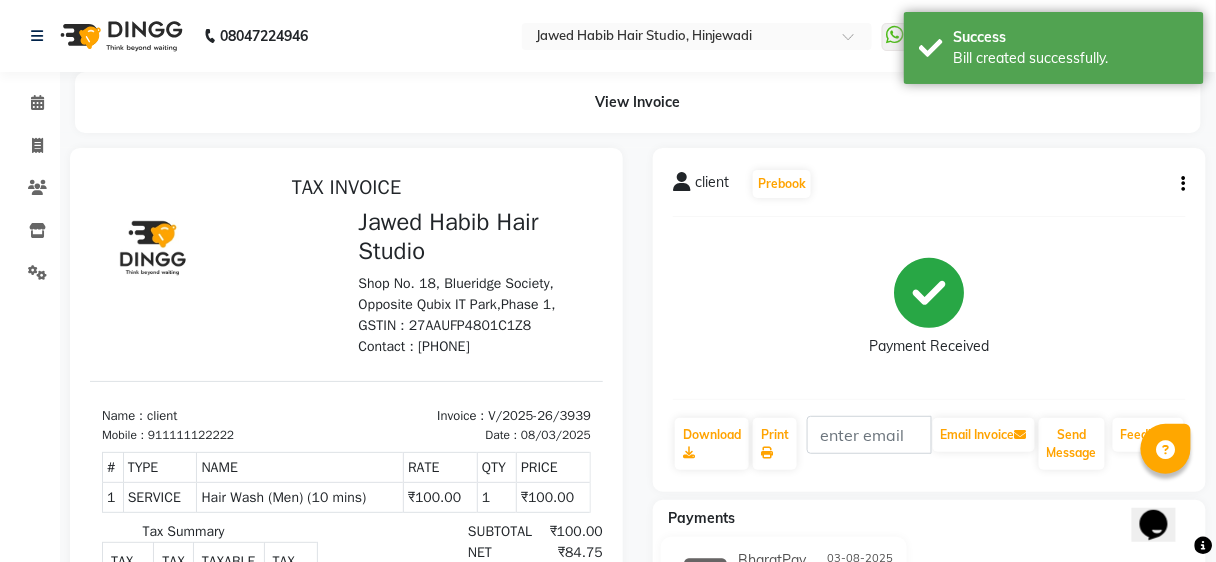 scroll, scrollTop: 0, scrollLeft: 0, axis: both 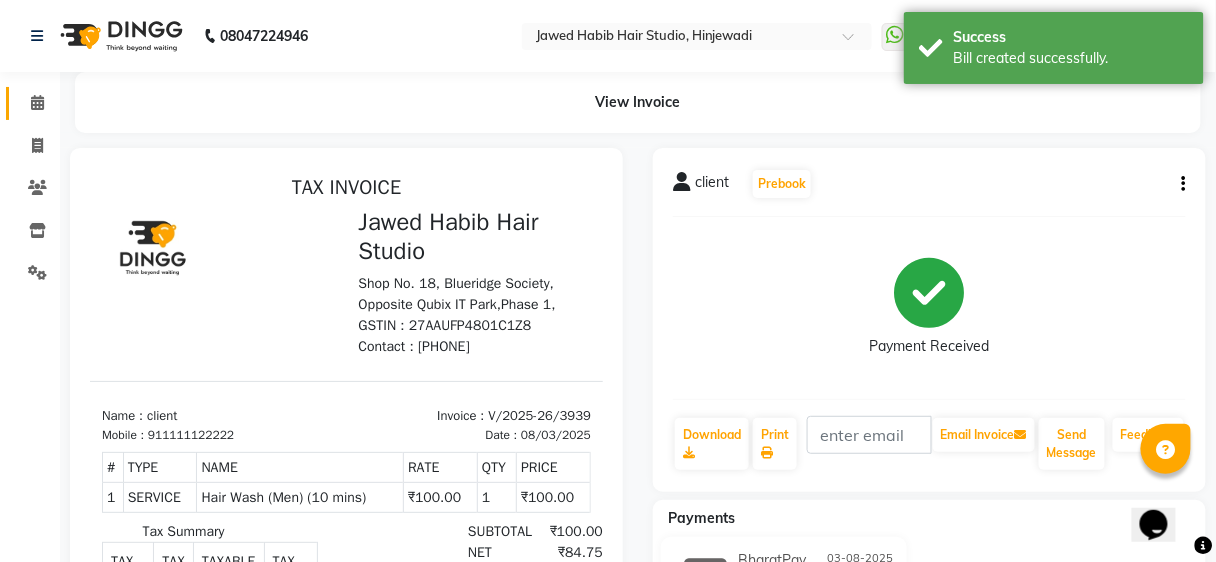 click on "Calendar" 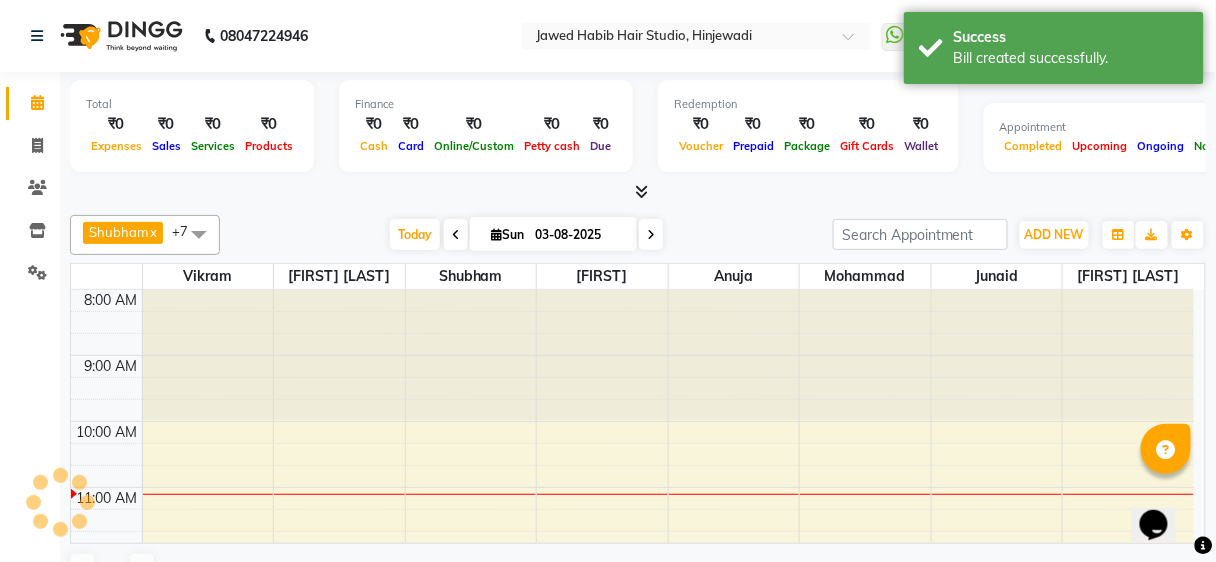 click on "Calendar" 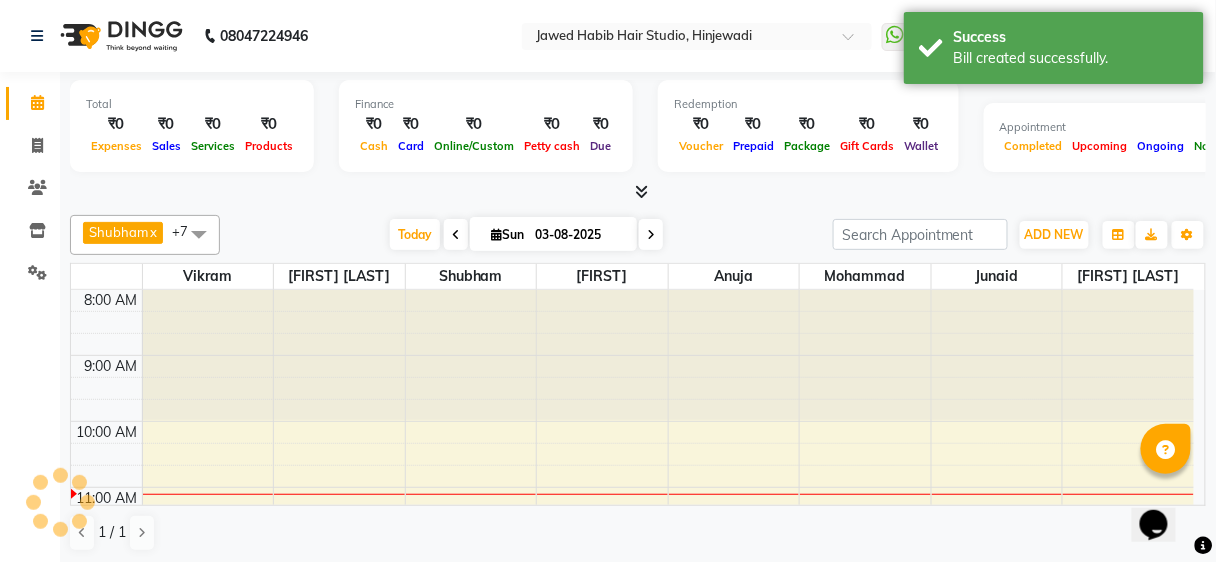 drag, startPoint x: 44, startPoint y: 116, endPoint x: 37, endPoint y: 108, distance: 10.630146 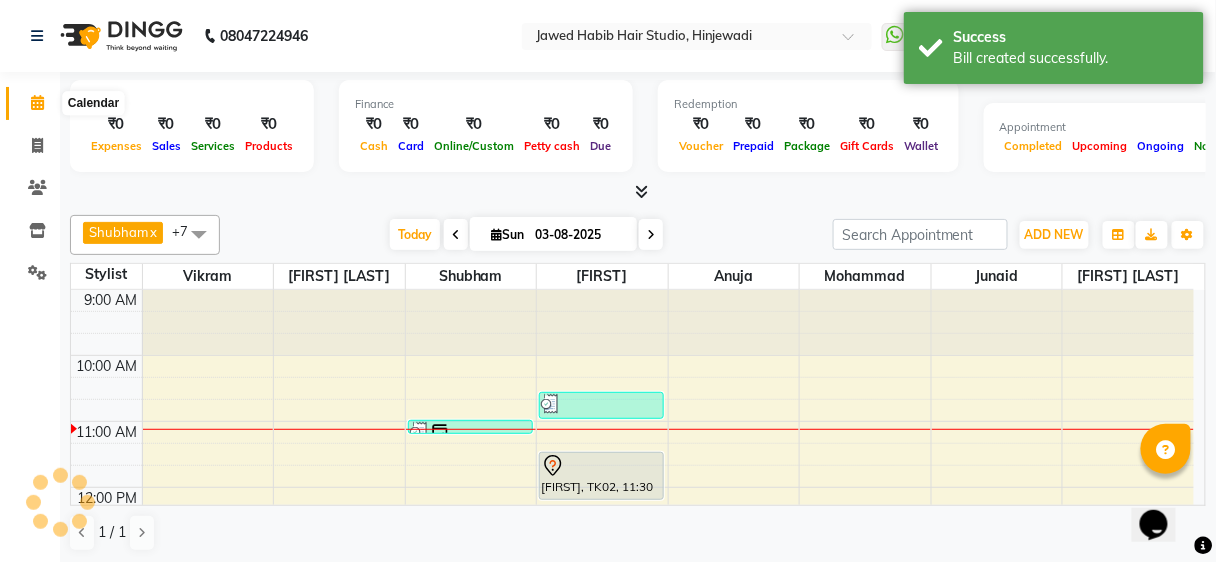 scroll, scrollTop: 0, scrollLeft: 0, axis: both 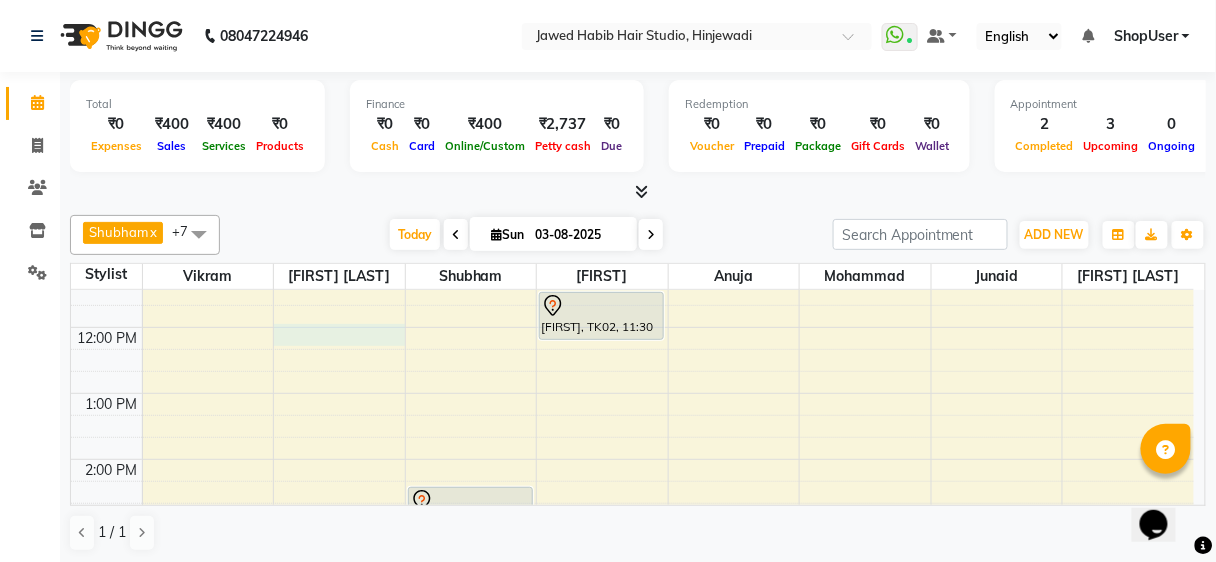 click on "9:00 AM 10:00 AM 11:00 AM 12:00 PM 1:00 PM 2:00 PM 3:00 PM 4:00 PM 5:00 PM 6:00 PM 7:00 PM 8:00 PM 9:00 PM 10:00 PM     [FIRST], TK04, 11:00 AM-11:10 AM, Hair Wash (Men) (10 mins)             [FIRST], TK01, 02:30 PM-03:10 PM, Root Booster Treatment -for Anti Hair Fall And Strength(mid Length) (40 mins)             [FIRST], TK01, 03:15 PM-04:00 PM, Fusion Treatment(waist Length) (45 mins)     [FIRST], TK03, 10:35 AM-11:00 AM, Haircut - Male (25 mins)             [FIRST], TK02, 11:30 AM-12:15 PM, Btx Treatment (45 mins)" at bounding box center (632, 591) 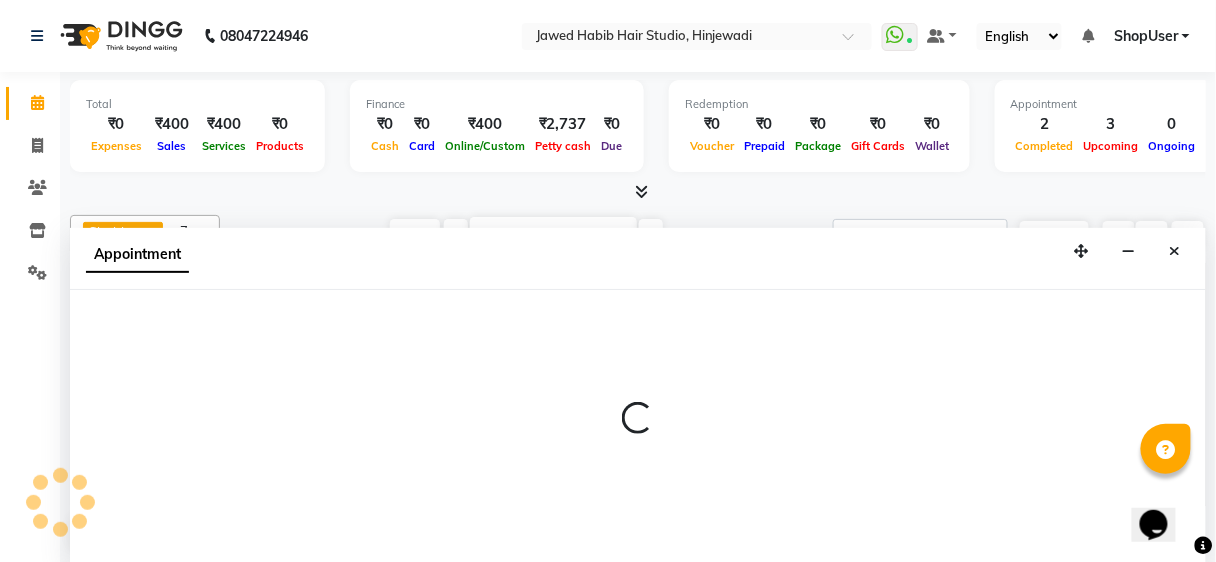 scroll, scrollTop: 0, scrollLeft: 0, axis: both 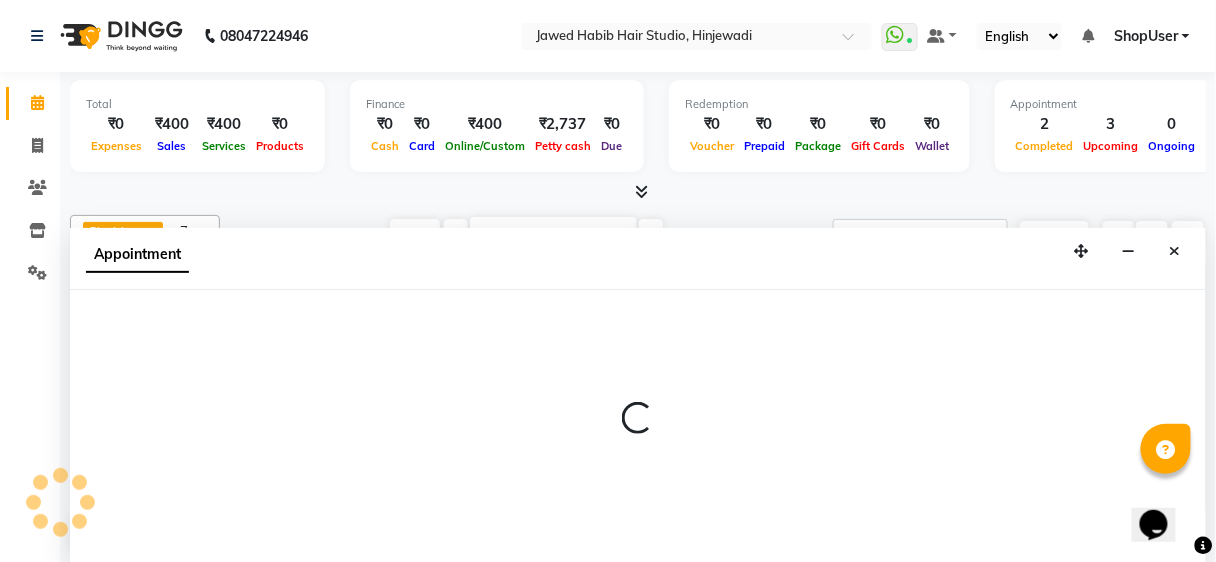 select on "34696" 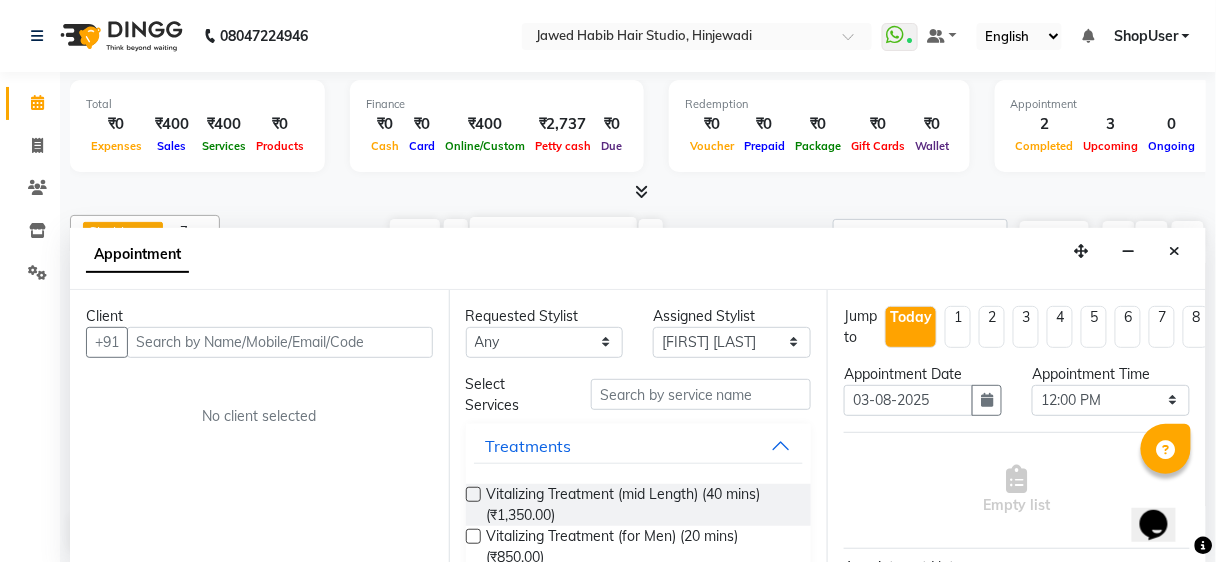 click at bounding box center (280, 342) 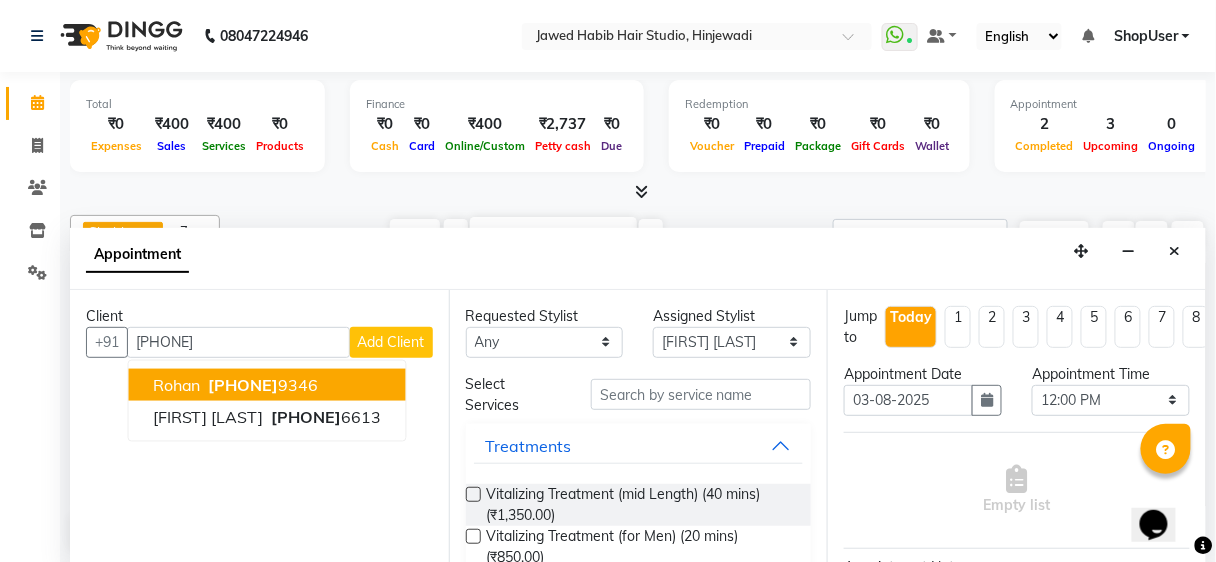click on "[FIRST]   [PHONE]" at bounding box center [267, 384] 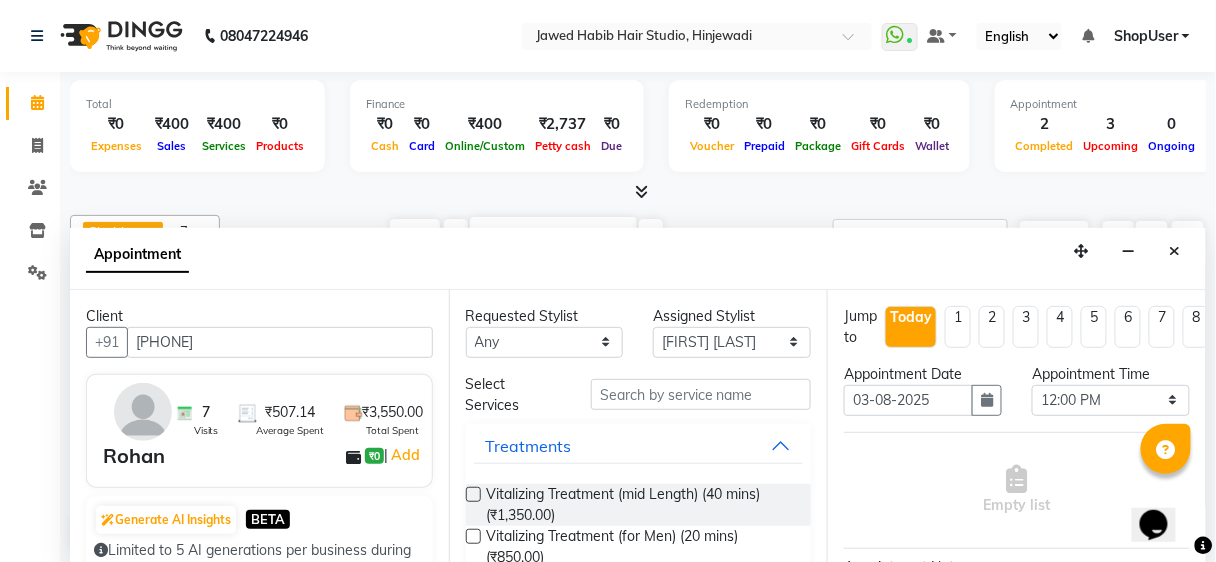 type on "[PHONE]" 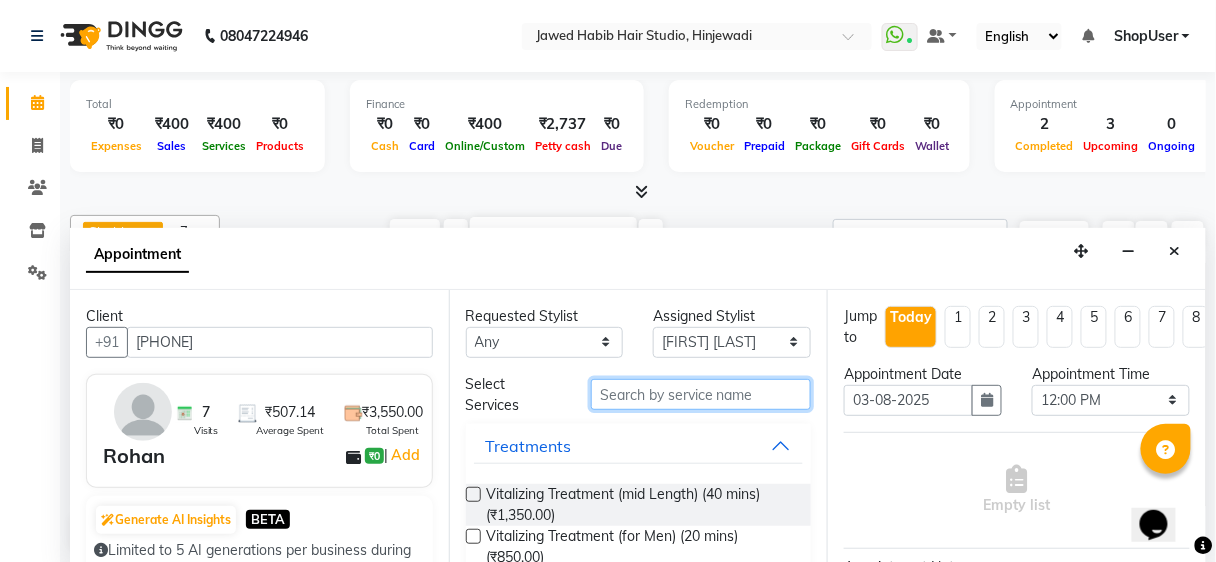 click at bounding box center (701, 394) 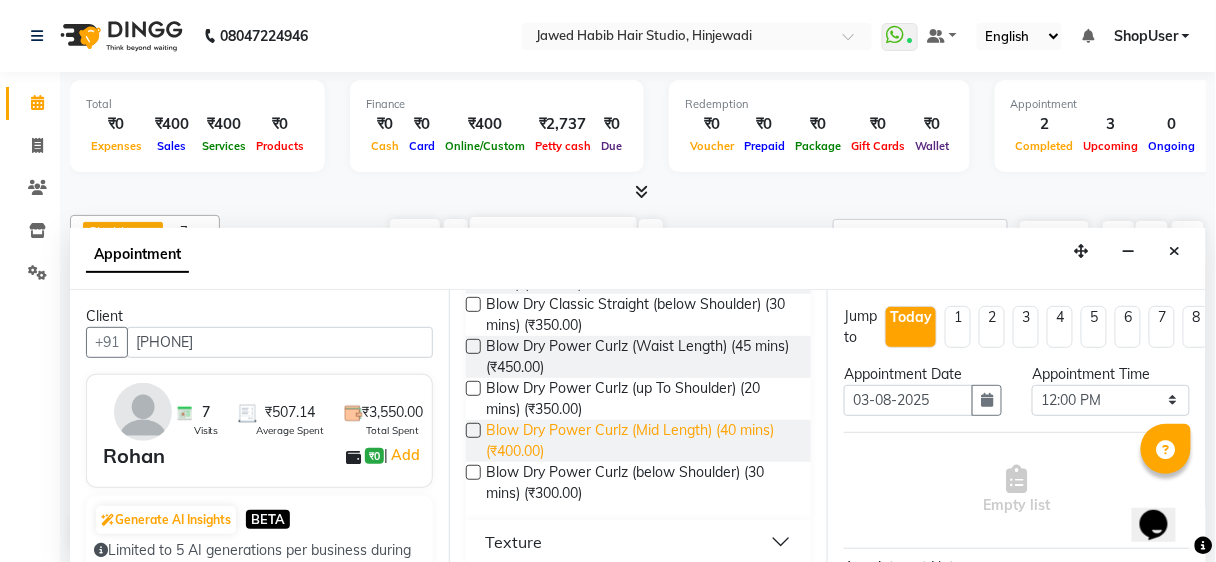 scroll, scrollTop: 320, scrollLeft: 0, axis: vertical 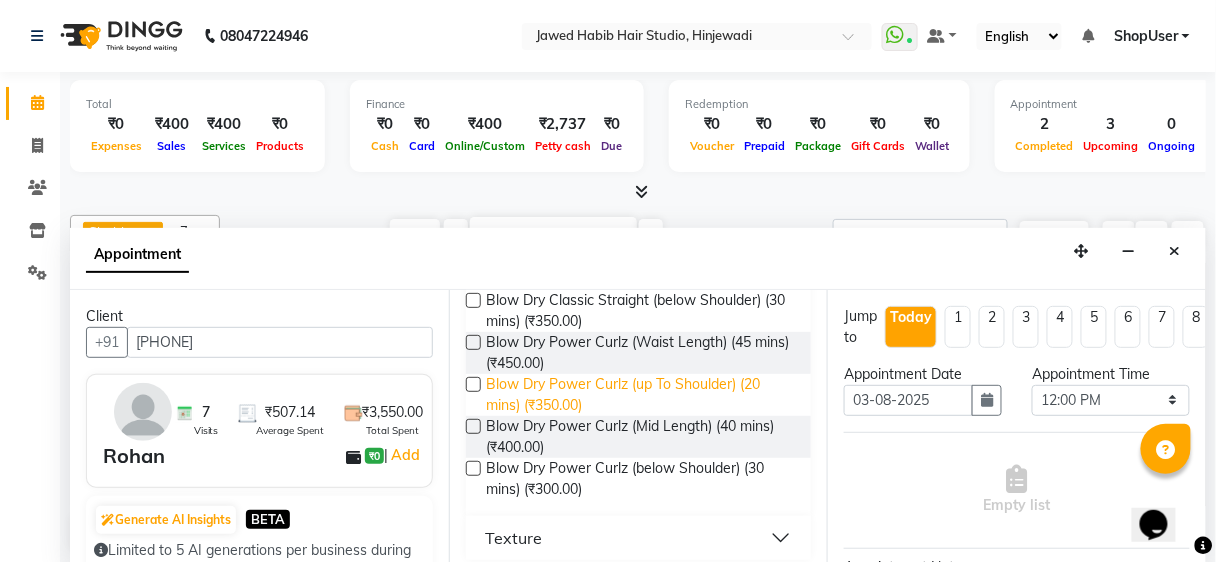 type on "blo" 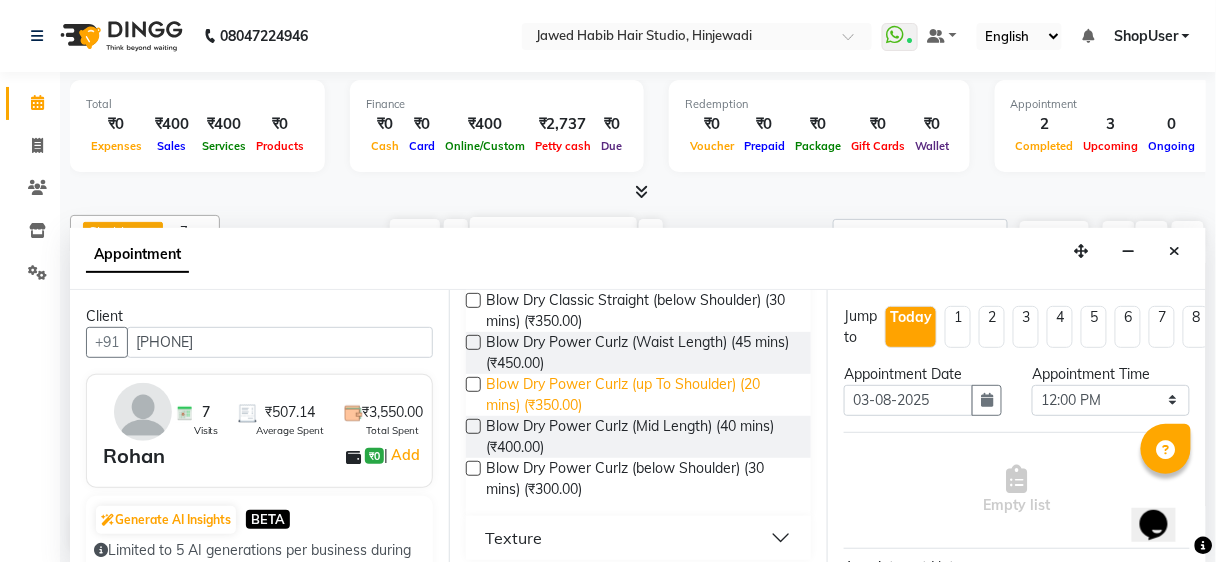 click on "Blow Dry Power Curlz  (up To Shoulder) (20 mins) (₹350.00)" at bounding box center (641, 395) 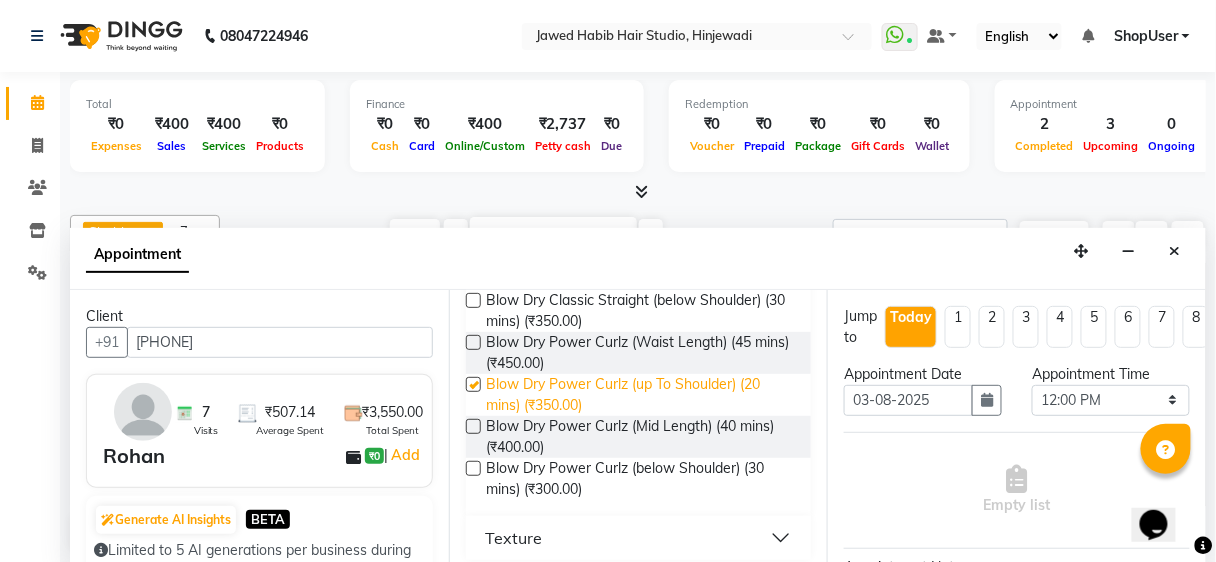 checkbox on "false" 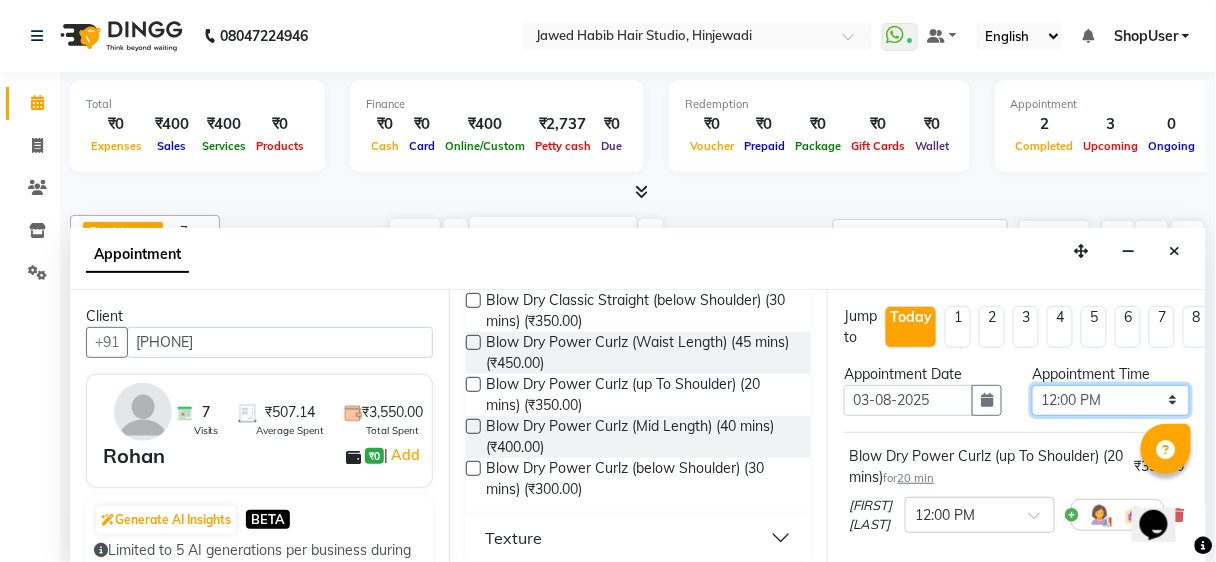 click on "Select 10:00 AM 10:15 AM 10:30 AM 10:45 AM 11:00 AM 11:15 AM 11:30 AM 11:45 AM 12:00 PM 12:15 PM 12:30 PM 12:45 PM 01:00 PM 01:15 PM 01:30 PM 01:45 PM 02:00 PM 02:15 PM 02:30 PM 02:45 PM 03:00 PM 03:15 PM 03:30 PM 03:45 PM 04:00 PM 04:15 PM 04:30 PM 04:45 PM 05:00 PM 05:15 PM 05:30 PM 05:45 PM 06:00 PM 06:15 PM 06:30 PM 06:45 PM 07:00 PM 07:15 PM 07:30 PM 07:45 PM 08:00 PM 08:15 PM 08:30 PM 08:45 PM 09:00 PM 09:15 PM 09:30 PM 09:45 PM 10:00 PM" at bounding box center (1111, 400) 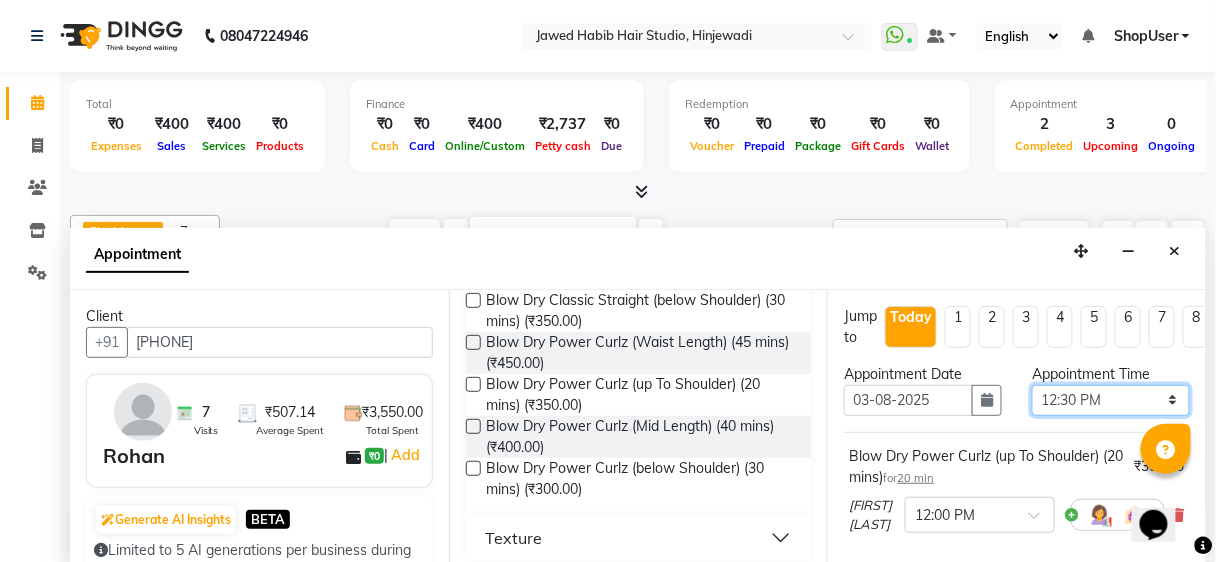 click on "Select 10:00 AM 10:15 AM 10:30 AM 10:45 AM 11:00 AM 11:15 AM 11:30 AM 11:45 AM 12:00 PM 12:15 PM 12:30 PM 12:45 PM 01:00 PM 01:15 PM 01:30 PM 01:45 PM 02:00 PM 02:15 PM 02:30 PM 02:45 PM 03:00 PM 03:15 PM 03:30 PM 03:45 PM 04:00 PM 04:15 PM 04:30 PM 04:45 PM 05:00 PM 05:15 PM 05:30 PM 05:45 PM 06:00 PM 06:15 PM 06:30 PM 06:45 PM 07:00 PM 07:15 PM 07:30 PM 07:45 PM 08:00 PM 08:15 PM 08:30 PM 08:45 PM 09:00 PM 09:15 PM 09:30 PM 09:45 PM 10:00 PM" at bounding box center (1111, 400) 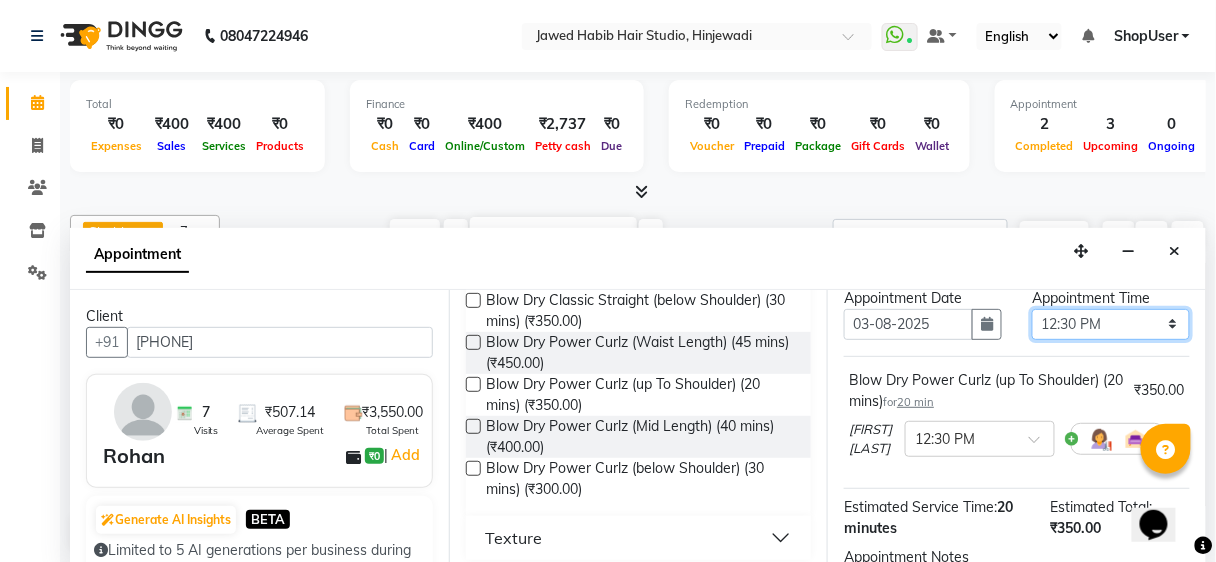 scroll, scrollTop: 323, scrollLeft: 0, axis: vertical 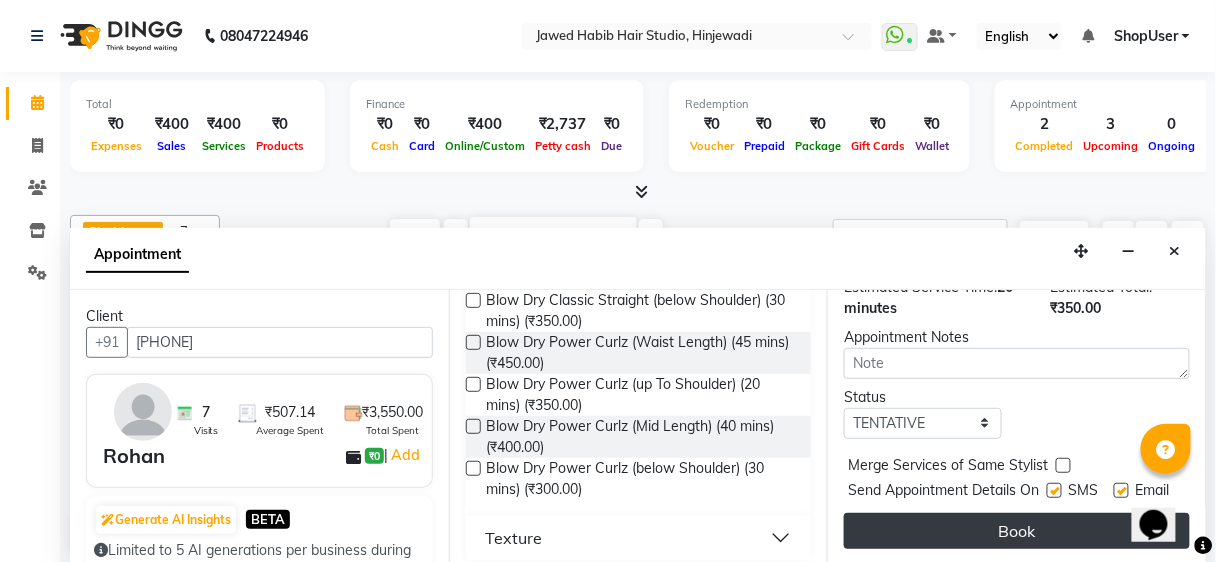 click on "Book" at bounding box center [1017, 531] 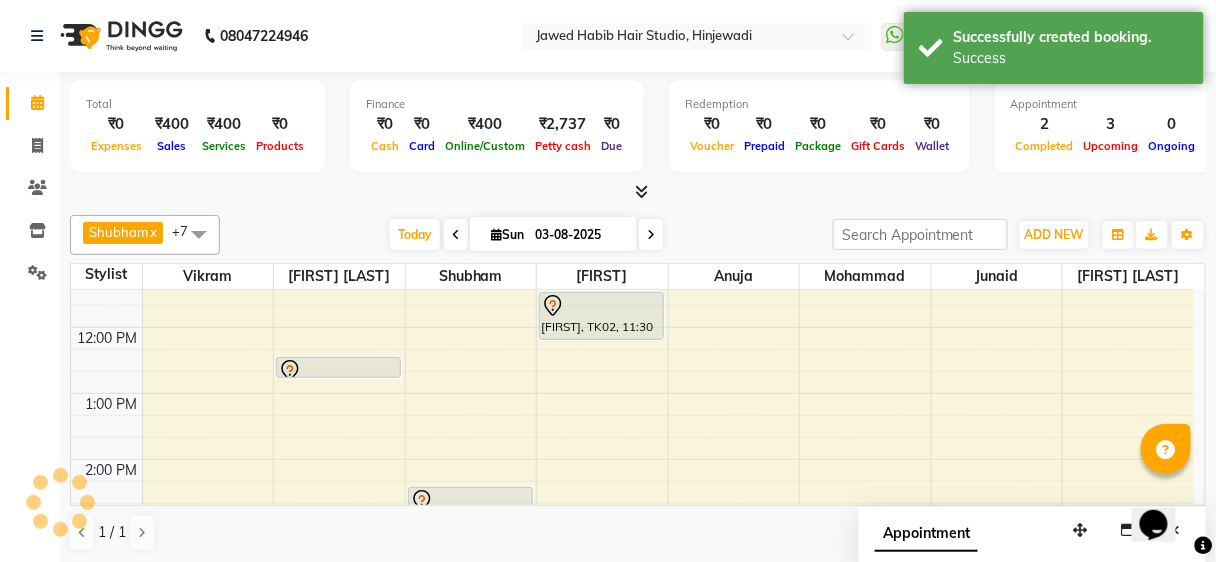 scroll, scrollTop: 0, scrollLeft: 0, axis: both 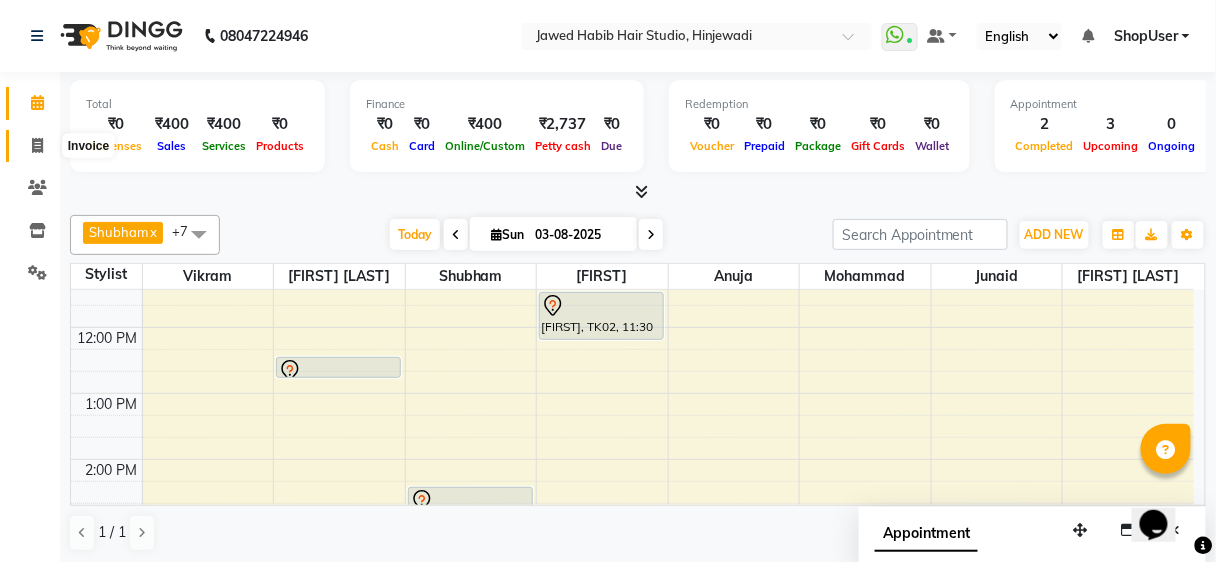 click 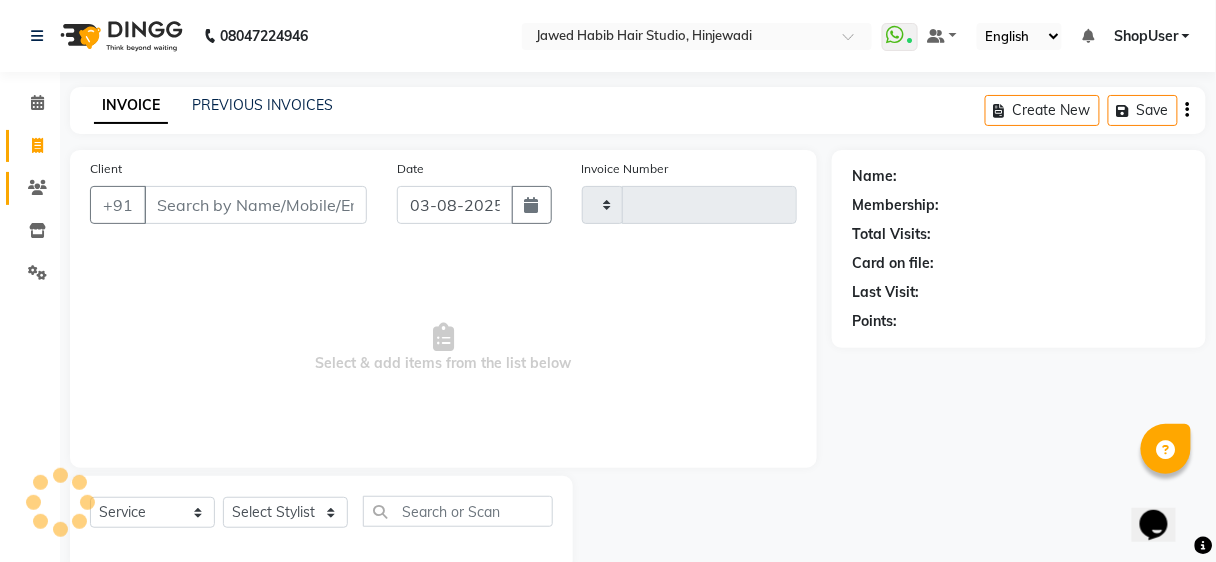 click 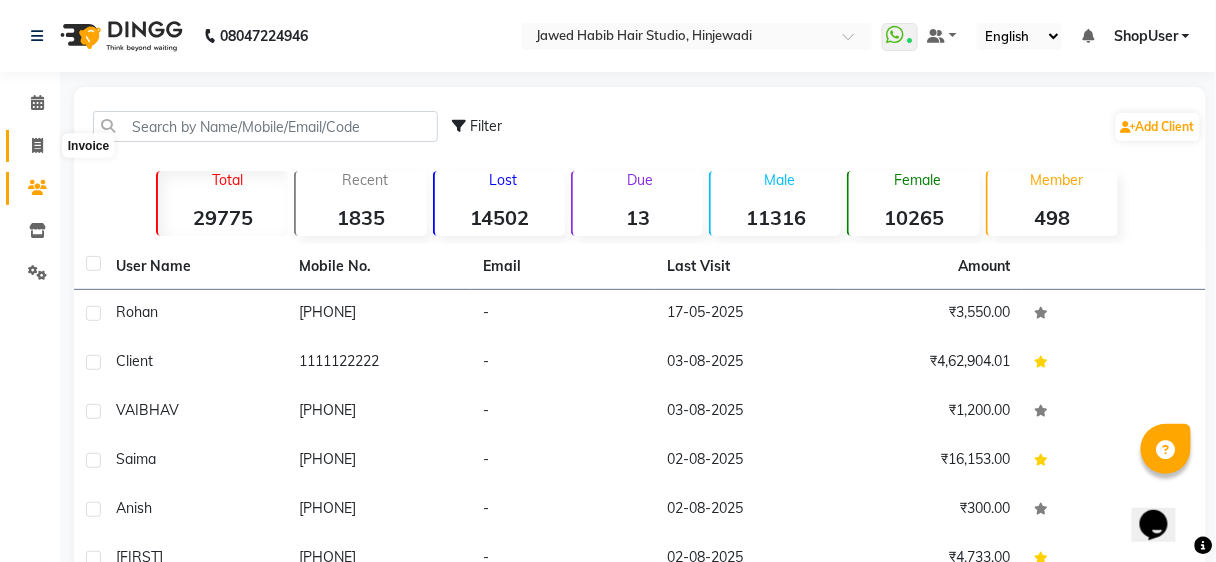 click 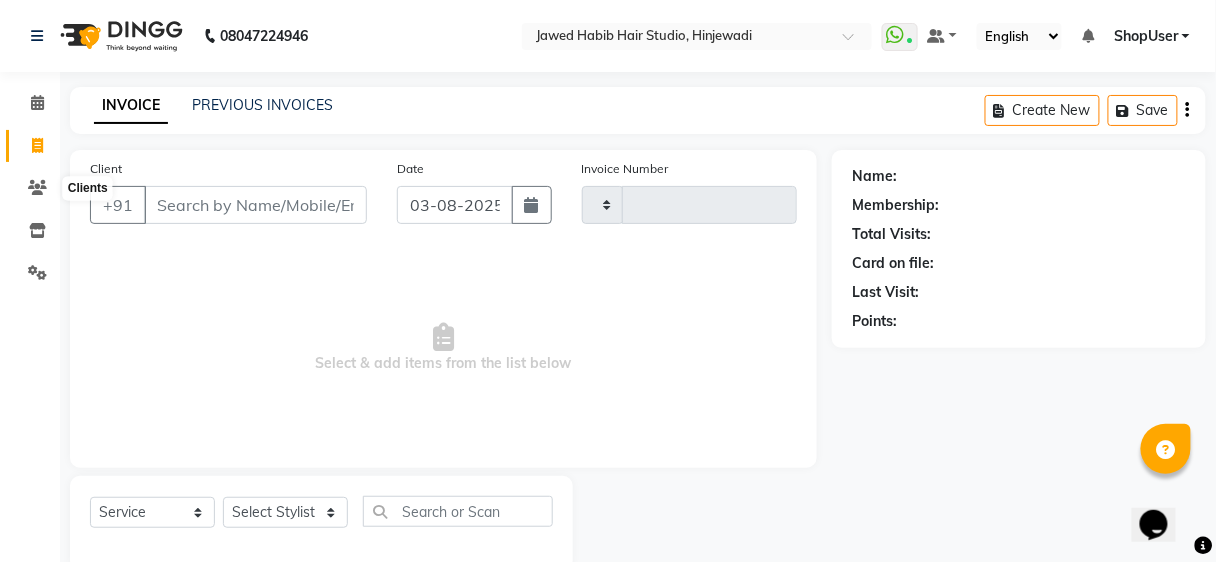 scroll, scrollTop: 37, scrollLeft: 0, axis: vertical 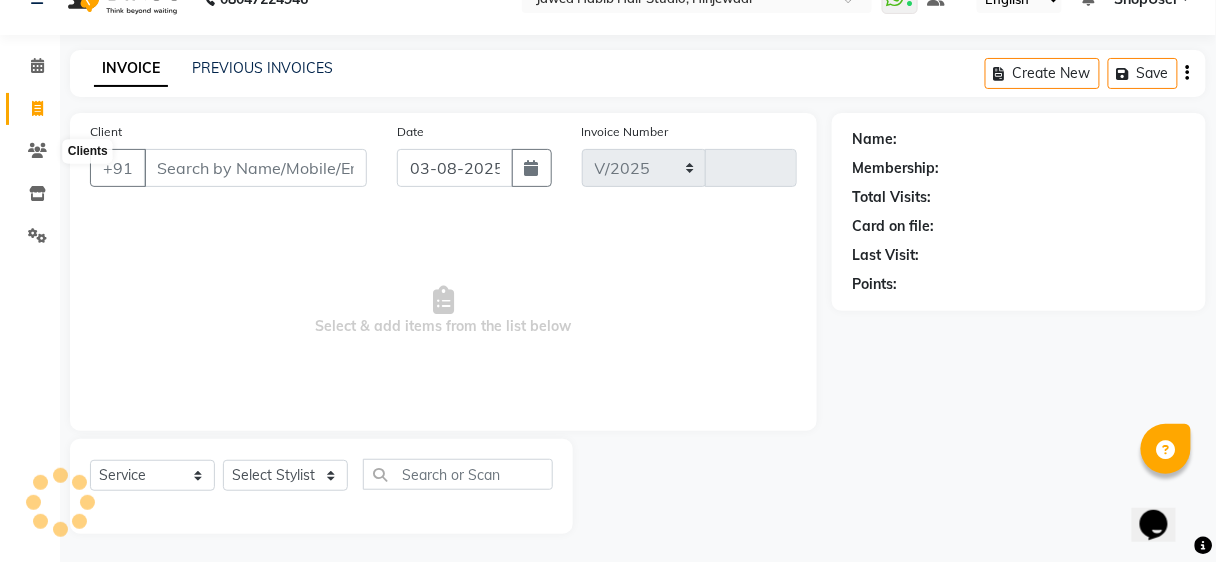select on "627" 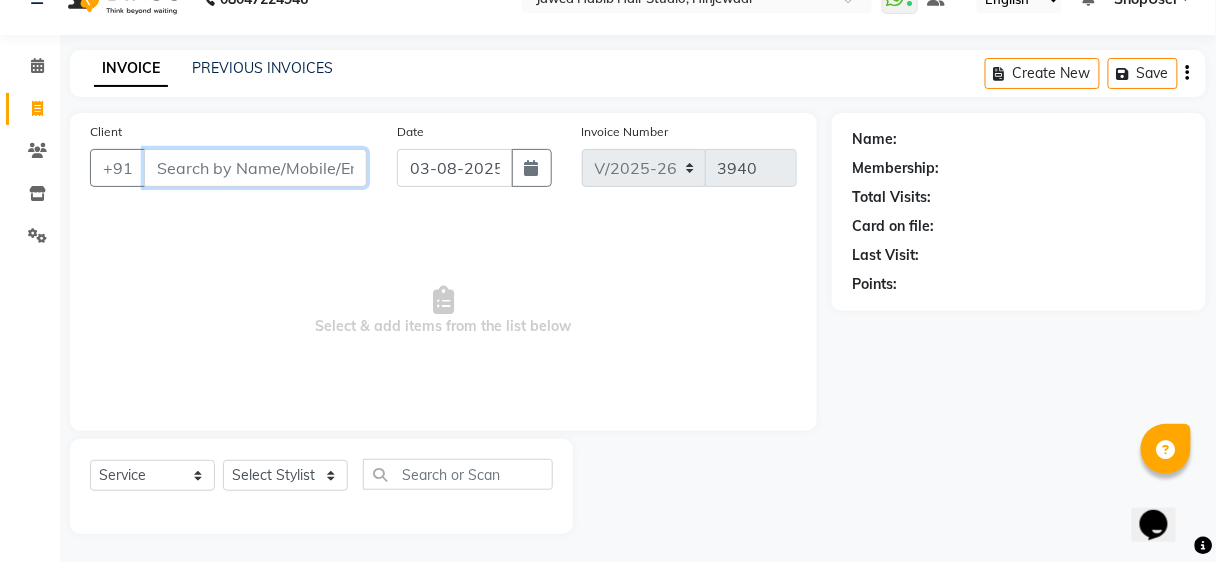click on "Client" at bounding box center [255, 168] 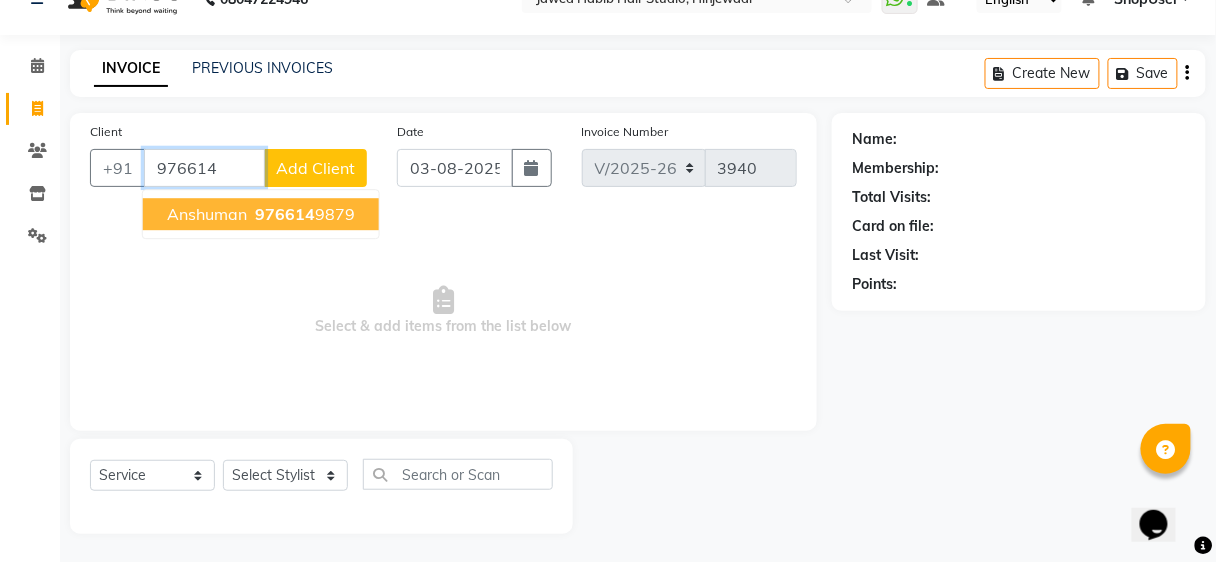 click on "[PHONE]" at bounding box center [303, 214] 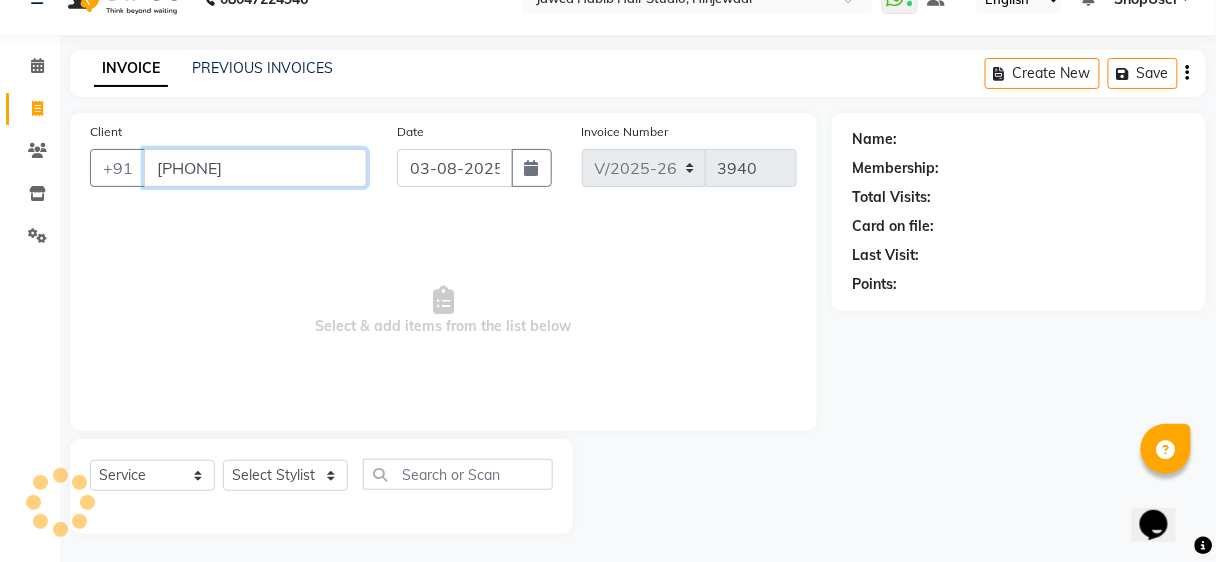 type on "[PHONE]" 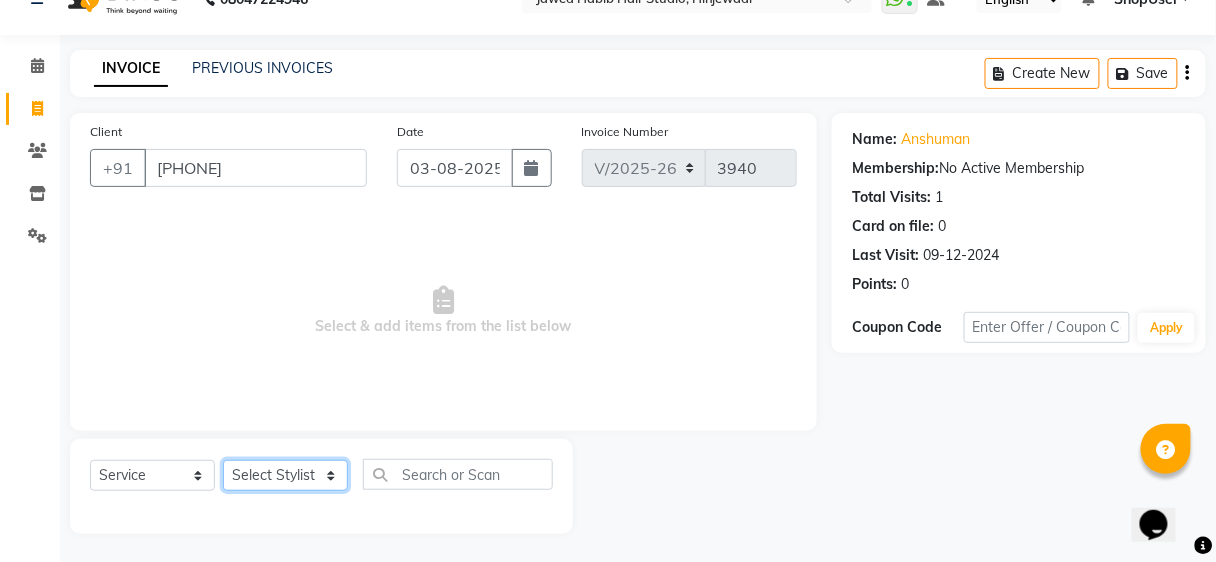 click on "Select Stylist Ajinkya Anuja Arunesh Avinash Junaid Mohammad Pawan Krishna Rushikesh ShopUser Shubham Shweta Kale Vikram" 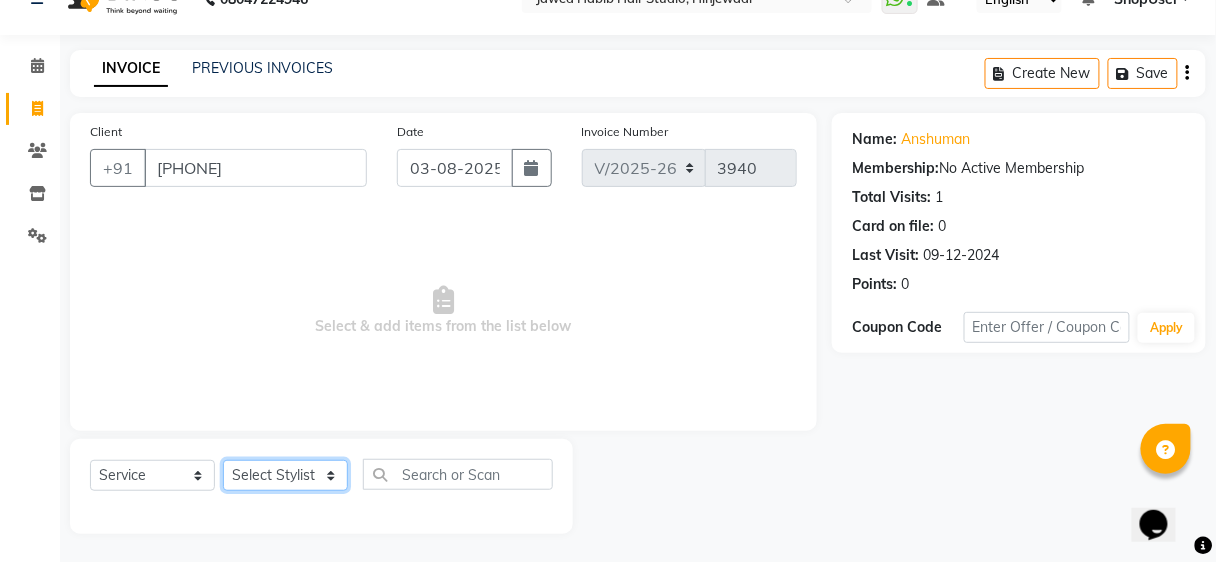 select on "34696" 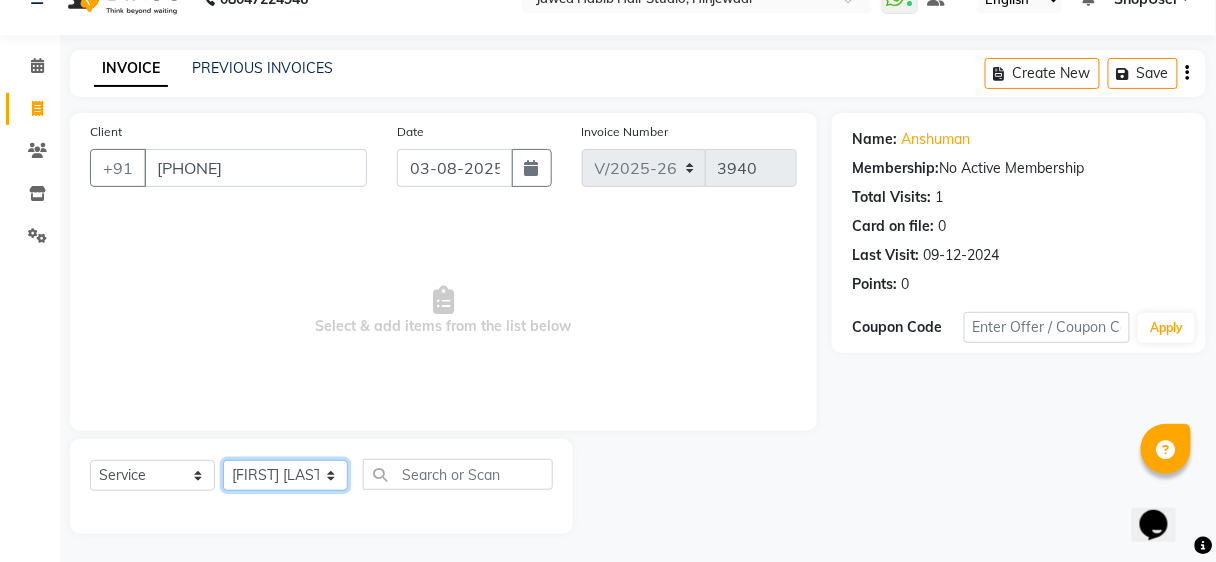 click on "Select Stylist Ajinkya Anuja Arunesh Avinash Junaid Mohammad Pawan Krishna Rushikesh ShopUser Shubham Shweta Kale Vikram" 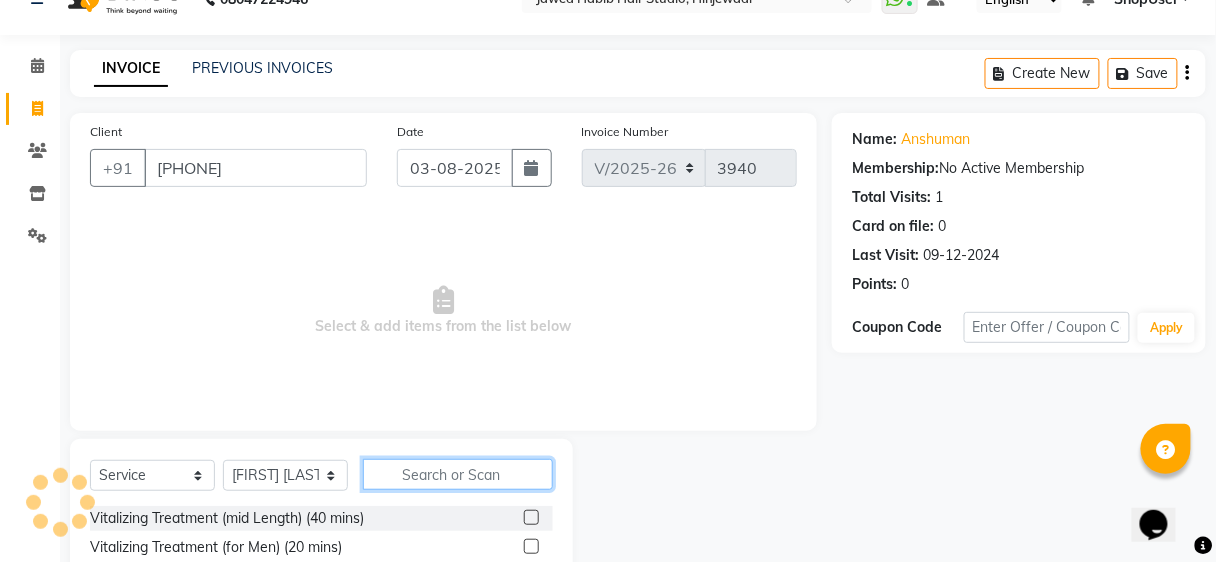 click 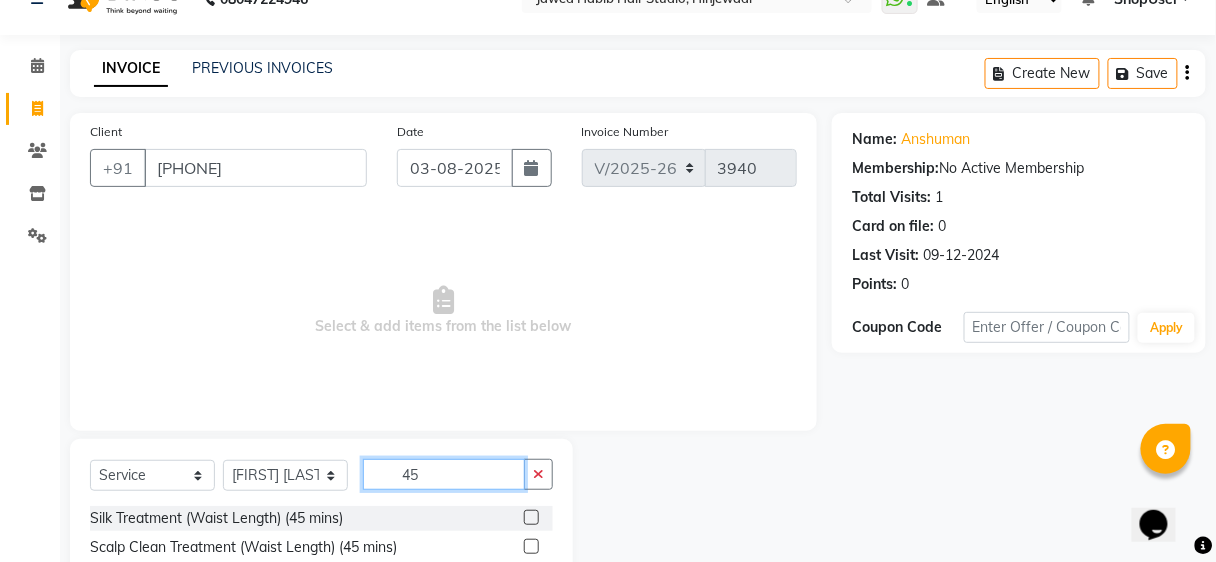 scroll, scrollTop: 237, scrollLeft: 0, axis: vertical 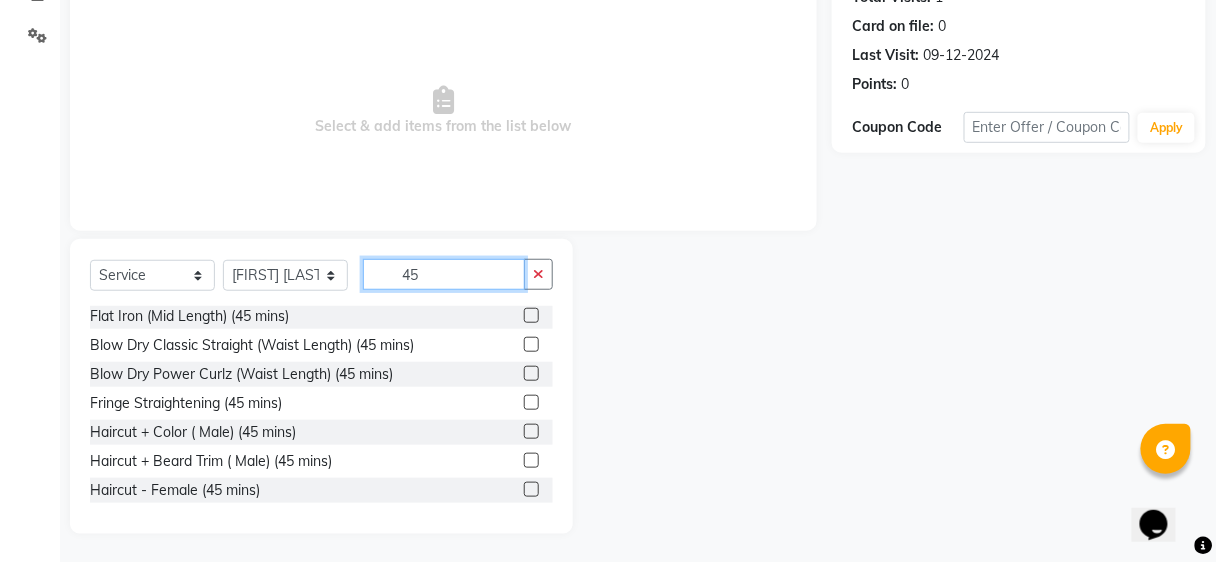 type on "45" 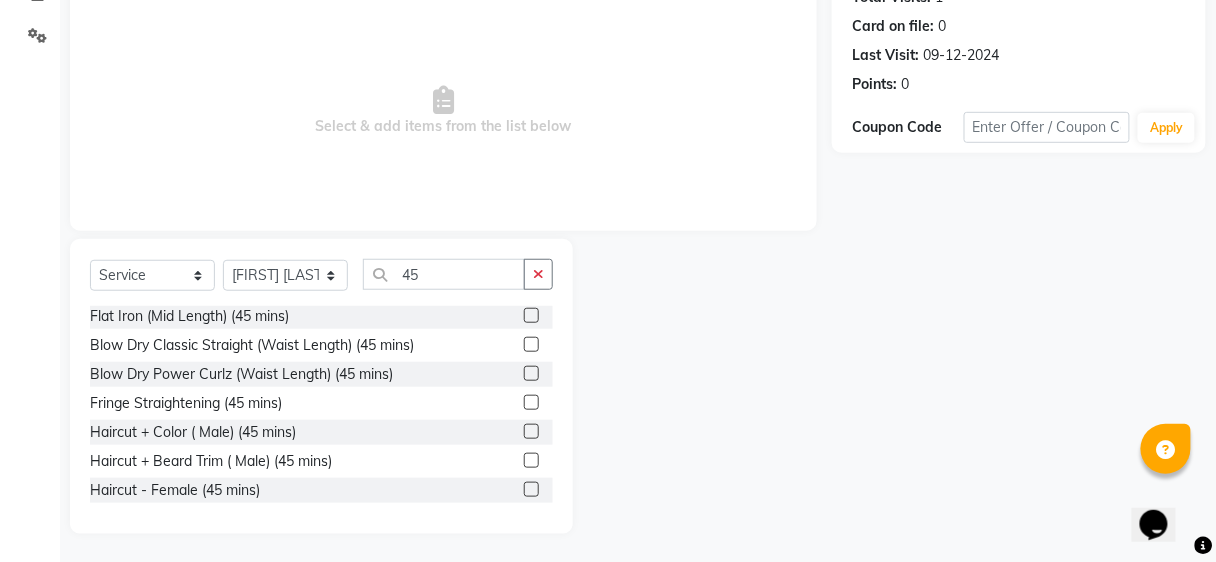 click 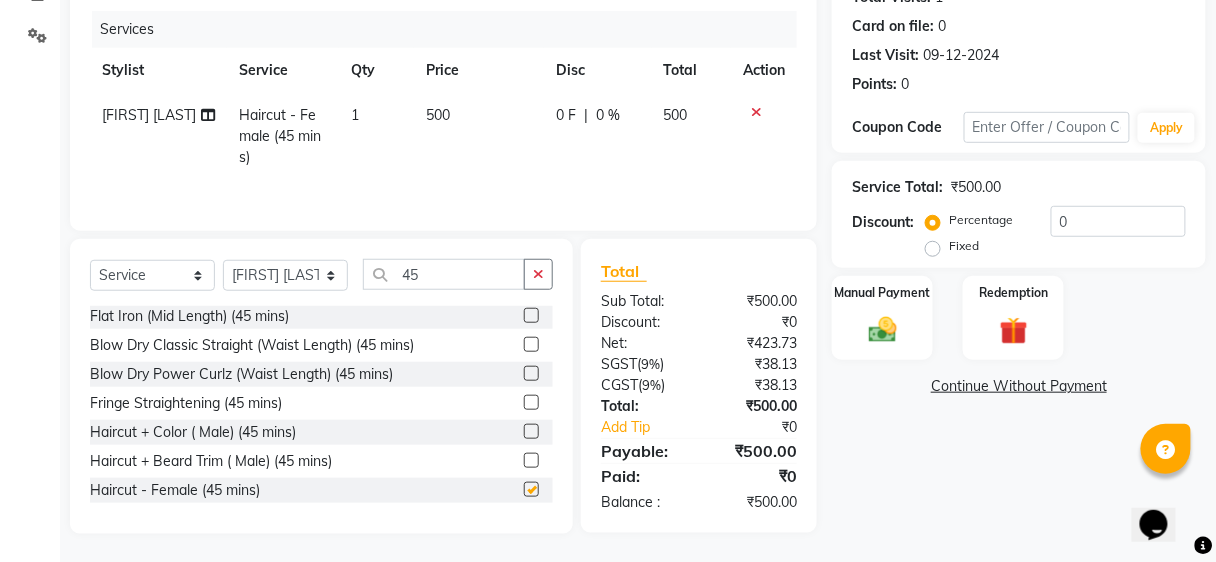 checkbox on "false" 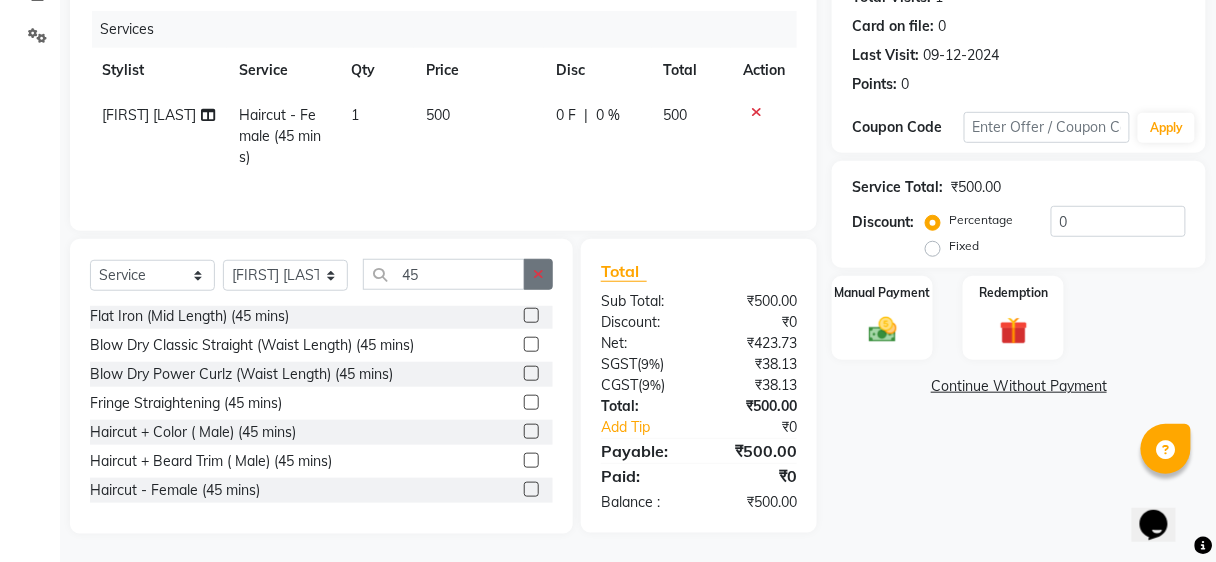 click 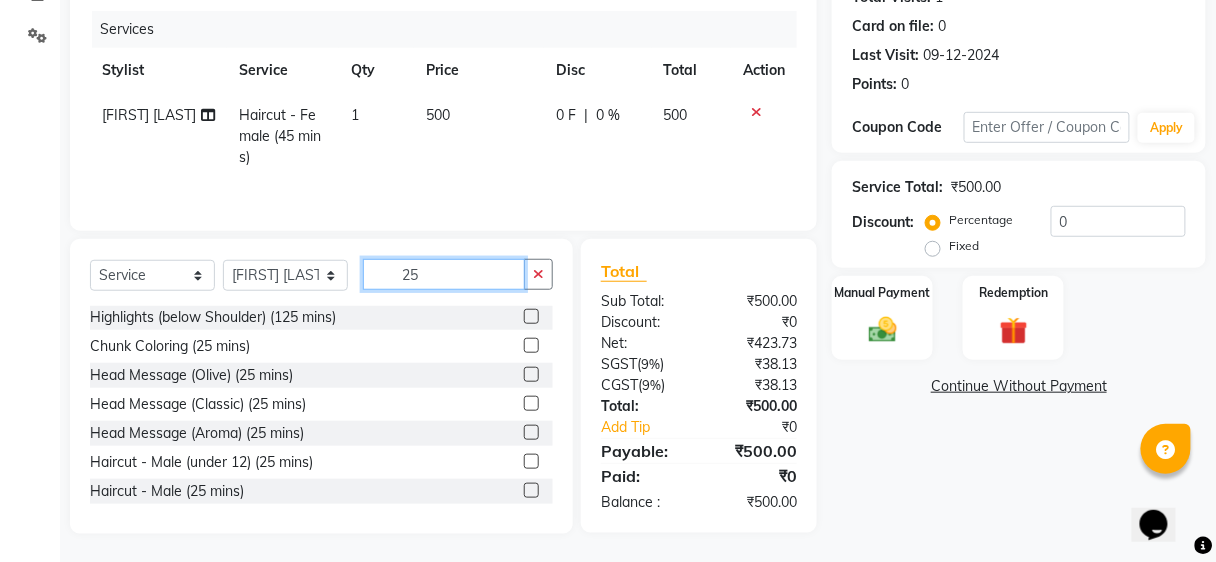 scroll, scrollTop: 2, scrollLeft: 0, axis: vertical 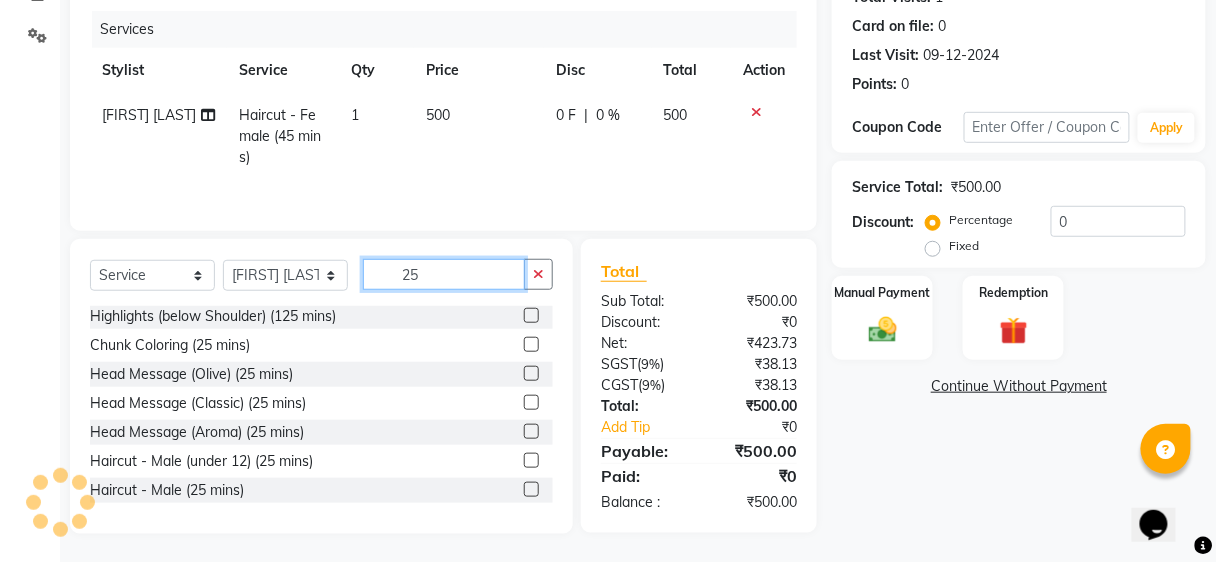 type on "25" 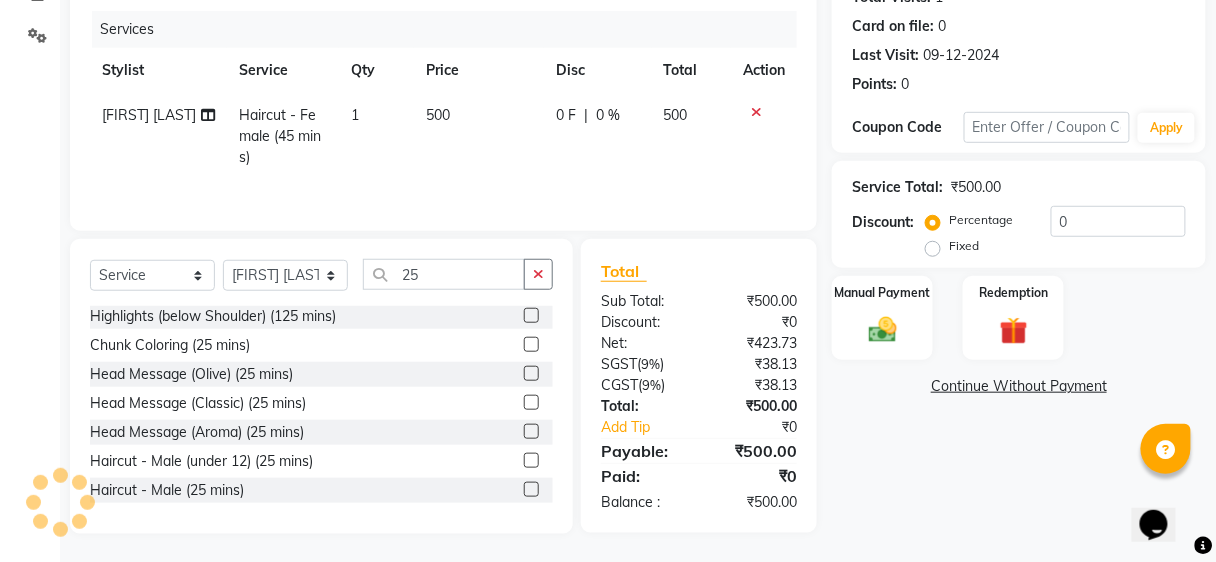 click 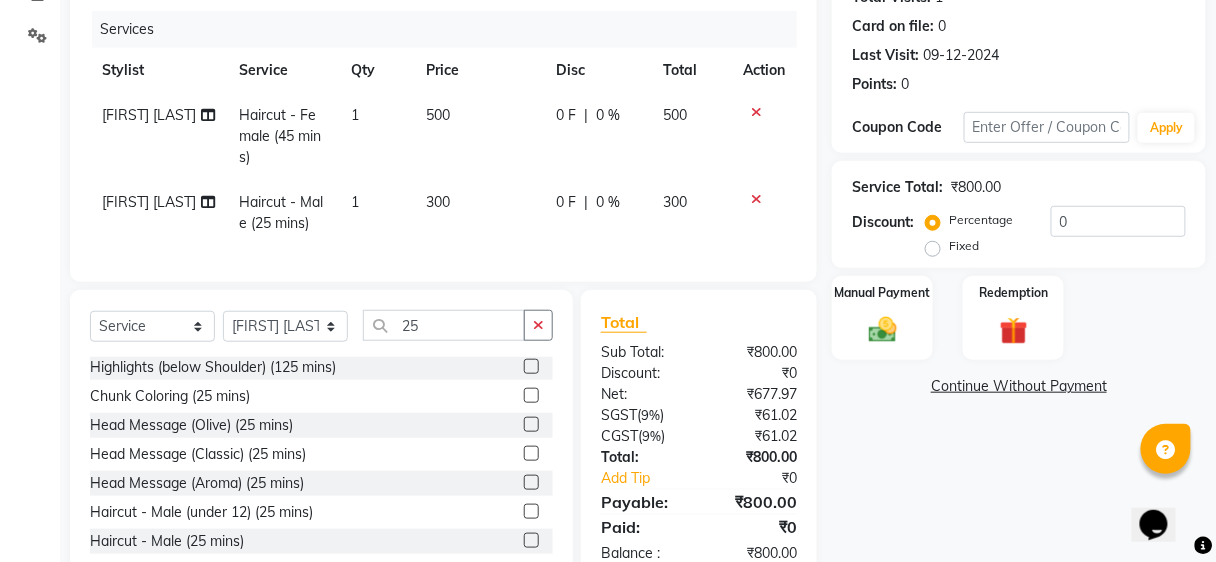 scroll, scrollTop: 300, scrollLeft: 0, axis: vertical 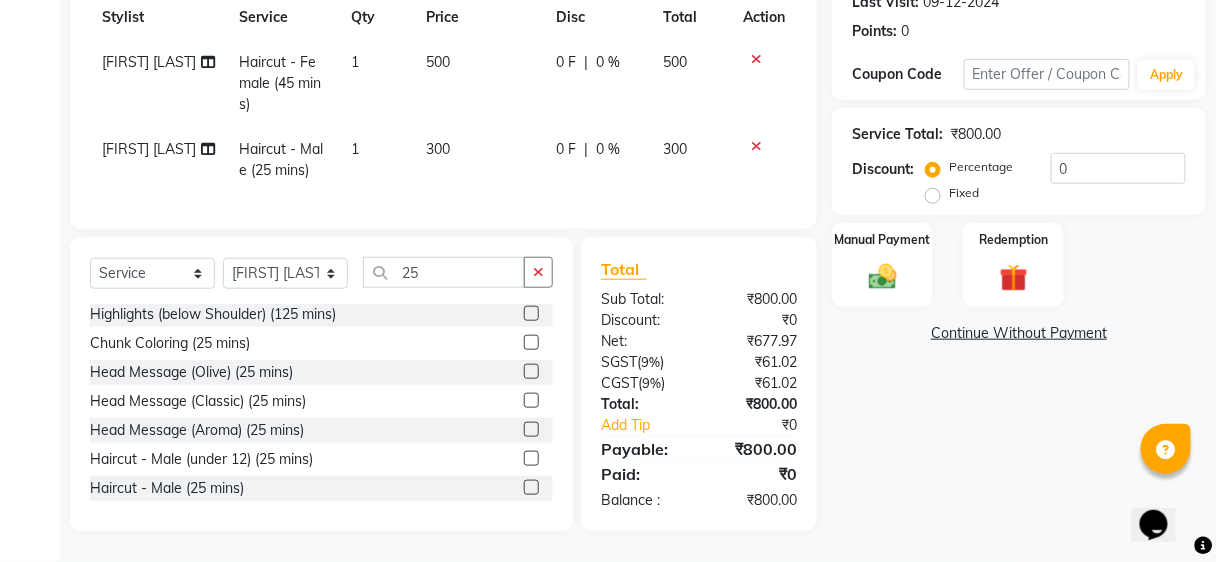 click 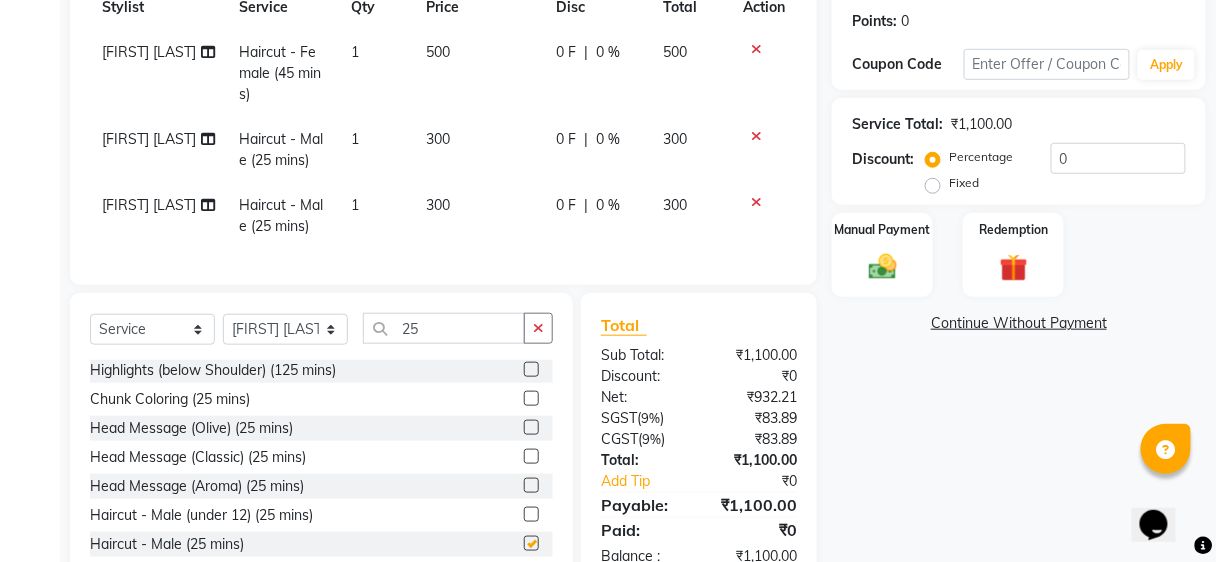 checkbox on "false" 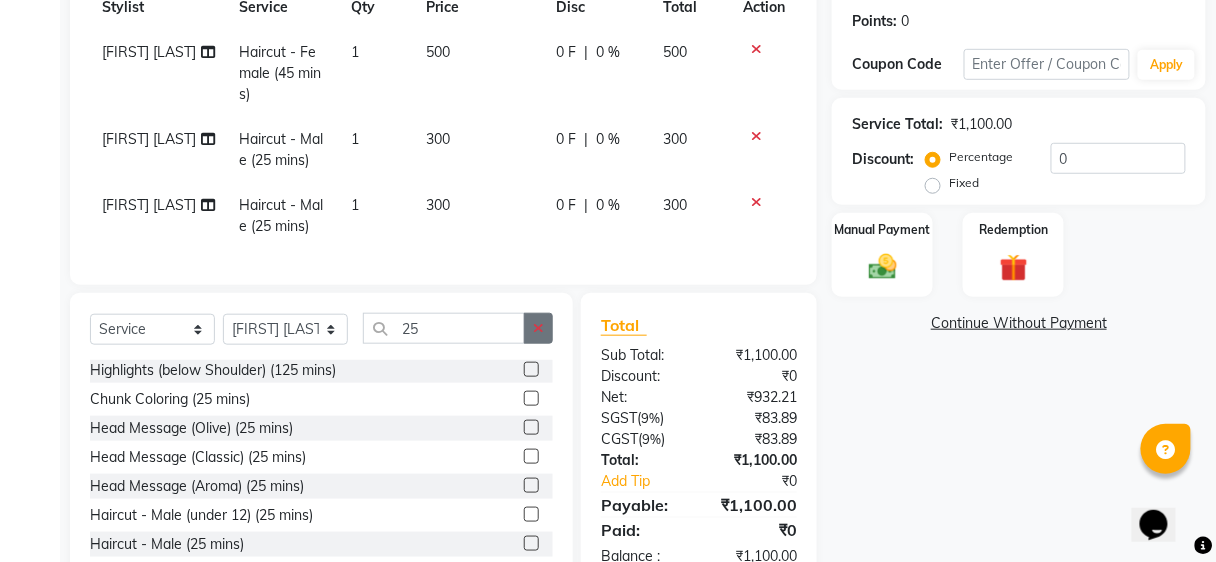 click 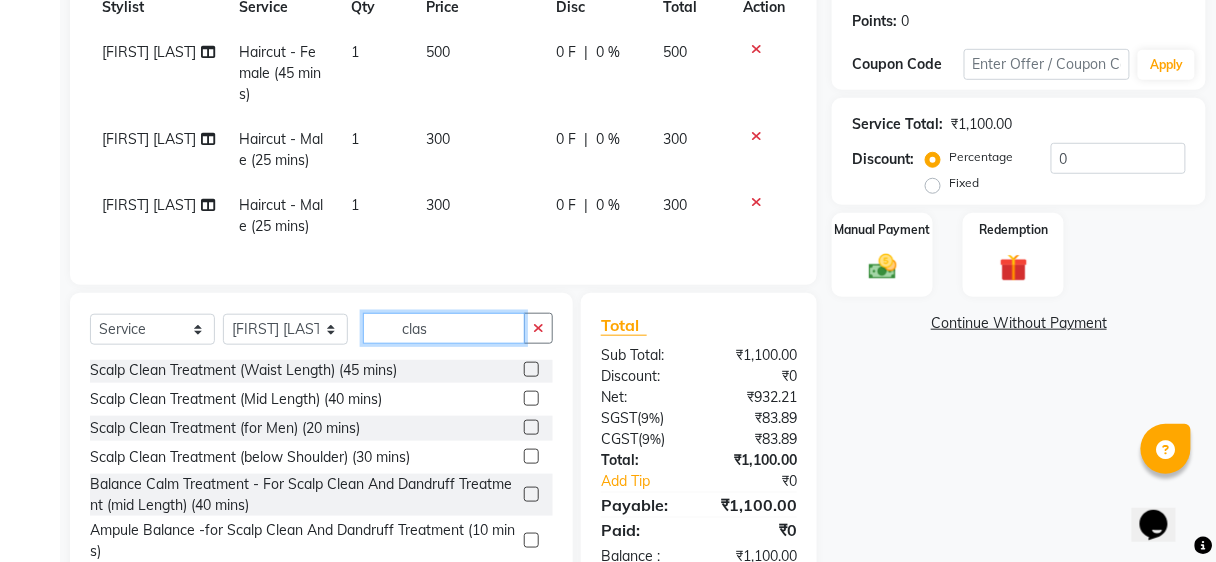 scroll, scrollTop: 0, scrollLeft: 0, axis: both 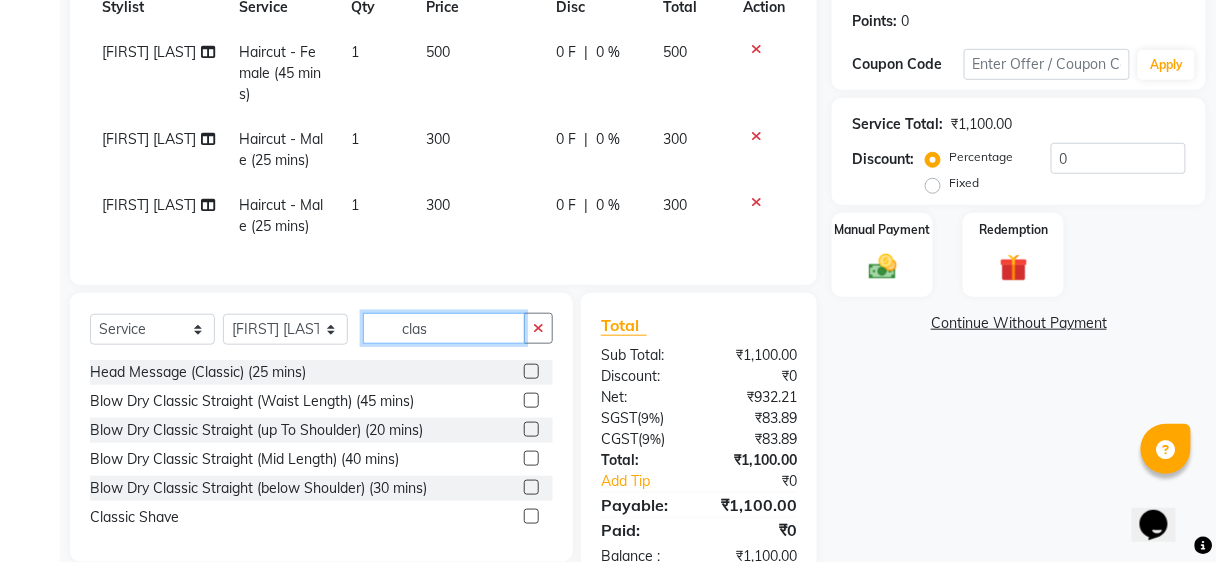 type on "clas" 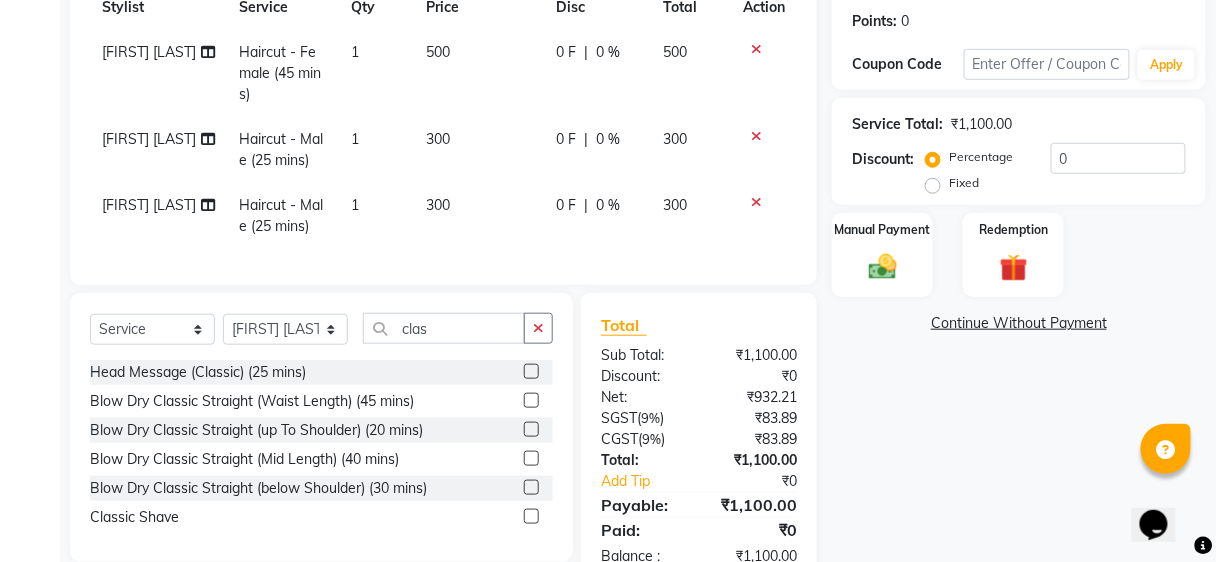 click 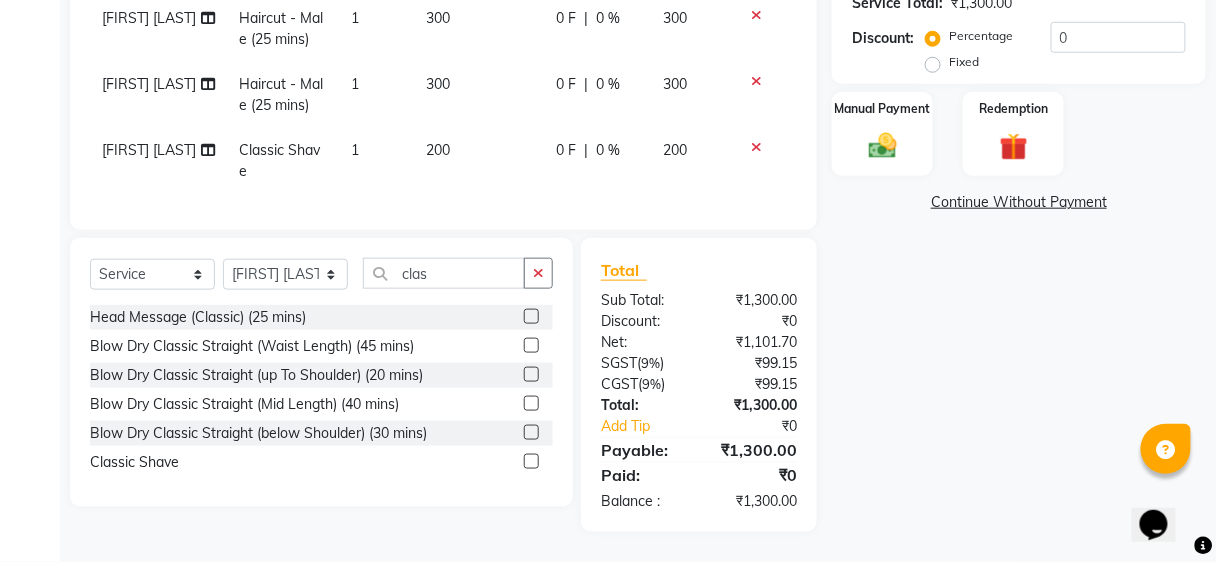 scroll, scrollTop: 431, scrollLeft: 0, axis: vertical 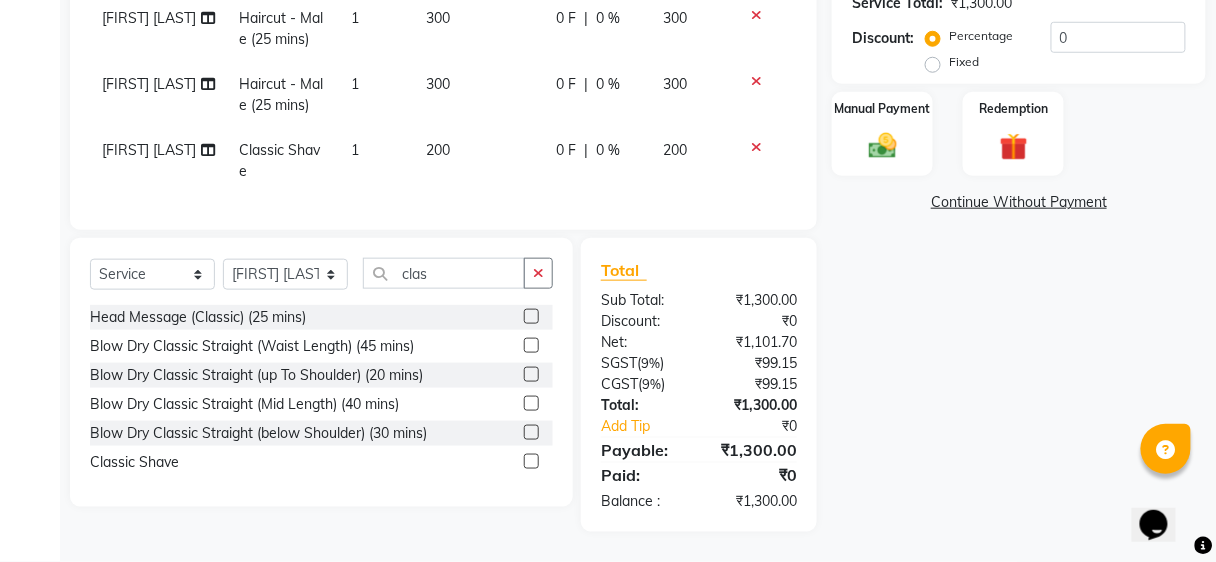 click 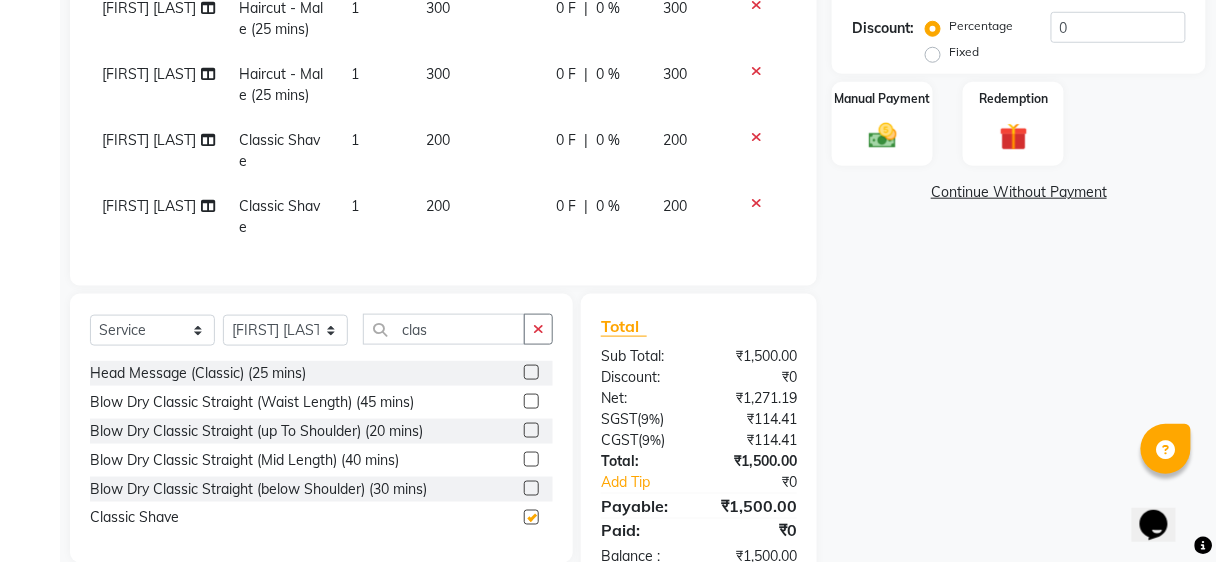 checkbox on "false" 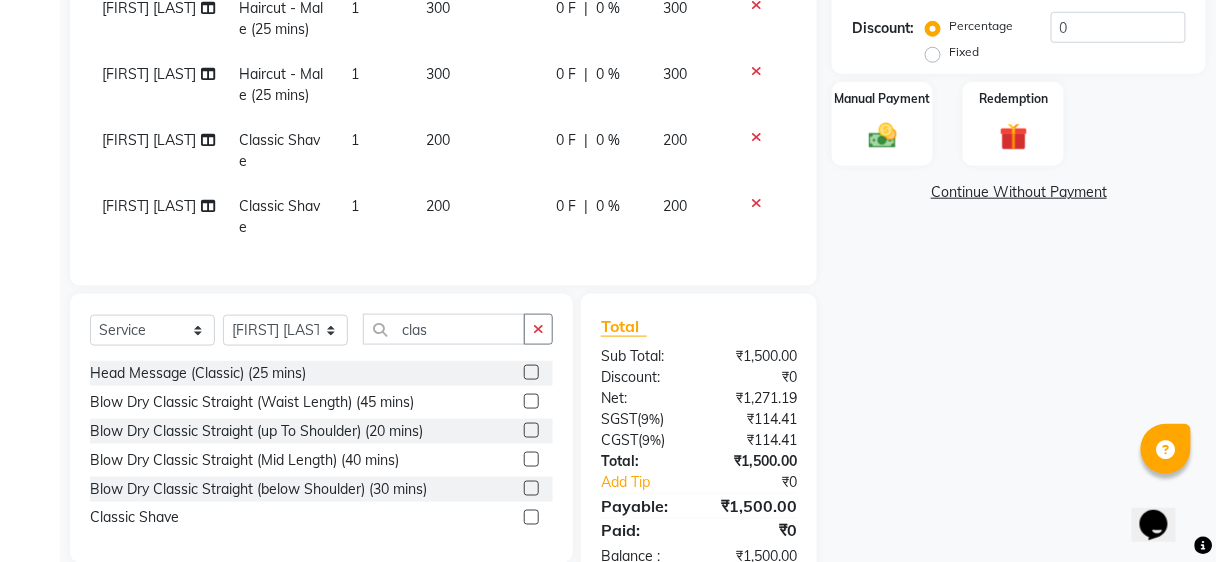 click on "[FIRST] [LAST]" 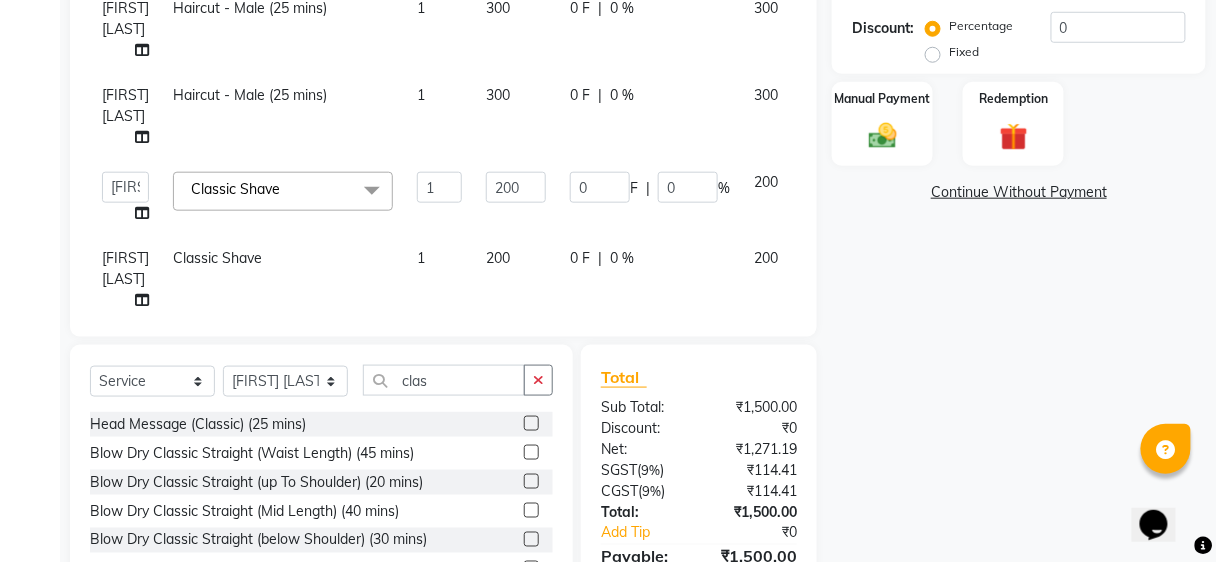 scroll, scrollTop: 271, scrollLeft: 0, axis: vertical 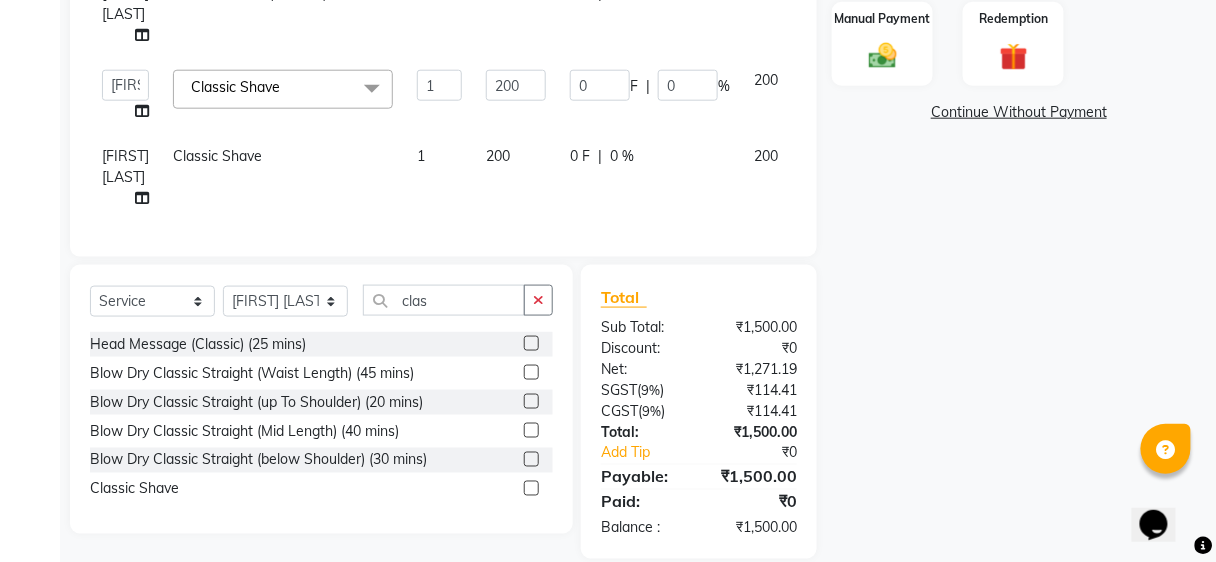 click on "[FIRST] [LAST]" 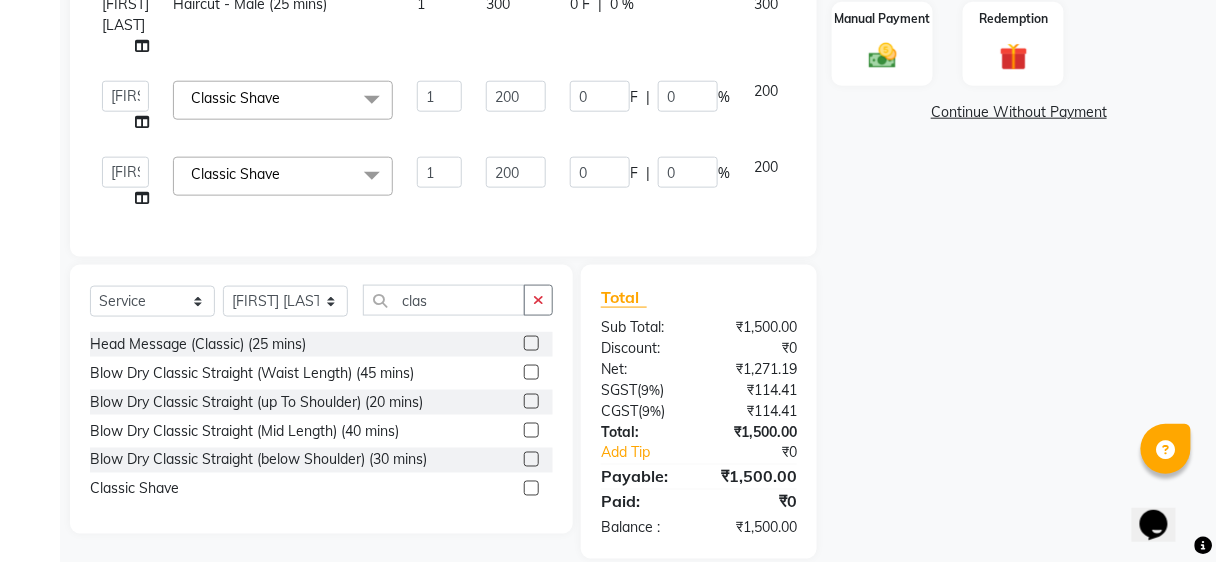 scroll, scrollTop: 23, scrollLeft: 0, axis: vertical 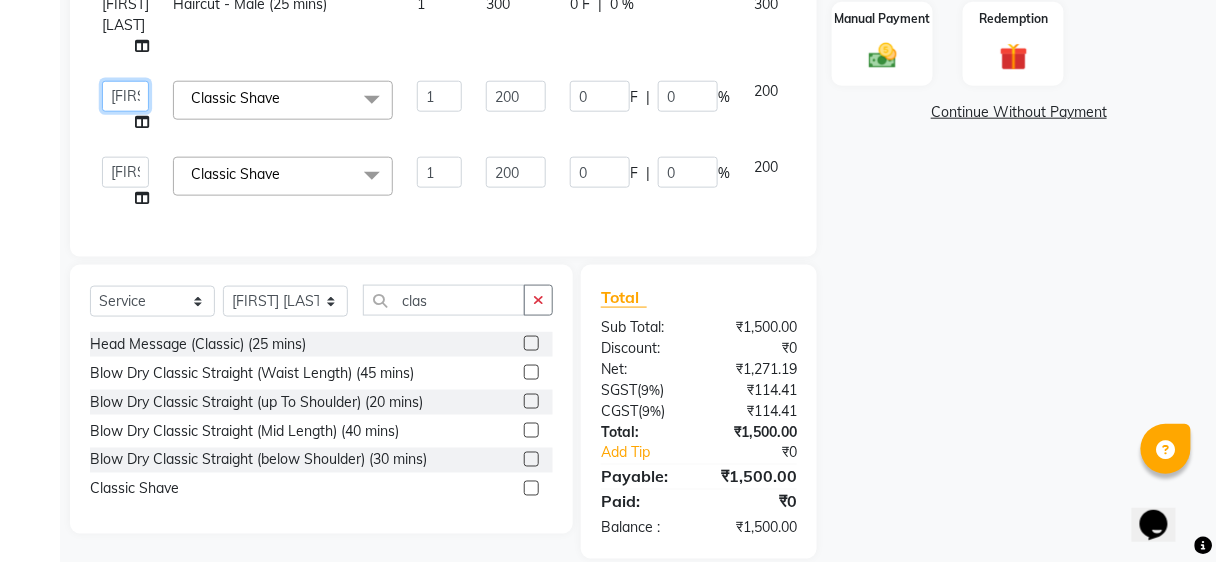click on "[FIRST]   [FIRST]   [FIRST]   [FIRST]   [FIRST]   [FIRST]   [FIRST] [FIRST]   [FIRST]   [FIRST] [FIRST]   [FIRST]" 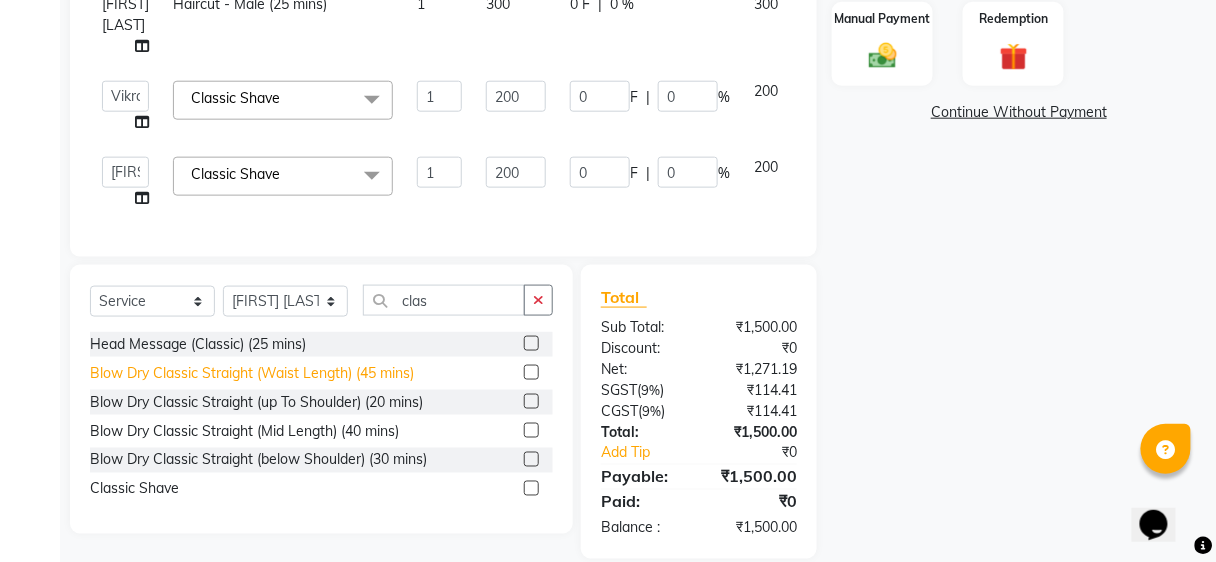 select on "32802" 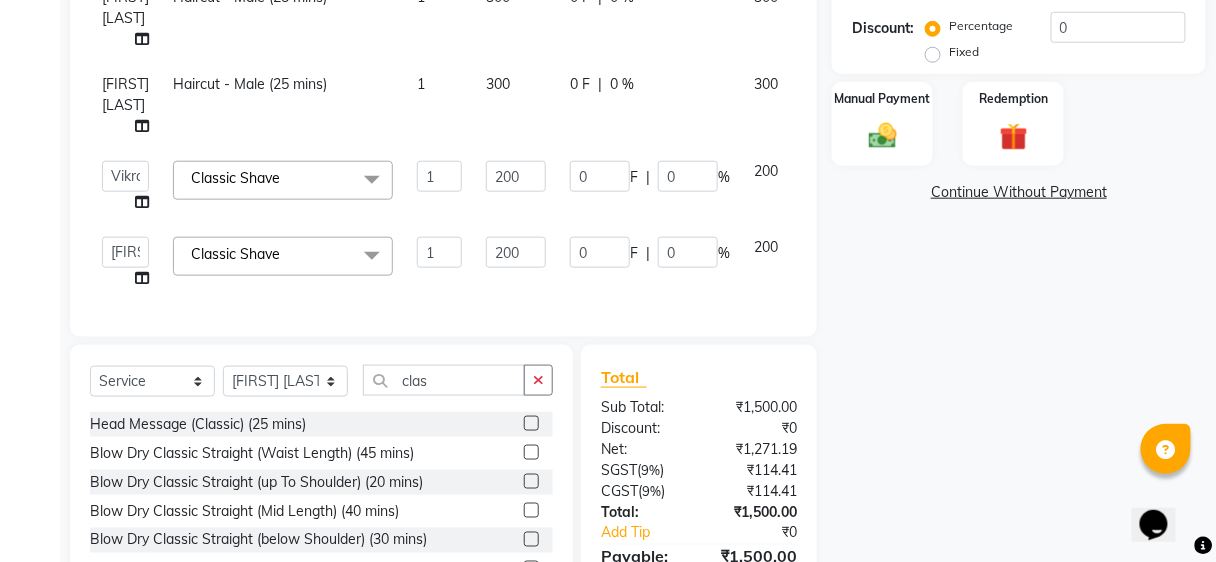 scroll, scrollTop: 271, scrollLeft: 0, axis: vertical 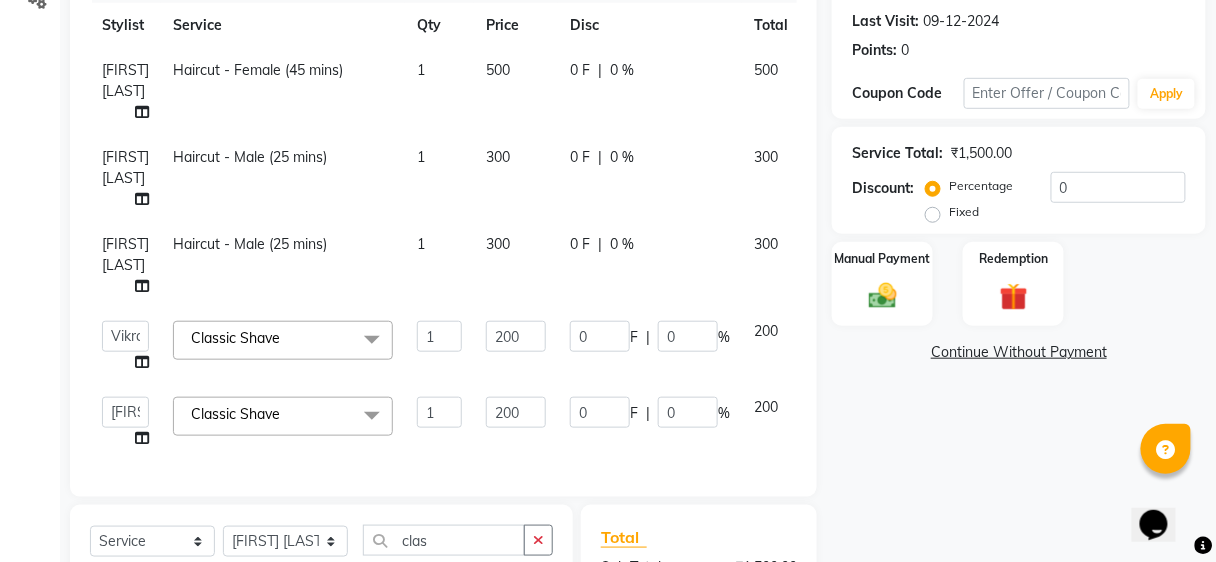 click on "[FIRST] [LAST]" 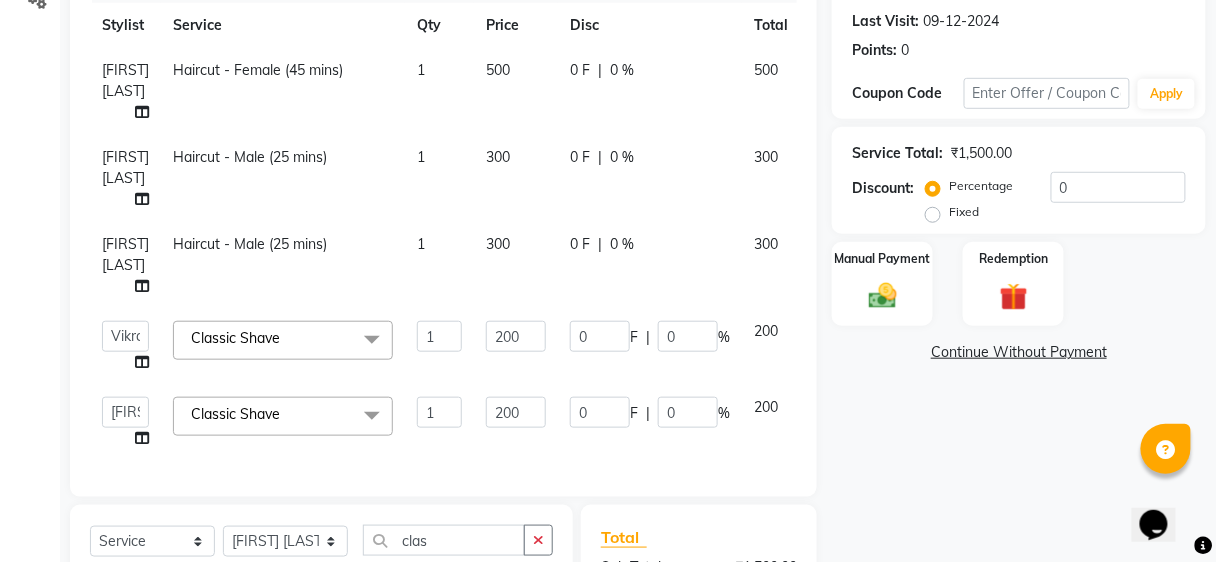 scroll, scrollTop: 20, scrollLeft: 0, axis: vertical 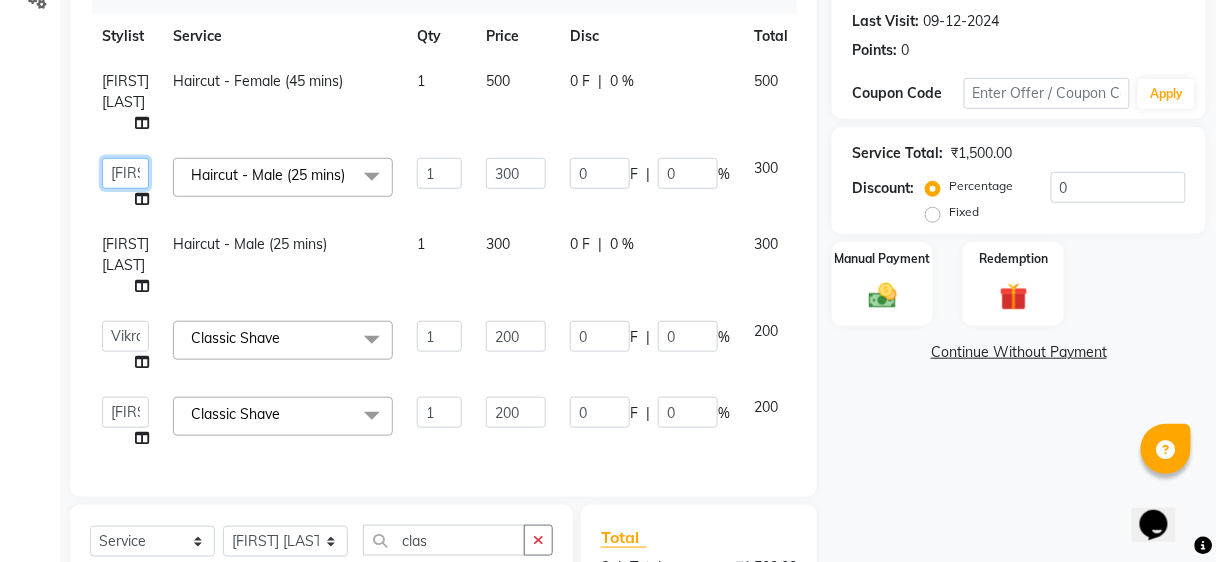 click on "[FIRST]   [FIRST]   [FIRST]   [FIRST]   [FIRST]   [FIRST]   [FIRST] [FIRST]   [FIRST]   [FIRST] [FIRST]   [FIRST]" 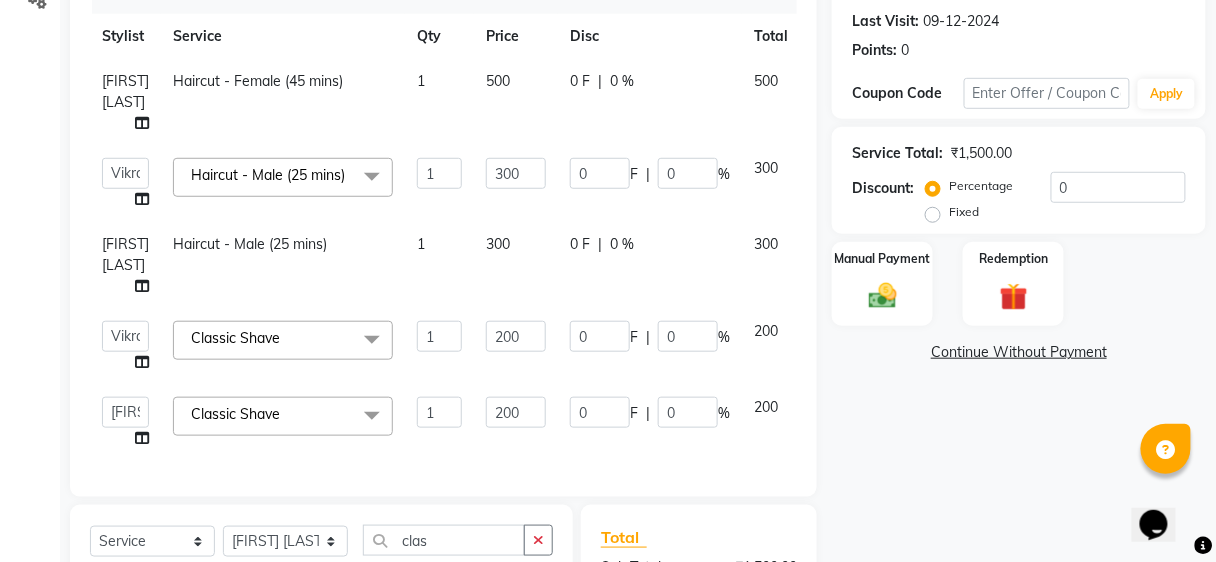 select on "32802" 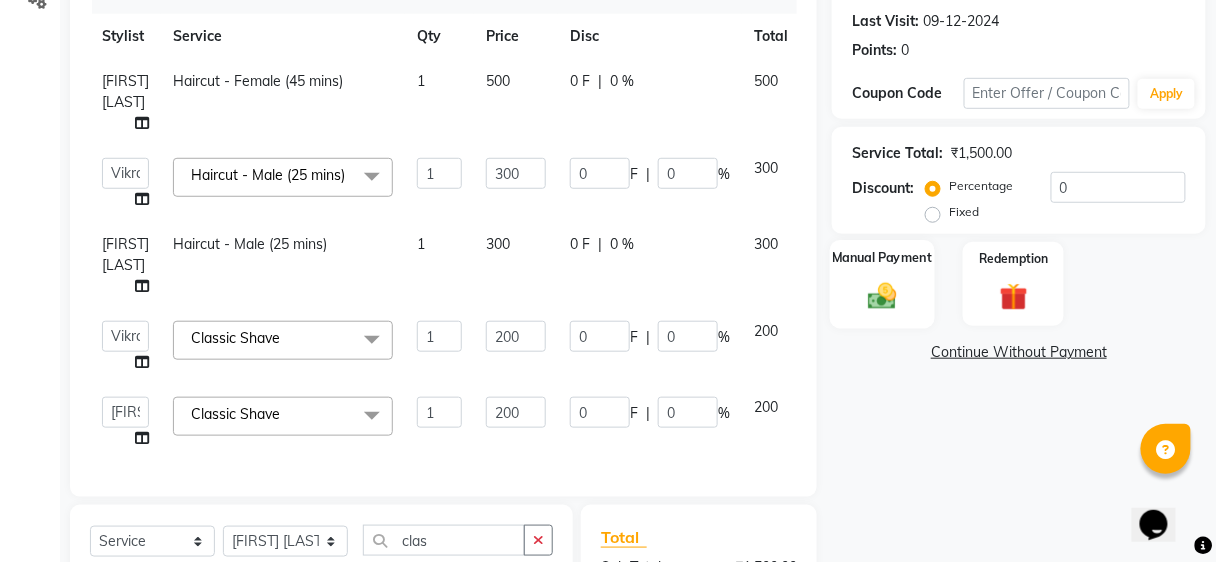click on "Manual Payment" 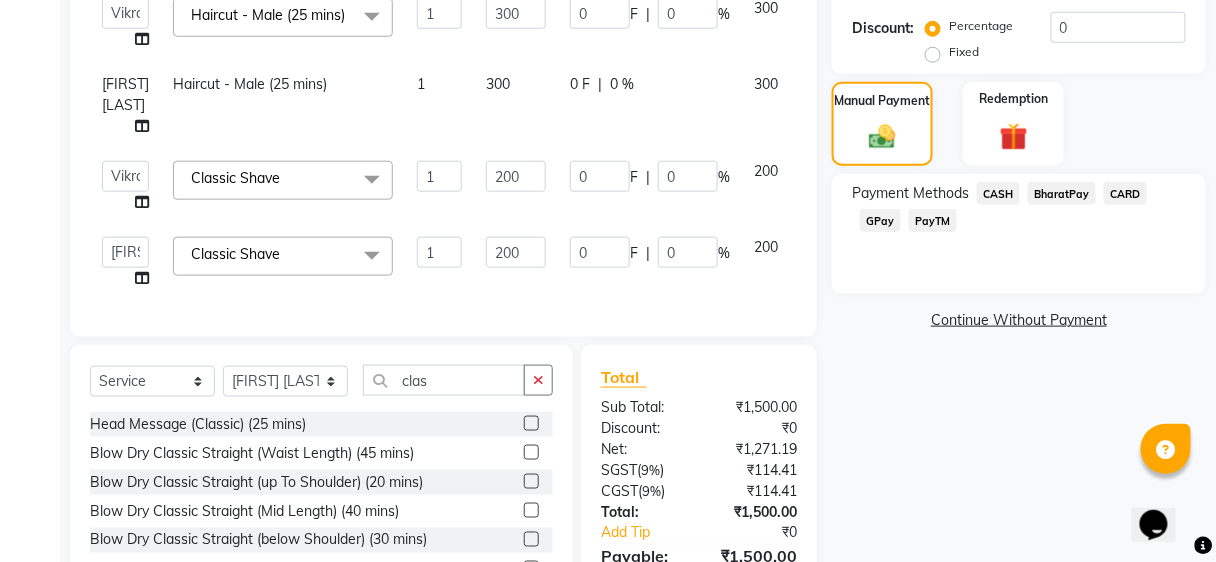 scroll, scrollTop: 191, scrollLeft: 0, axis: vertical 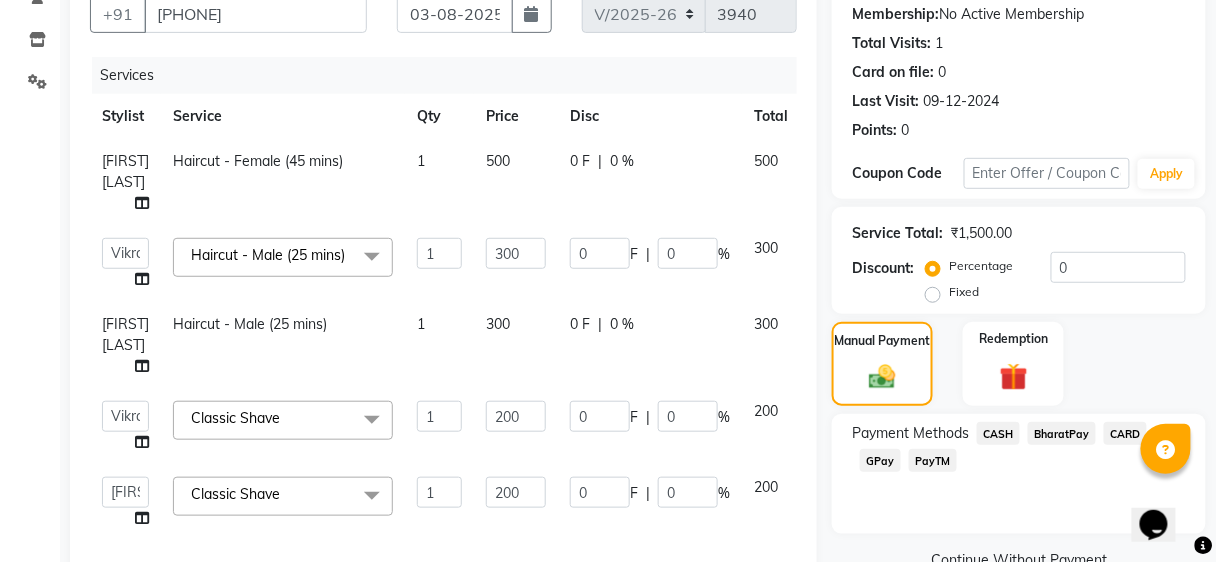 click on "BharatPay" 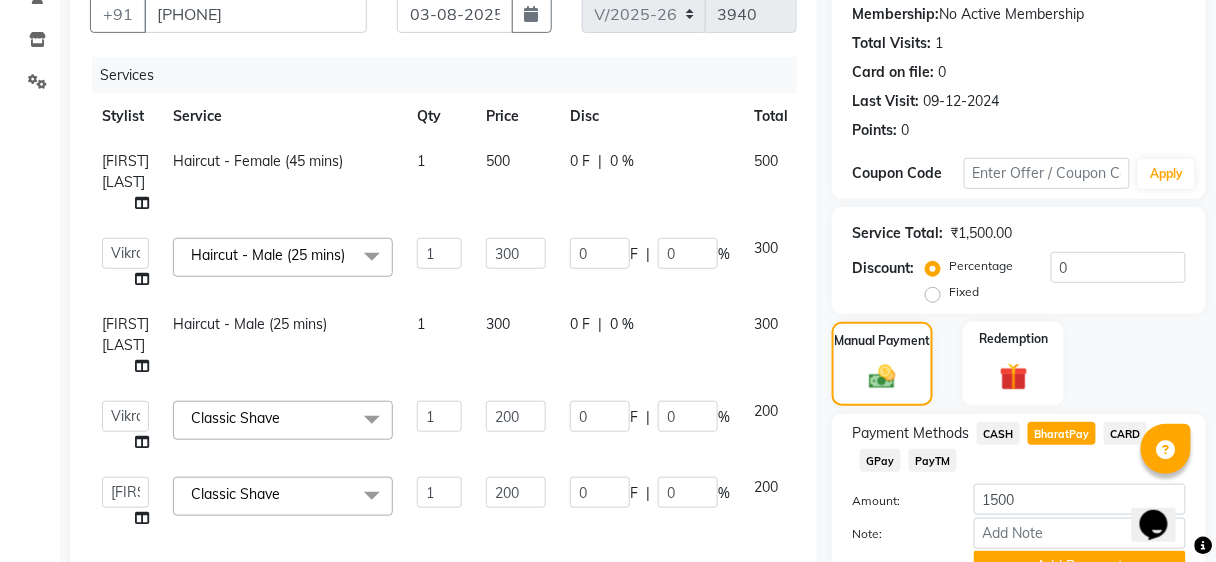 scroll, scrollTop: 535, scrollLeft: 0, axis: vertical 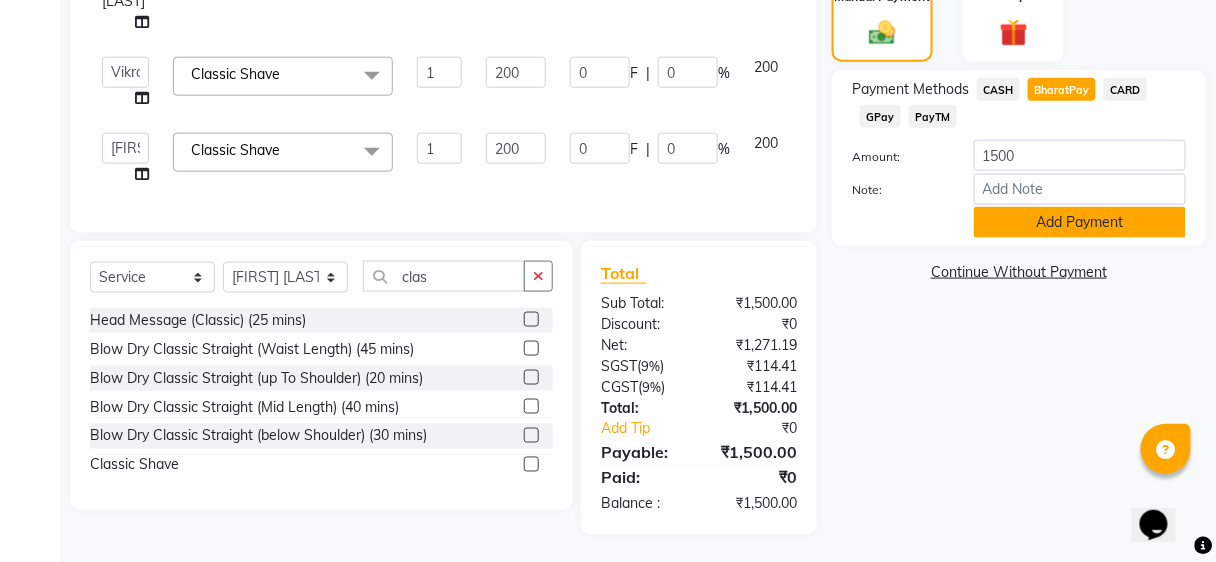 click on "Add Payment" 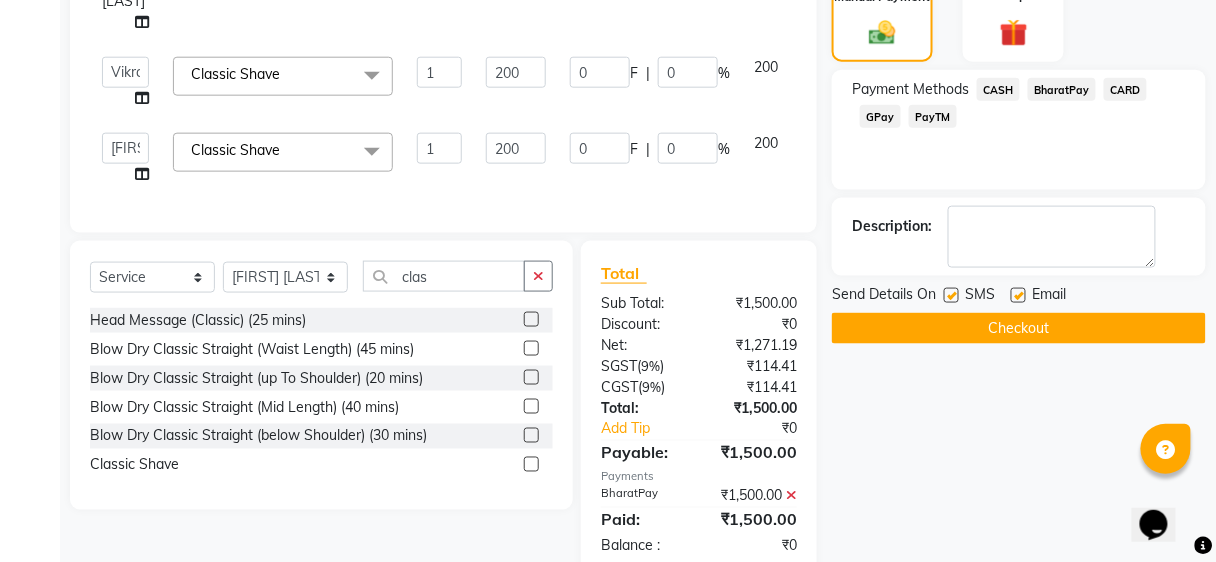 scroll, scrollTop: 599, scrollLeft: 0, axis: vertical 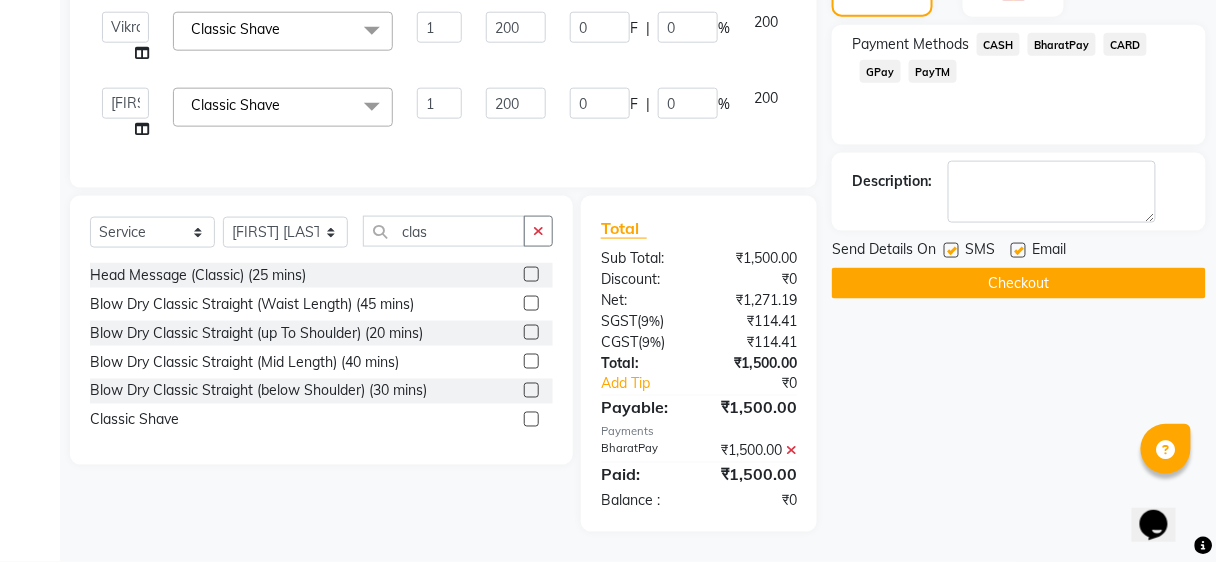 click on "Checkout" 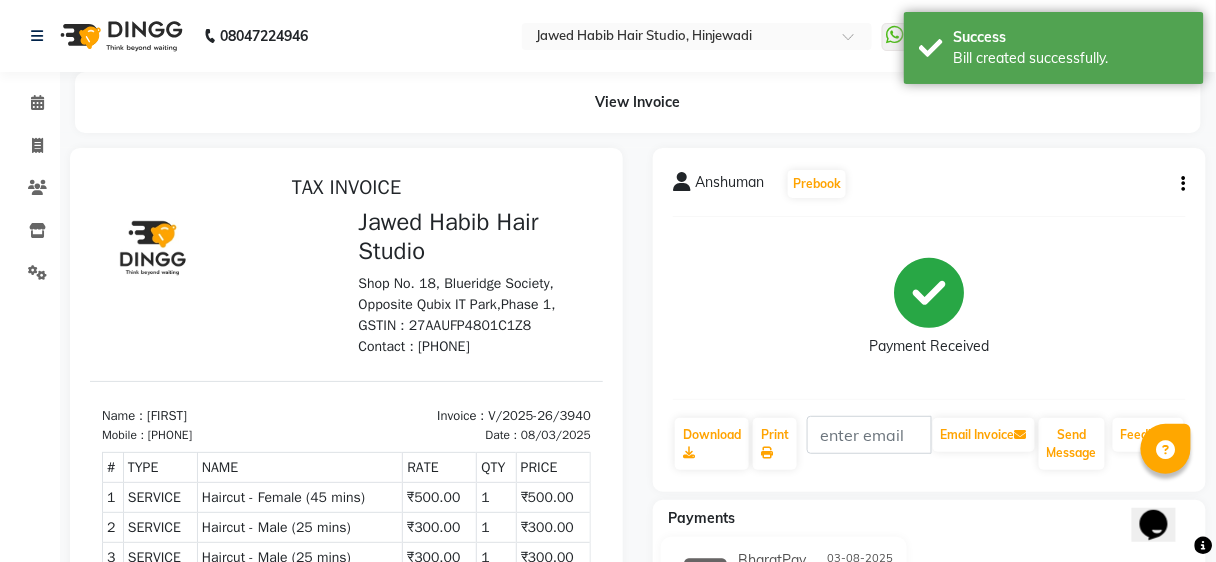 scroll, scrollTop: 0, scrollLeft: 0, axis: both 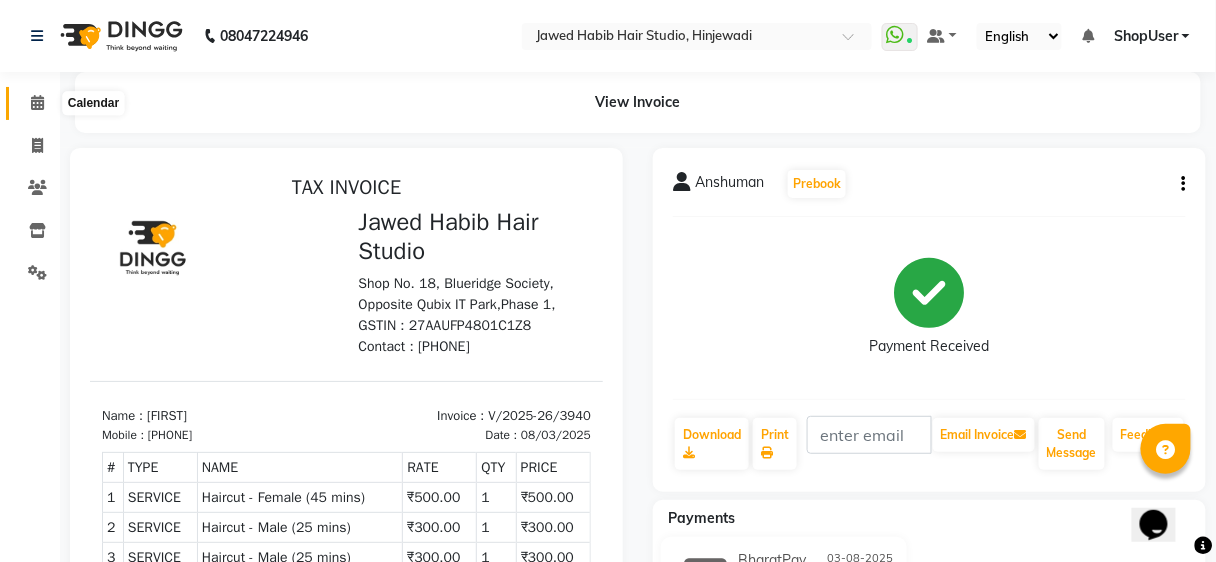 click 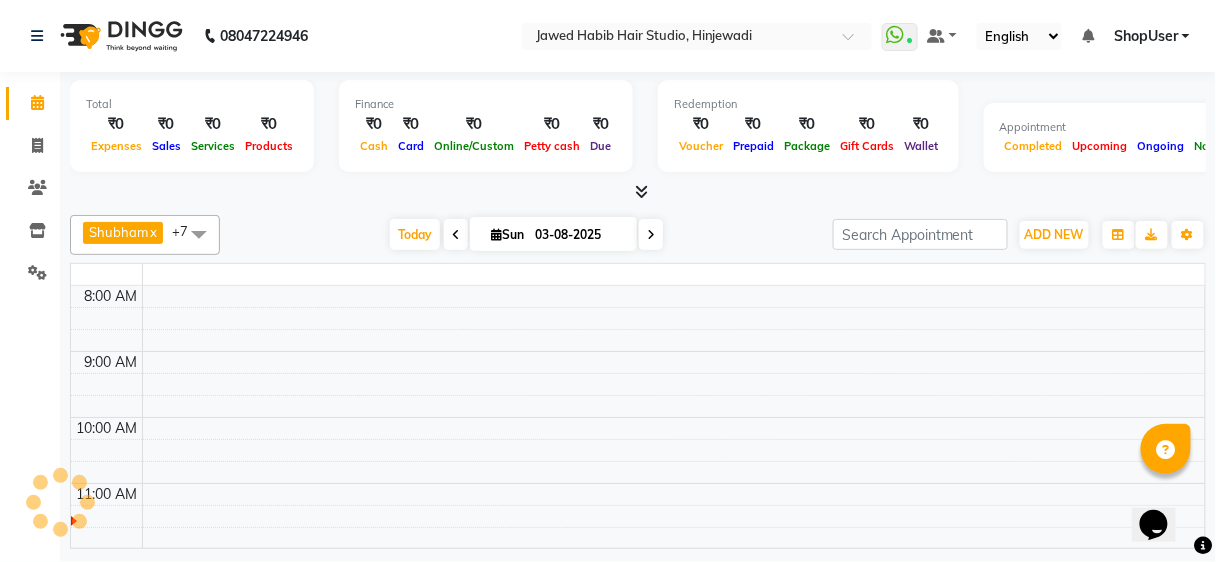 click 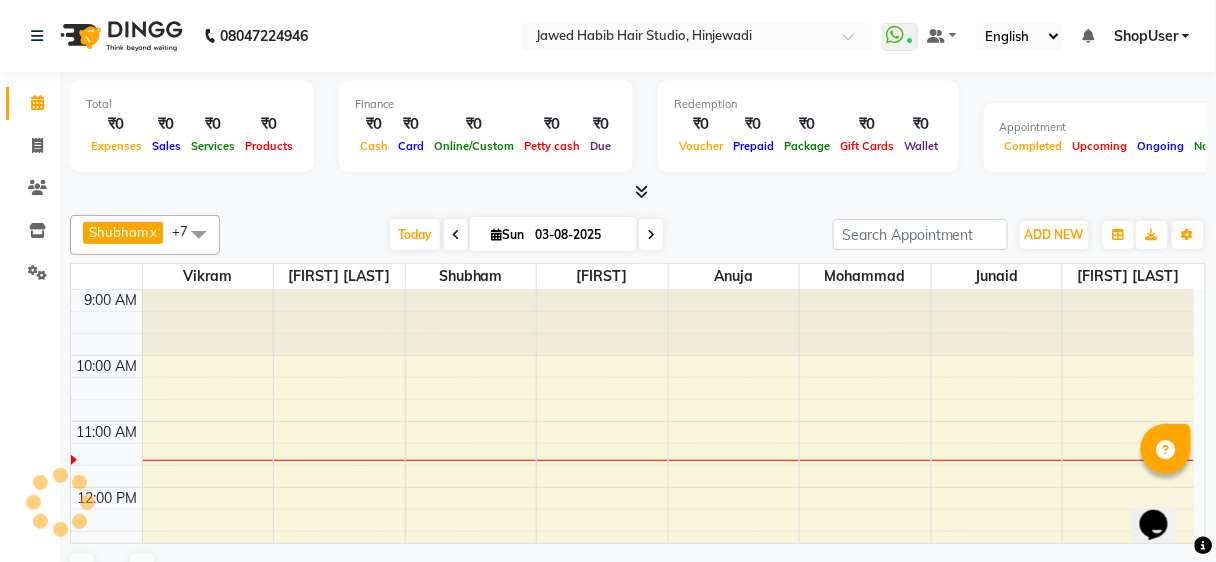 click 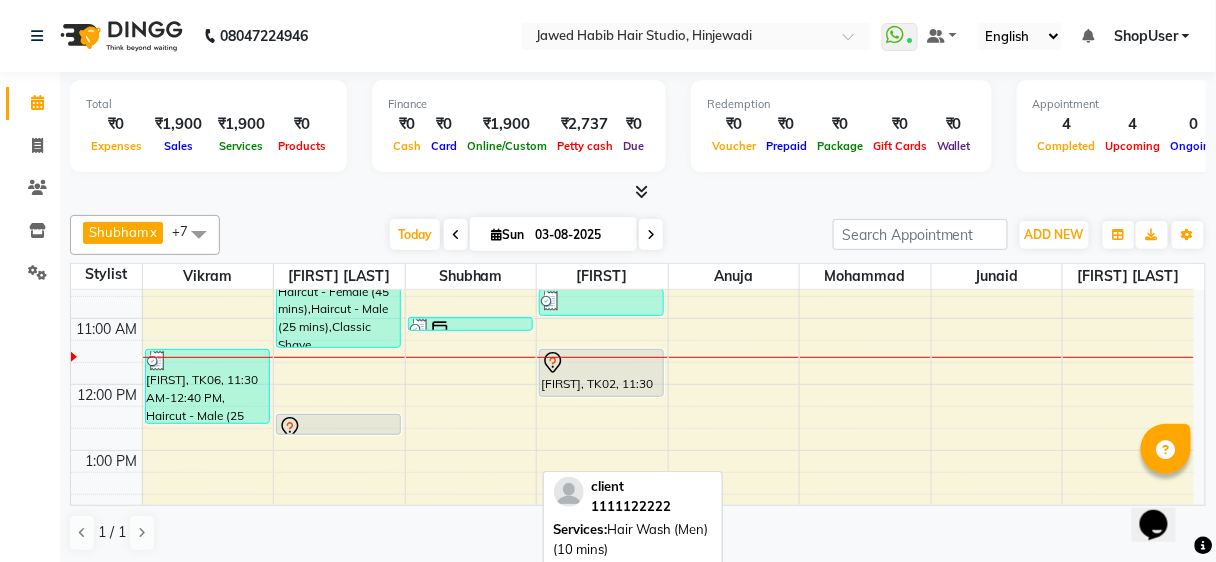 scroll, scrollTop: 0, scrollLeft: 0, axis: both 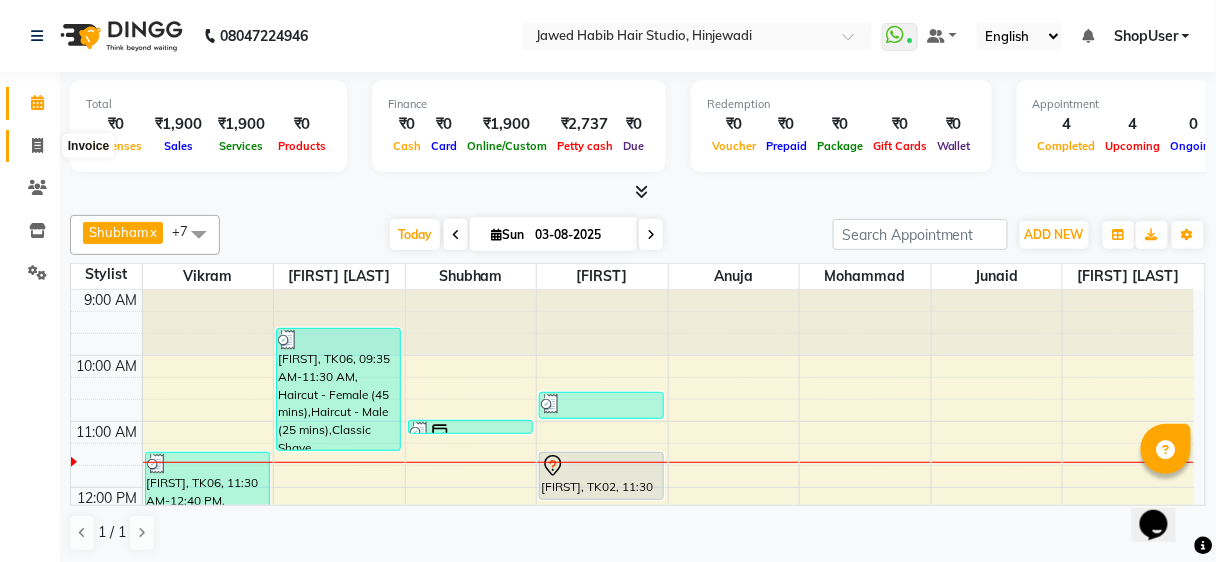 click 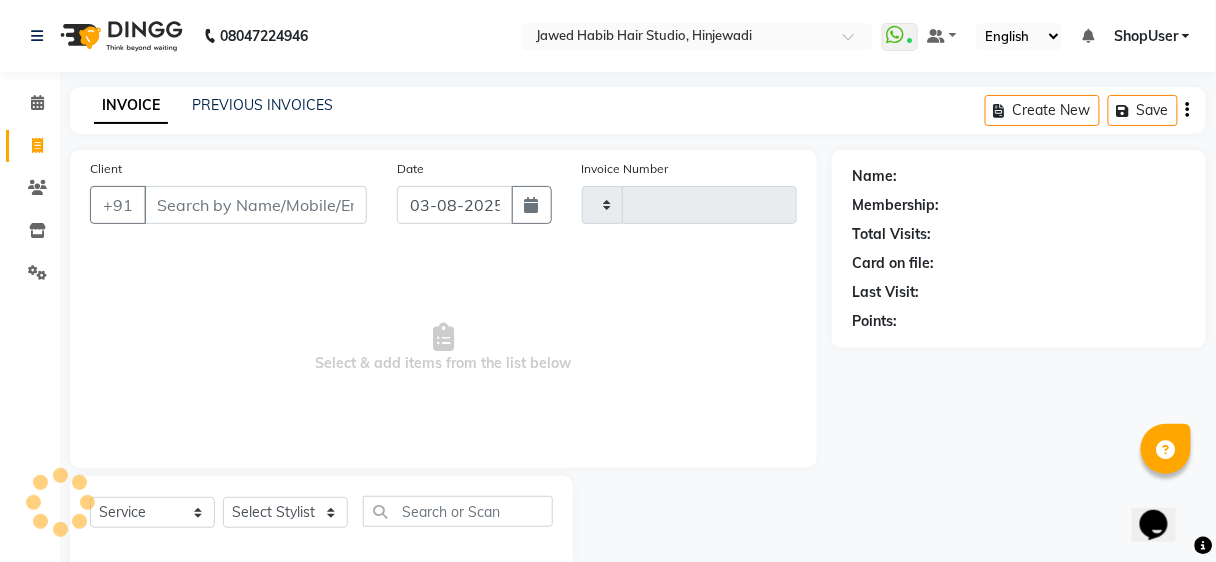 click on "Client +91" 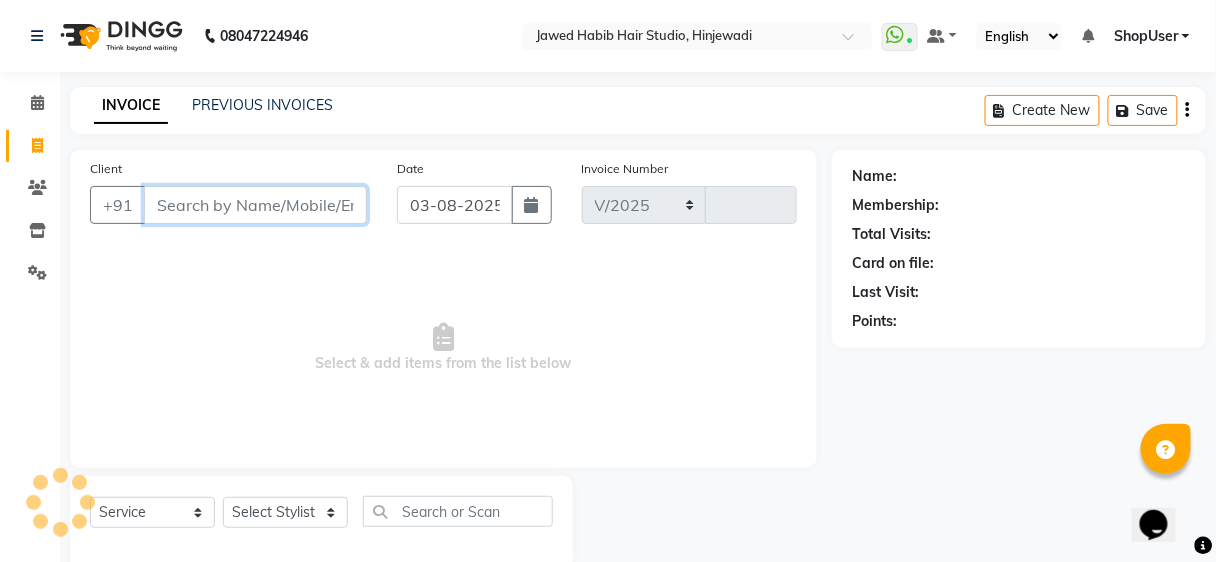 select on "627" 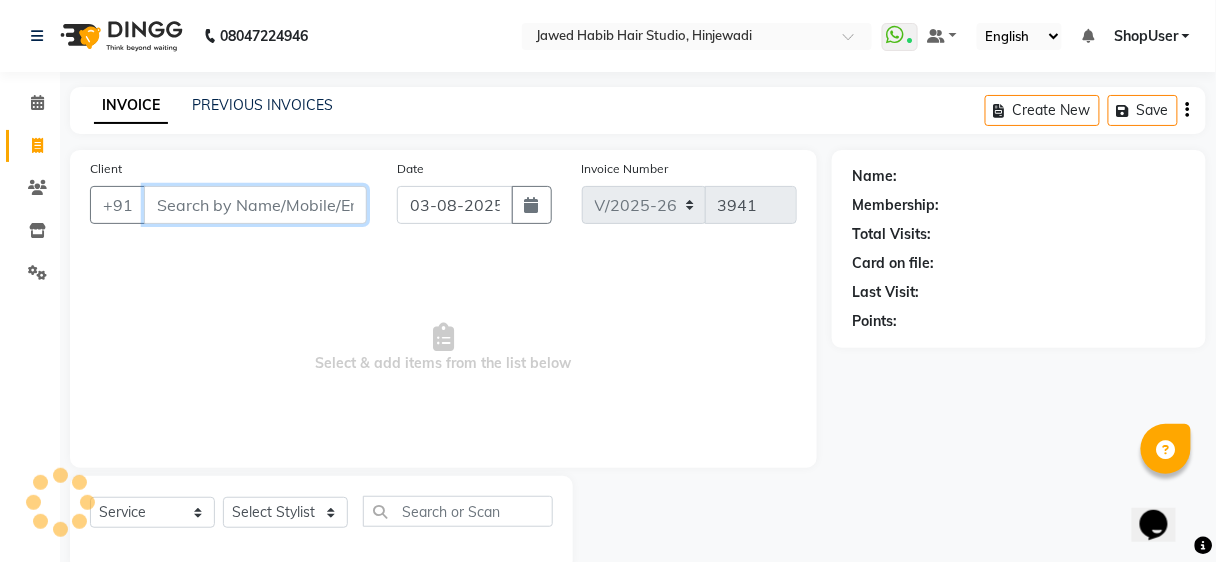 click on "Client" at bounding box center [255, 205] 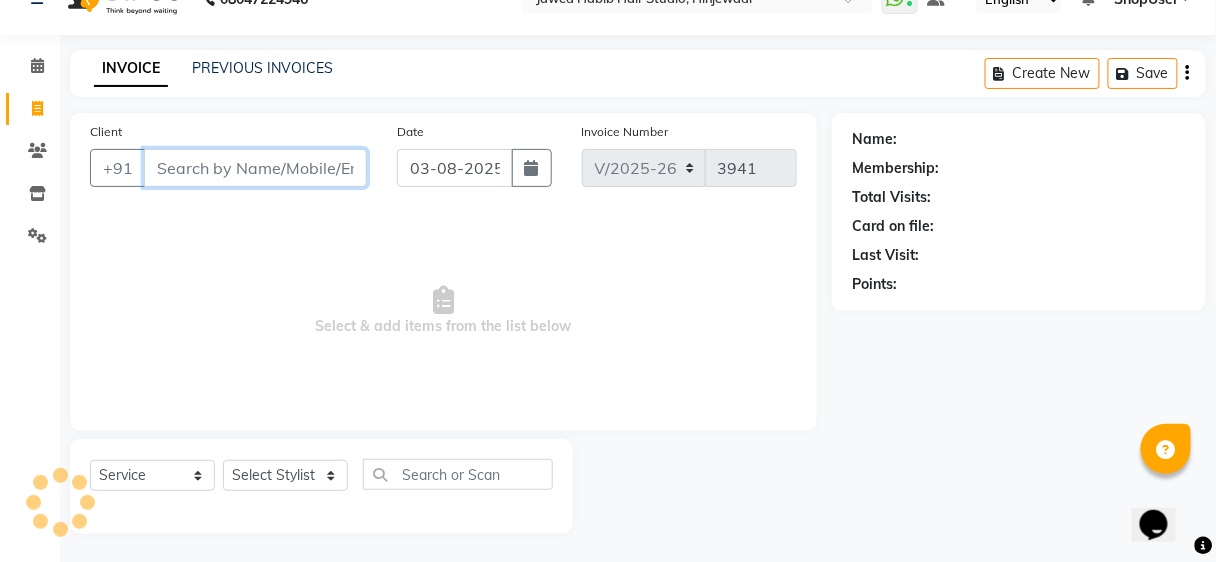 click on "Client" at bounding box center (255, 168) 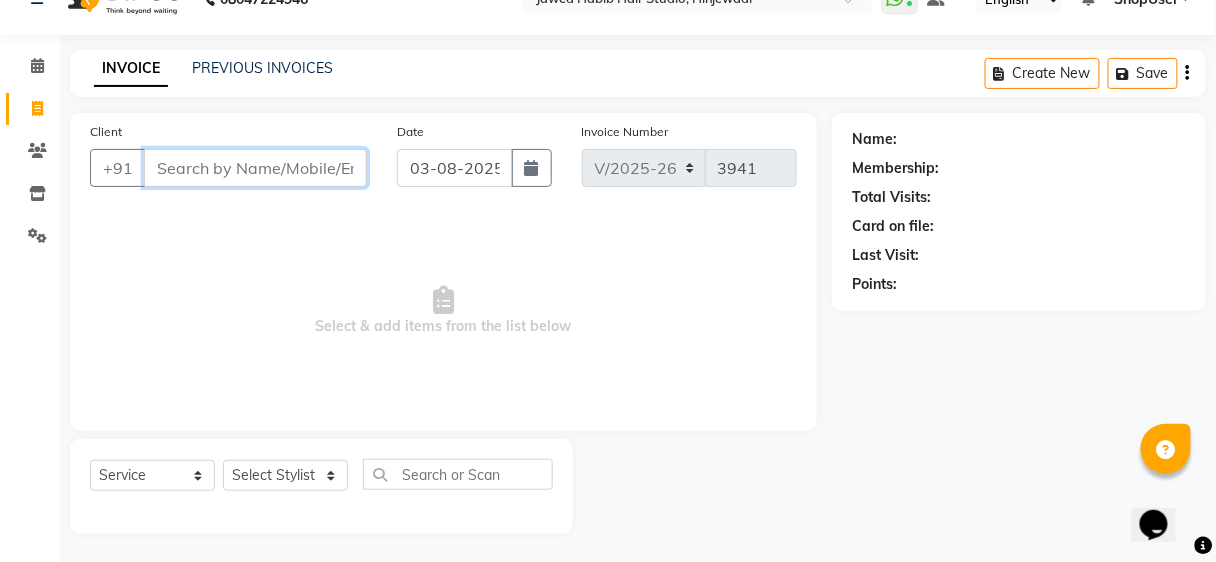 click on "Client" at bounding box center [255, 168] 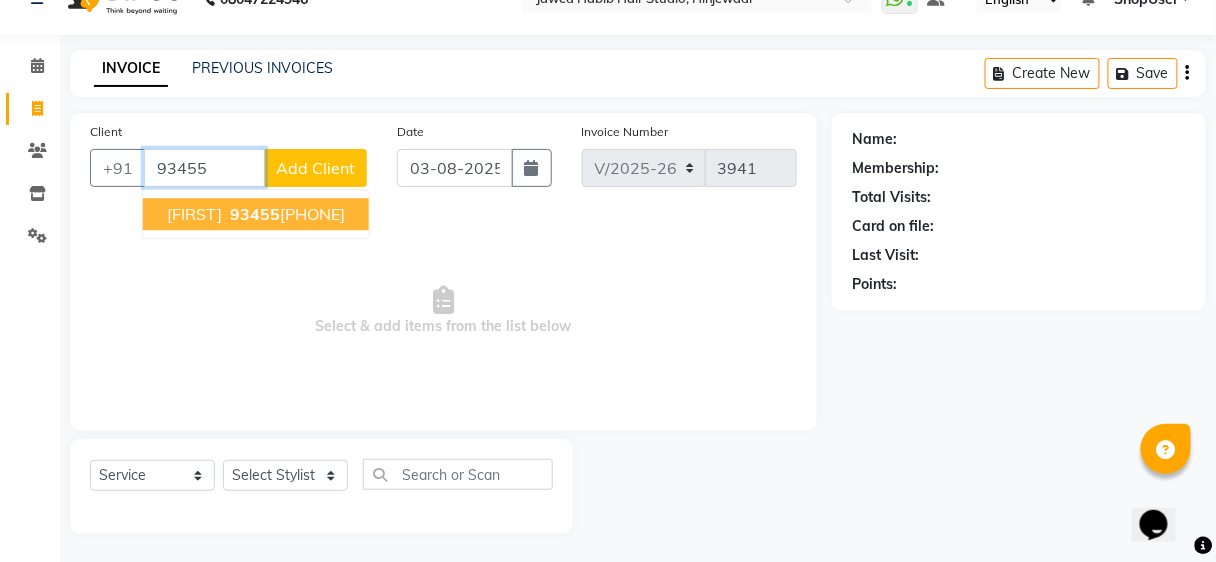 click on "[PHONE]" at bounding box center [285, 214] 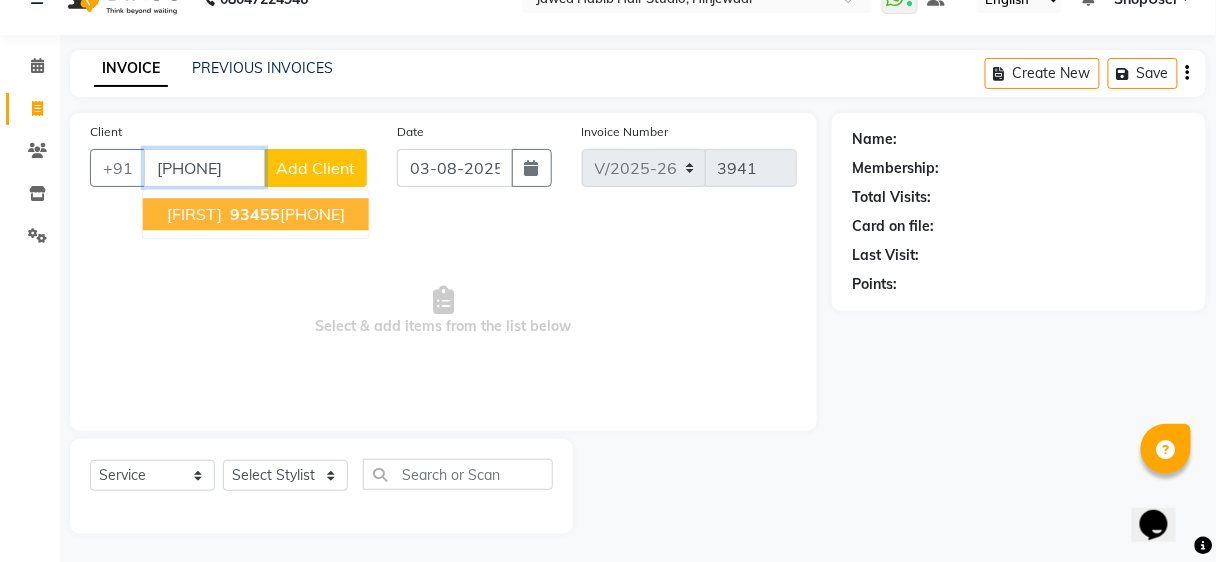 type on "[PHONE]" 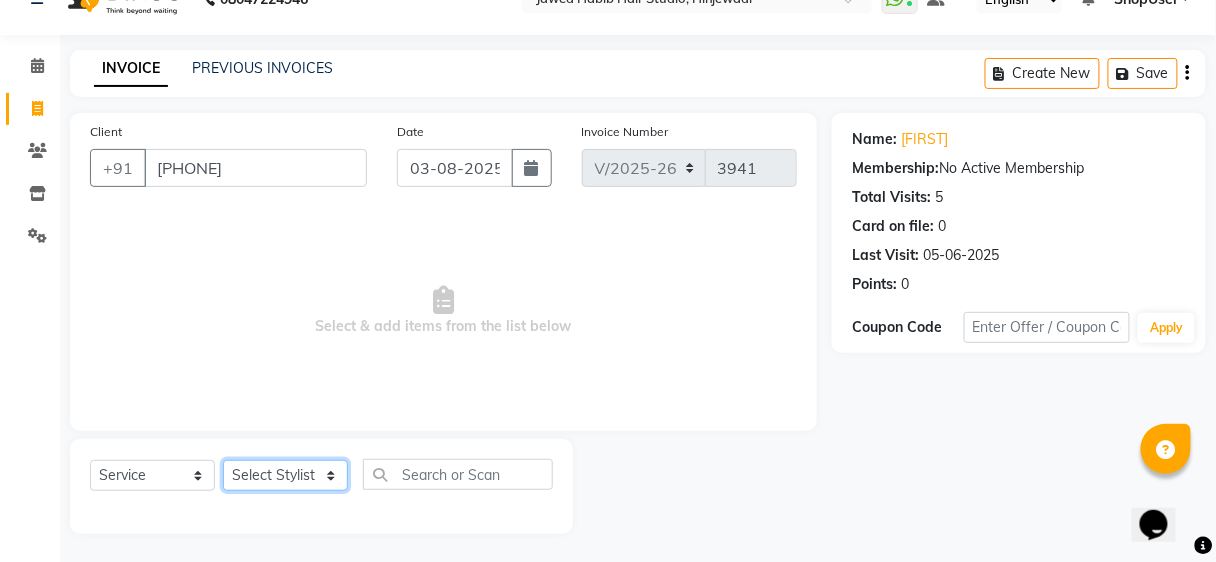 click on "Select Stylist Ajinkya Anuja Arunesh Avinash Junaid Mohammad Pawan Krishna Rushikesh ShopUser Shubham Shweta Kale Vikram" 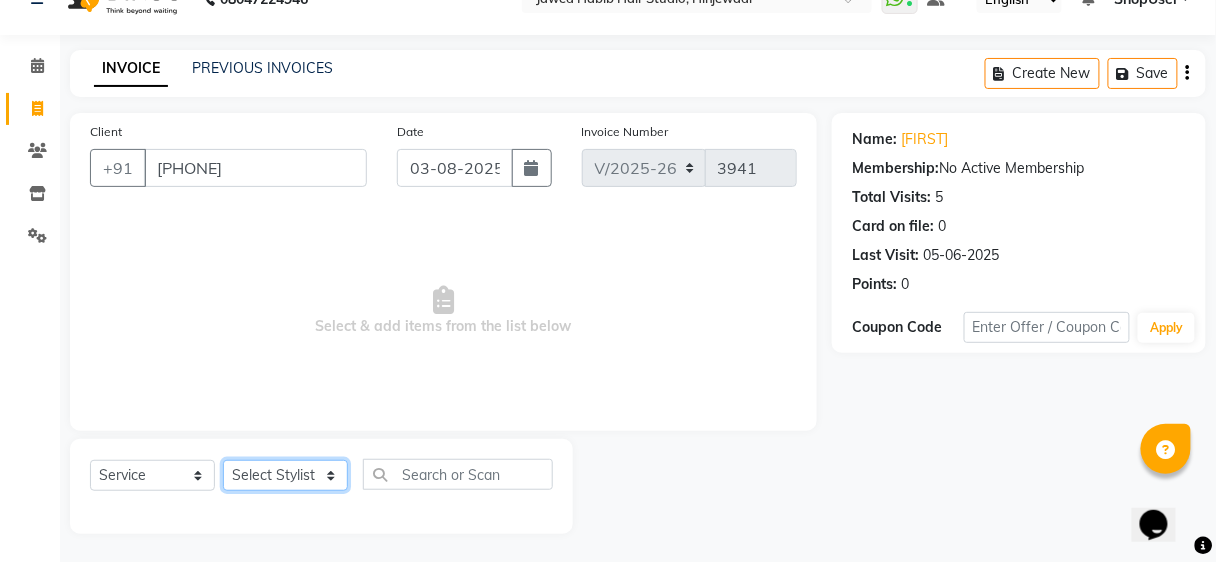 select on "50524" 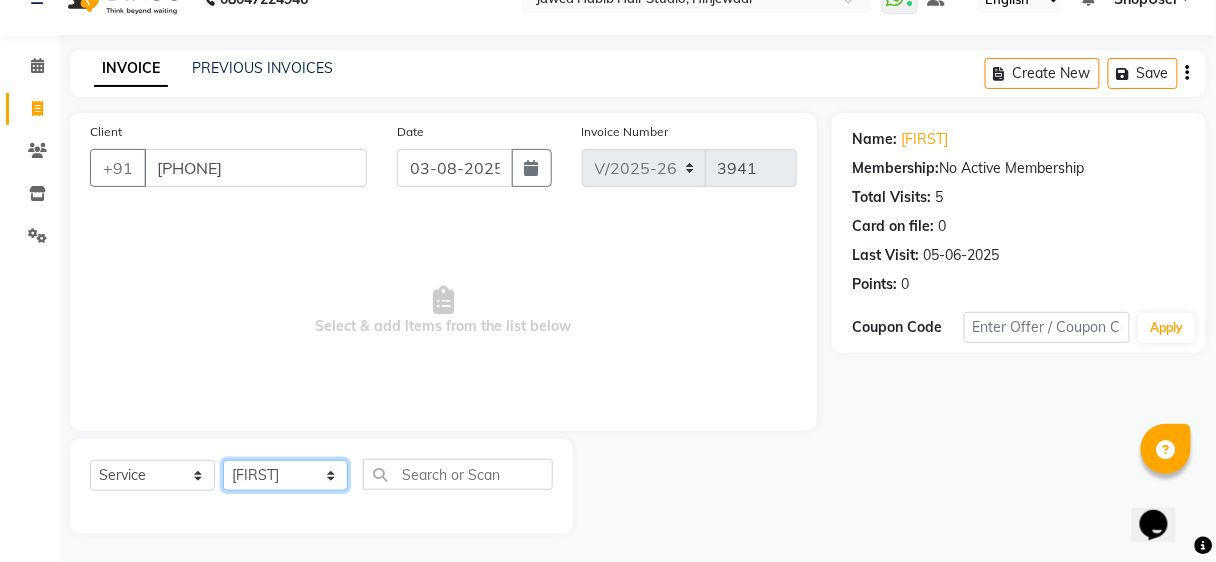 click on "Select Stylist Ajinkya Anuja Arunesh Avinash Junaid Mohammad Pawan Krishna Rushikesh ShopUser Shubham Shweta Kale Vikram" 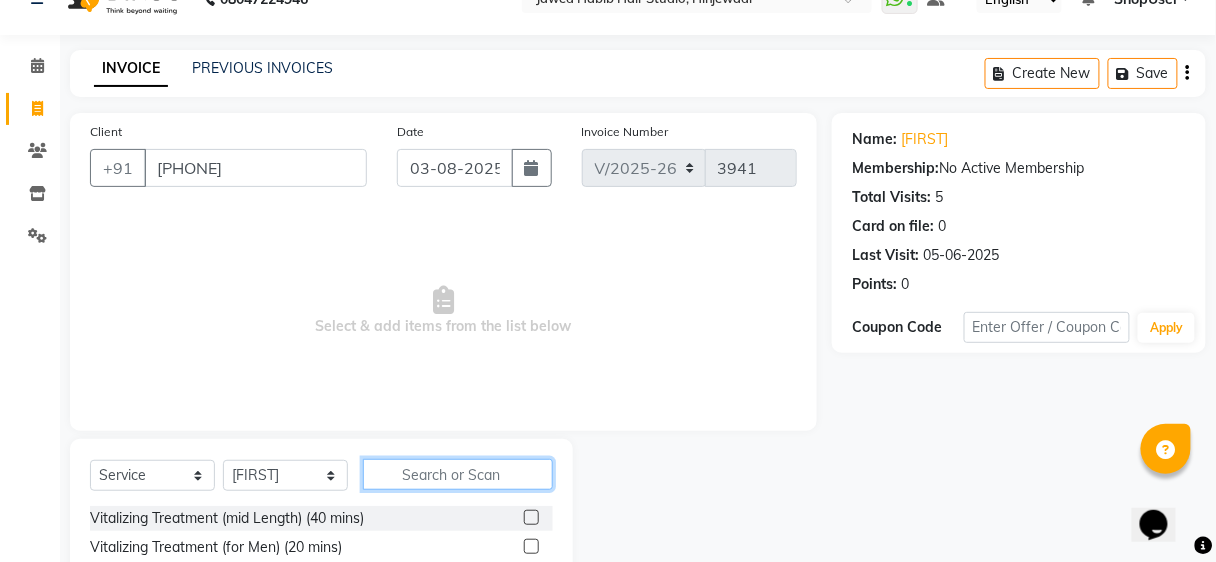 click 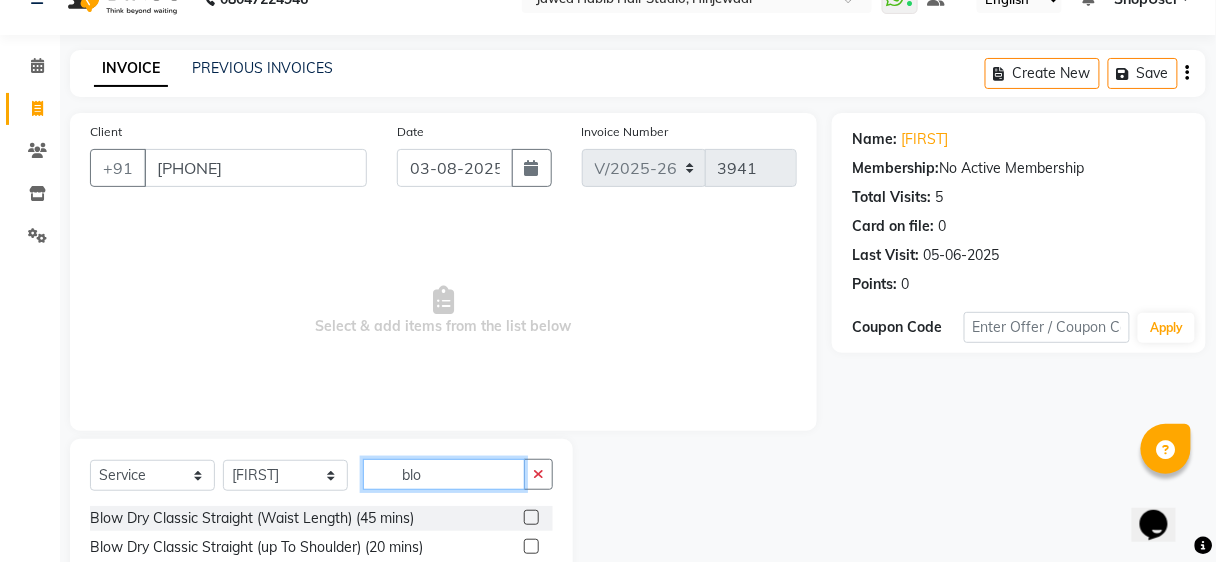 scroll, scrollTop: 237, scrollLeft: 0, axis: vertical 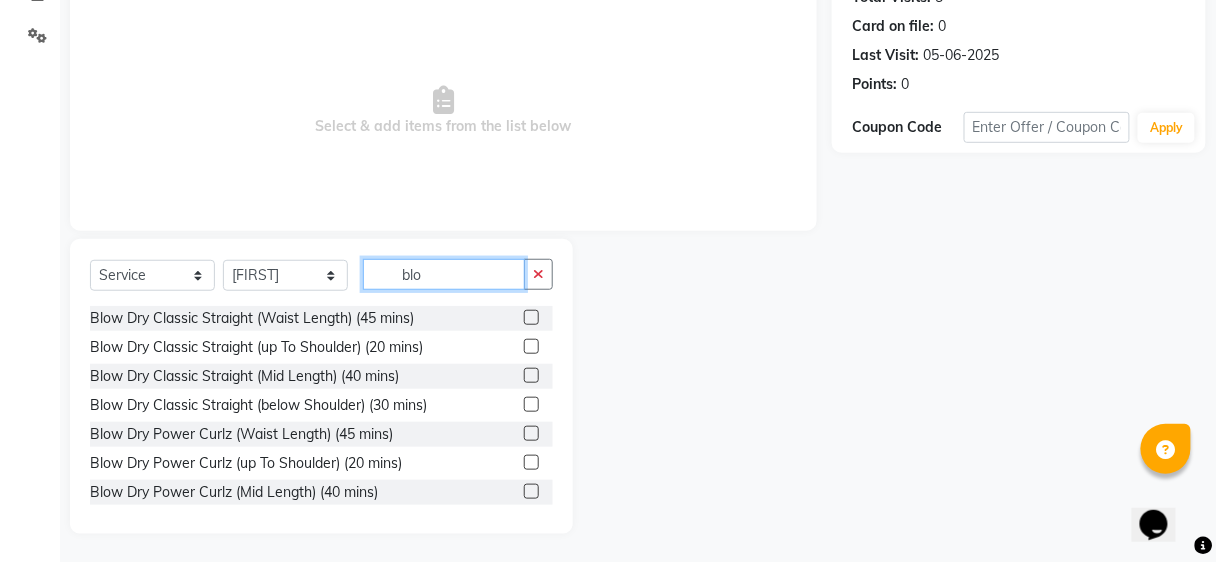 type on "blo" 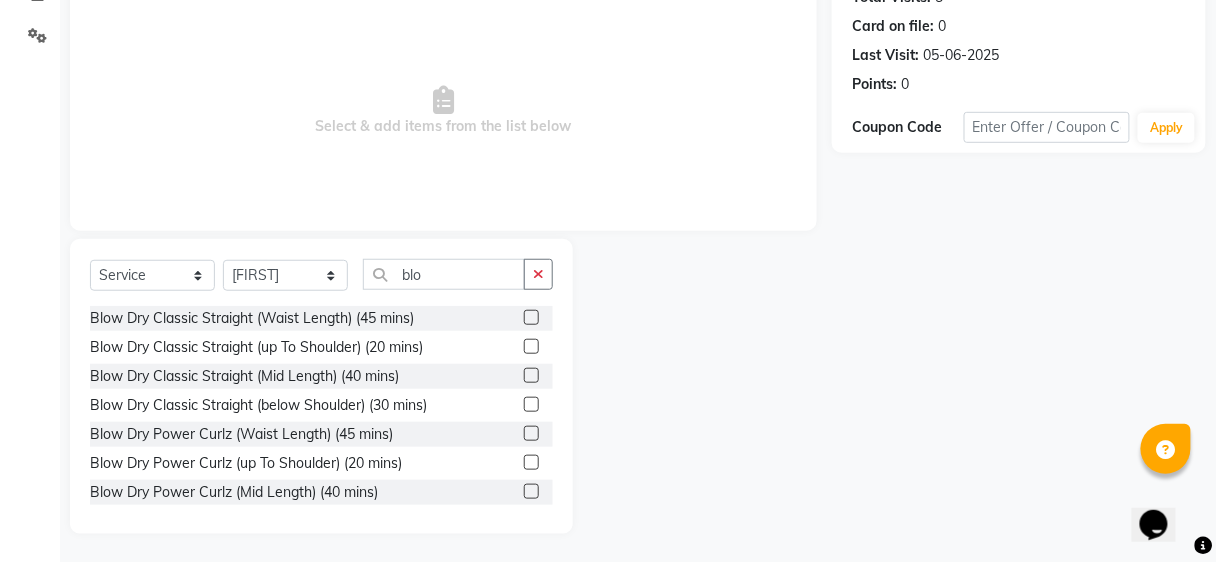 click 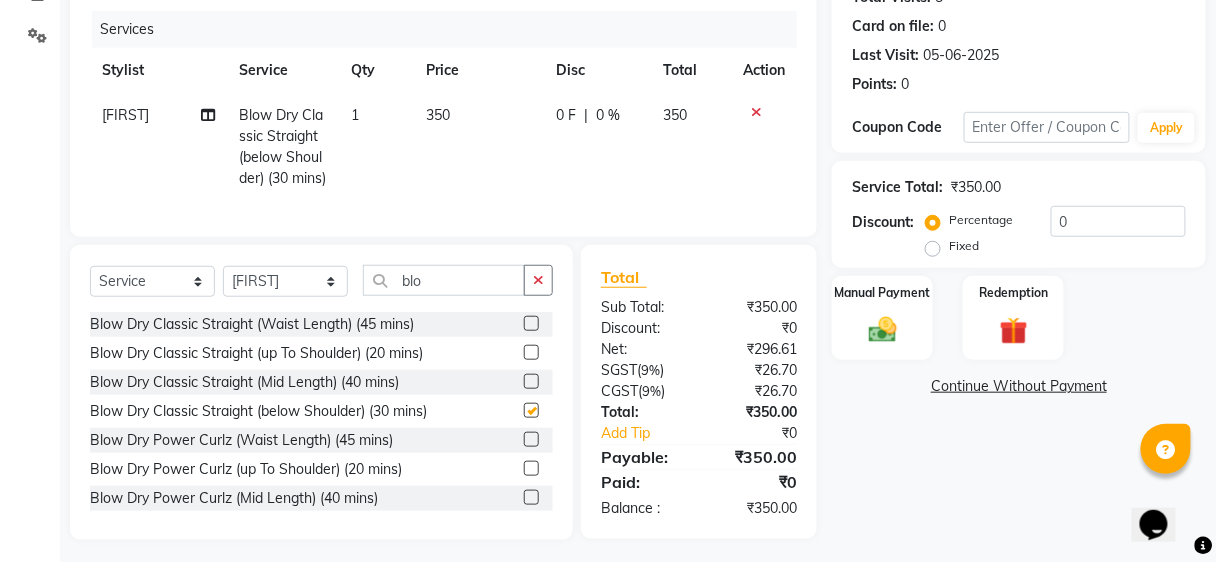 checkbox on "false" 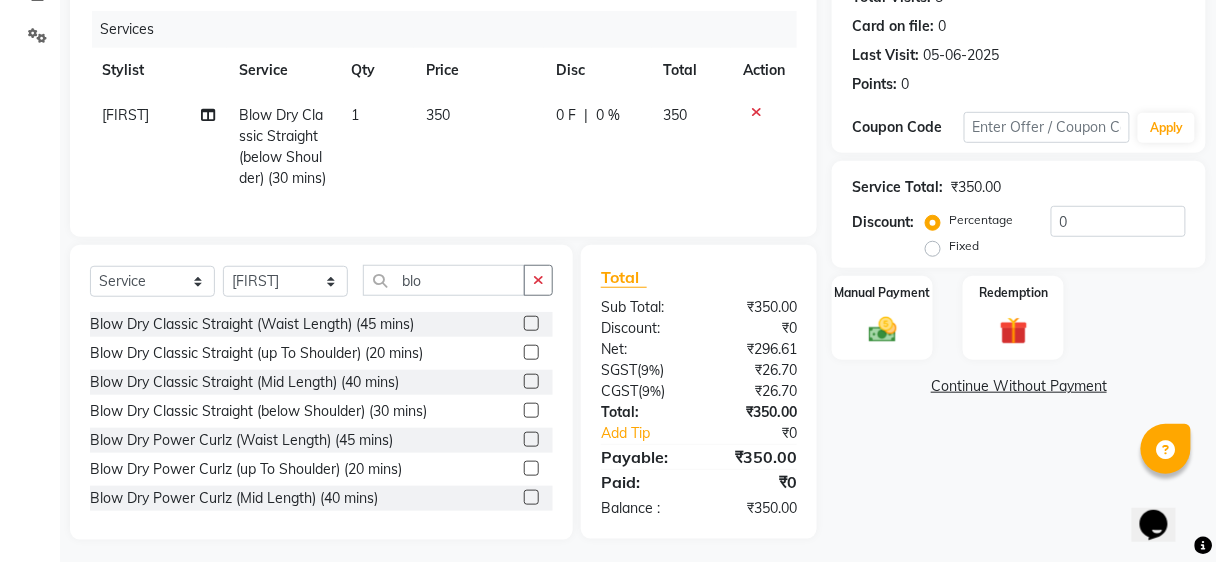scroll, scrollTop: 277, scrollLeft: 0, axis: vertical 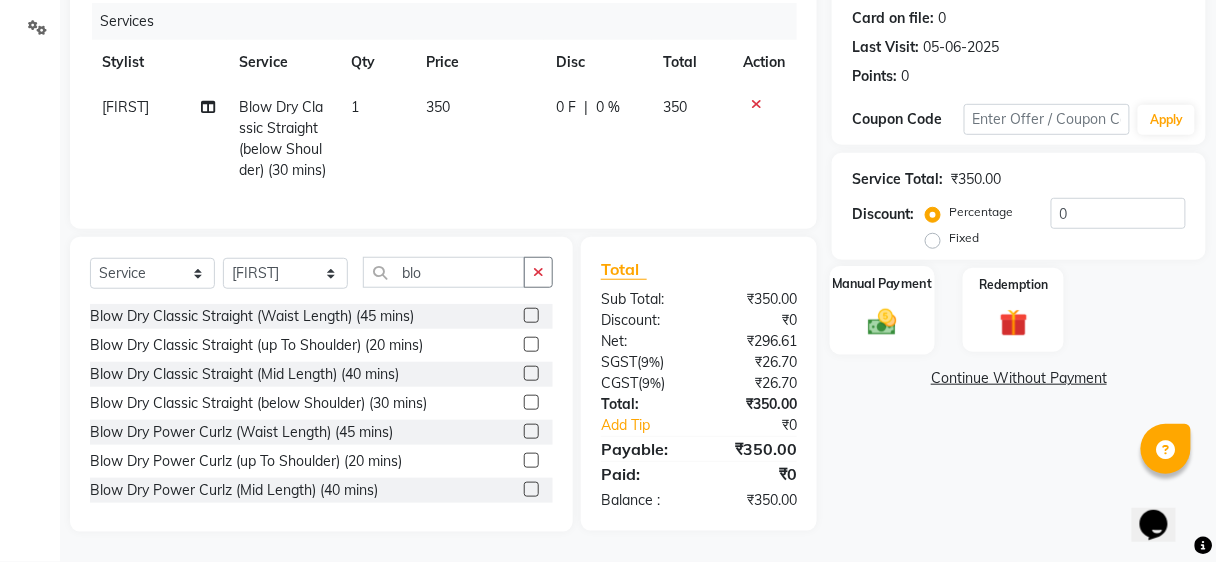 click on "Manual Payment" 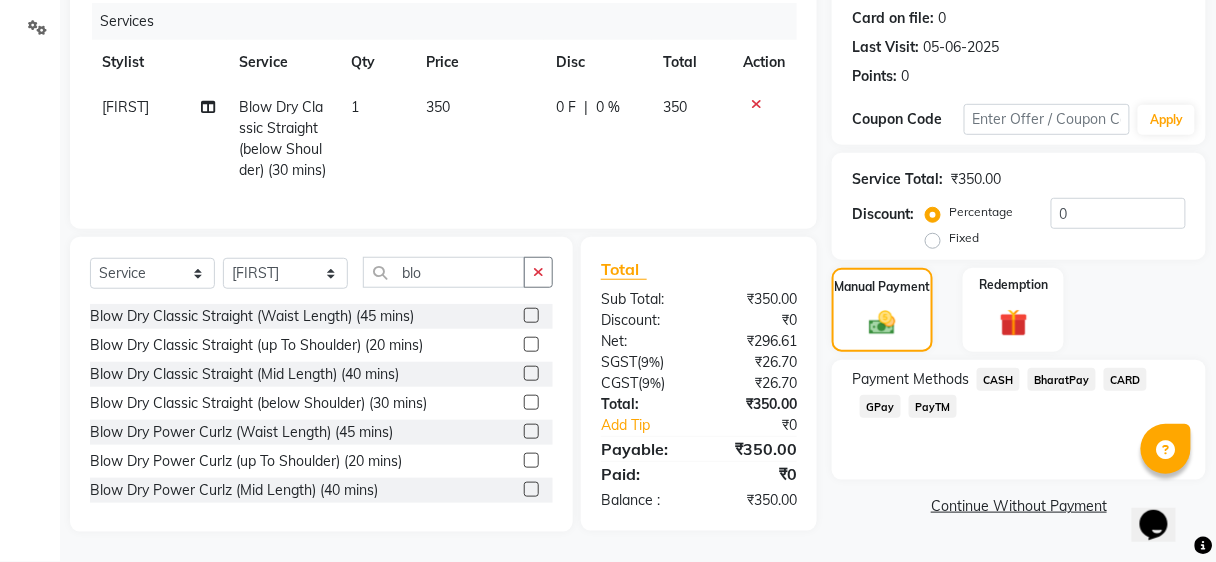 drag, startPoint x: 1080, startPoint y: 355, endPoint x: 1067, endPoint y: 348, distance: 14.764823 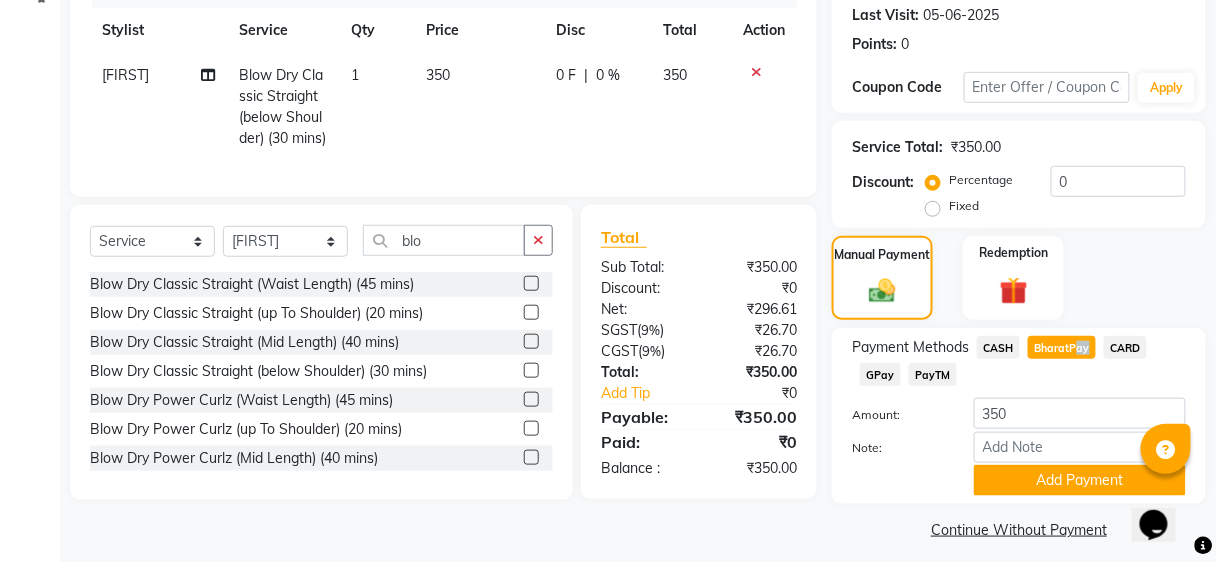 scroll, scrollTop: 288, scrollLeft: 0, axis: vertical 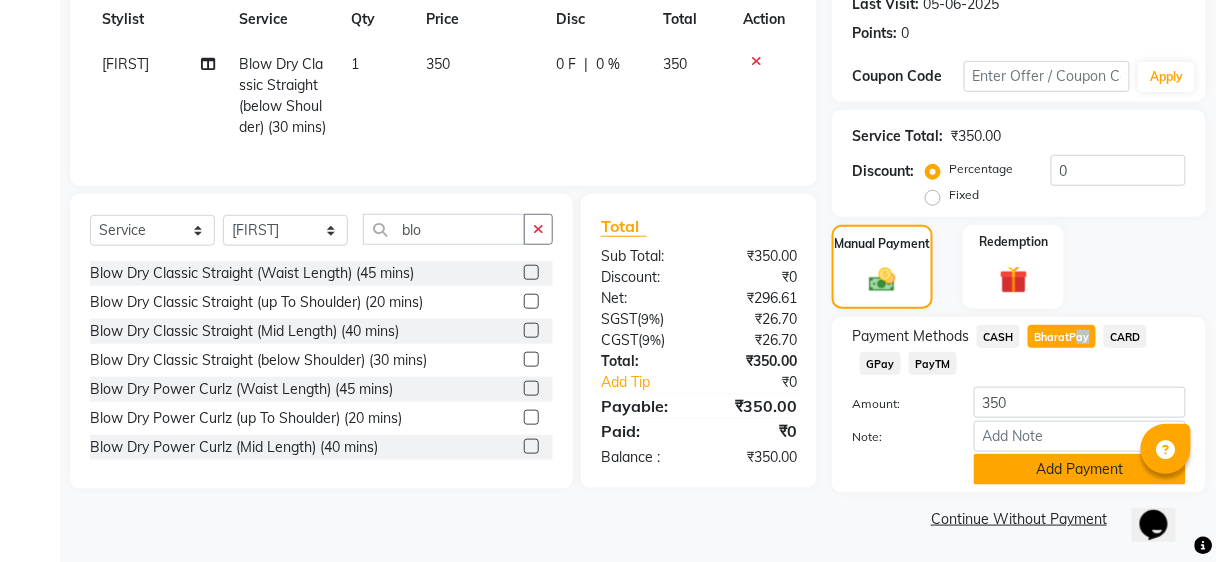 click on "Add Payment" 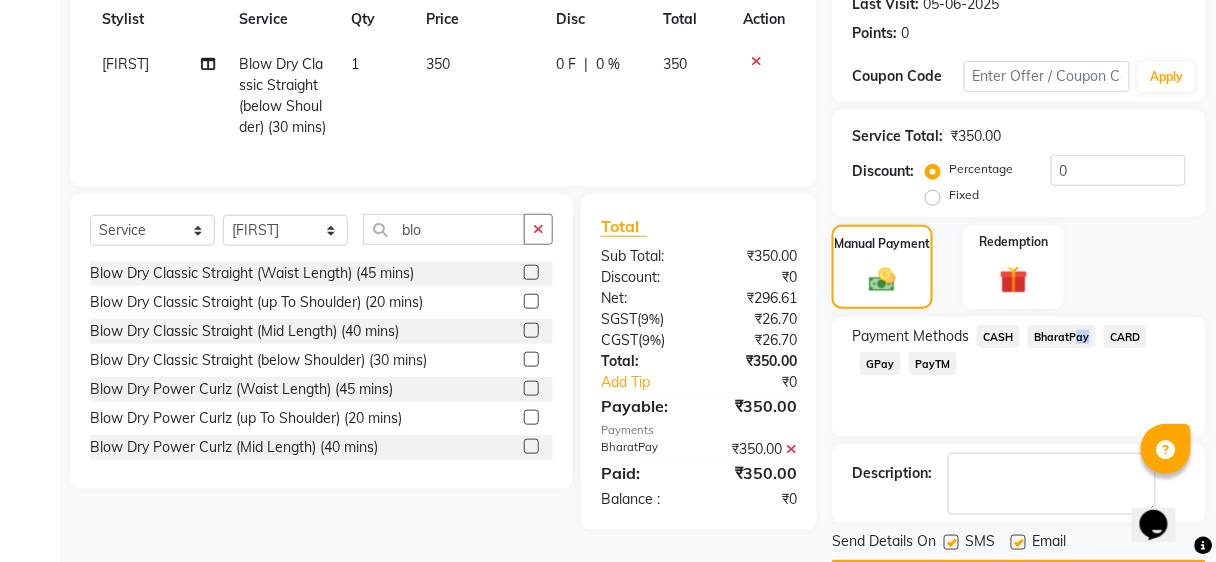 scroll, scrollTop: 344, scrollLeft: 0, axis: vertical 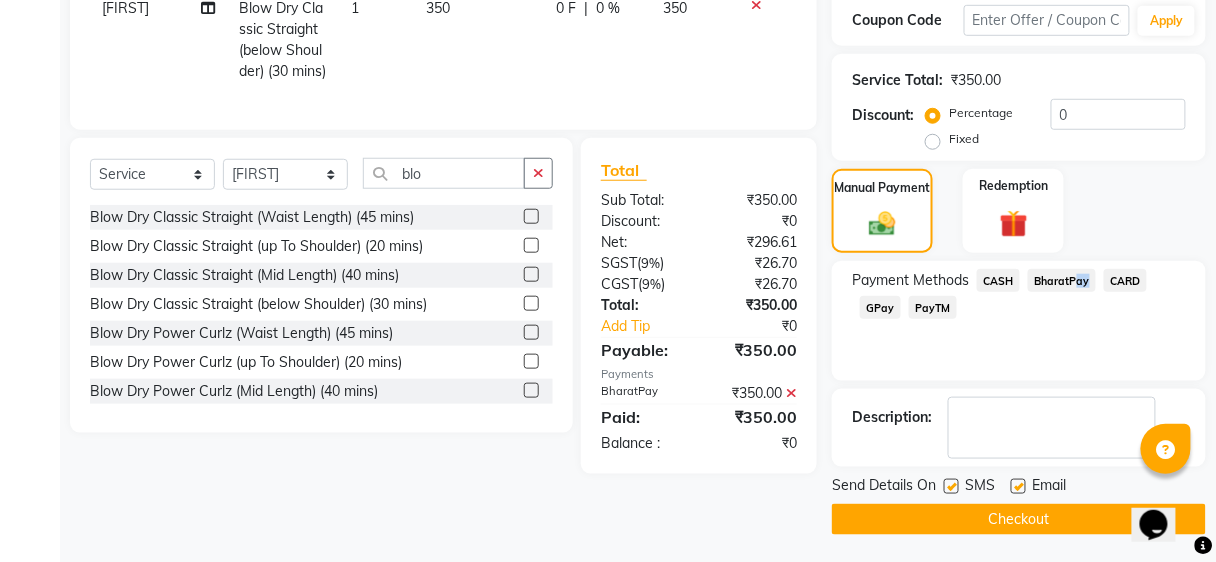 click on "Checkout" 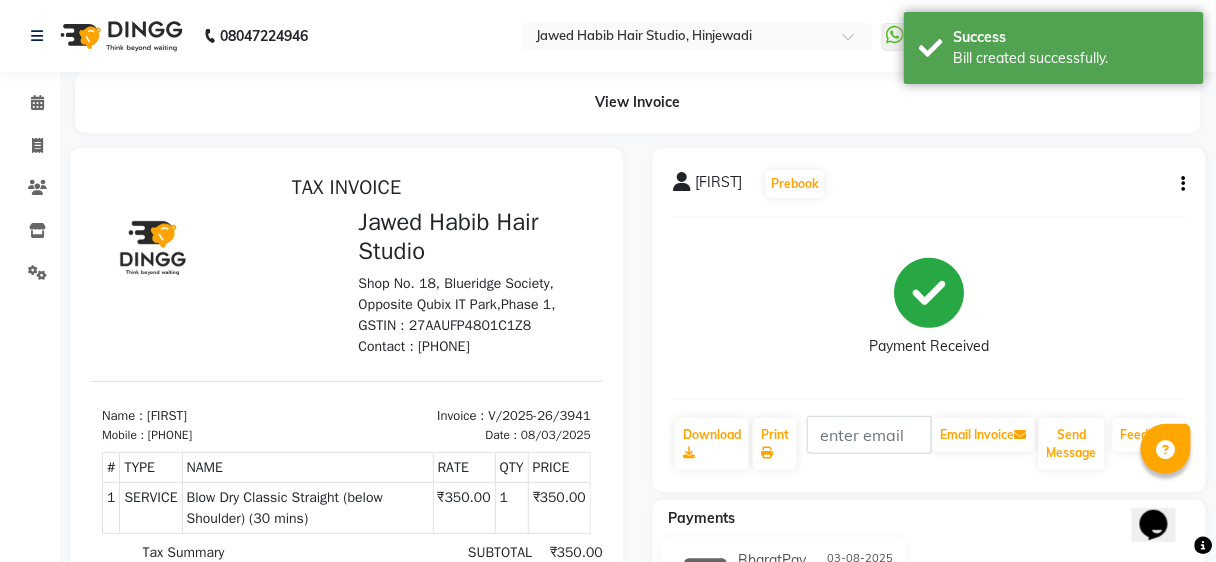 scroll, scrollTop: 0, scrollLeft: 0, axis: both 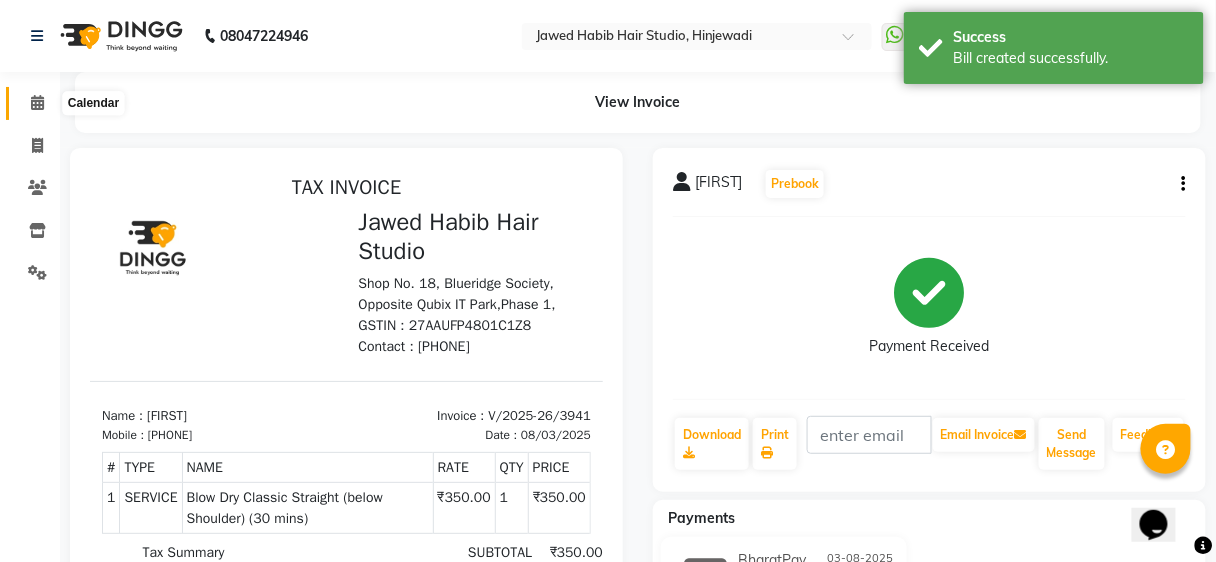 click 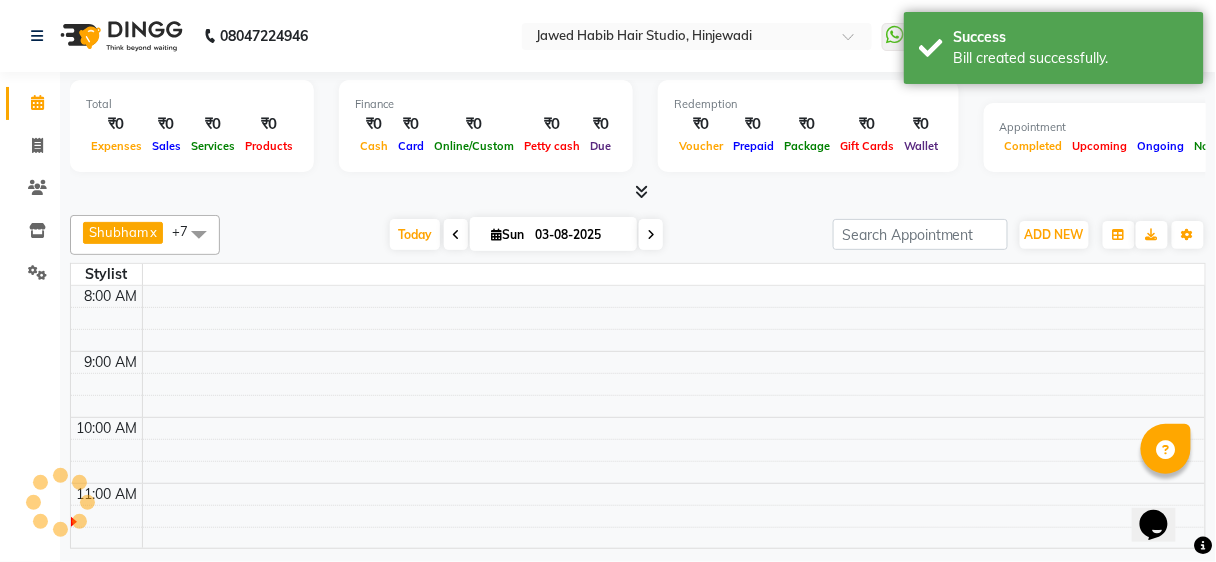 click 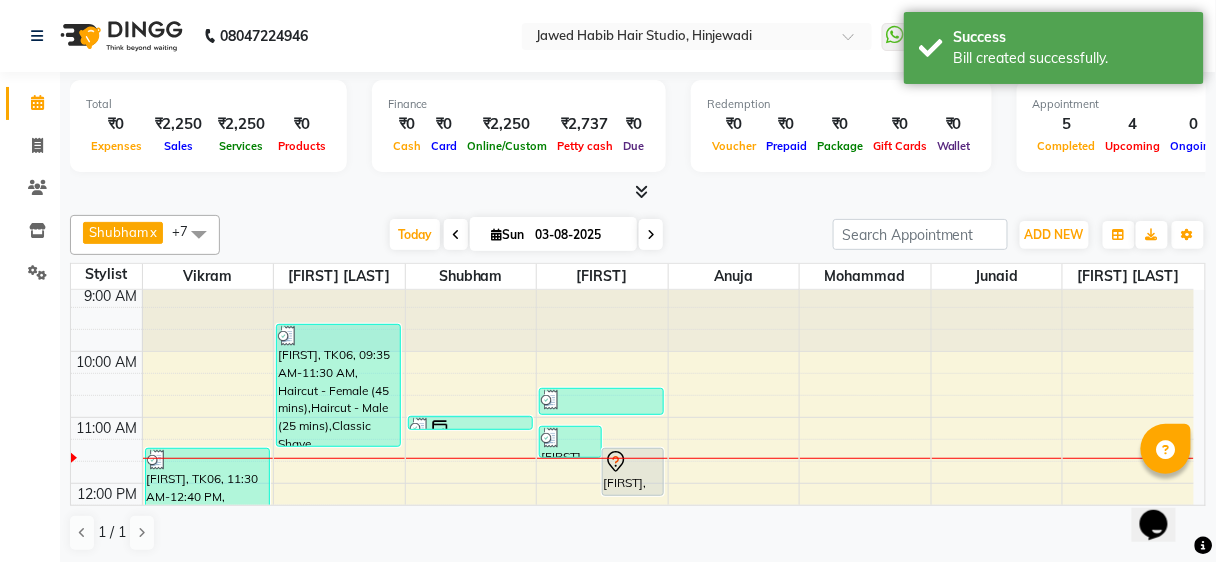 scroll, scrollTop: 0, scrollLeft: 0, axis: both 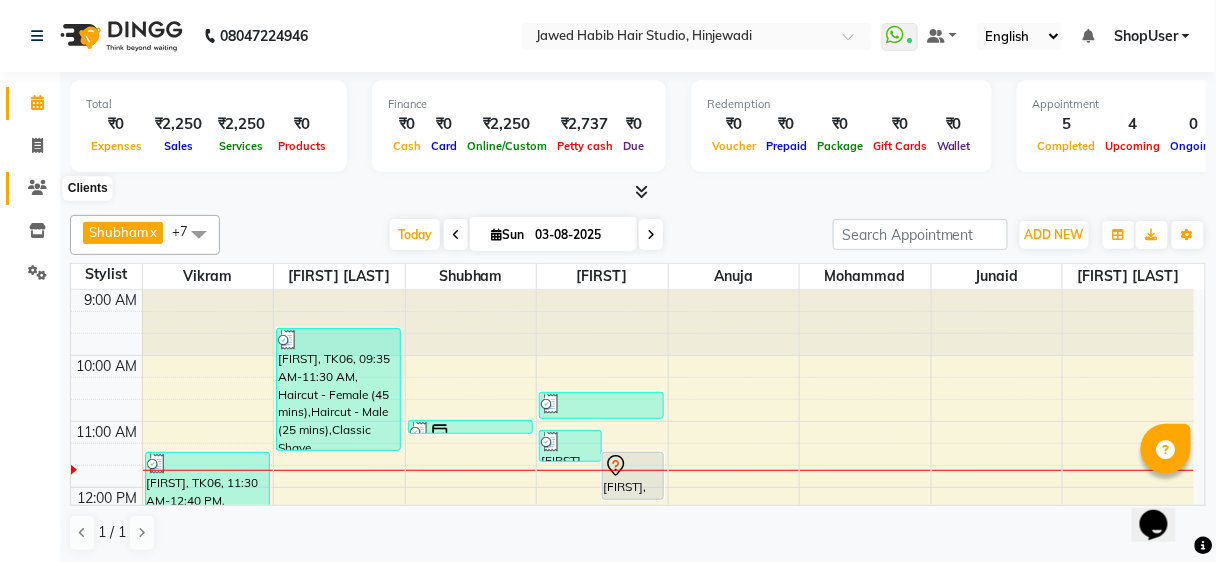 click 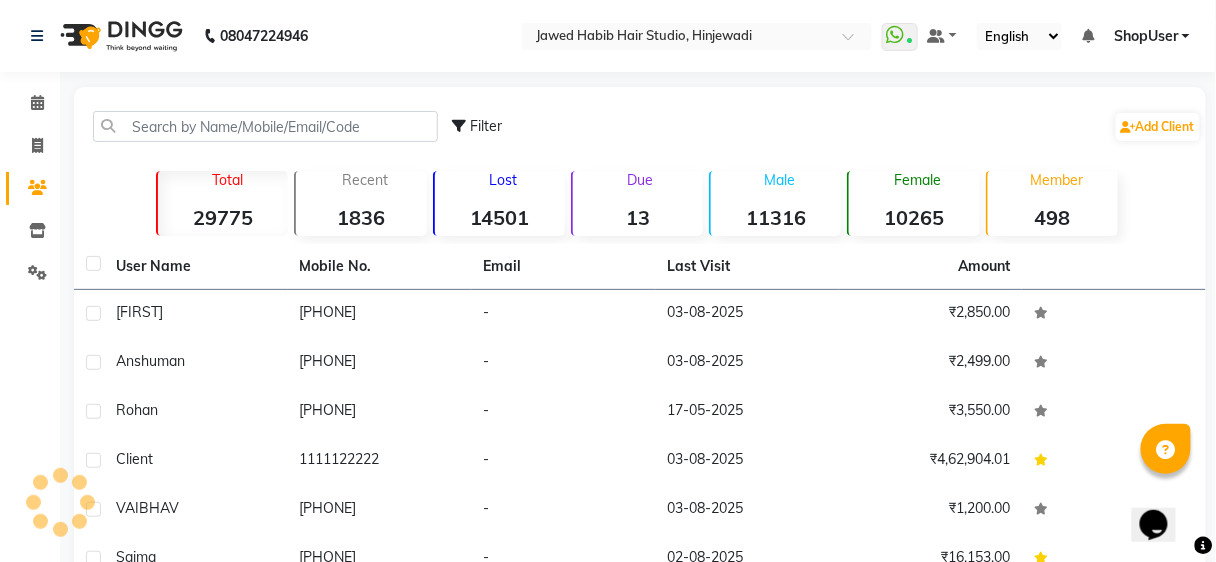 click 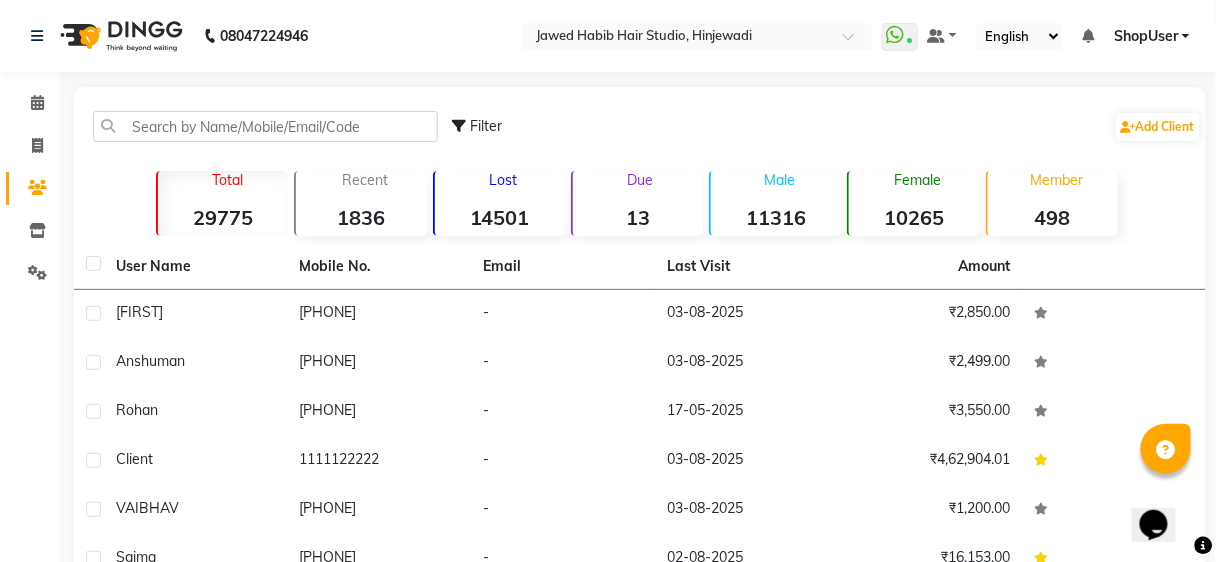 click 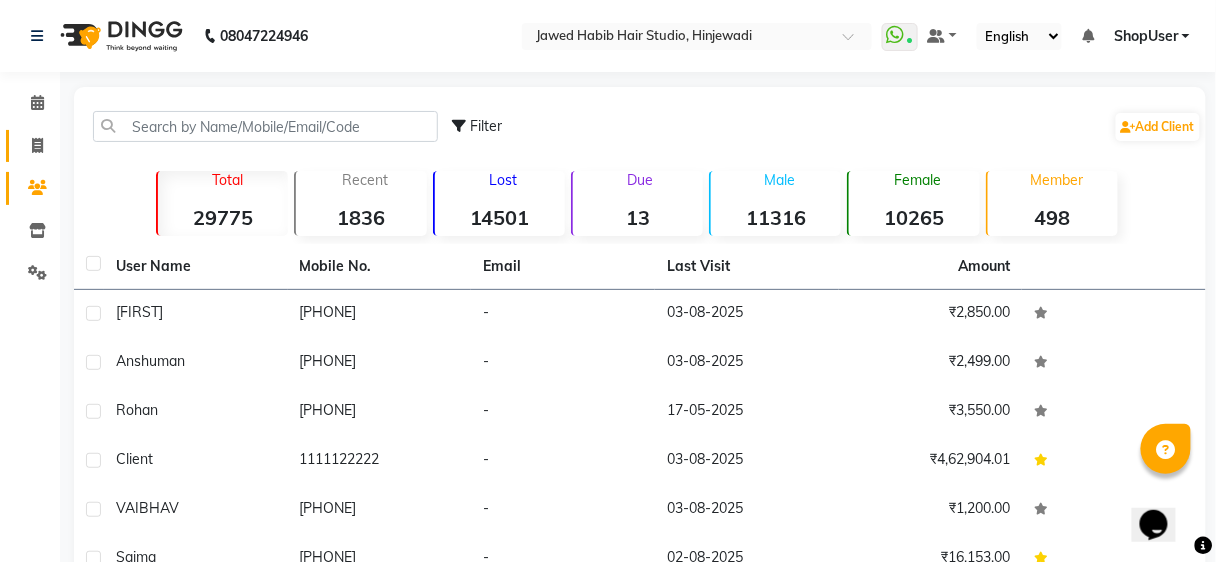 click on "Invoice" 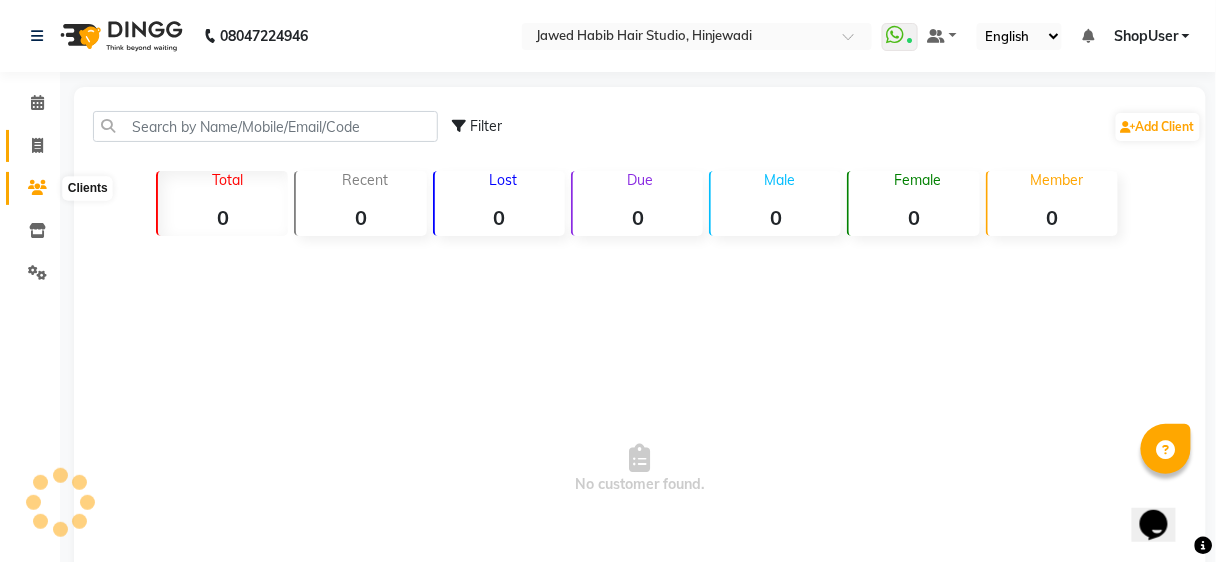 click on "Calendar  Invoice  Clients  Inventory  Settings Completed InProgress Upcoming Dropped Tentative Check-In Confirm Bookings Segments Page Builder" 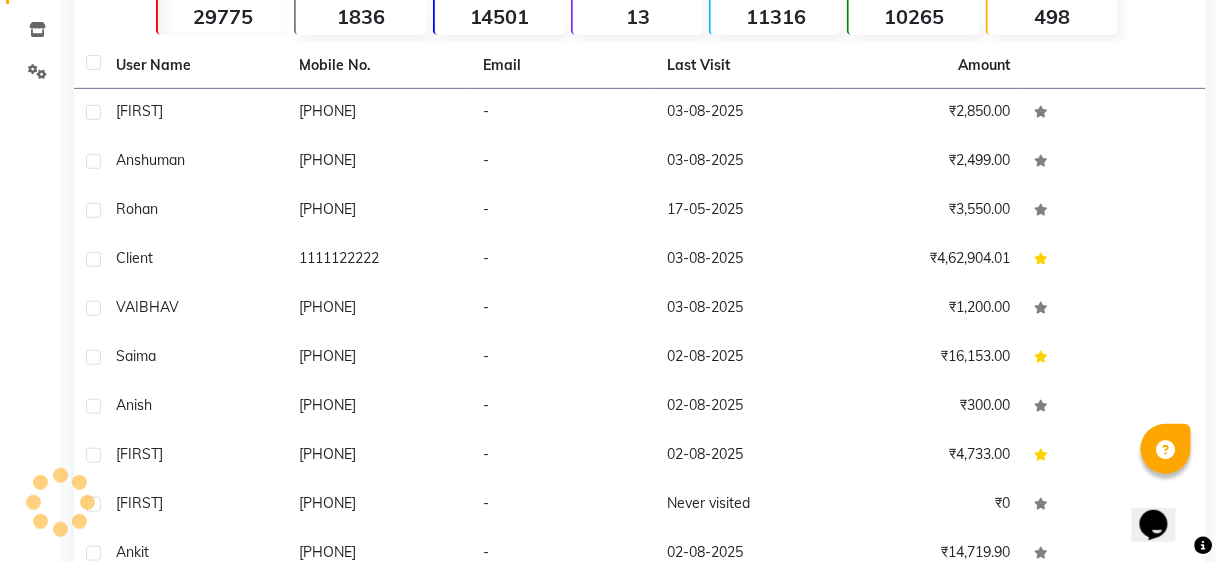 scroll, scrollTop: 0, scrollLeft: 0, axis: both 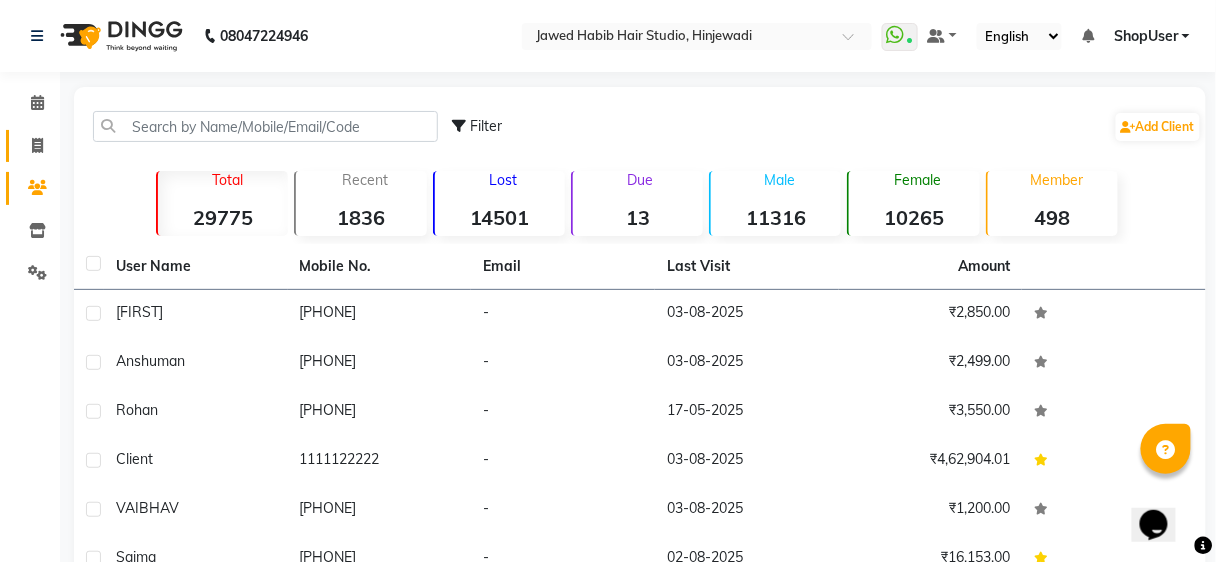 click on "Invoice" 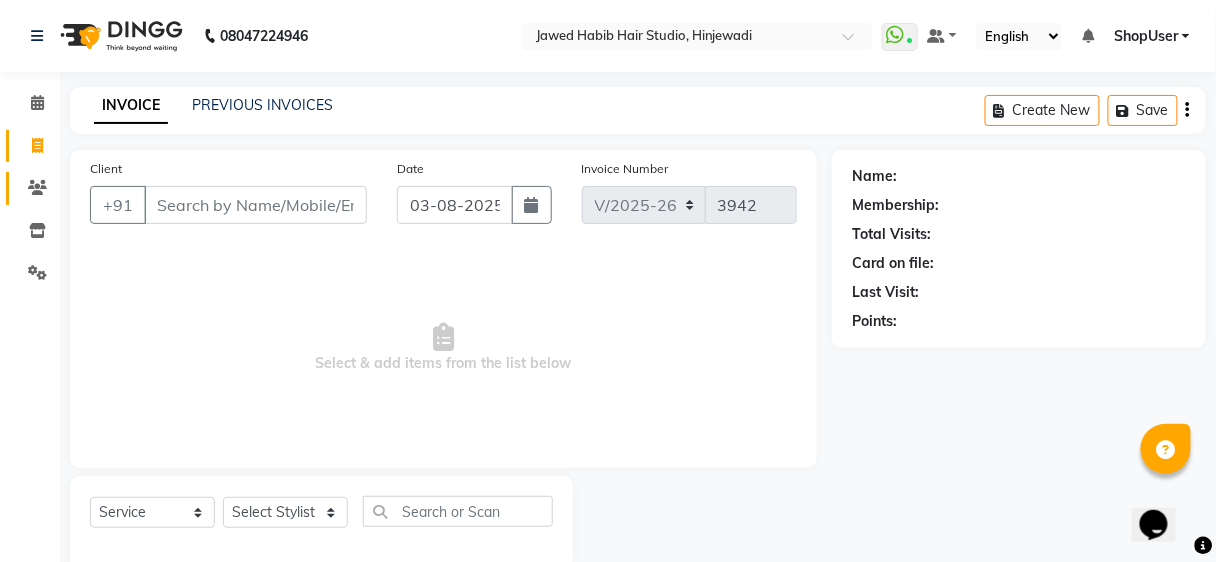click on "Clients" 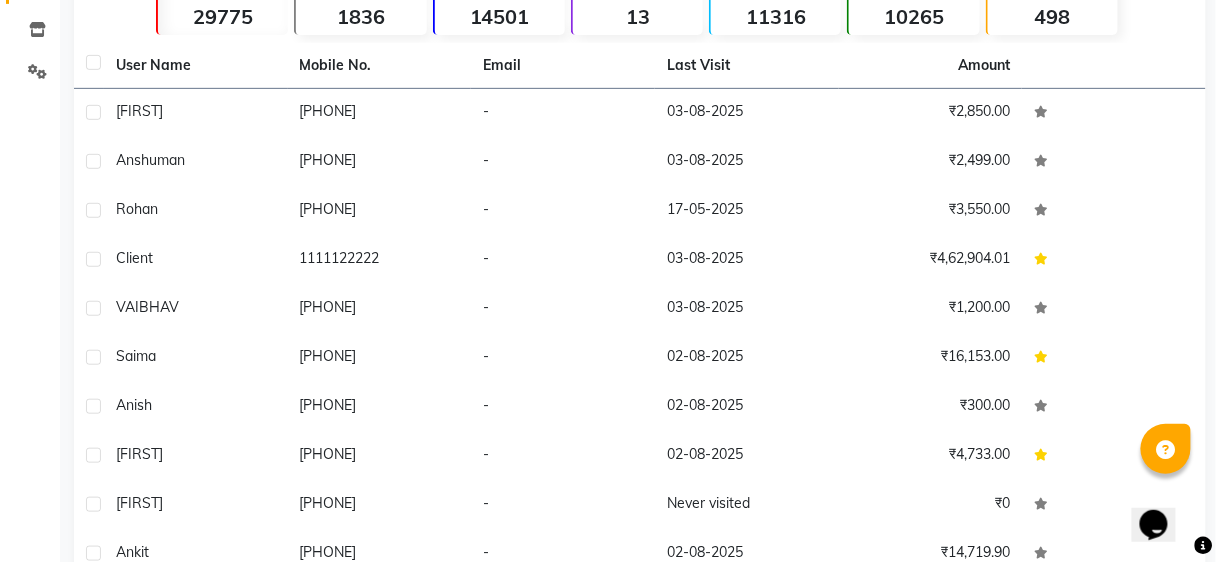 scroll, scrollTop: 0, scrollLeft: 0, axis: both 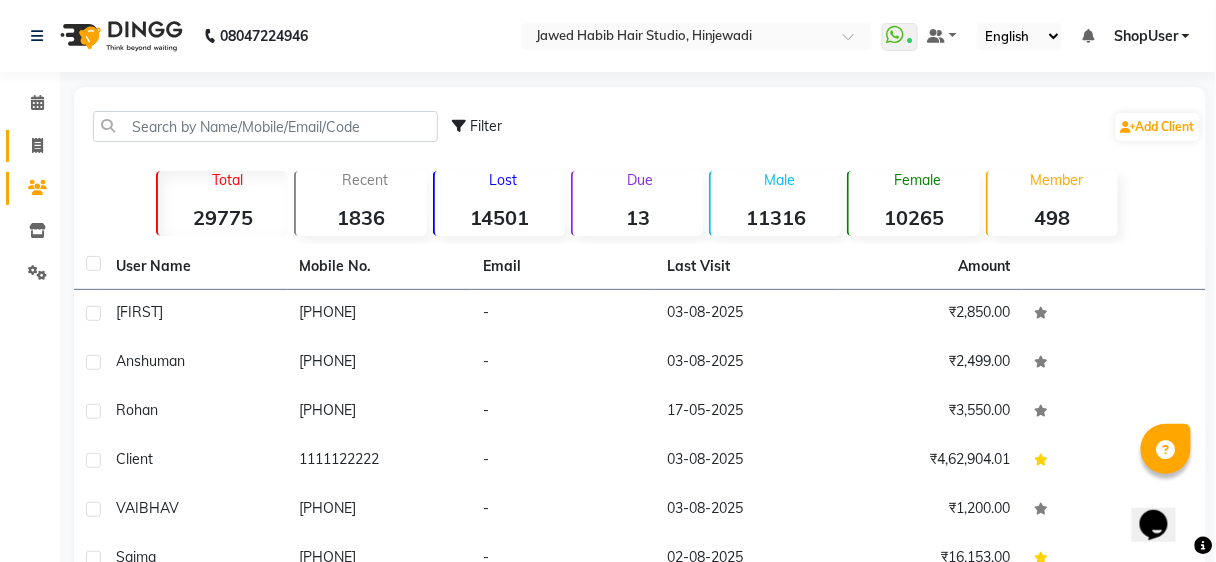 click on "Invoice" 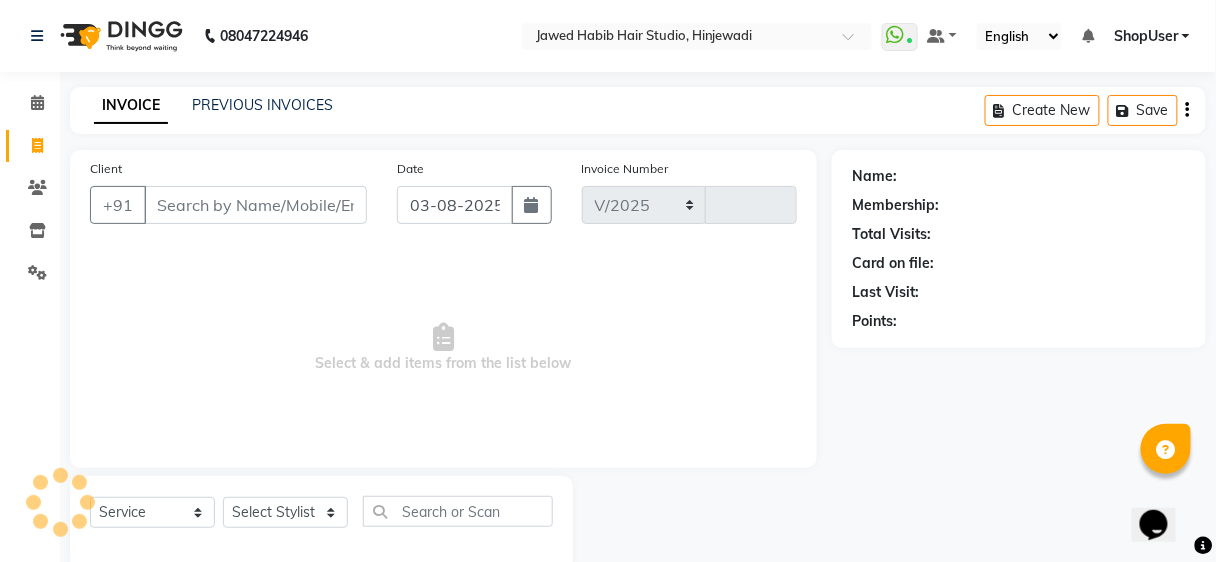 select on "627" 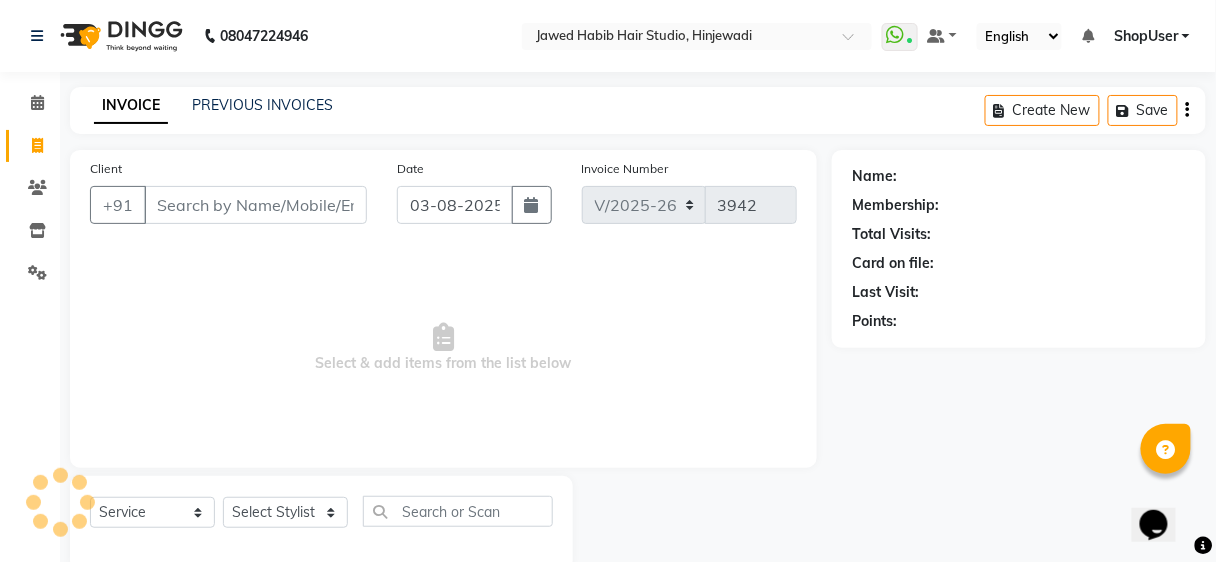 scroll, scrollTop: 37, scrollLeft: 0, axis: vertical 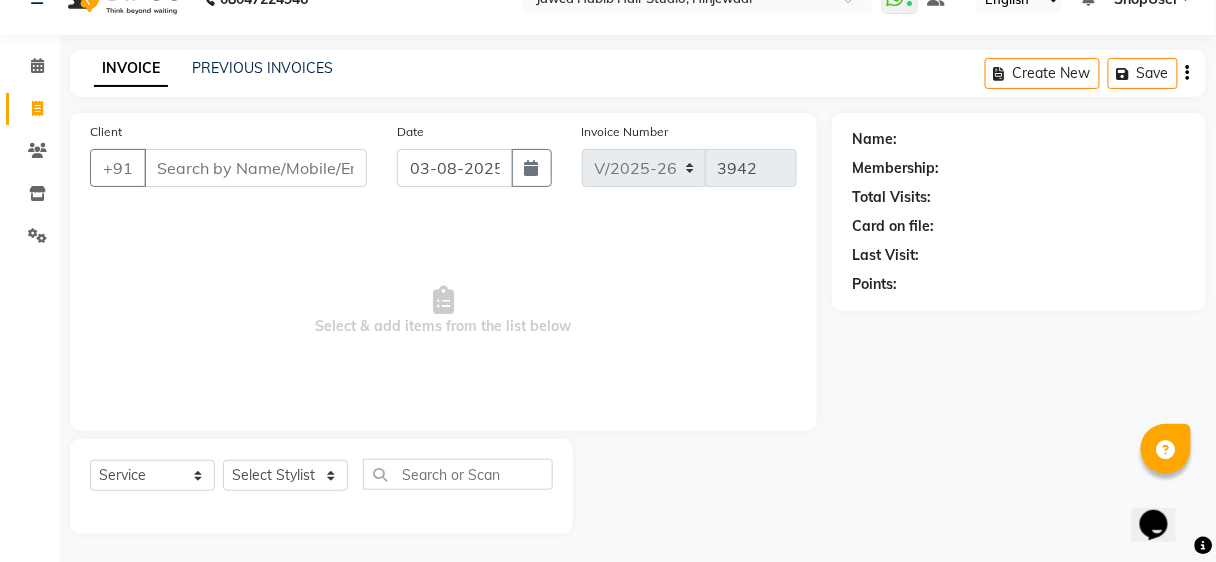 click on "Client" at bounding box center [255, 168] 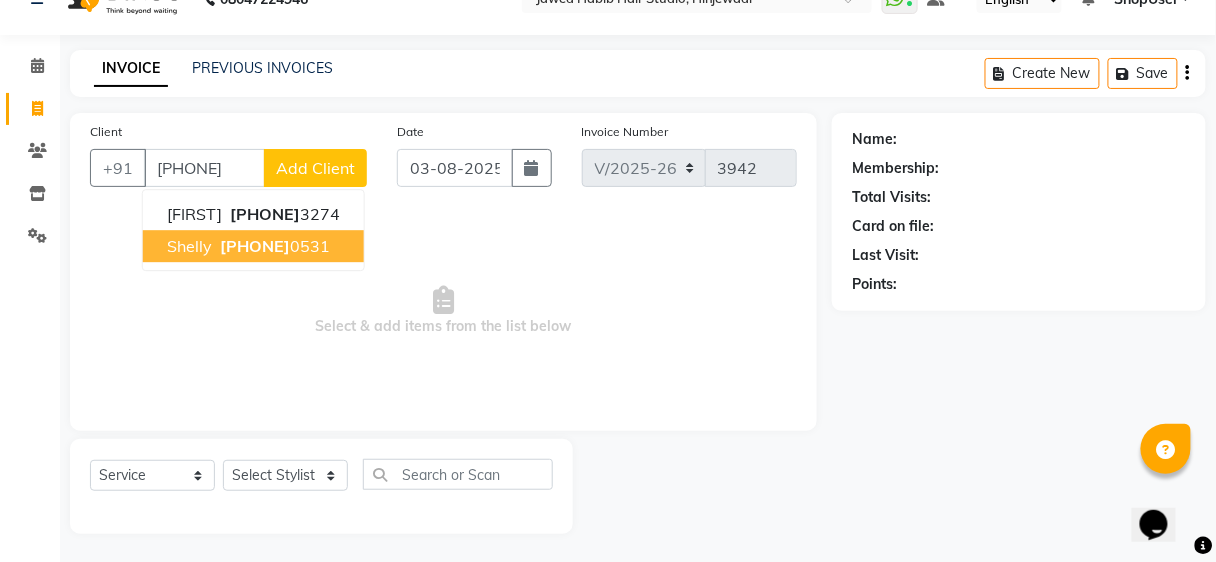 click on "[FIRST]   [PHONE]" at bounding box center [253, 246] 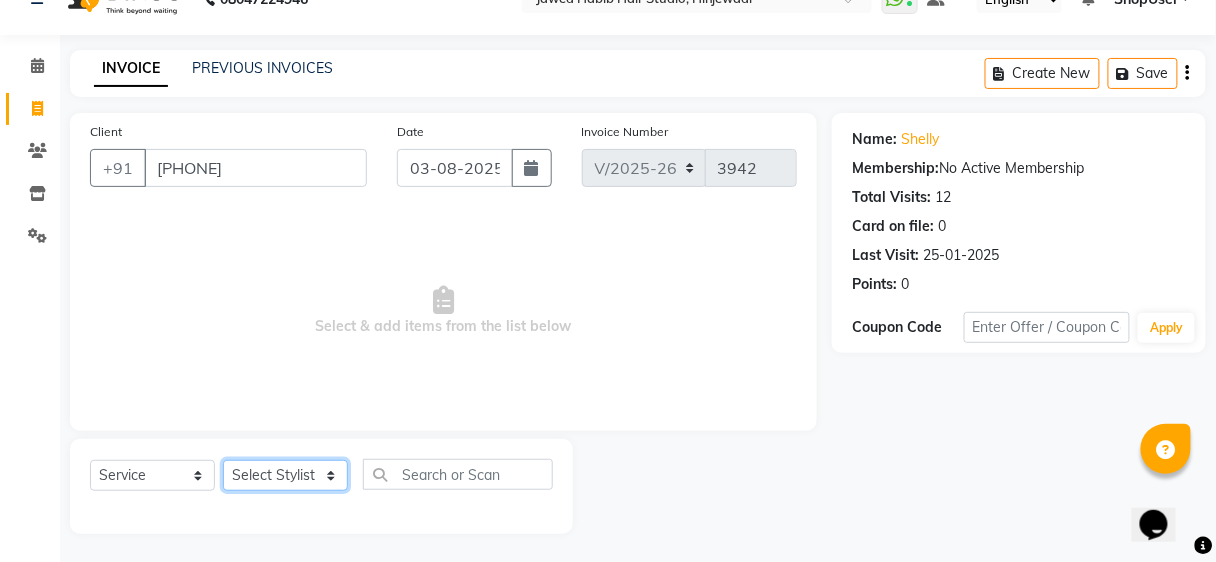 click on "Select Stylist Ajinkya Anuja Arunesh Avinash Junaid Mohammad Pawan Krishna Rushikesh ShopUser Shubham Shweta Kale Vikram" 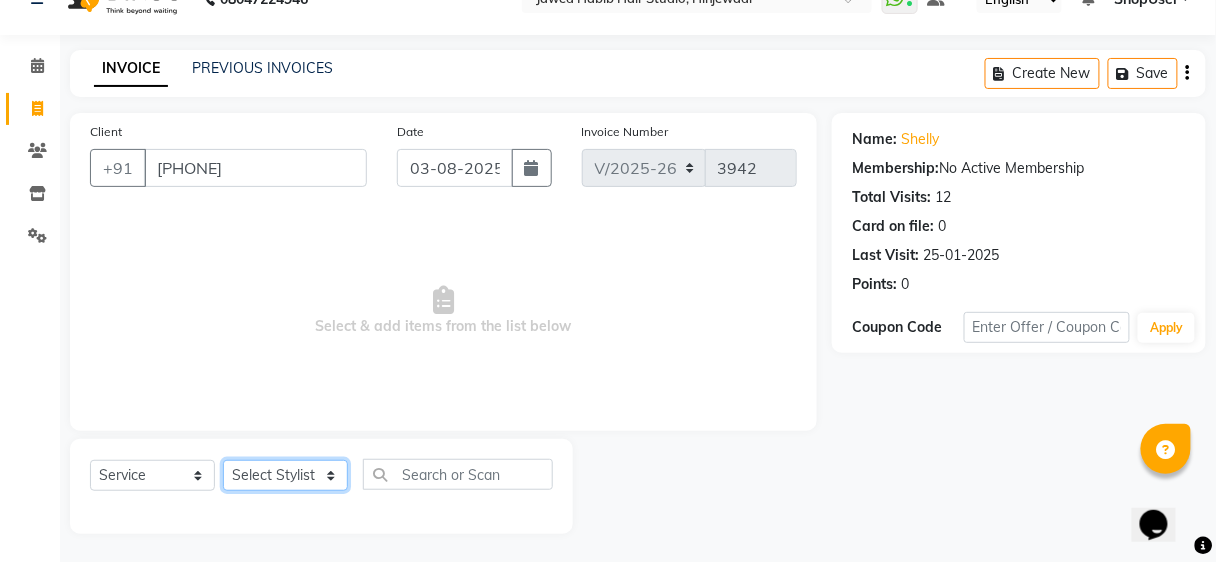 select on "51893" 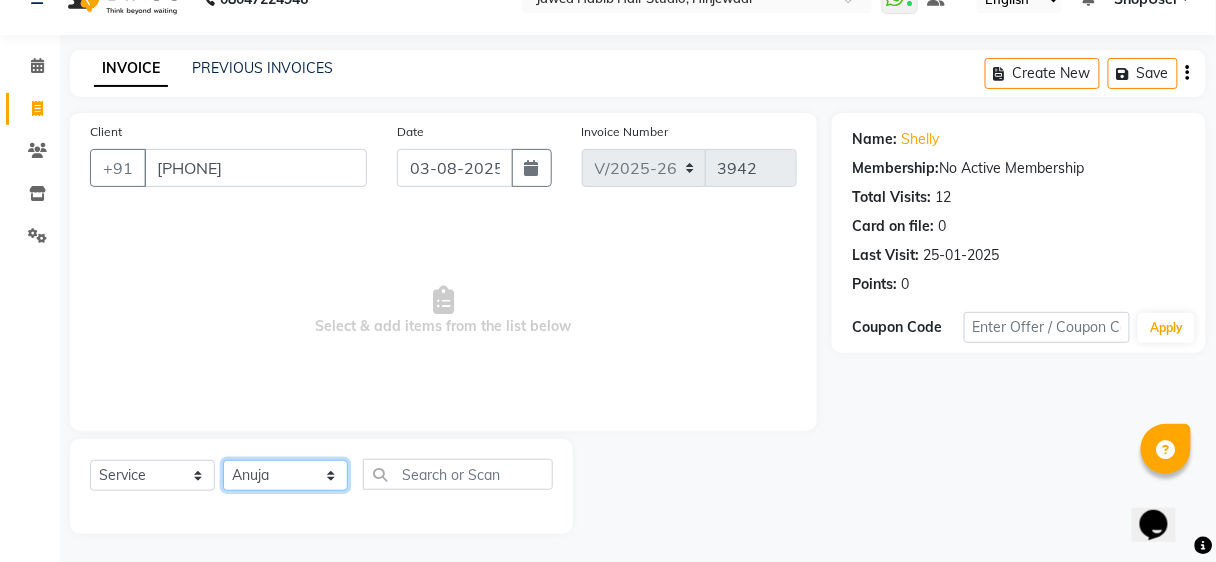 click on "Select Stylist Ajinkya Anuja Arunesh Avinash Junaid Mohammad Pawan Krishna Rushikesh ShopUser Shubham Shweta Kale Vikram" 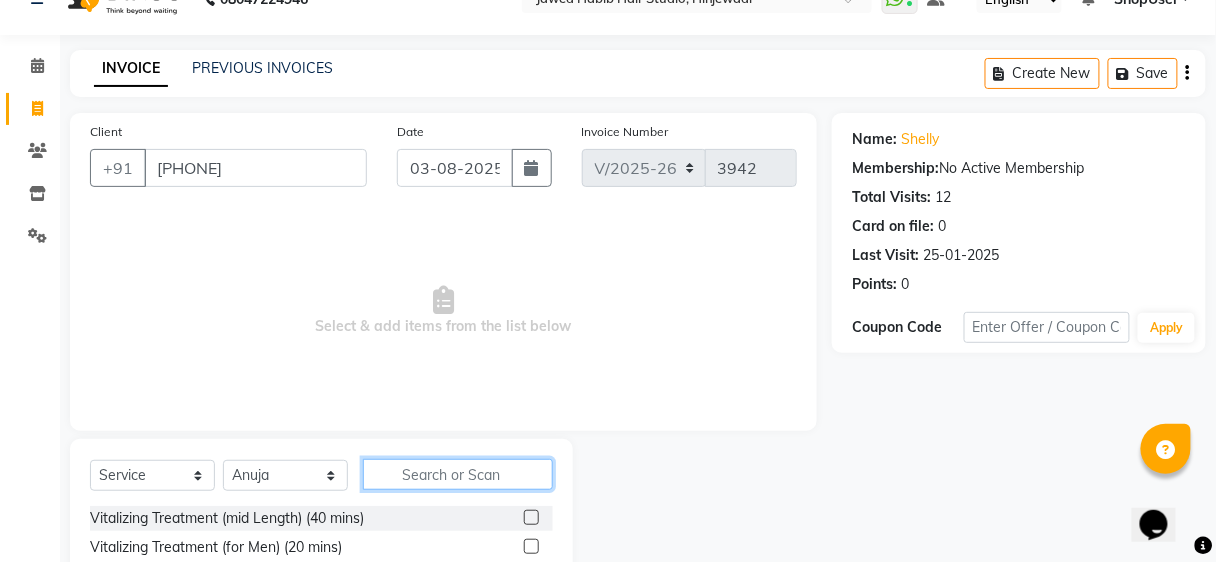 click 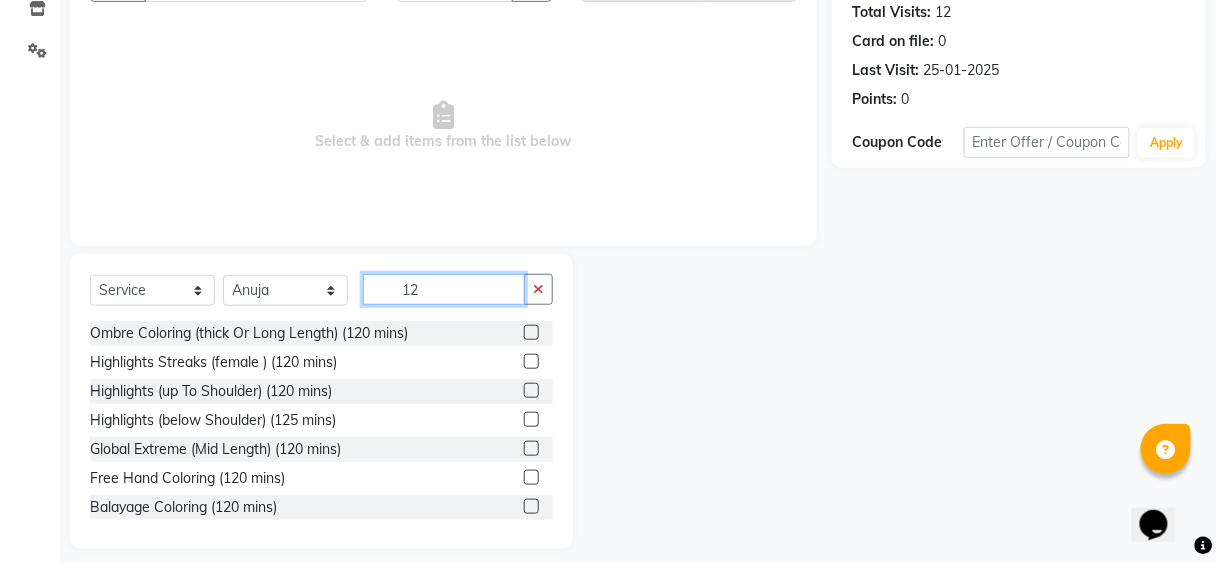 scroll, scrollTop: 237, scrollLeft: 0, axis: vertical 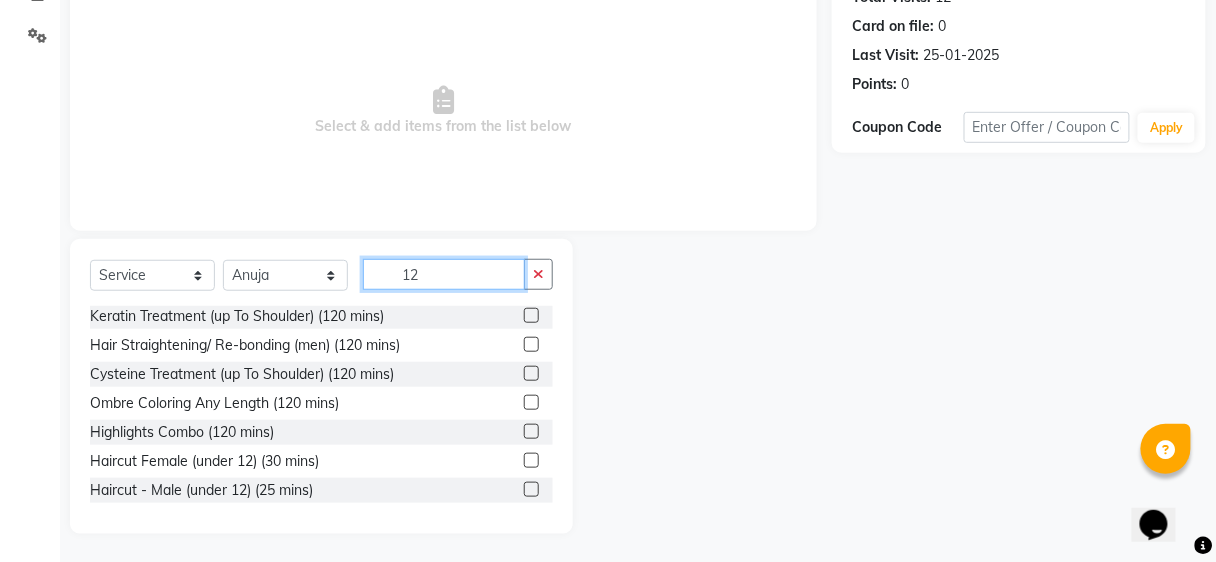 type on "12" 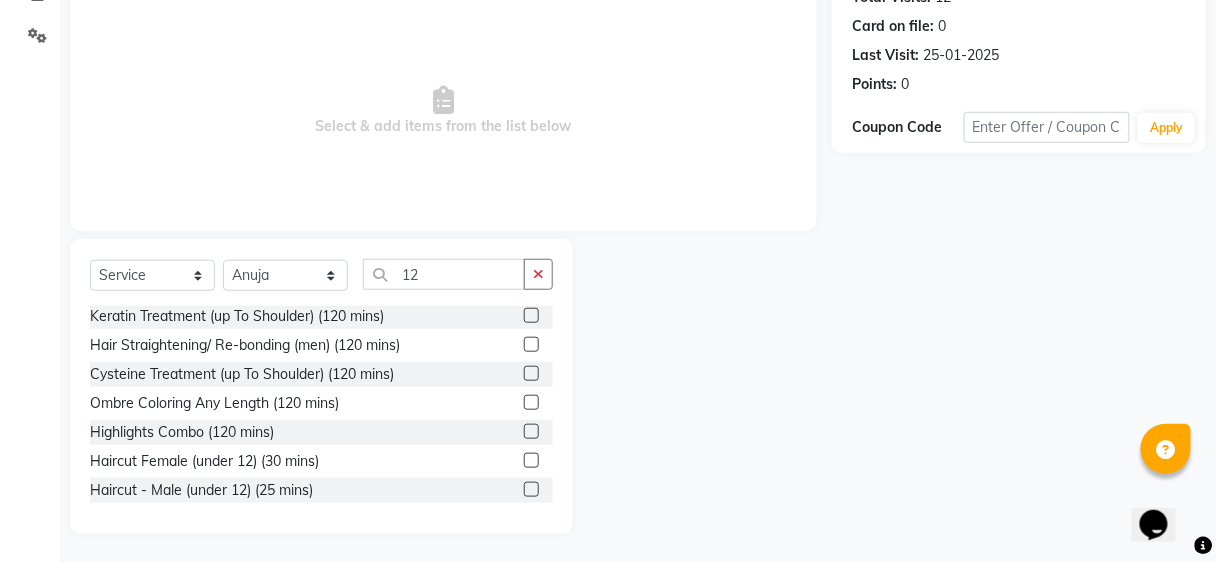drag, startPoint x: 524, startPoint y: 455, endPoint x: 502, endPoint y: 438, distance: 27.802877 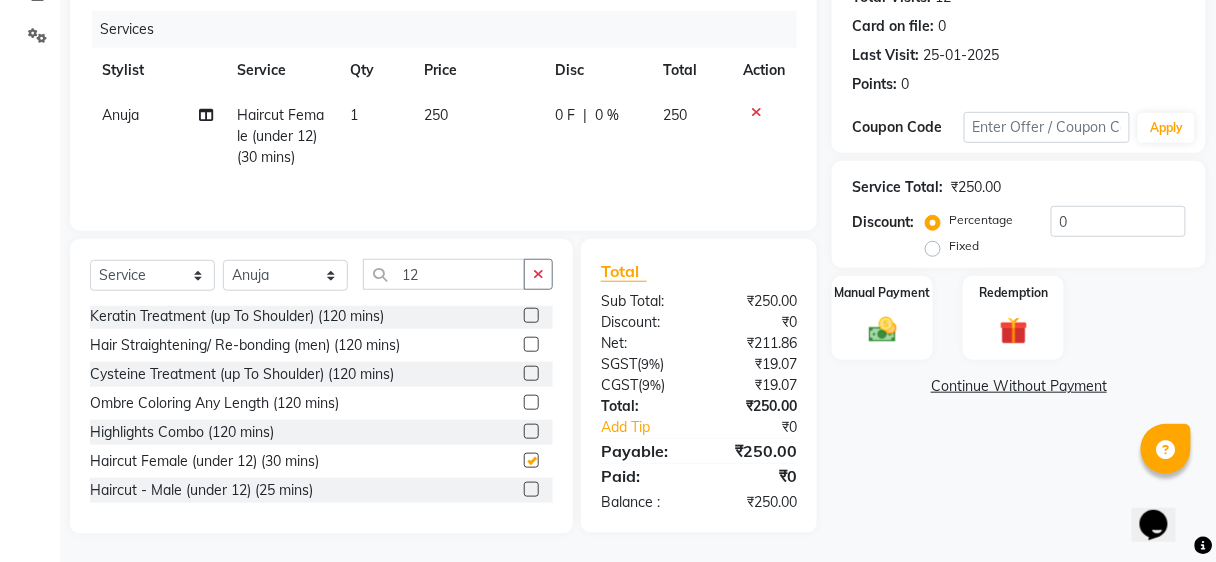 checkbox on "false" 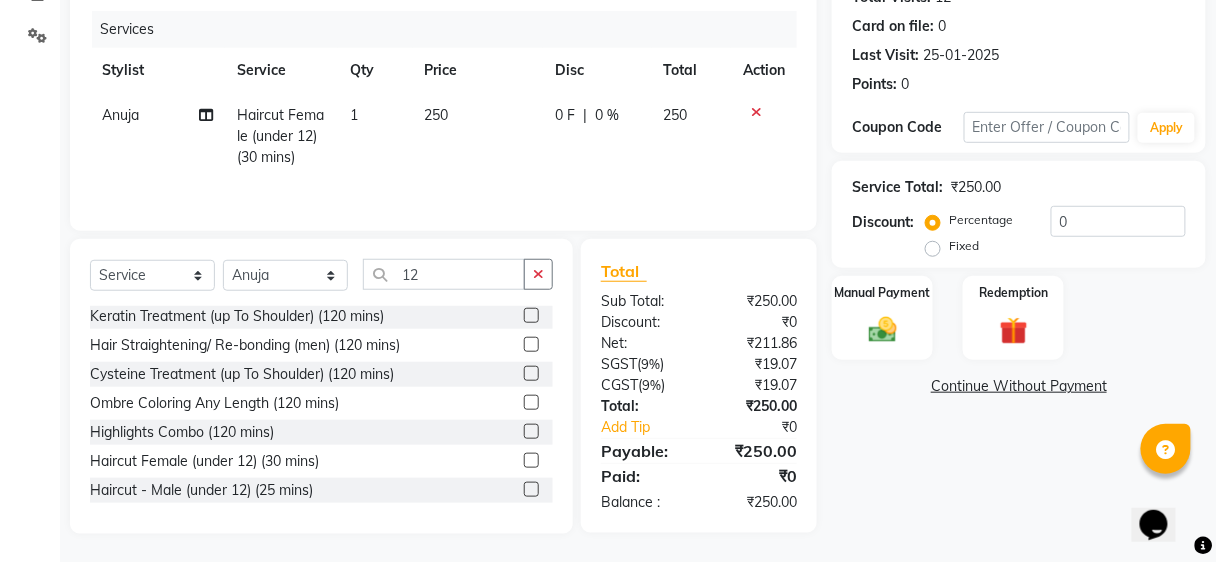 click on "250" 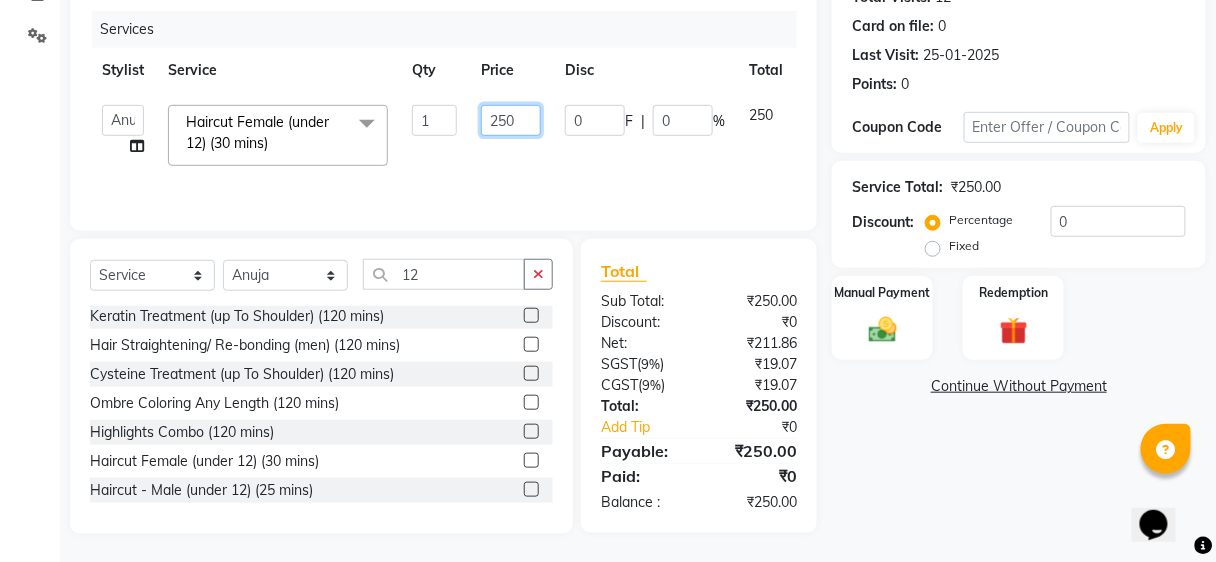 click on "250" 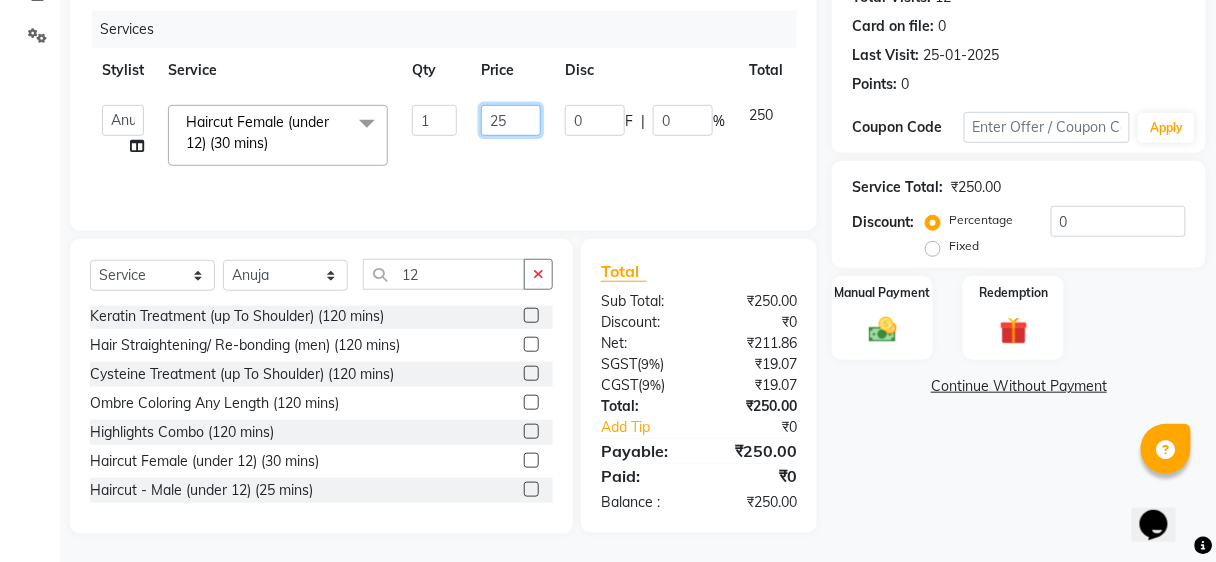 type on "2" 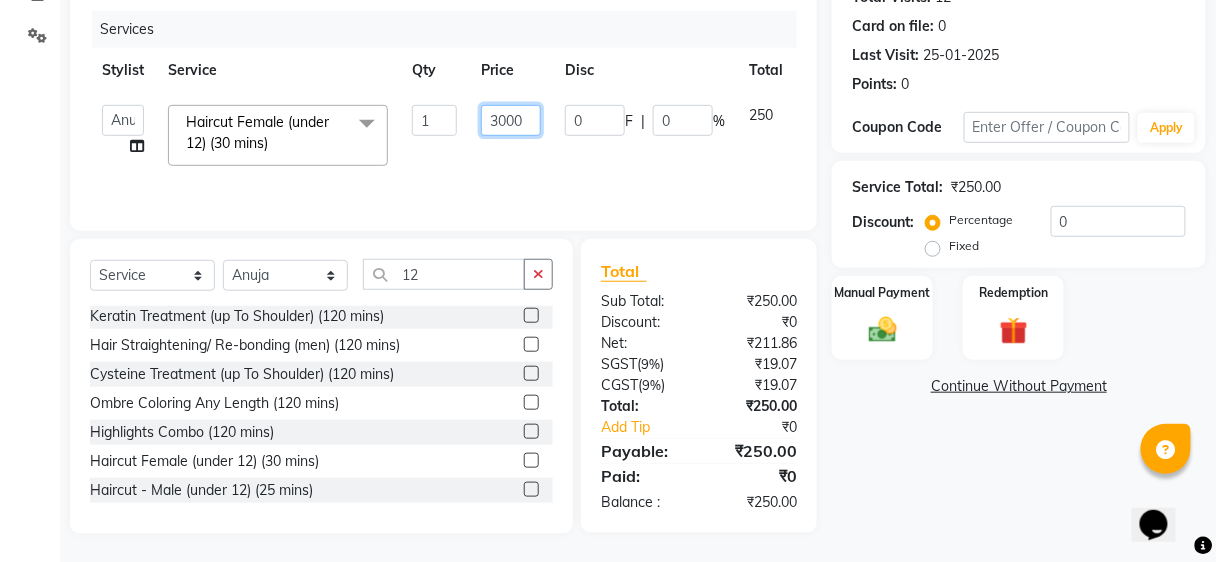 type on "300" 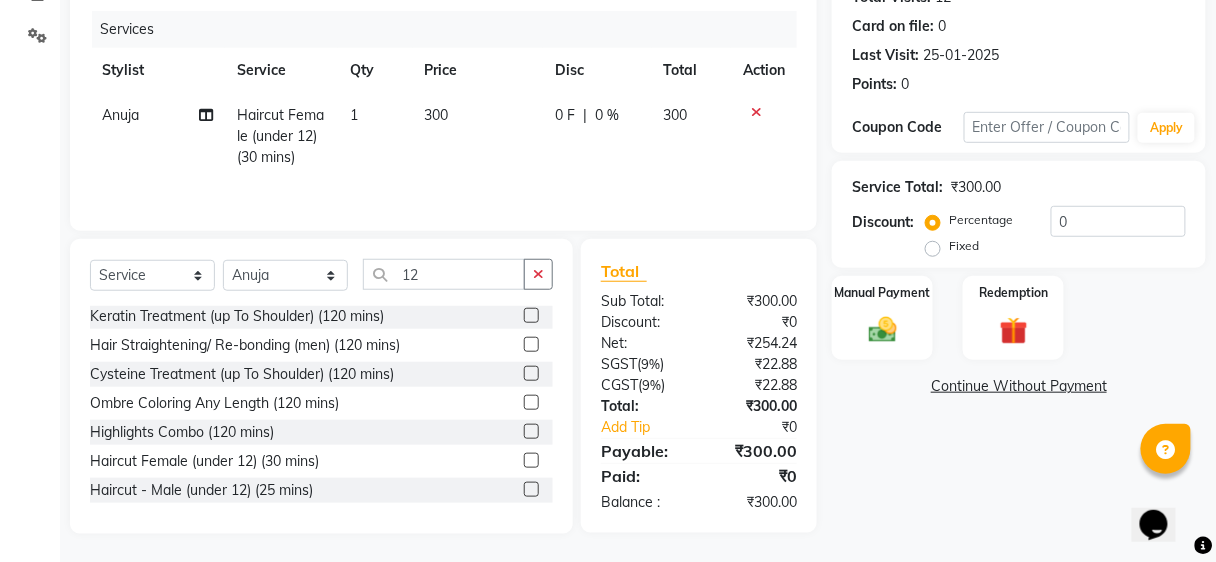 click on "300" 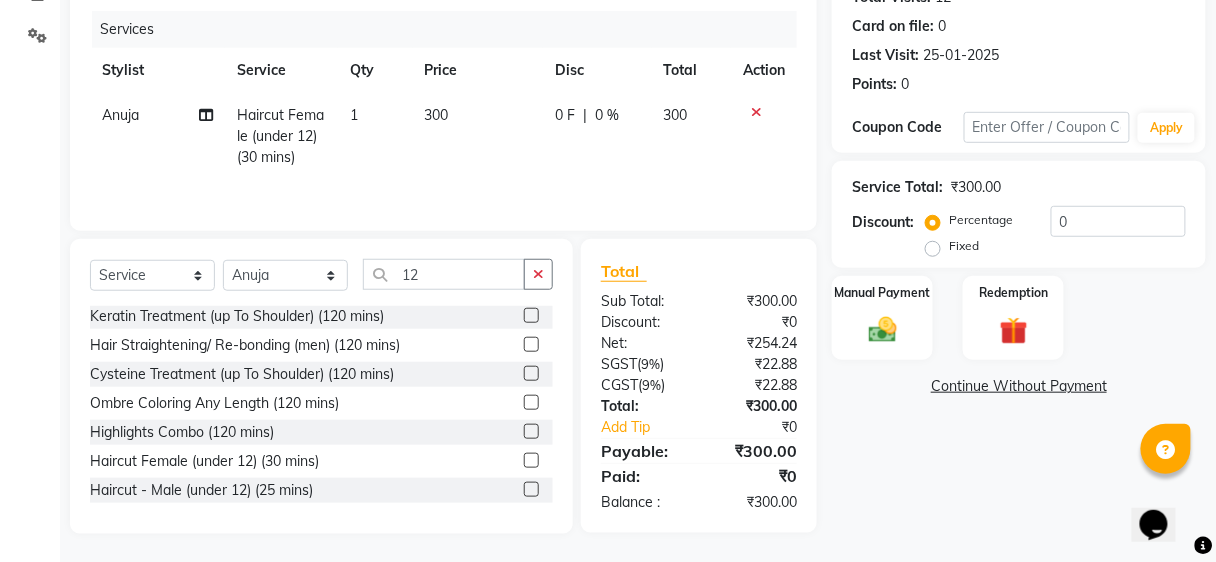 select on "51893" 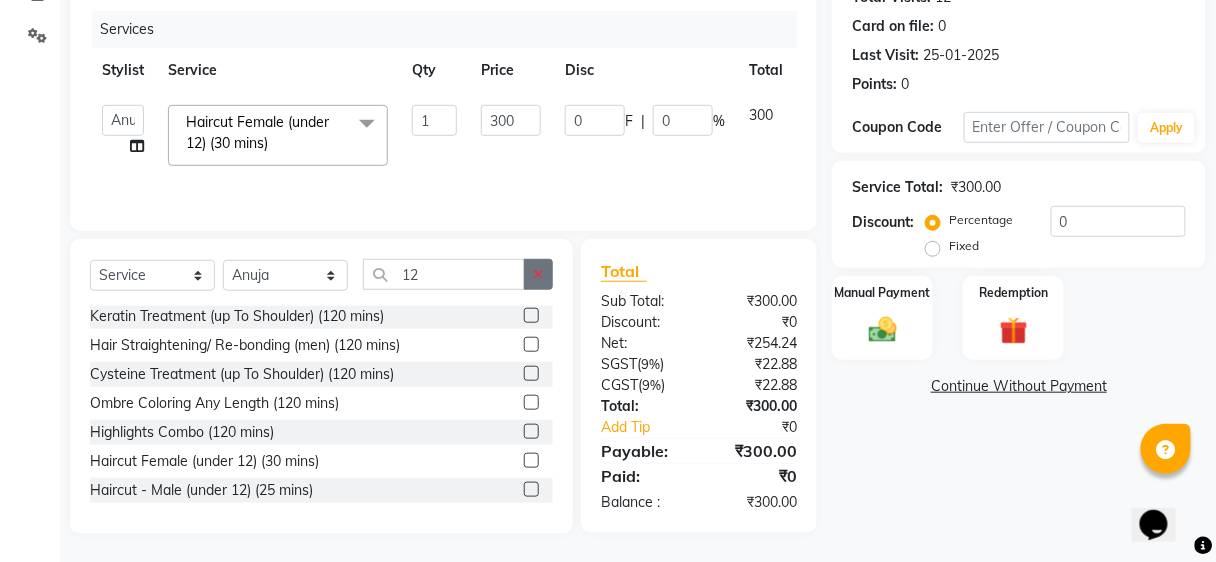 click 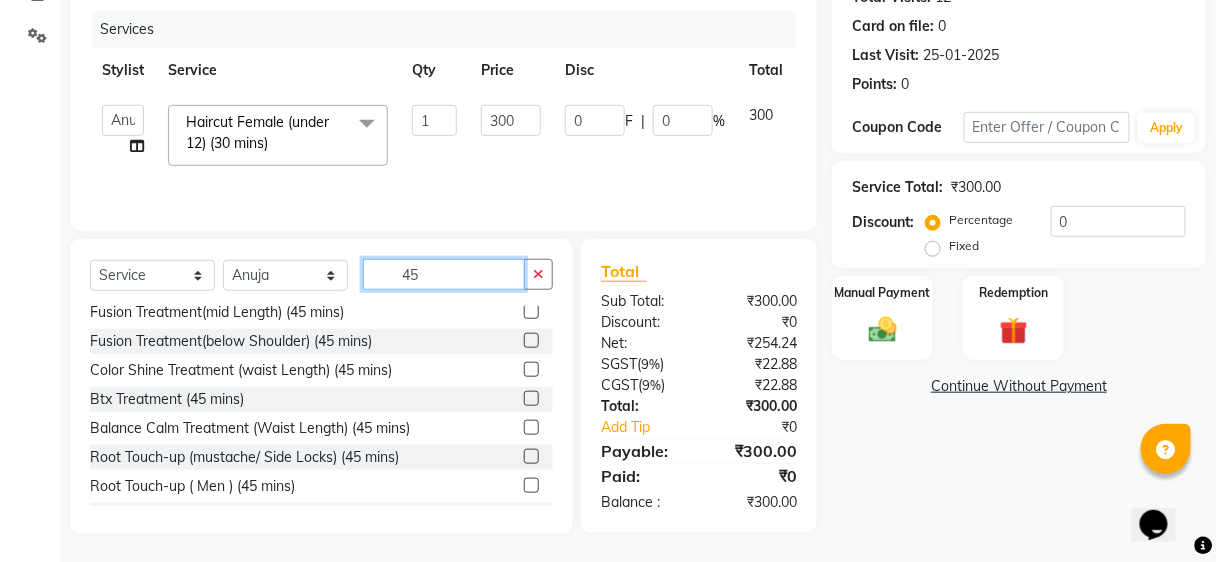scroll, scrollTop: 466, scrollLeft: 0, axis: vertical 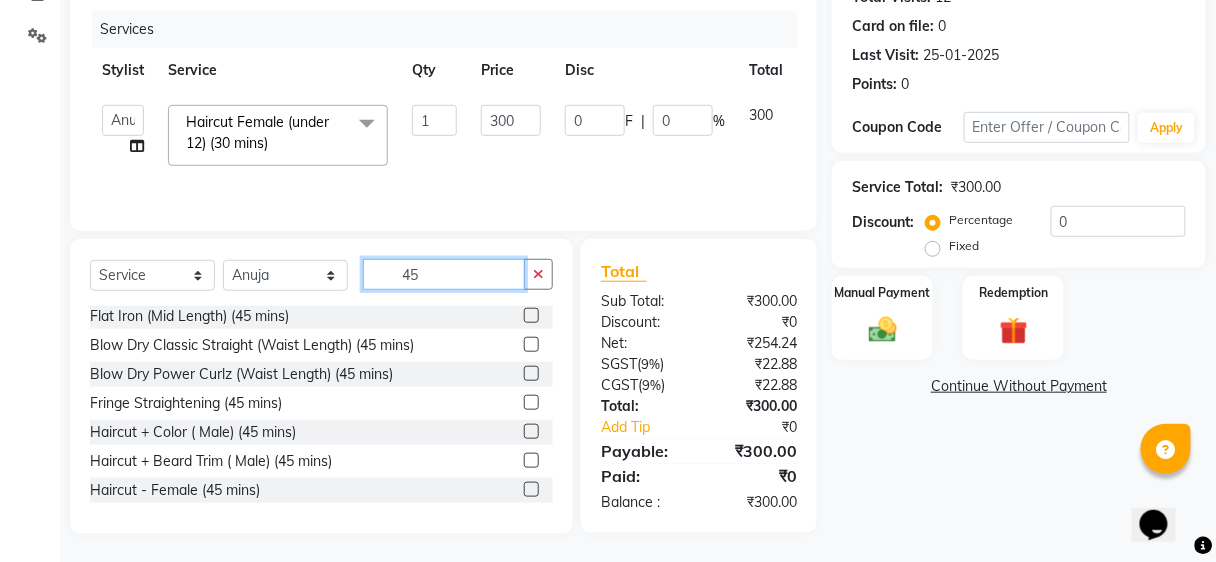 type on "45" 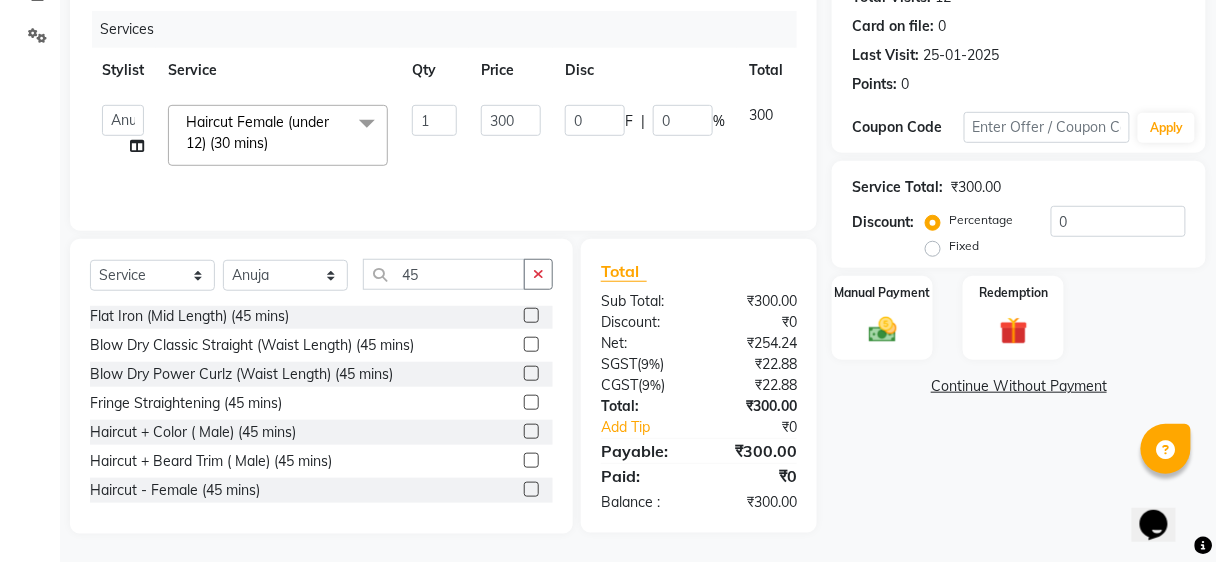 click 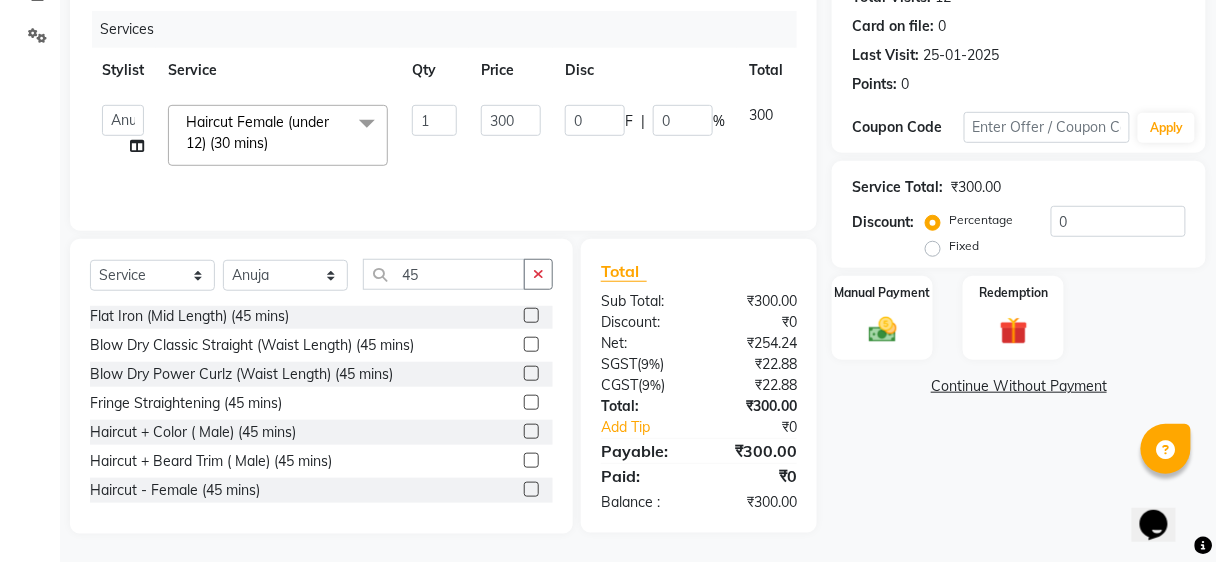 click at bounding box center (530, 490) 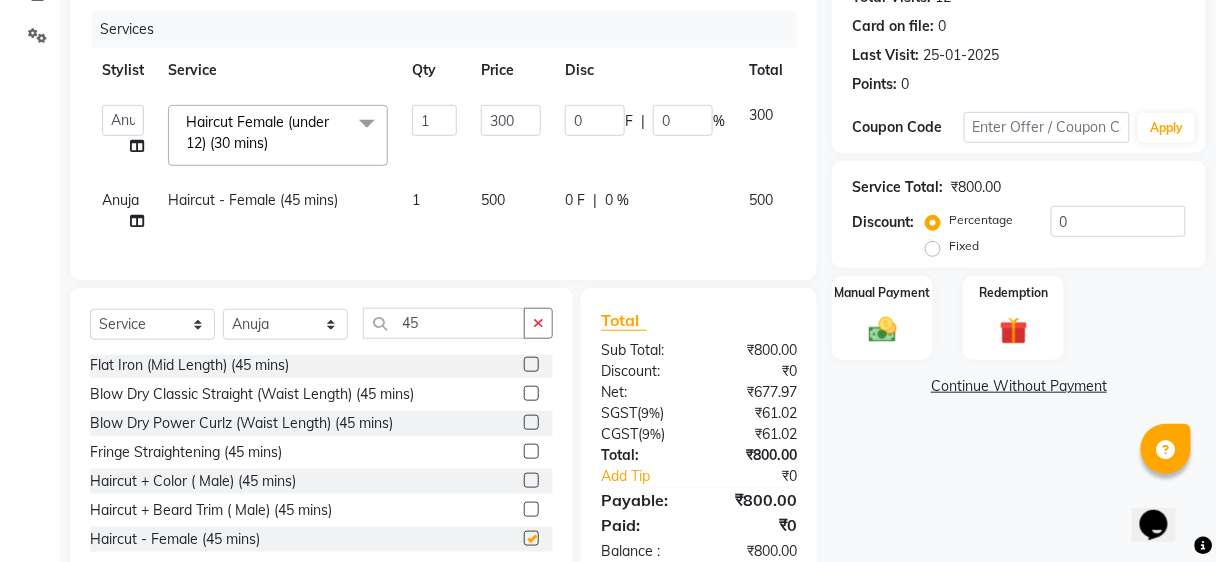 checkbox on "false" 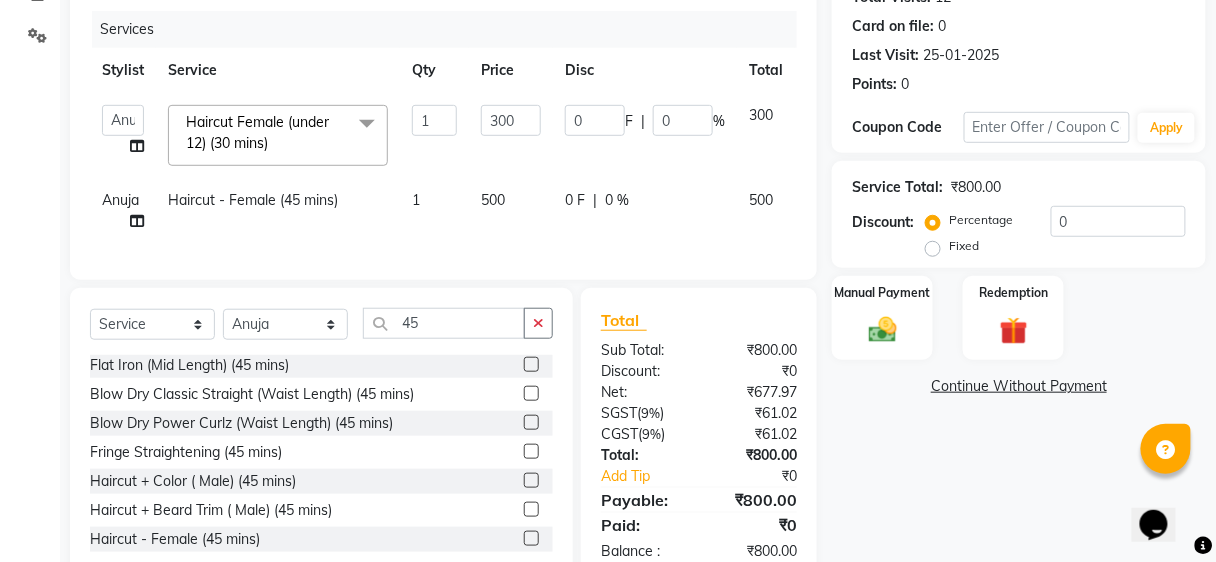 click on "Anuja" 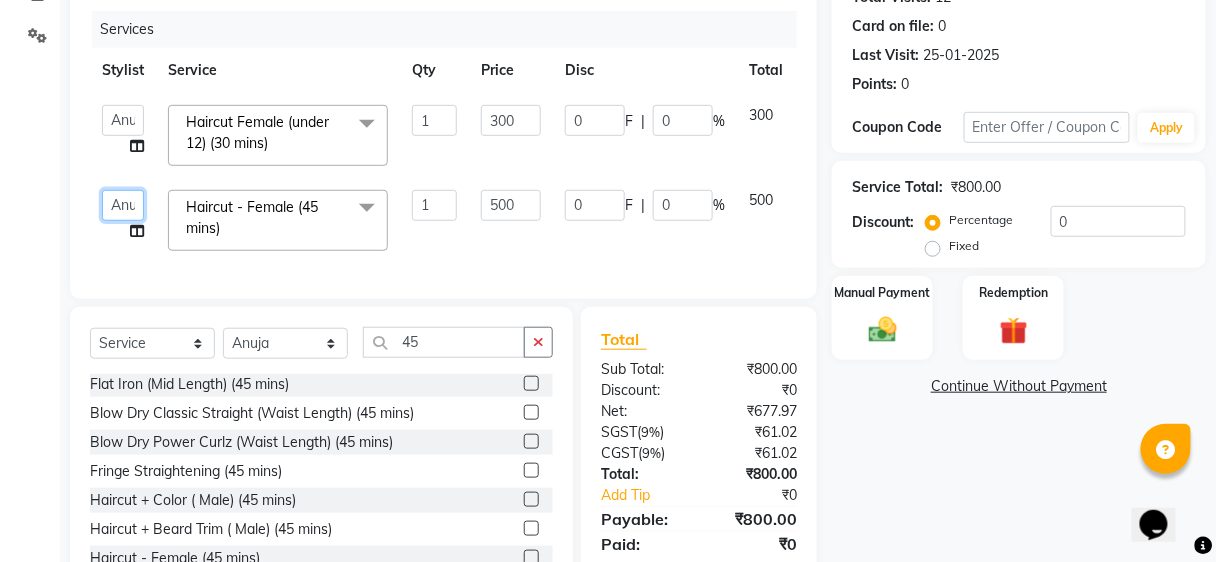 click on "[FIRST]   [FIRST]   [FIRST]   [FIRST]   [FIRST]   [FIRST]   [FIRST] [FIRST]   [FIRST]   [FIRST] [FIRST]   [FIRST]" 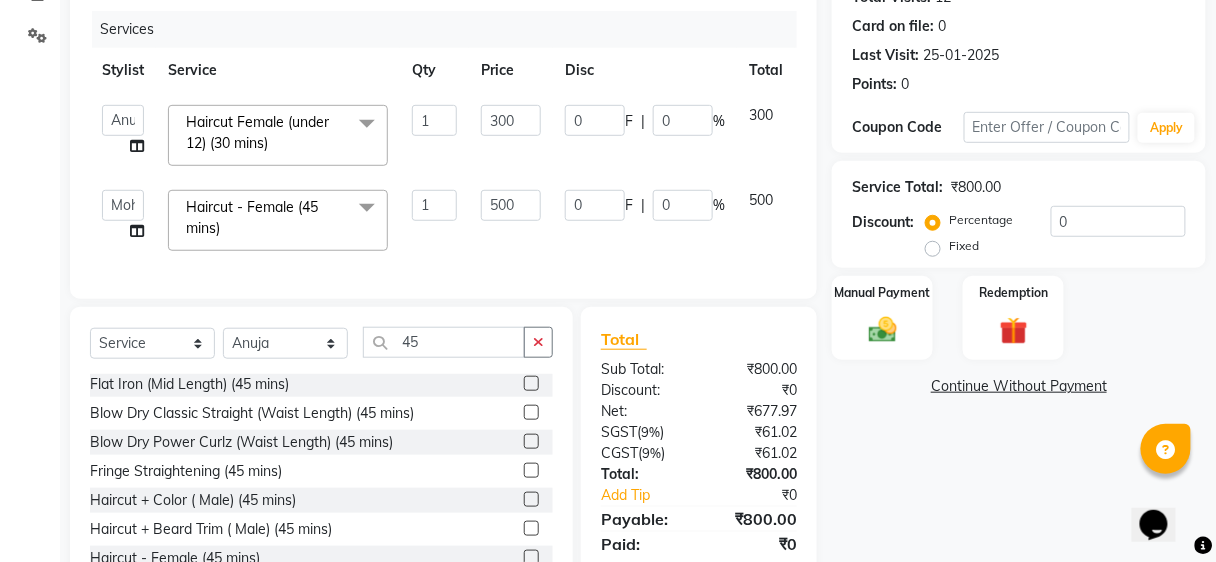 select on "80555" 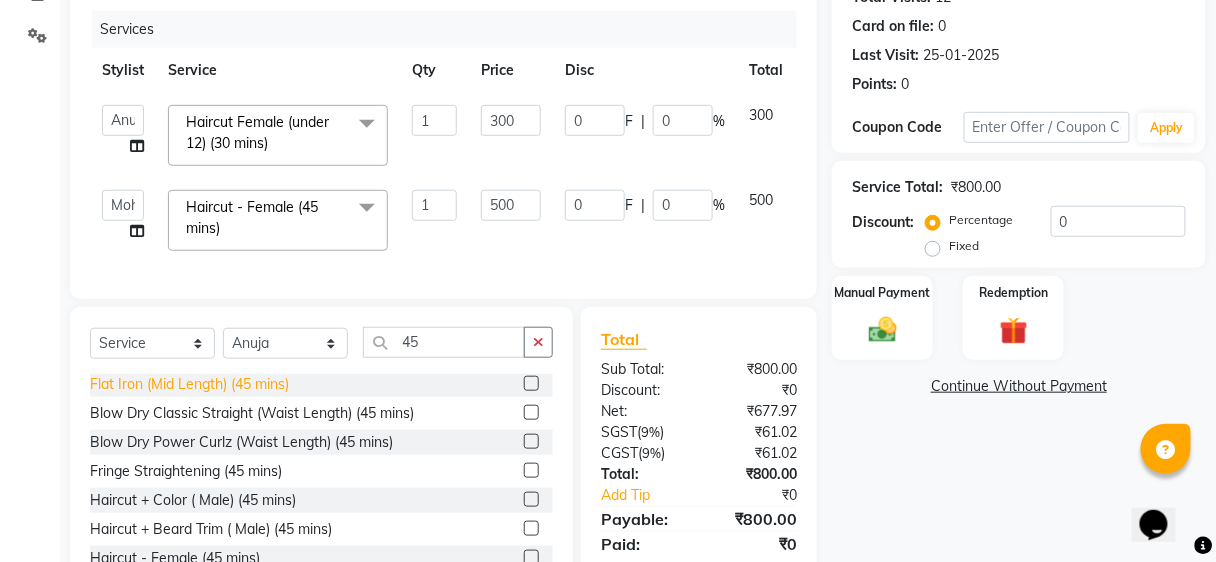 scroll, scrollTop: 316, scrollLeft: 0, axis: vertical 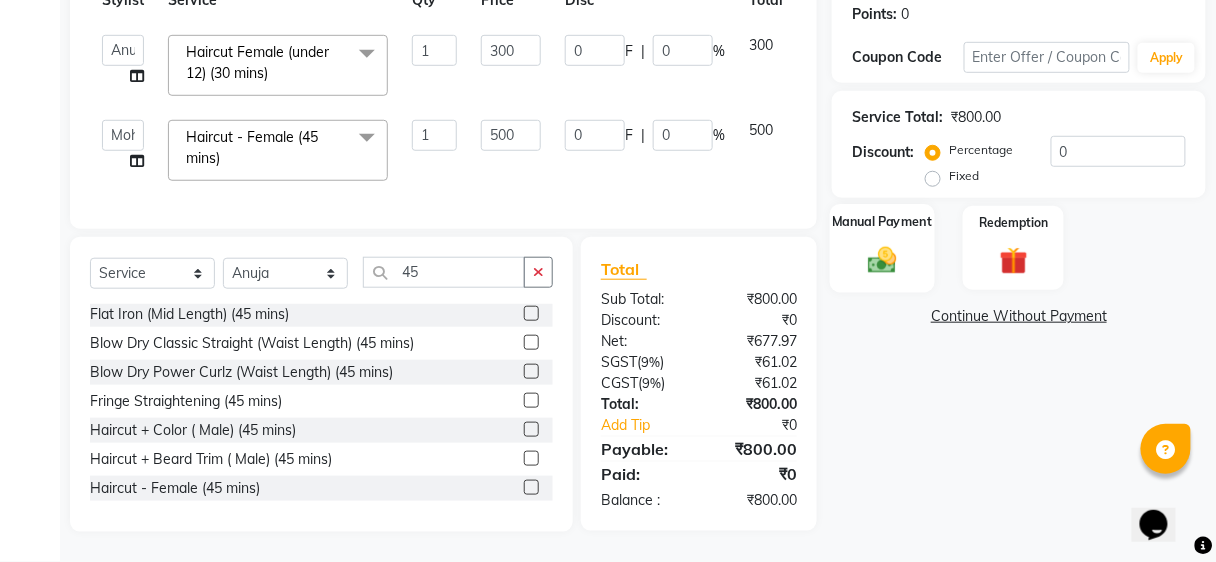 click on "Manual Payment" 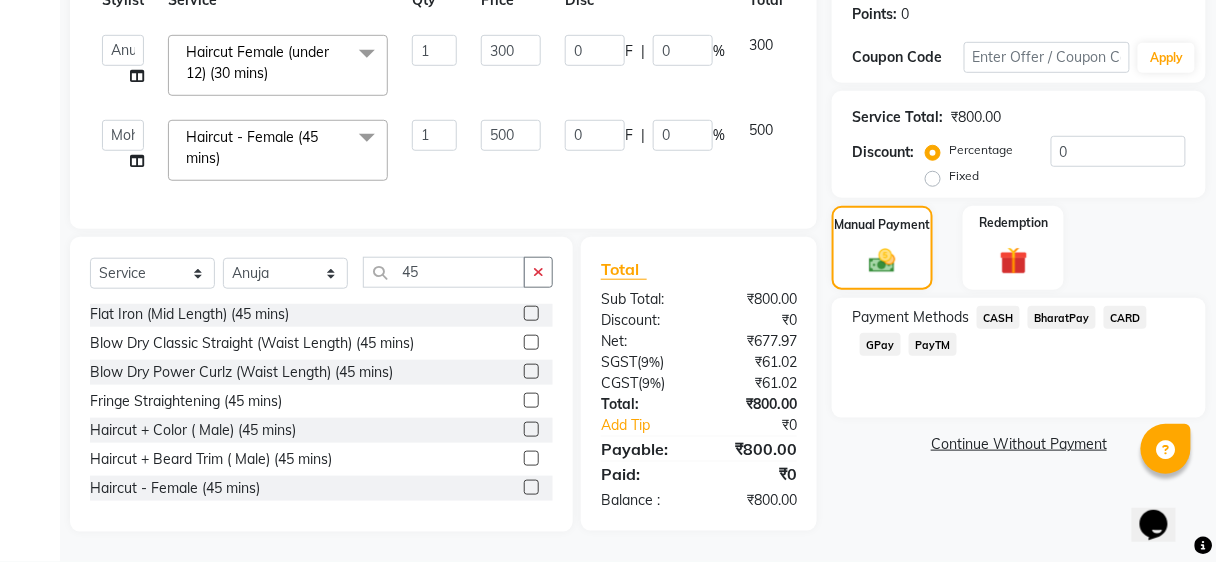 click on "CARD" 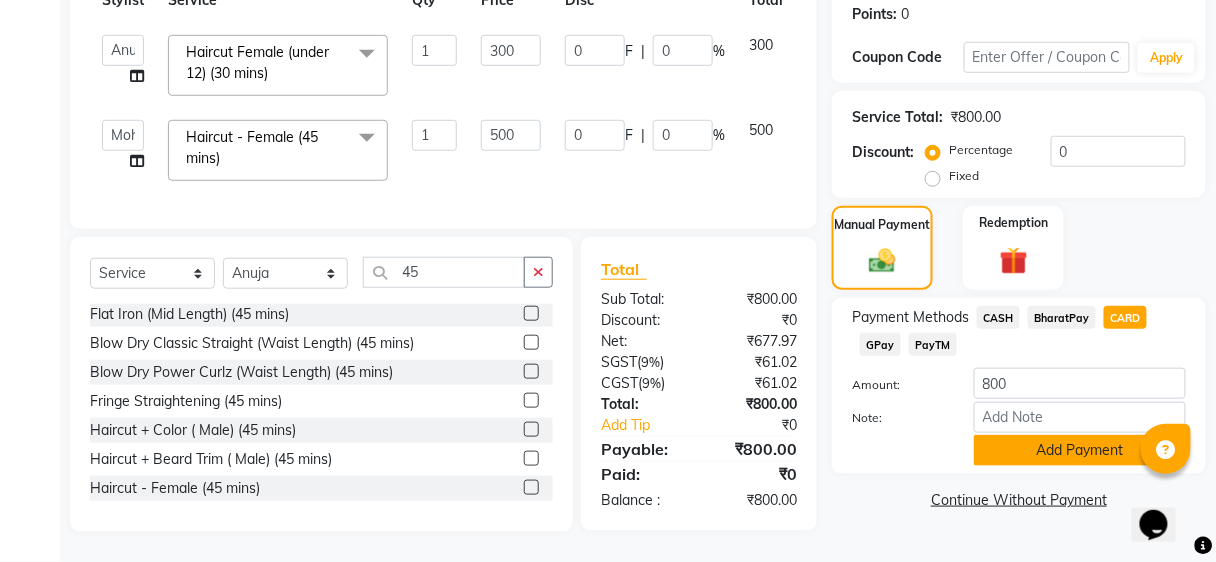 click on "Add Payment" 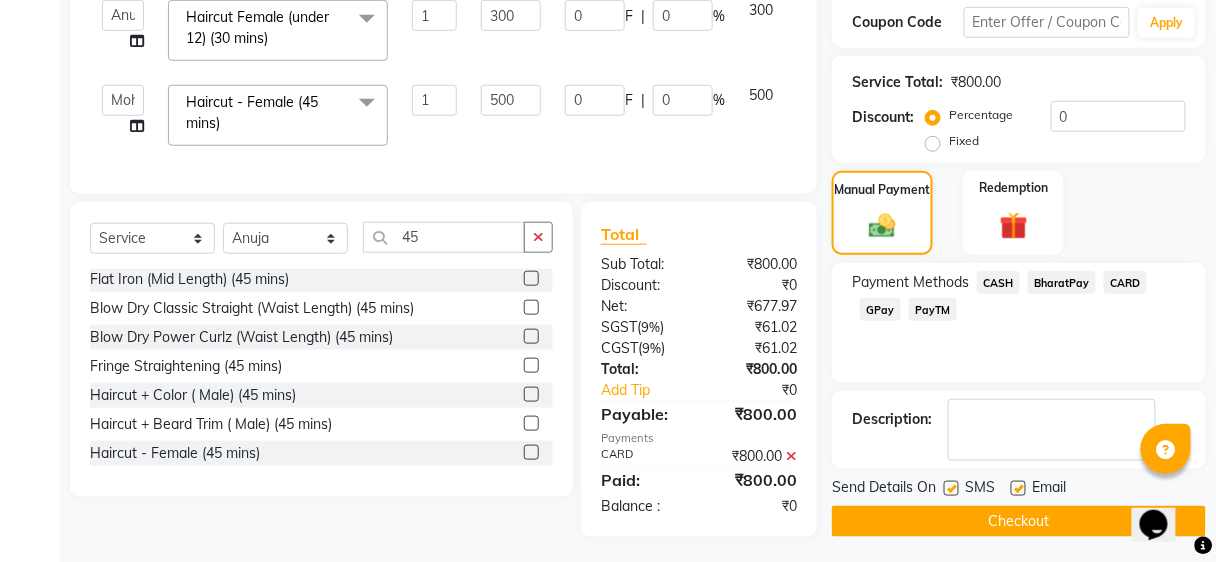 scroll, scrollTop: 355, scrollLeft: 0, axis: vertical 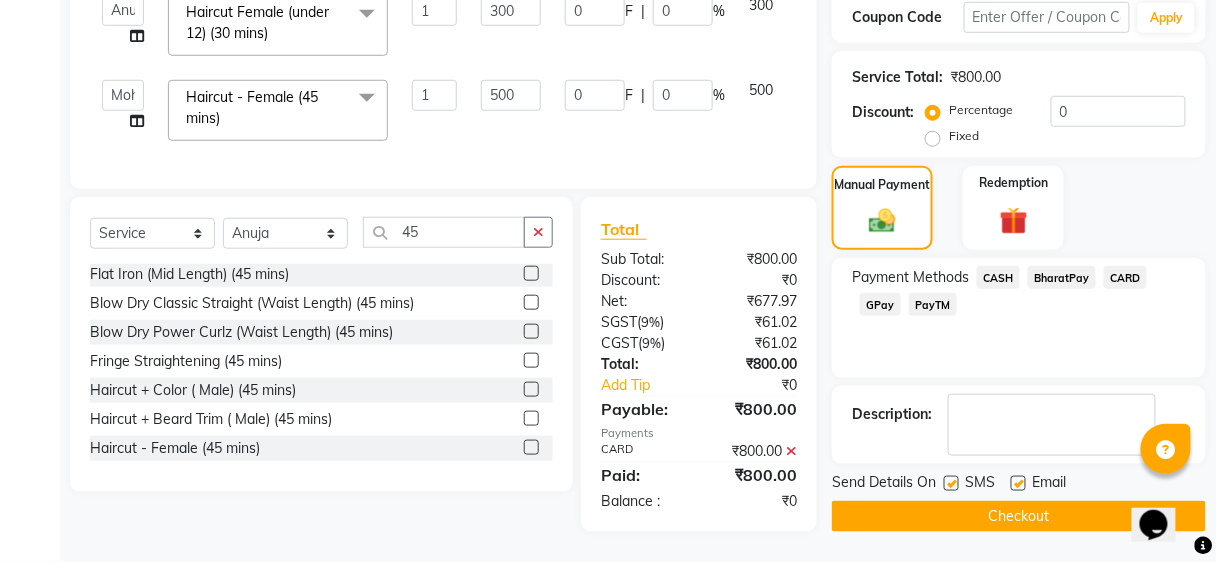 click on "Checkout" 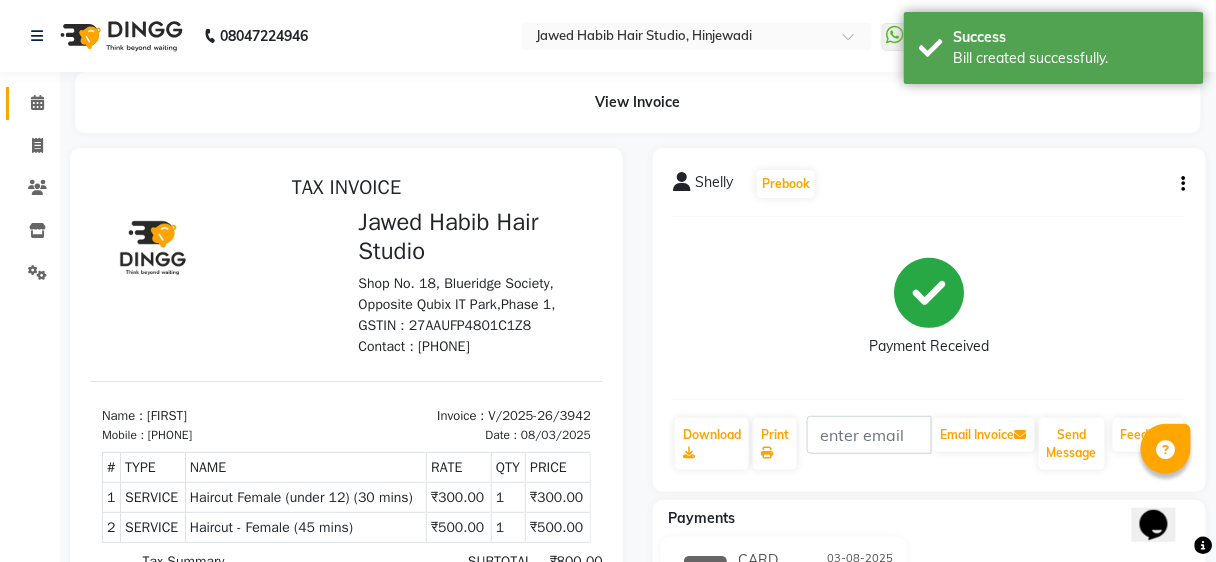 scroll, scrollTop: 0, scrollLeft: 0, axis: both 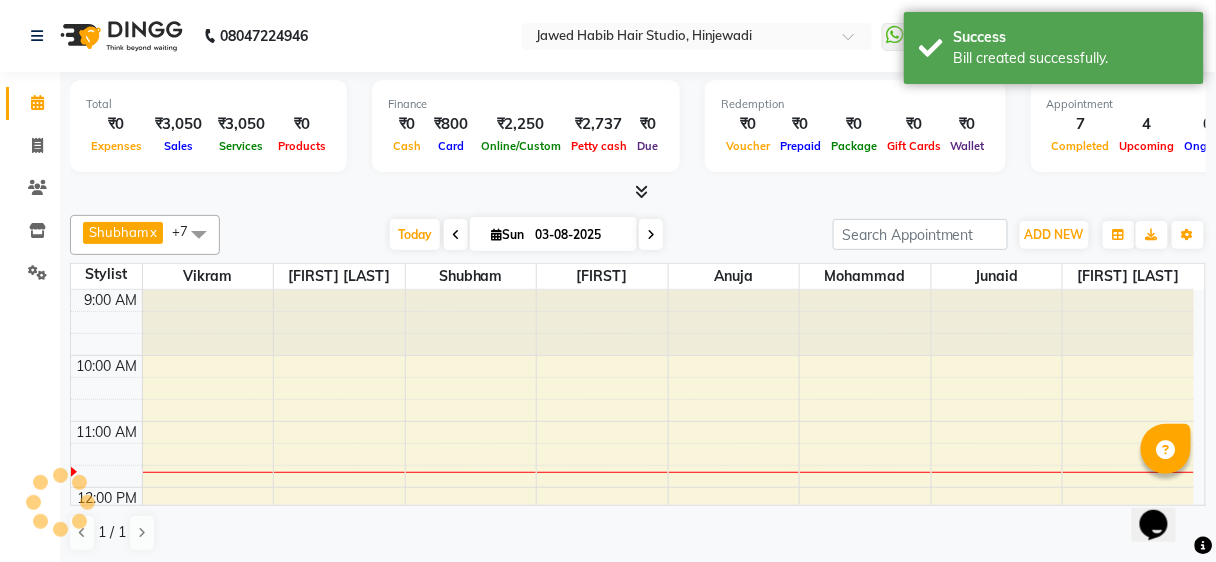 click on "Calendar" 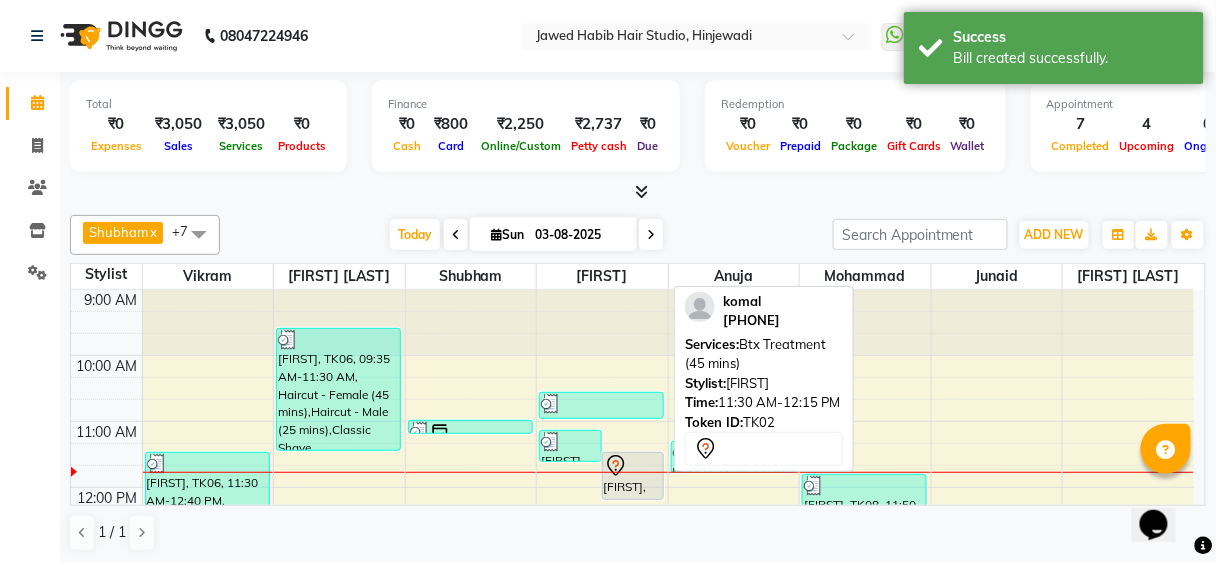 scroll, scrollTop: 0, scrollLeft: 0, axis: both 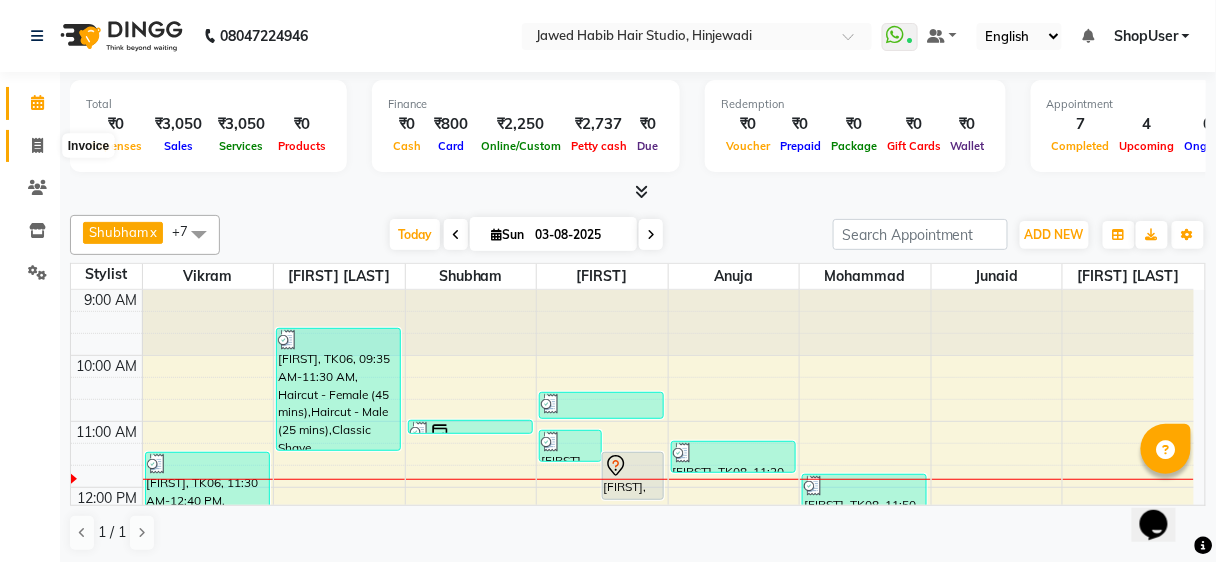 click 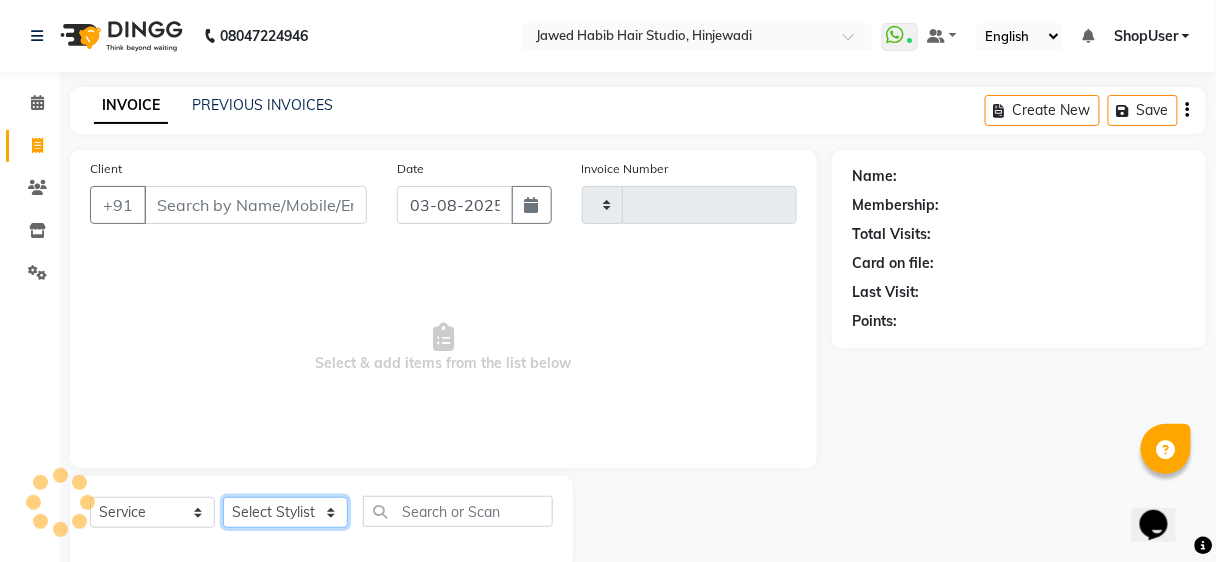 click on "Select Stylist" 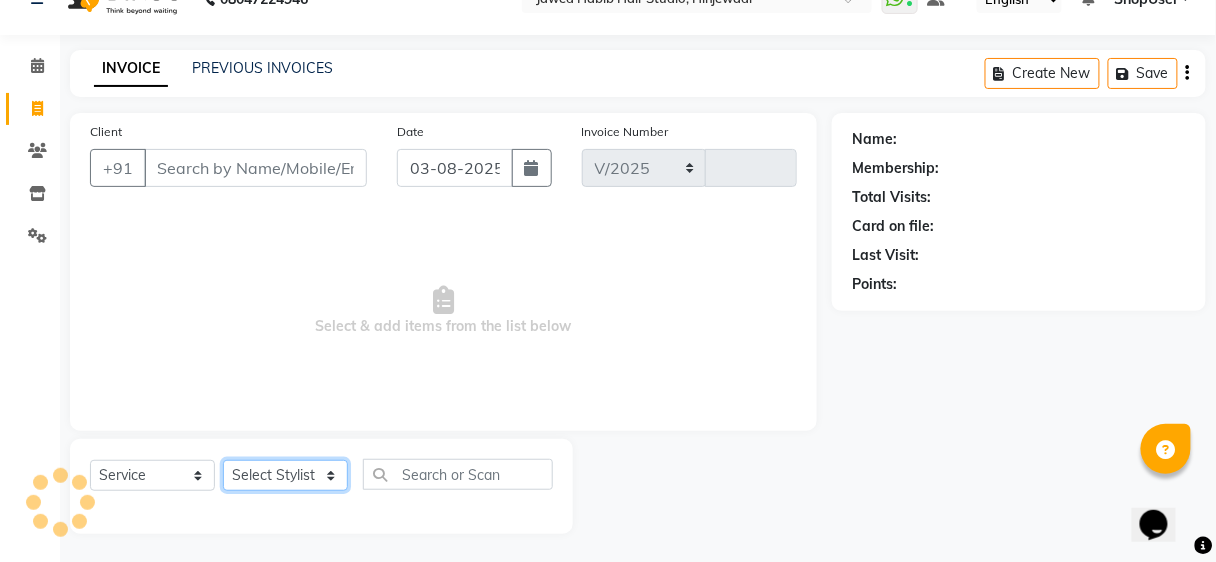 select on "627" 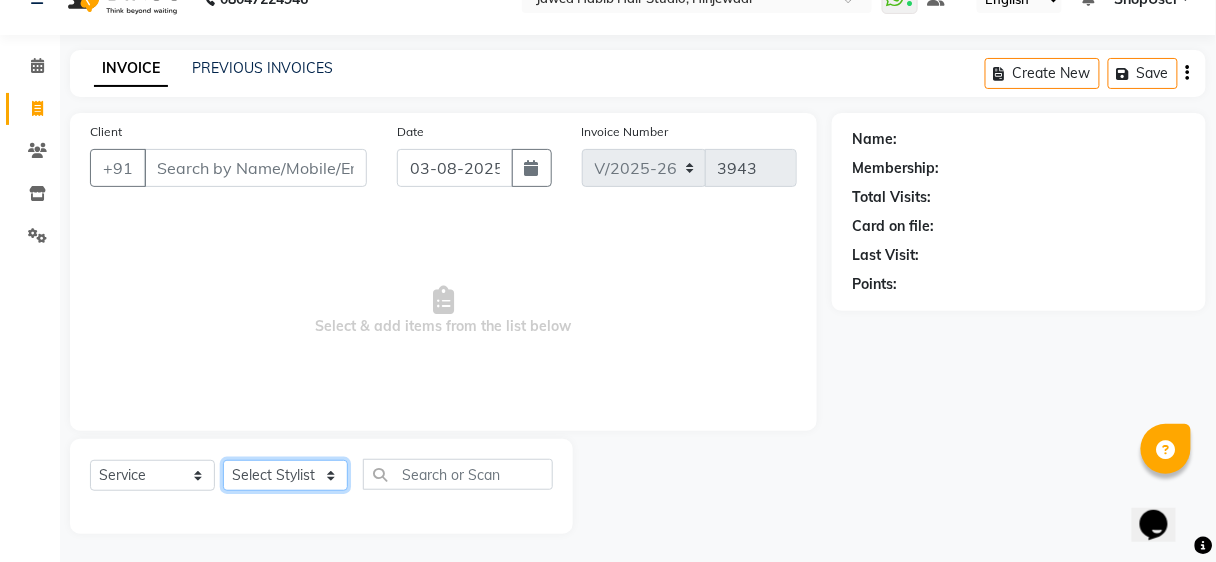 click on "Select Stylist Ajinkya Anuja Arunesh Avinash Junaid Mohammad Pawan Krishna Rushikesh ShopUser Shubham Shweta Kale Vikram" 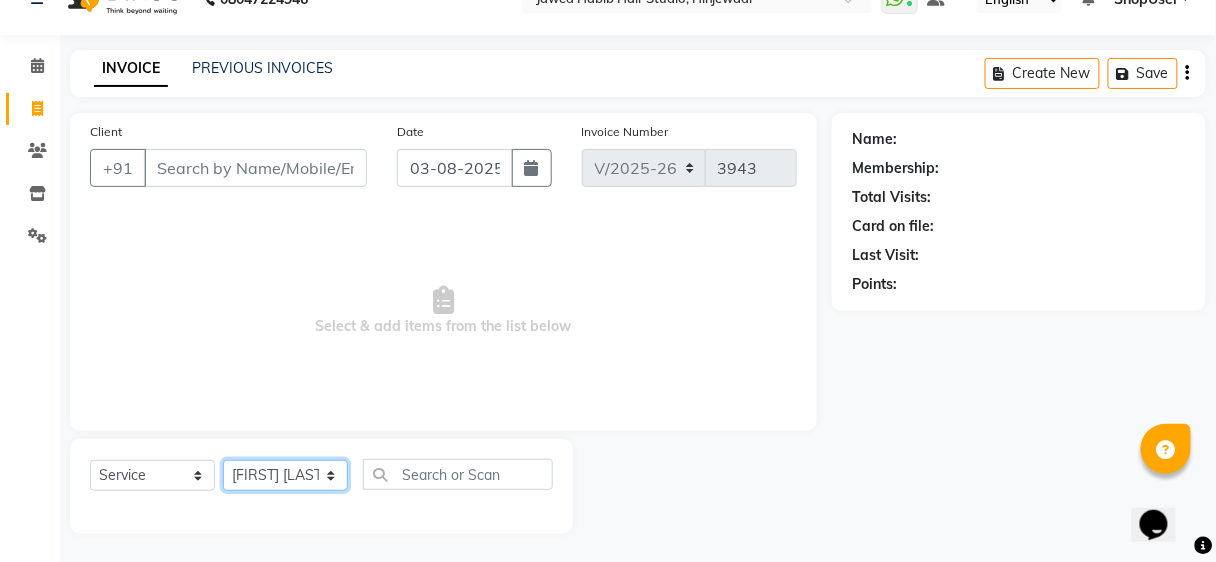click on "Select Stylist Ajinkya Anuja Arunesh Avinash Junaid Mohammad Pawan Krishna Rushikesh ShopUser Shubham Shweta Kale Vikram" 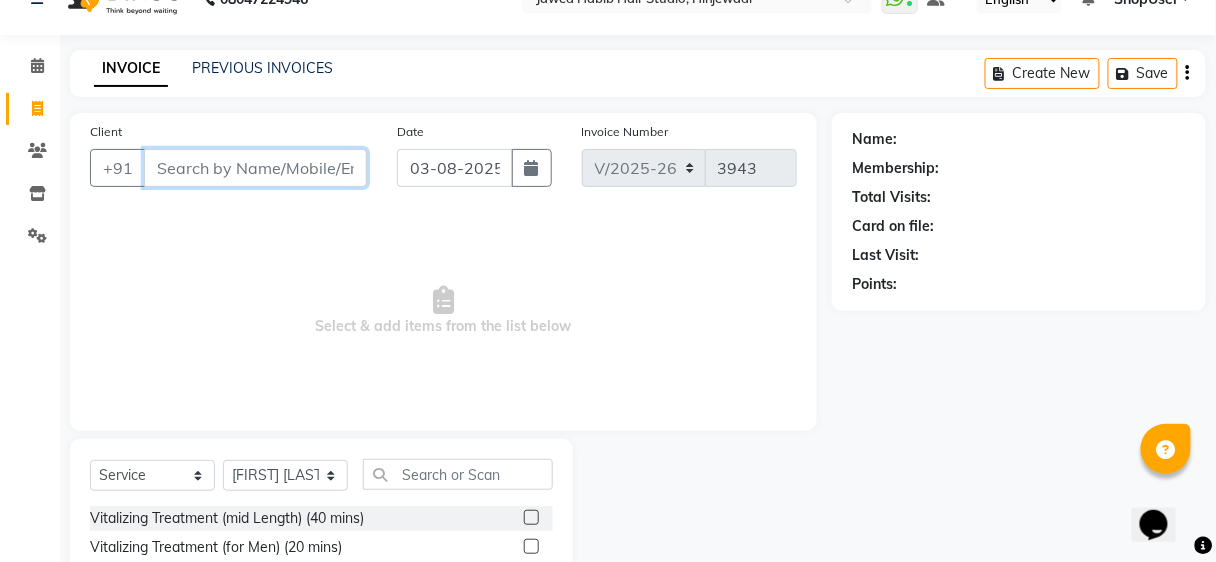 click on "Client" at bounding box center (255, 168) 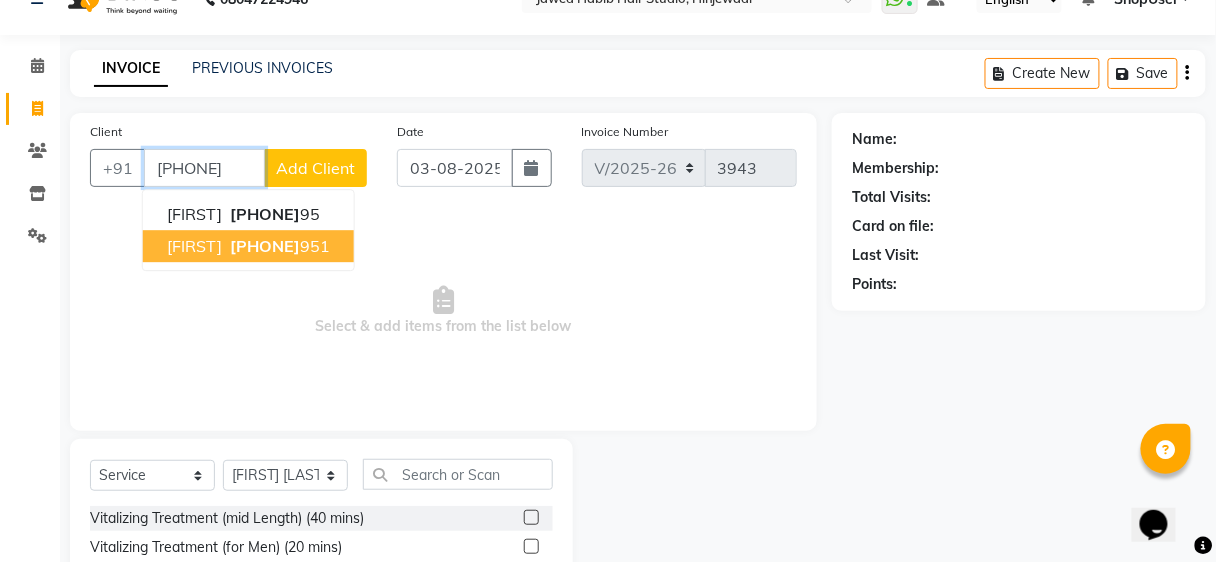 click on "[PHONE]" at bounding box center (278, 246) 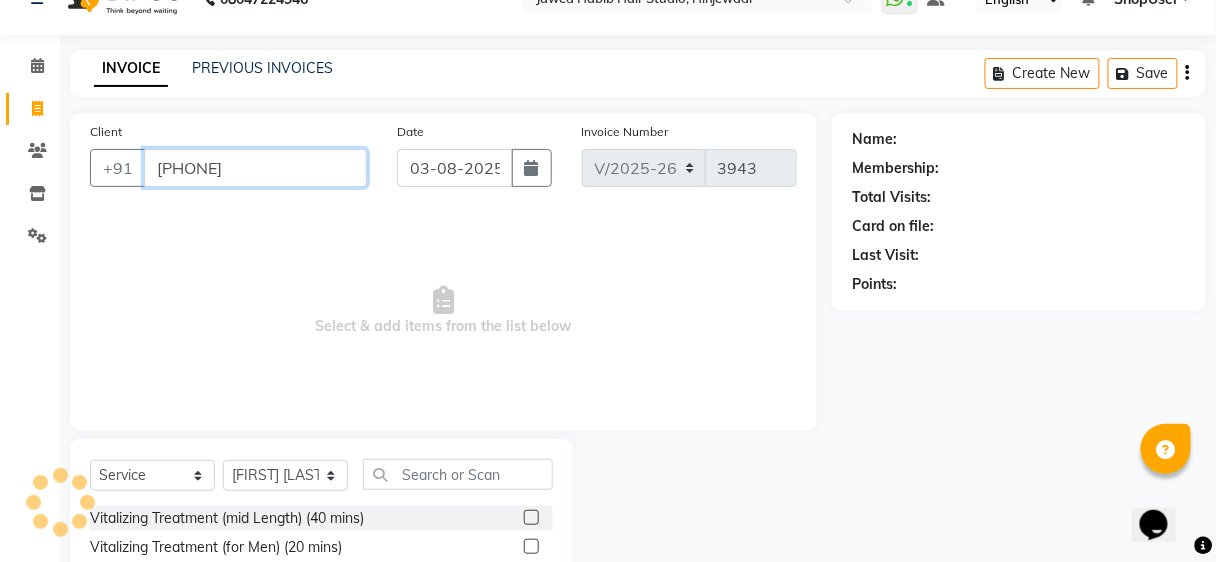type on "[PHONE]" 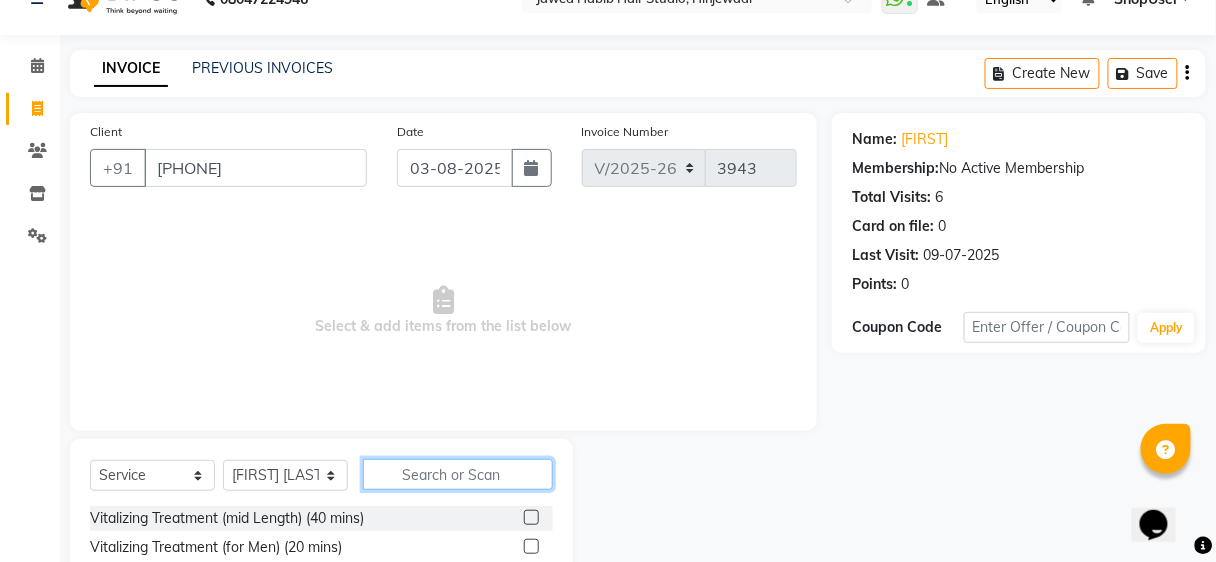 click 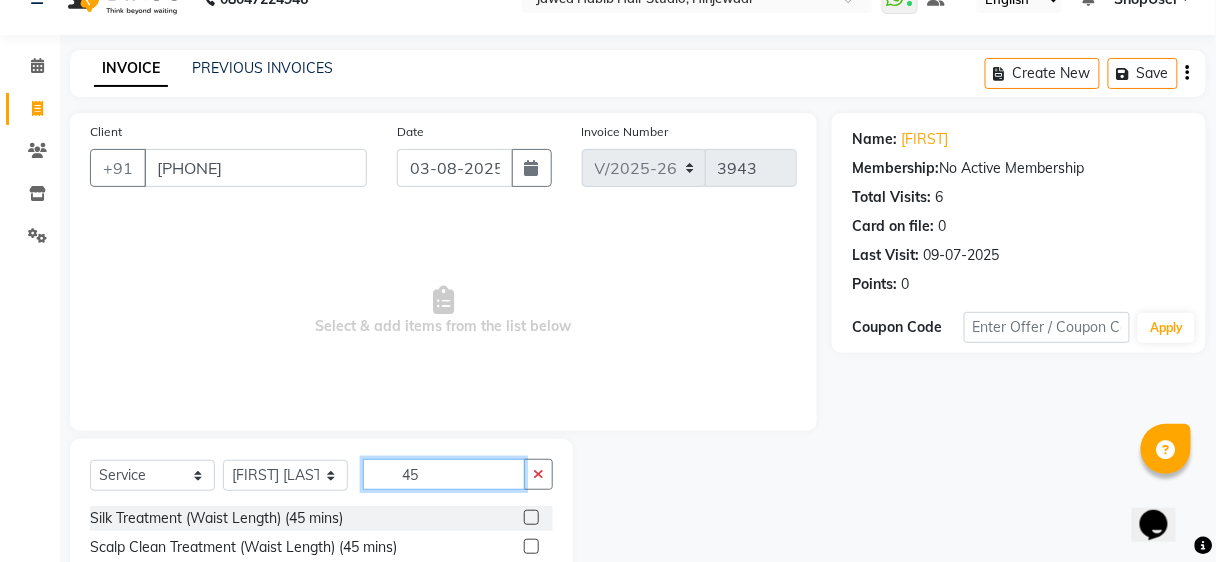 scroll, scrollTop: 237, scrollLeft: 0, axis: vertical 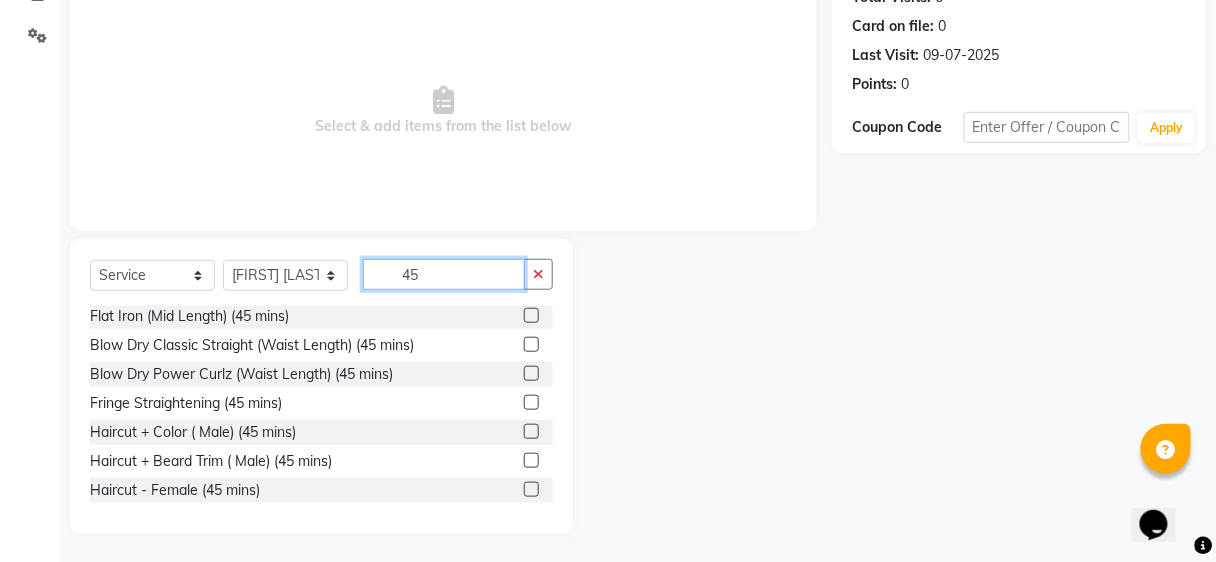 type on "45" 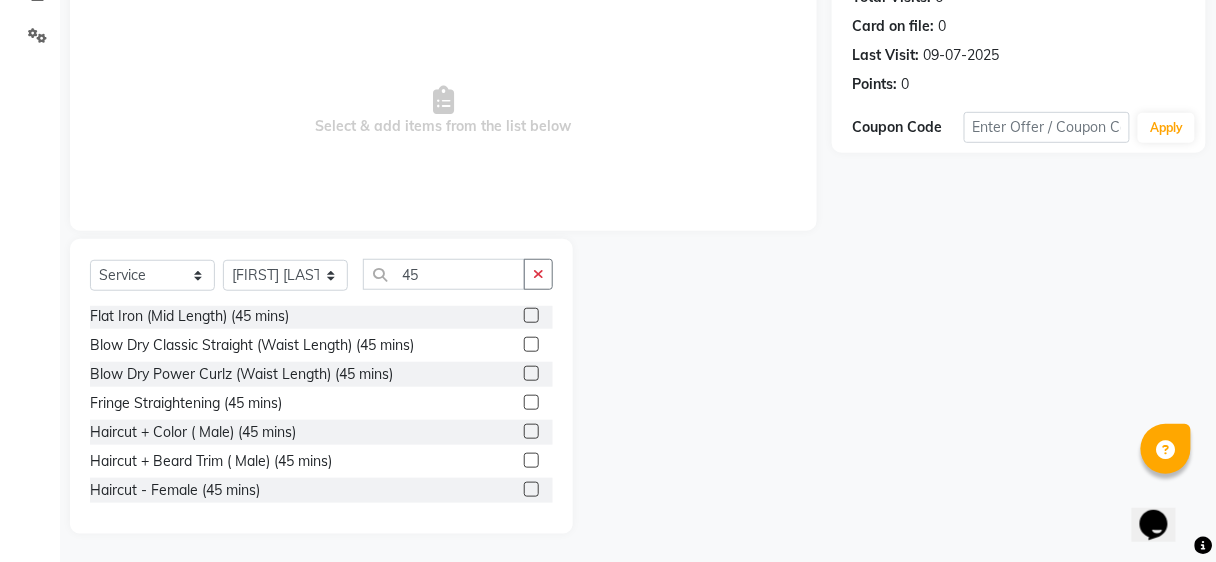 click 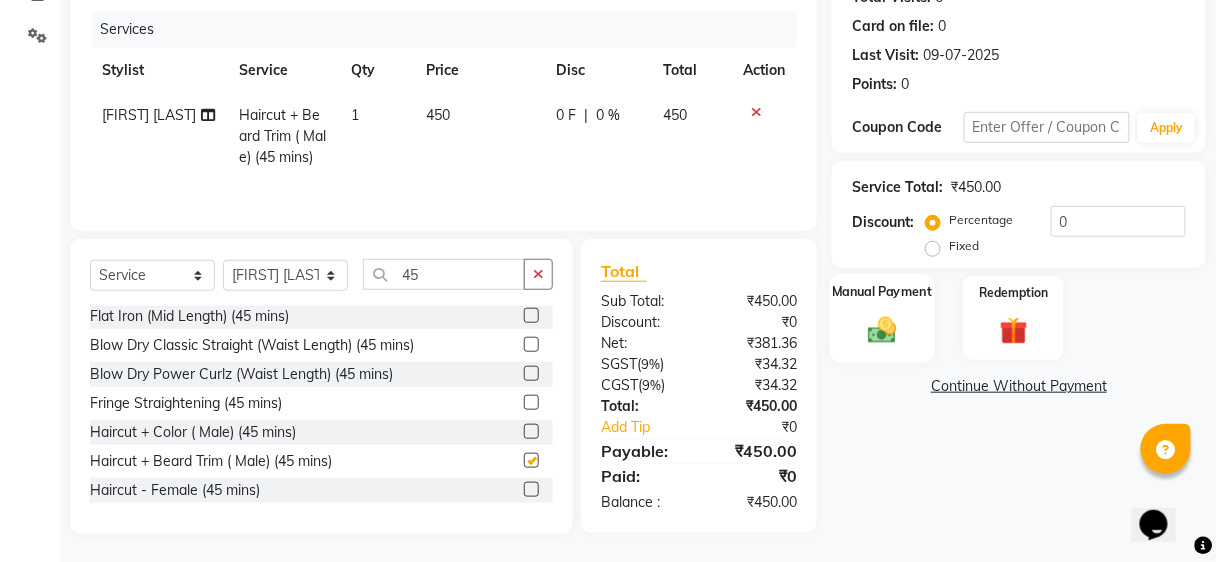 checkbox on "false" 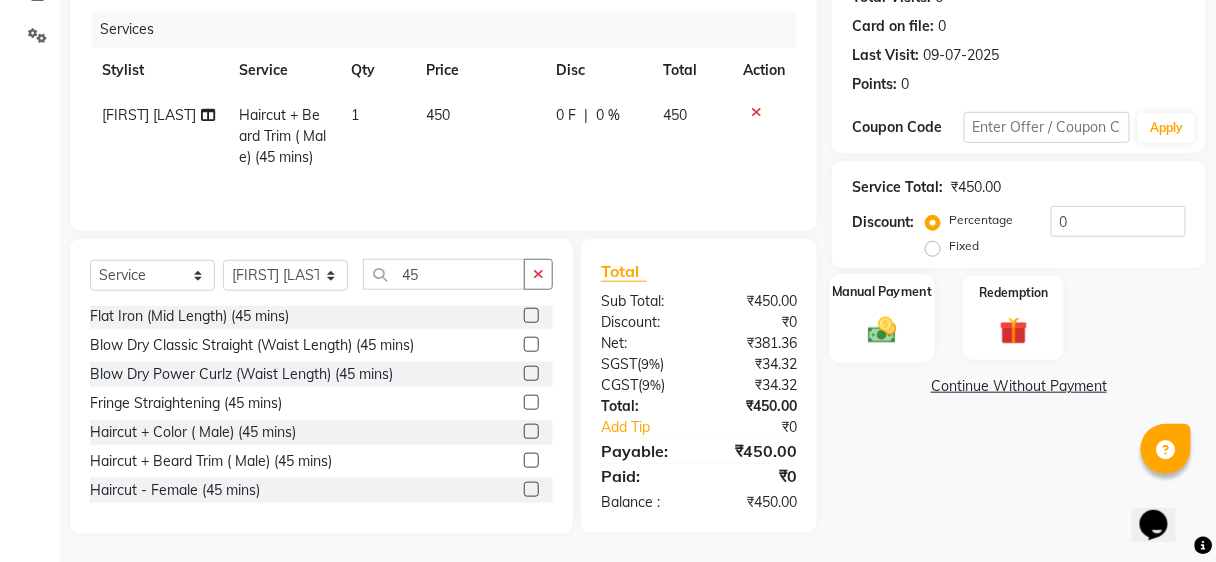 click 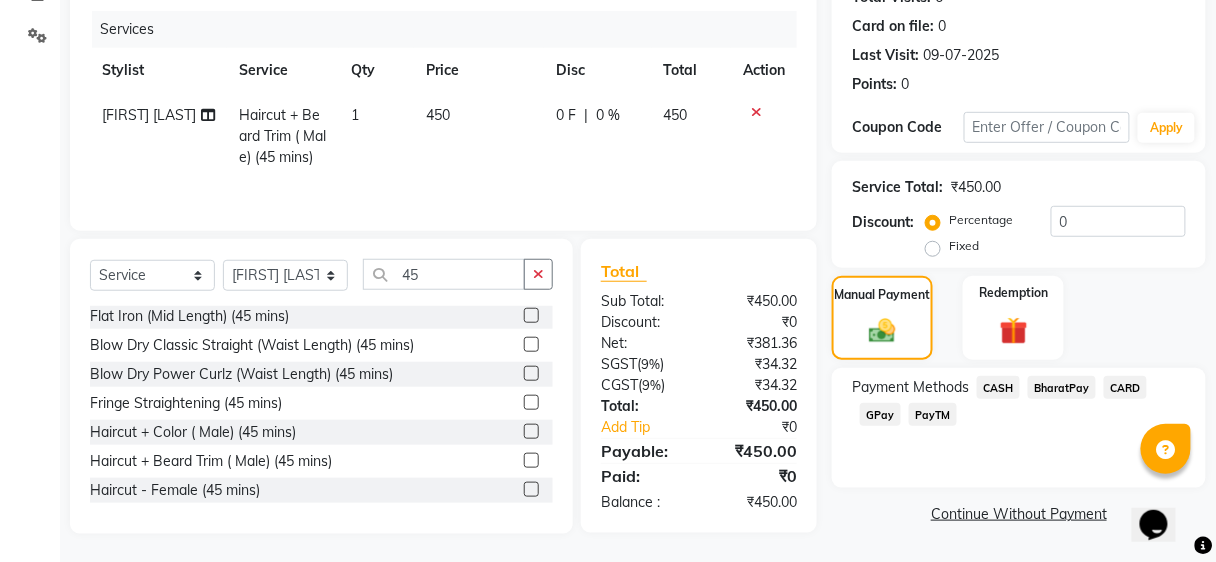 click on "Payment Methods  CASH   BharatPay   CARD   GPay   PayTM" 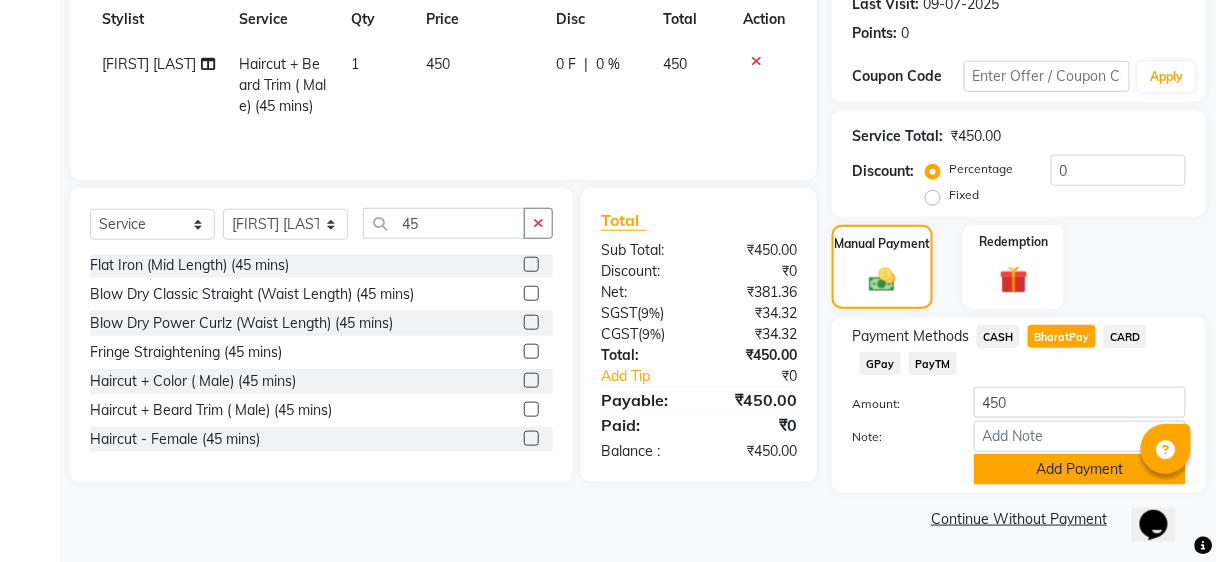 click on "Add Payment" 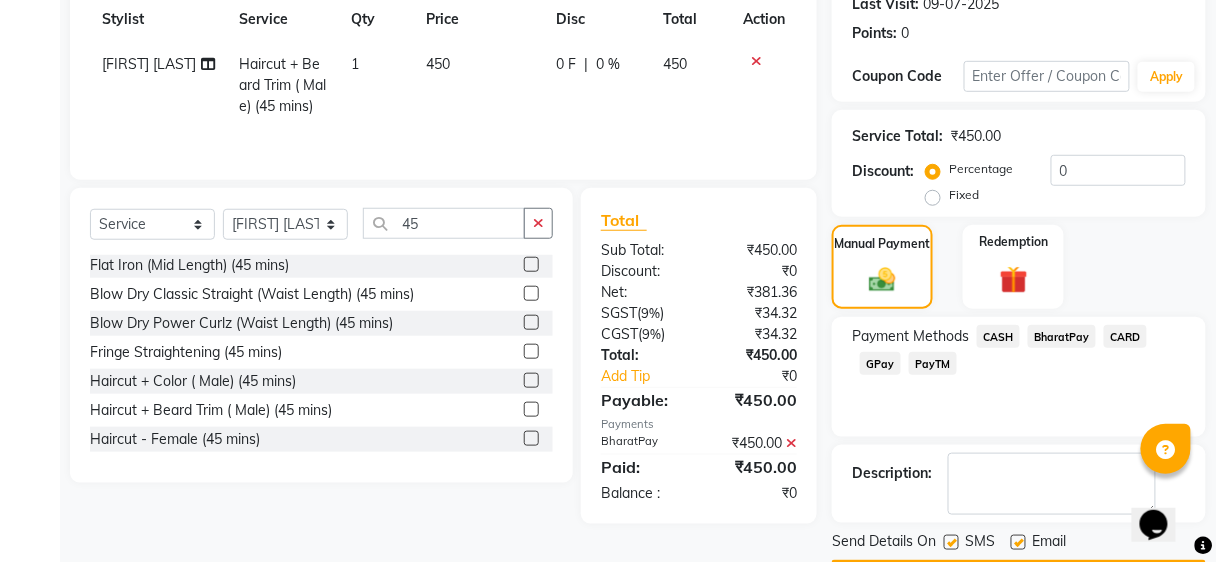 scroll, scrollTop: 344, scrollLeft: 0, axis: vertical 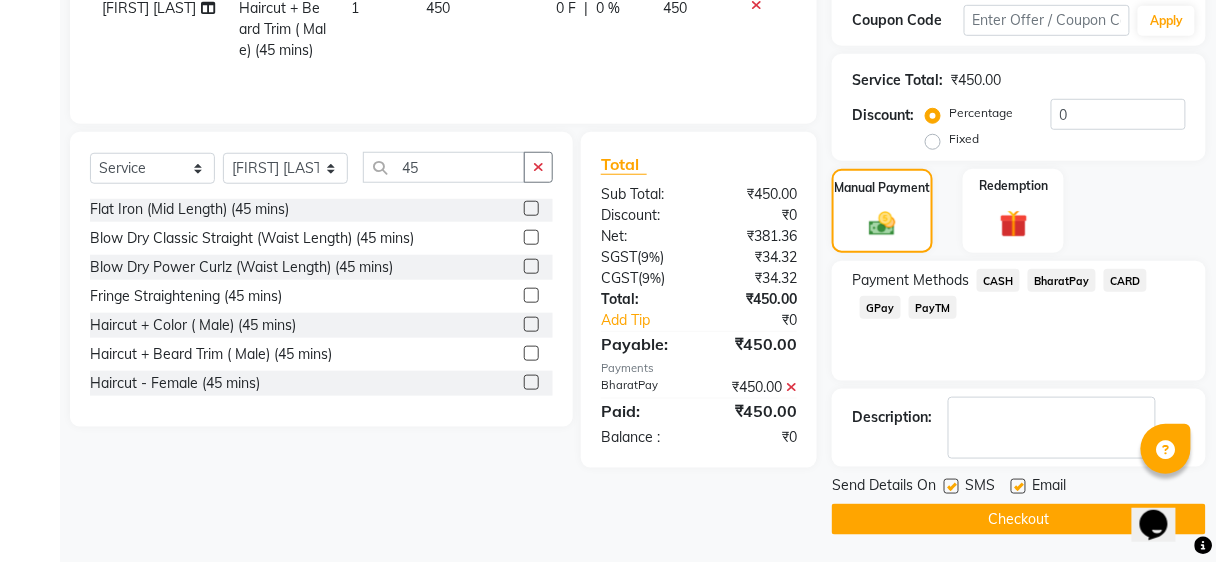 click on "Checkout" 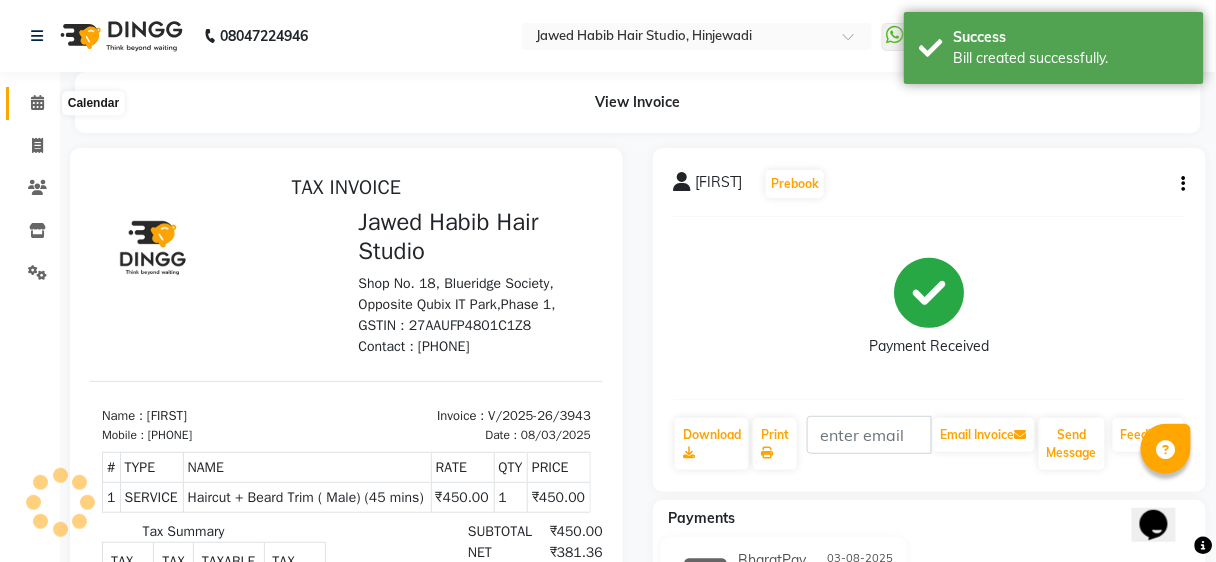 scroll, scrollTop: 0, scrollLeft: 0, axis: both 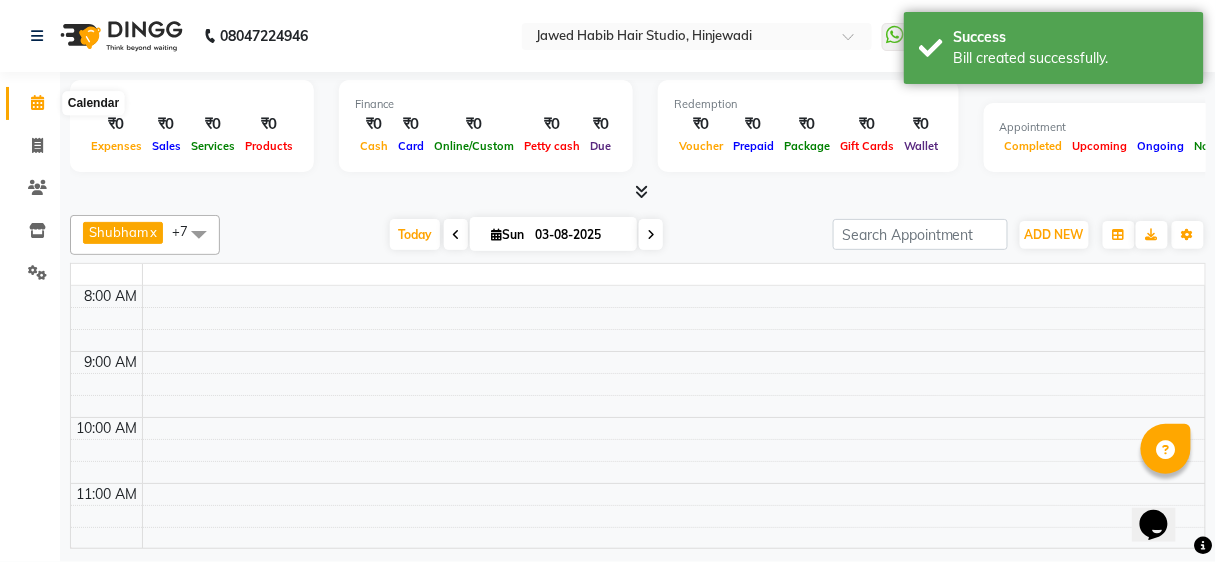 click 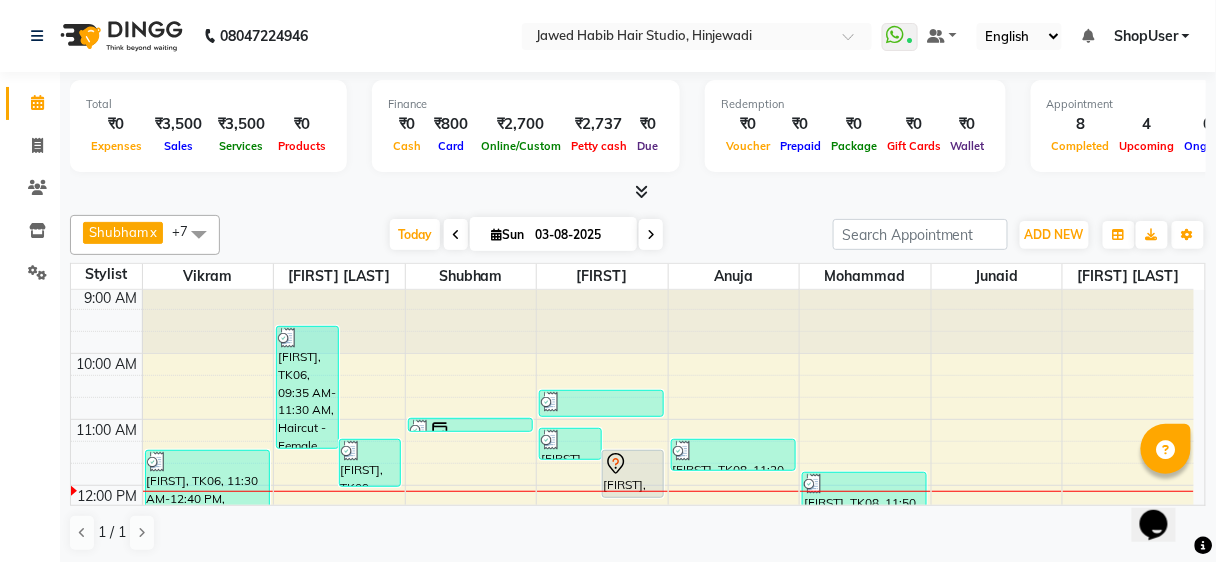 scroll, scrollTop: 0, scrollLeft: 0, axis: both 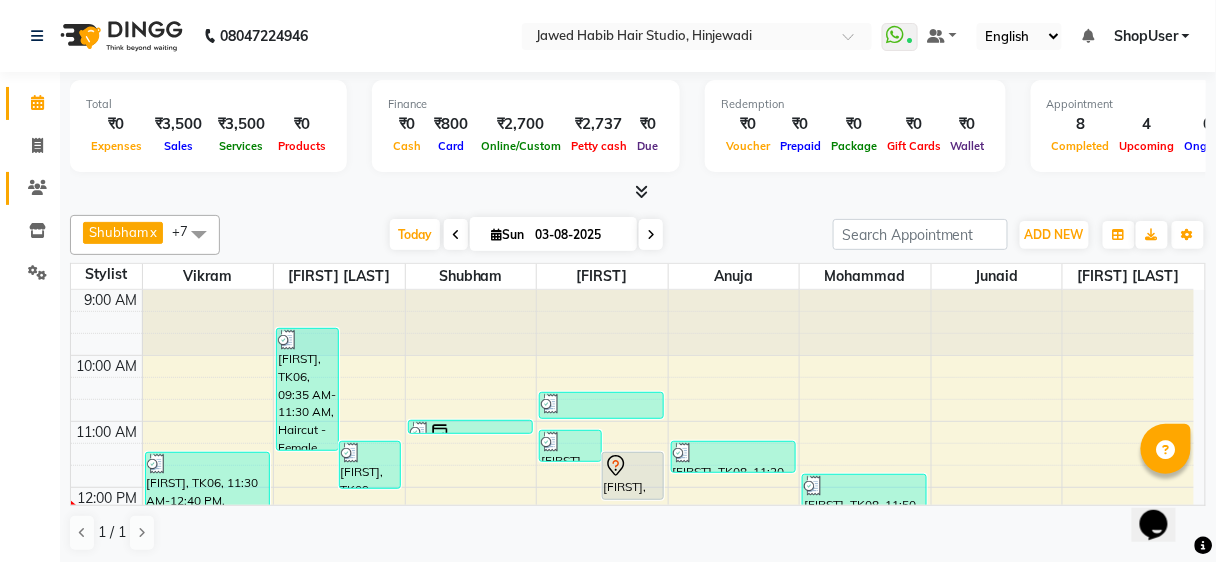 click on "Clients" 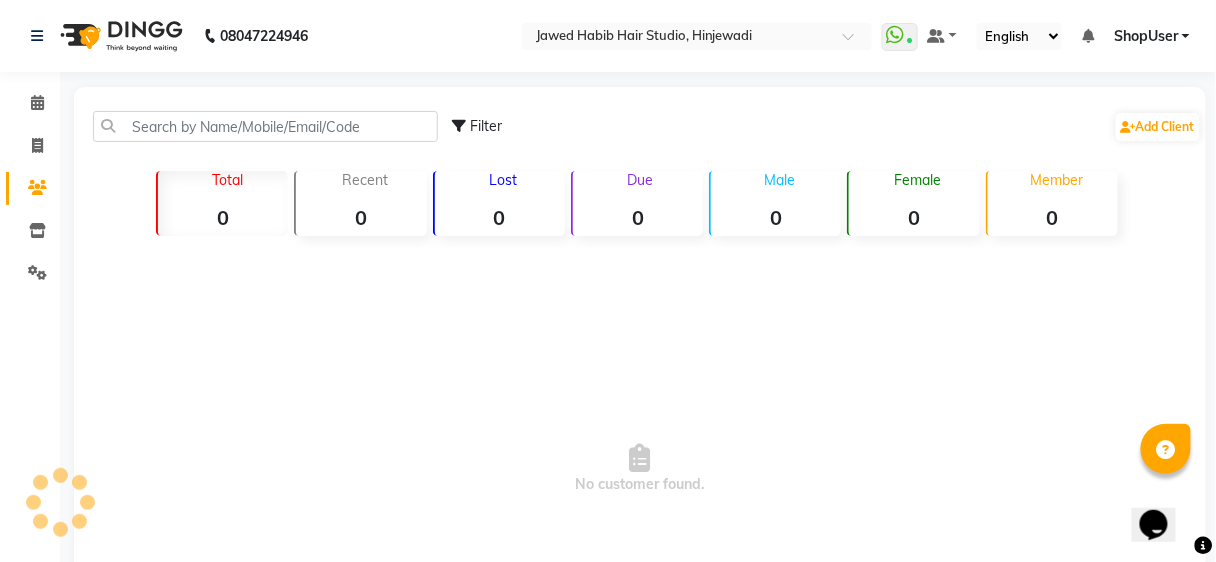 click on "Clients" 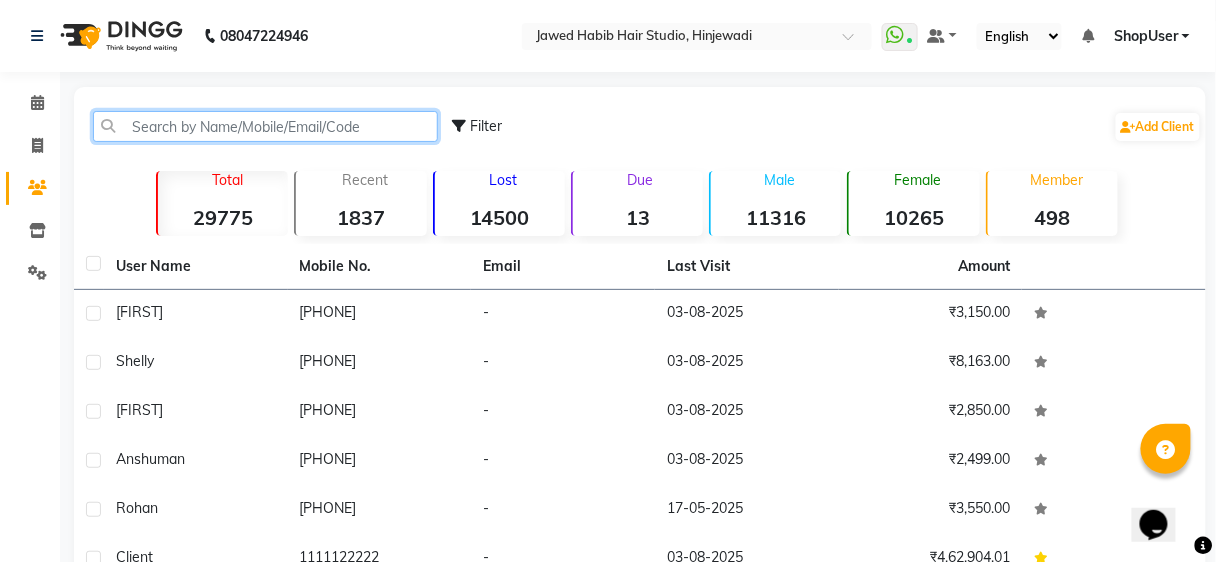click 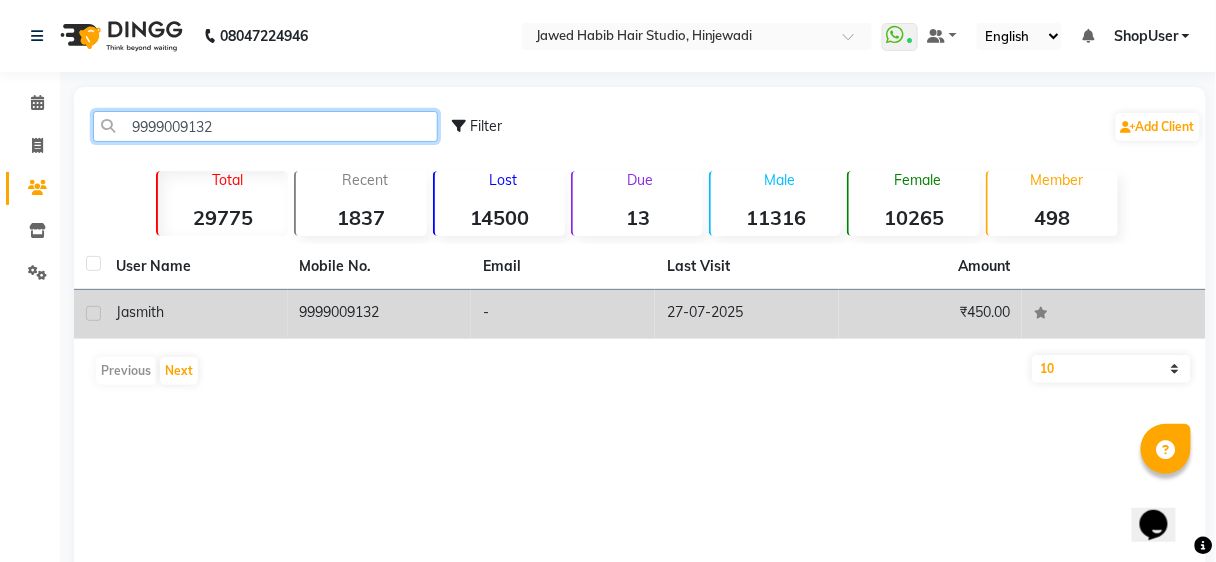 type on "9999009132" 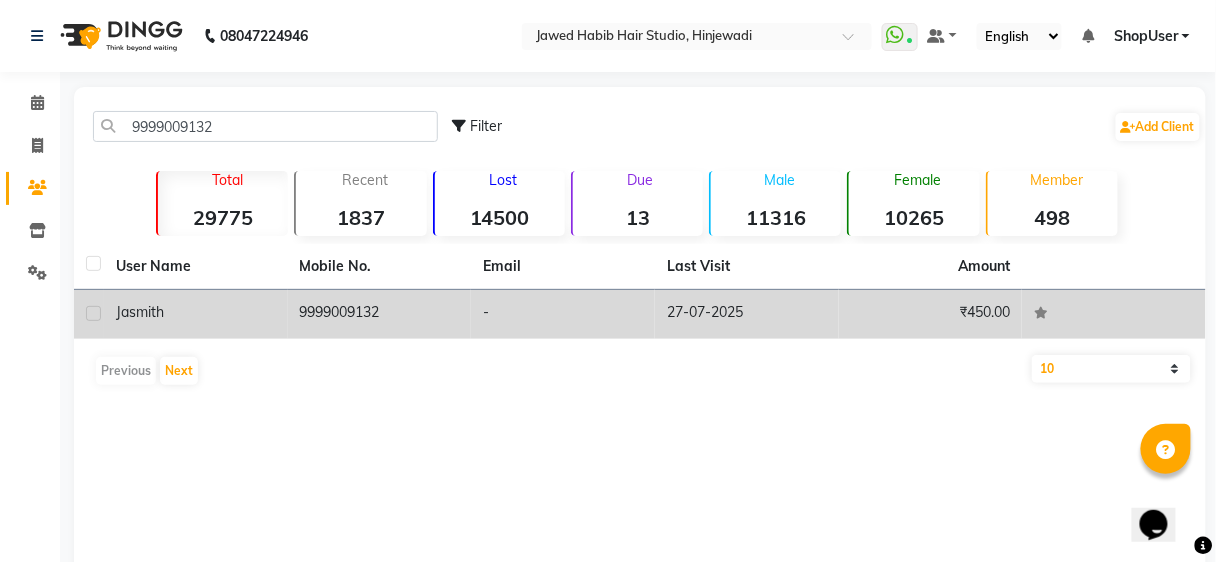 click on "-" 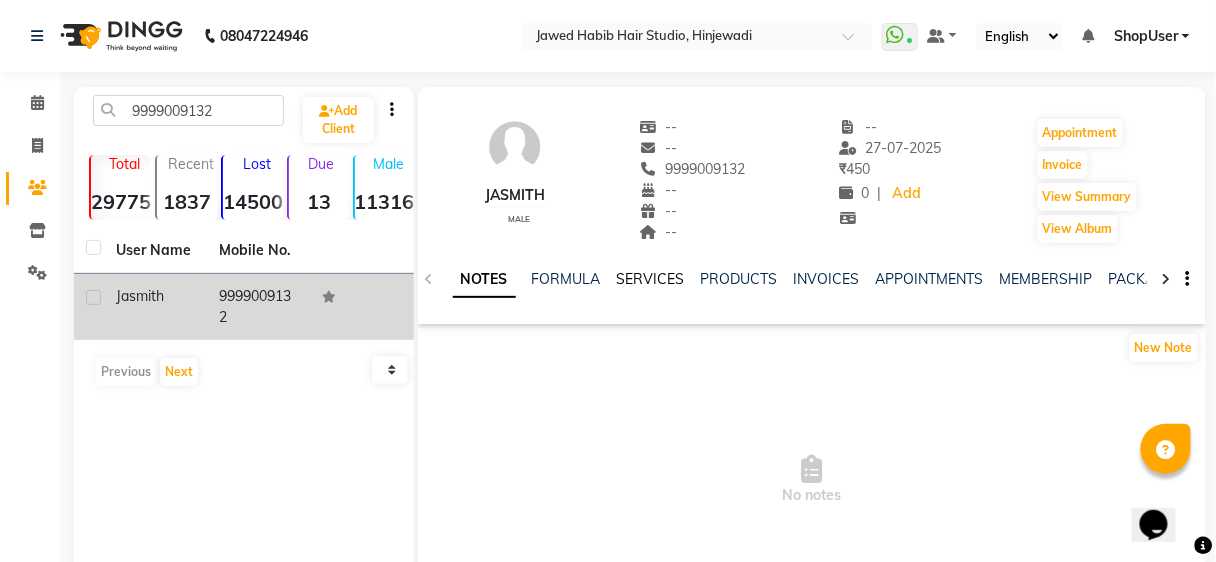 click on "SERVICES" 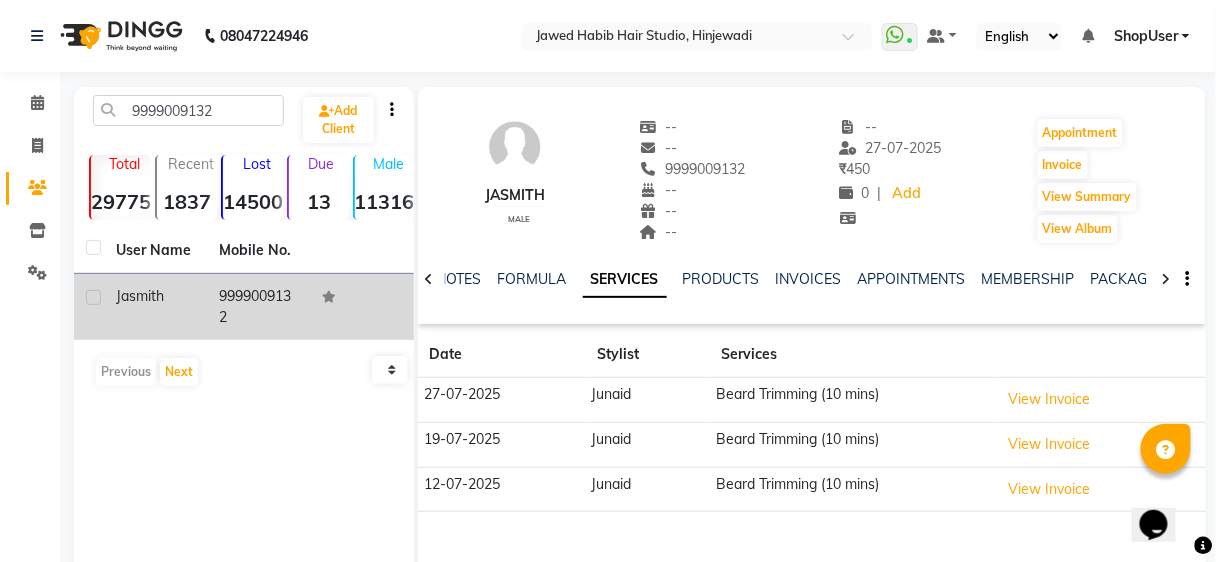 scroll, scrollTop: 154, scrollLeft: 0, axis: vertical 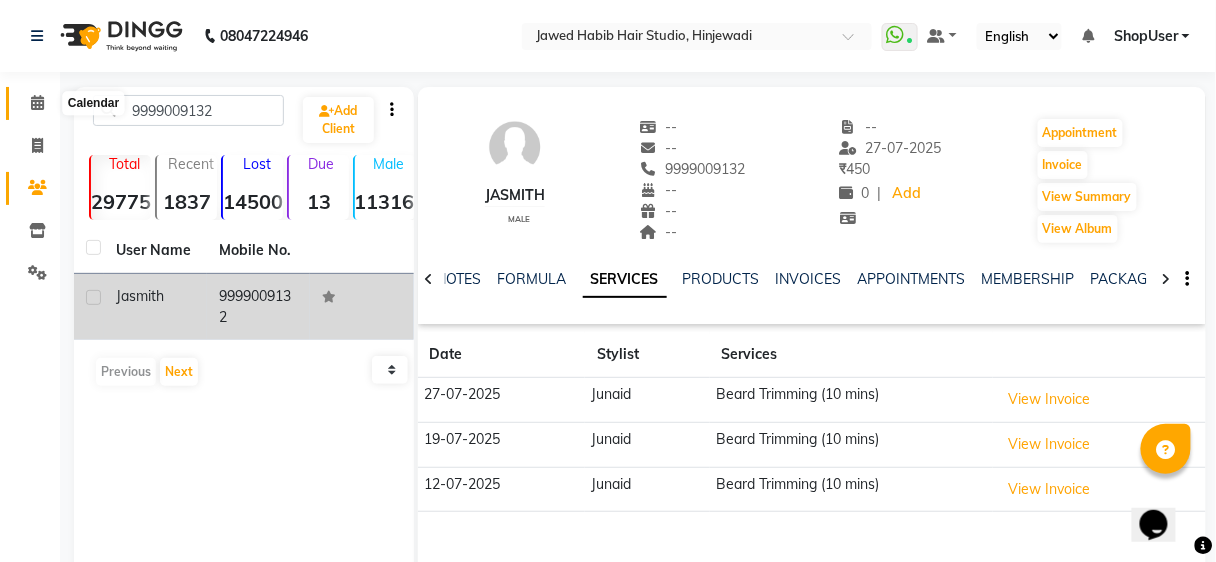 click 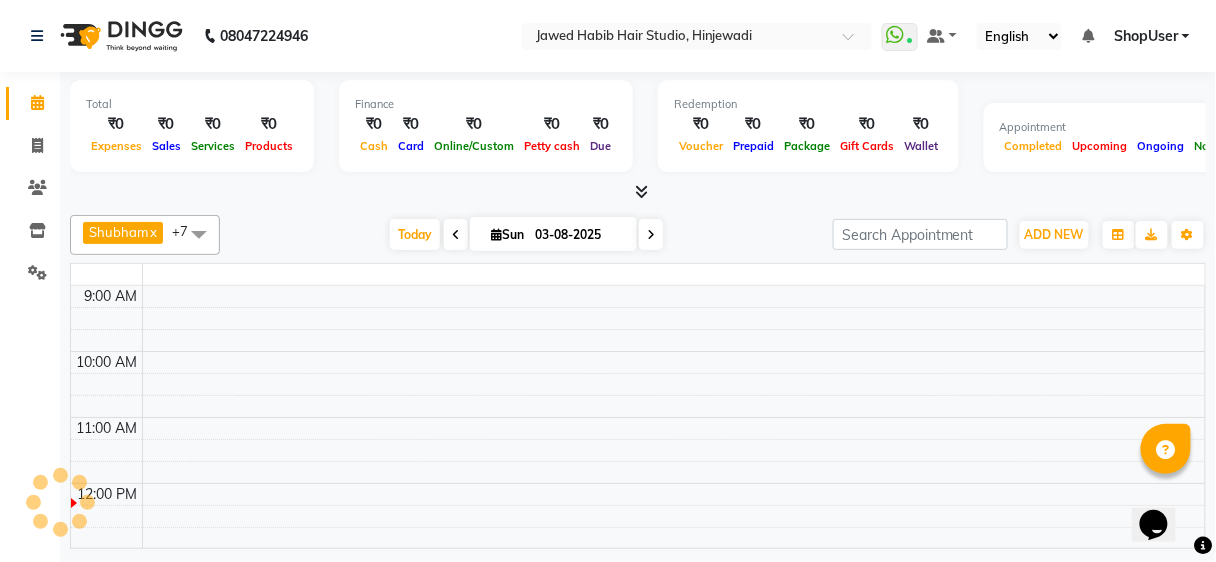 click 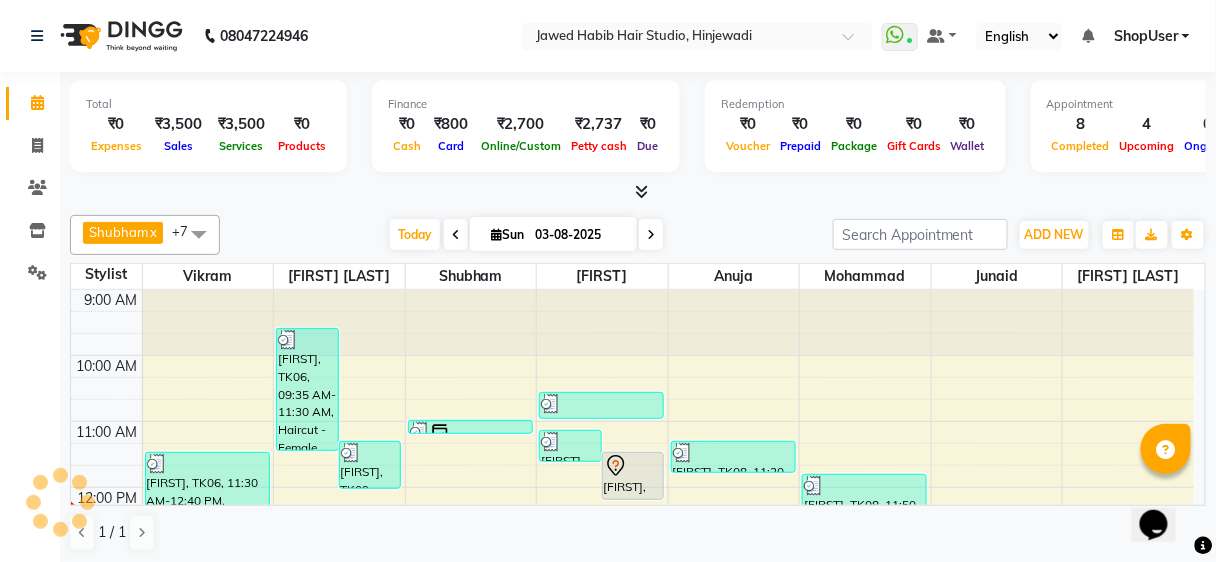 scroll, scrollTop: 0, scrollLeft: 0, axis: both 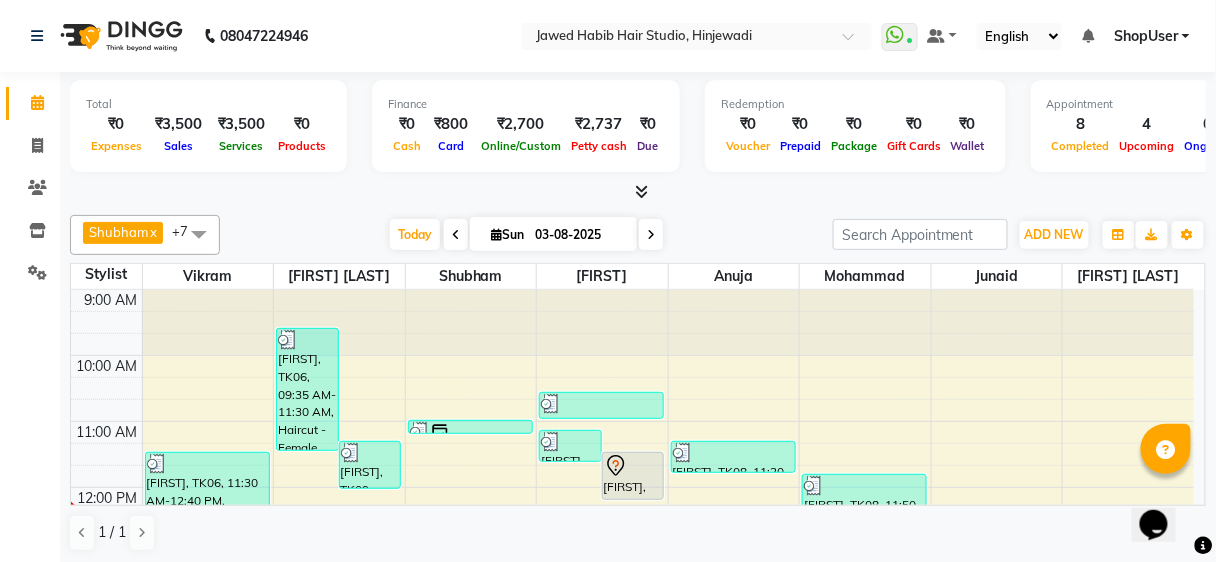 click on "Clients" 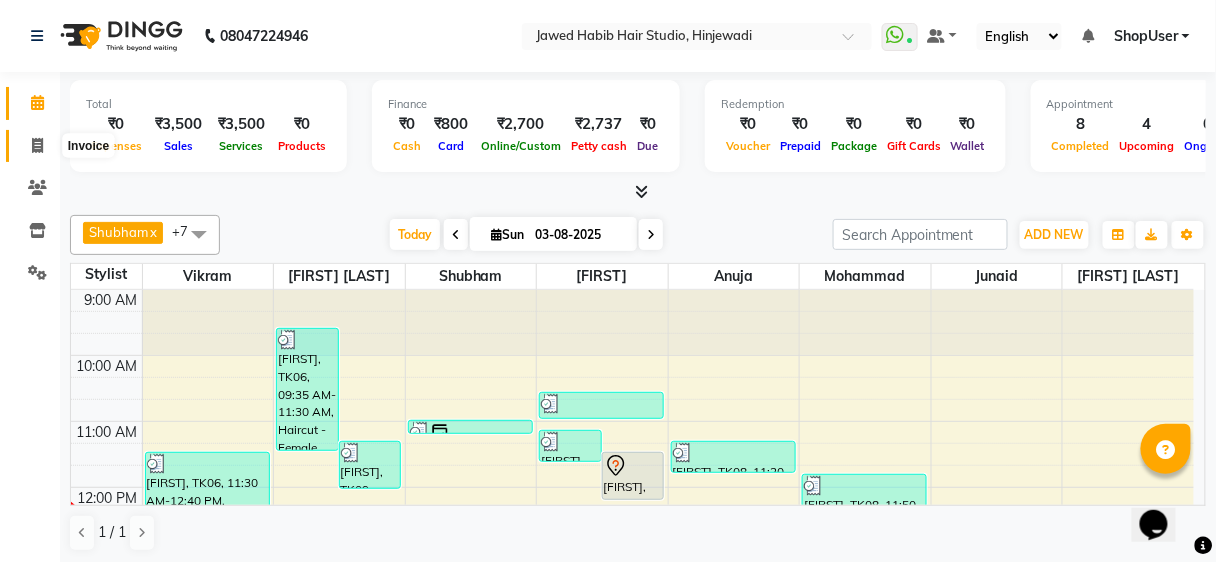 click 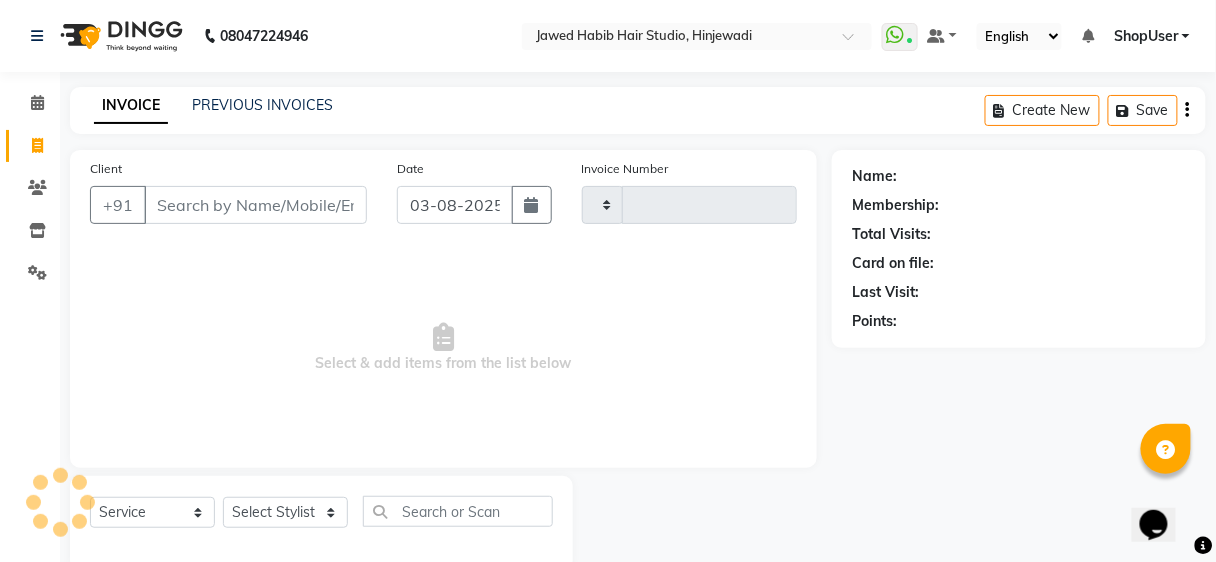 click 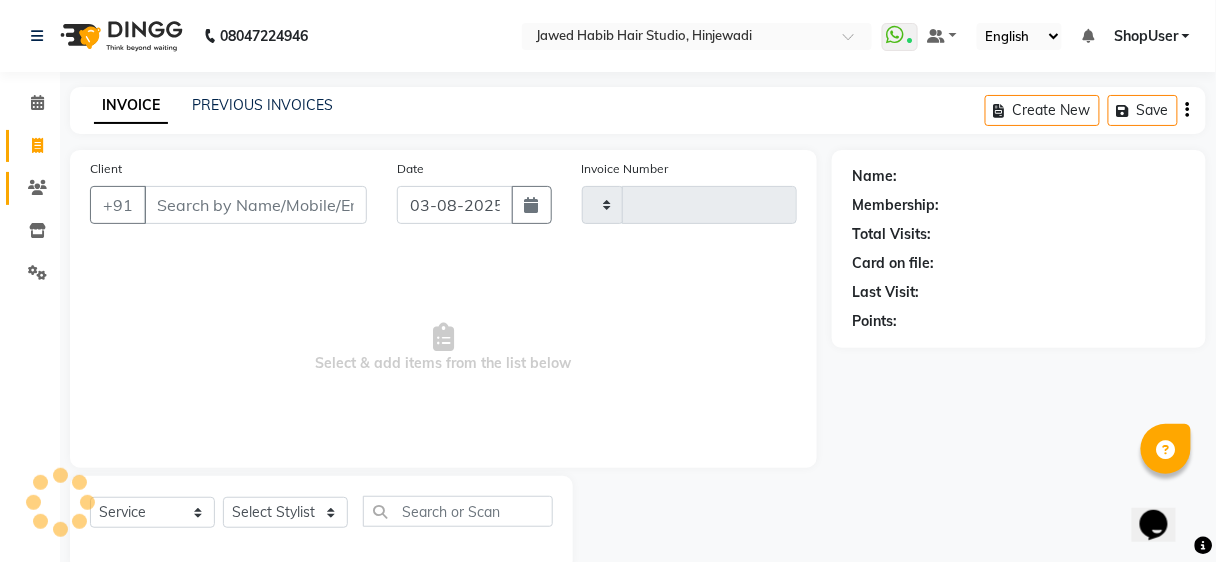 select on "service" 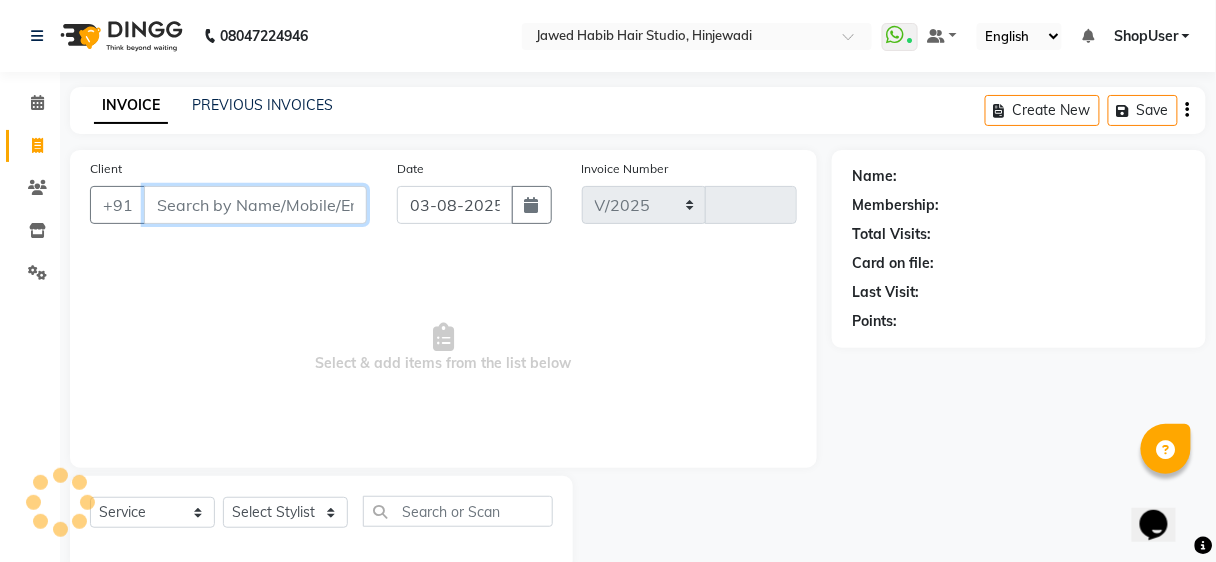 click on "Client" at bounding box center [255, 205] 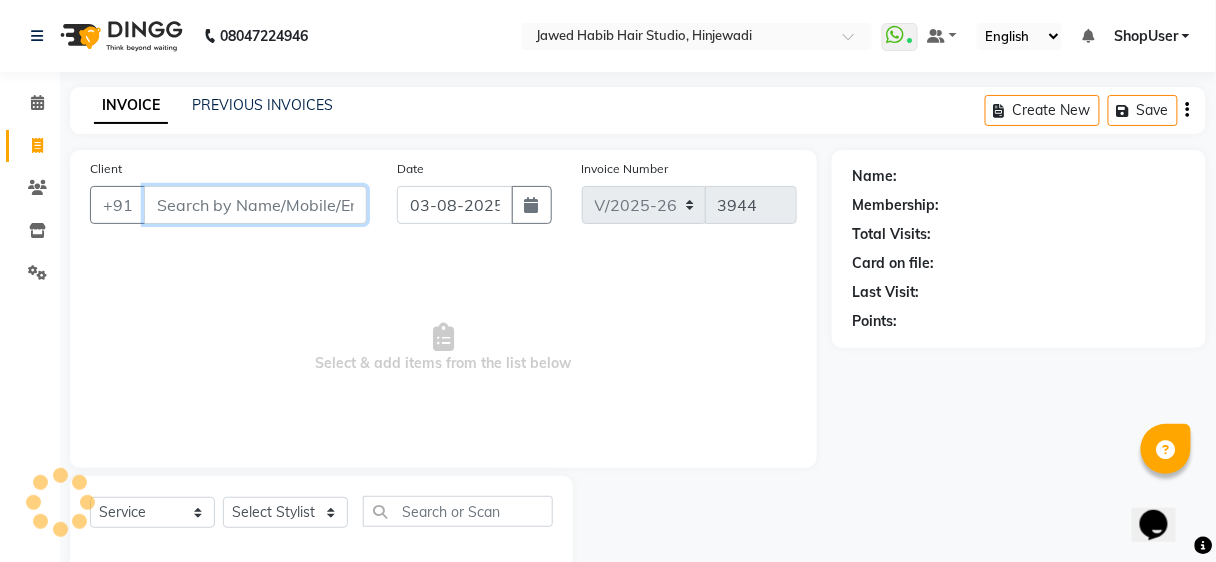 scroll, scrollTop: 37, scrollLeft: 0, axis: vertical 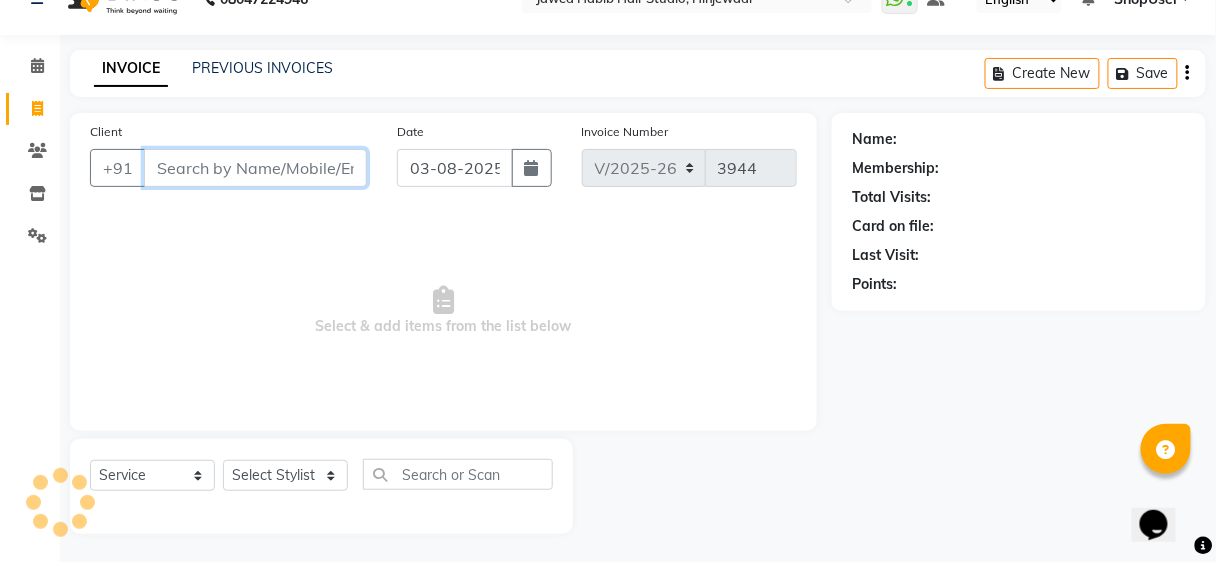 click on "Client" at bounding box center [255, 168] 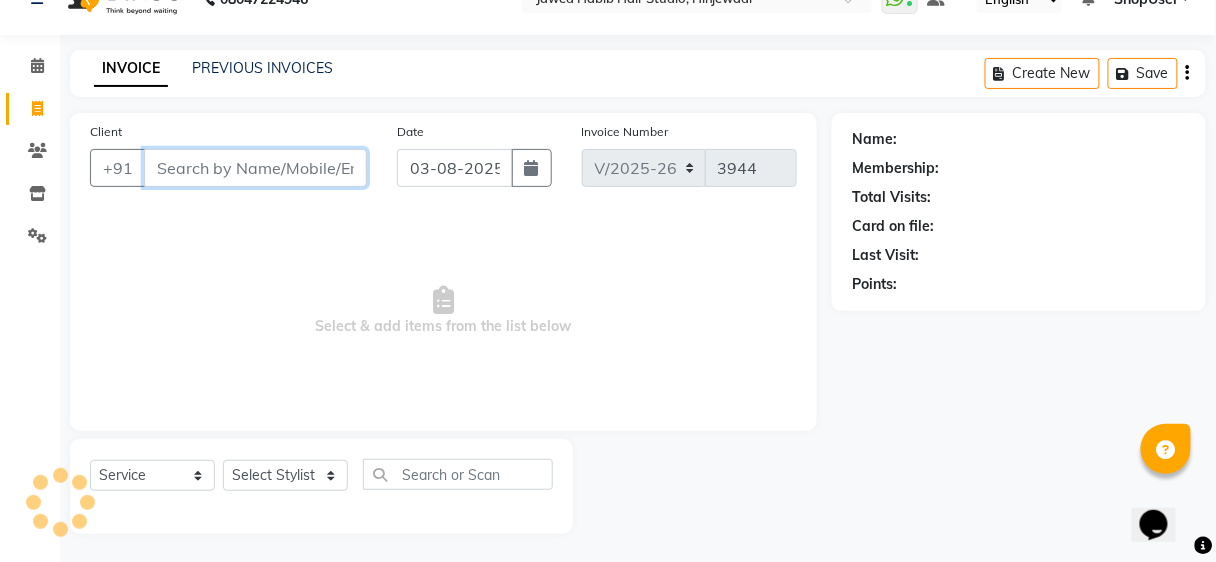 click on "Client" at bounding box center (255, 168) 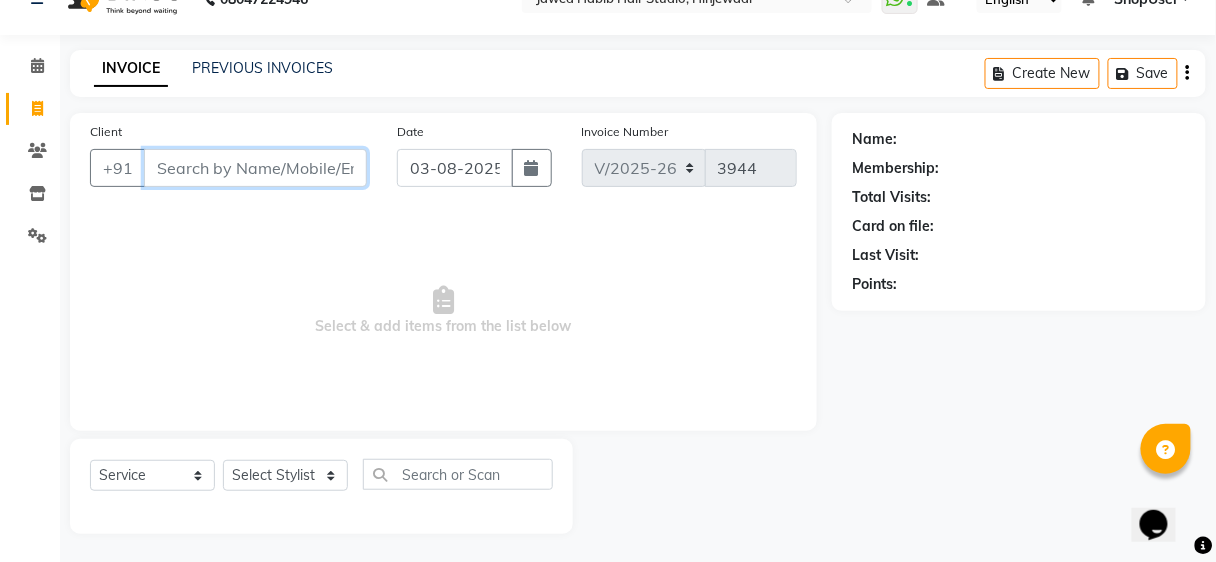 click on "Client" at bounding box center [255, 168] 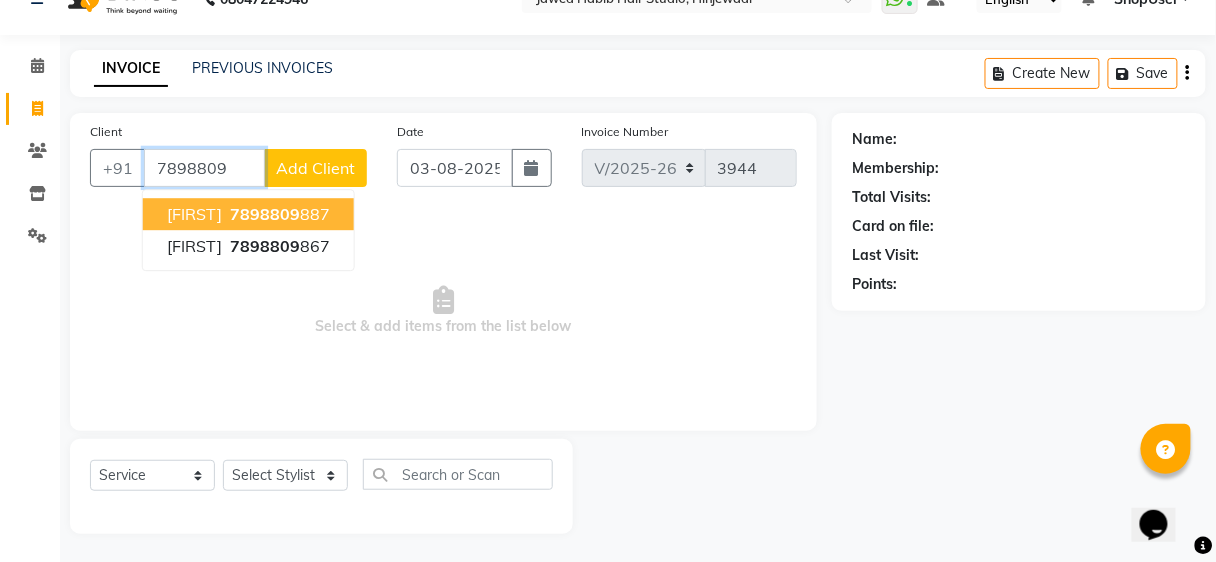 click on "[FIRST]   [PHONE]" at bounding box center (248, 214) 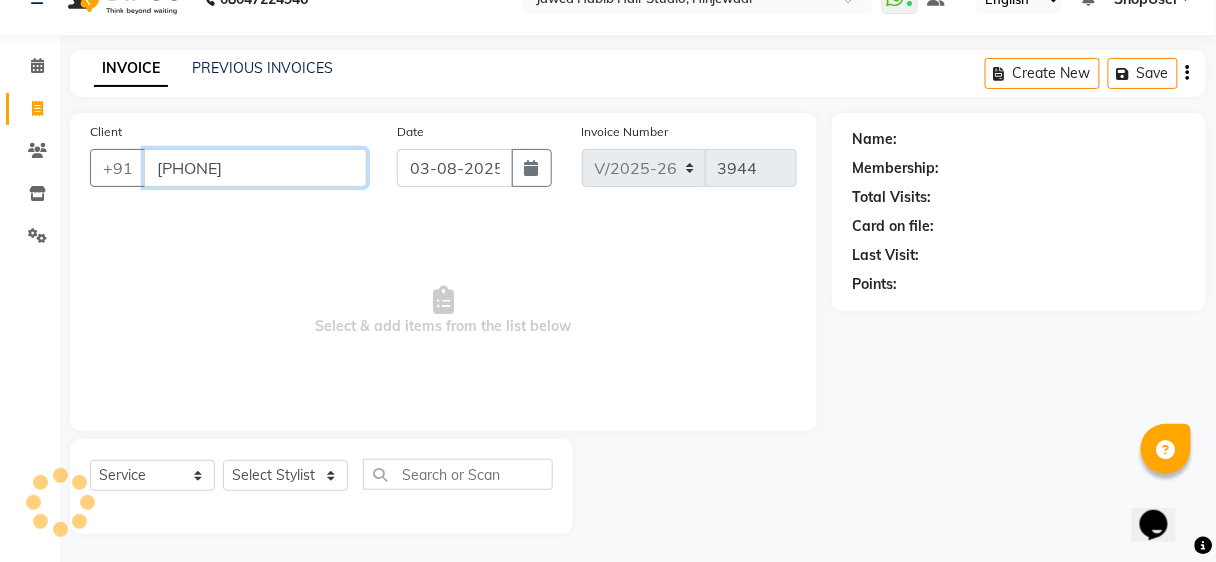 type on "[PHONE]" 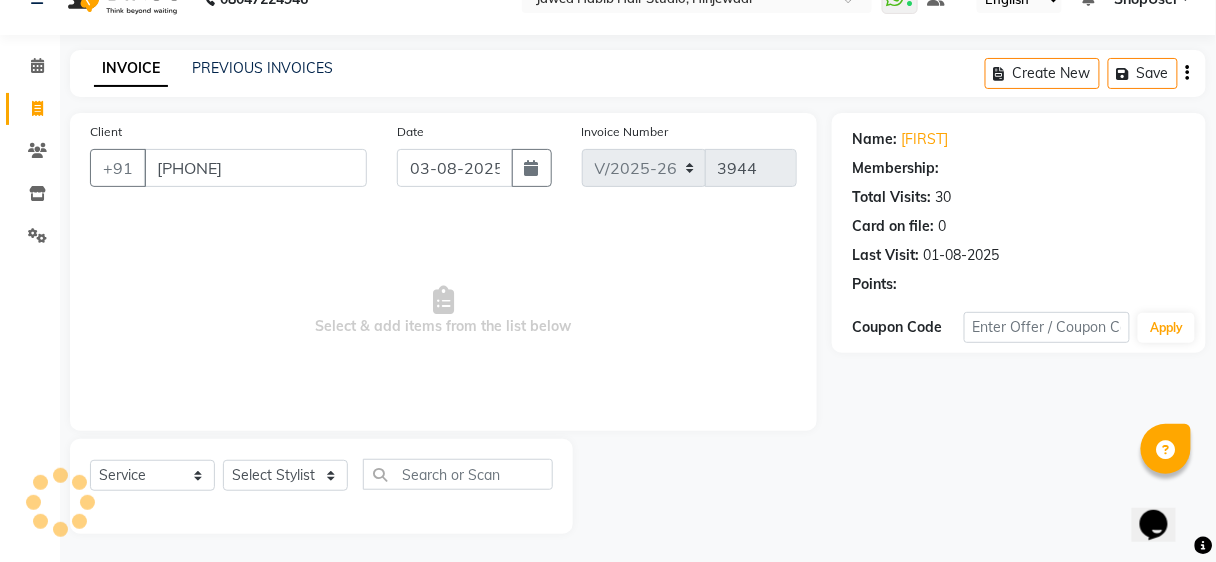 select on "1: Object" 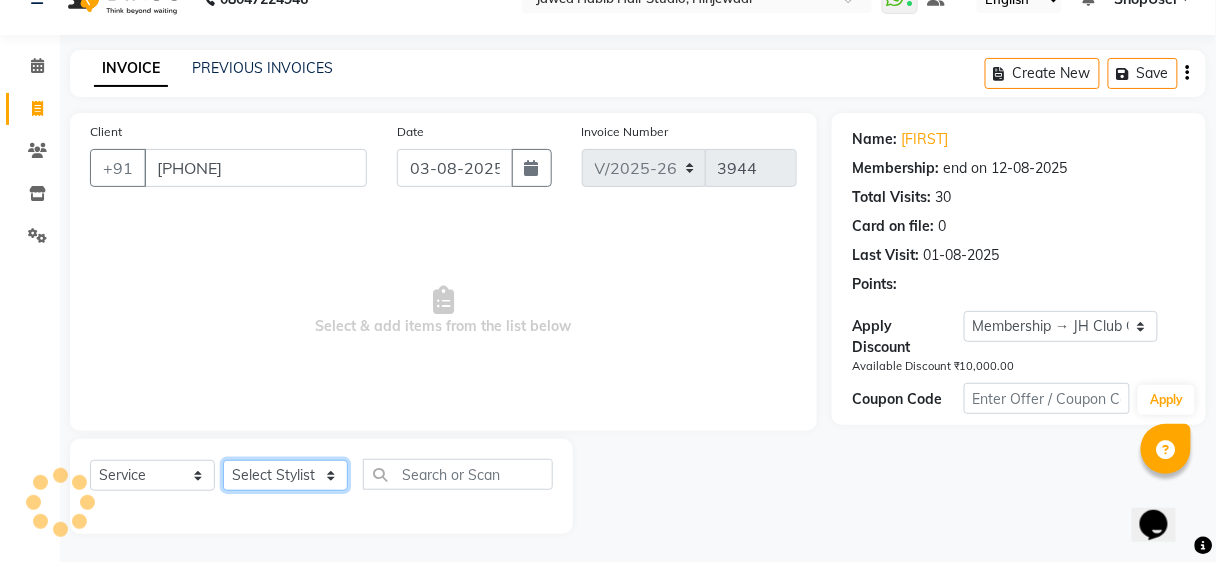 click on "Select Stylist Ajinkya Anuja Arunesh Avinash Junaid Mohammad Pawan Krishna Rushikesh ShopUser Shubham Shweta Kale Vikram" 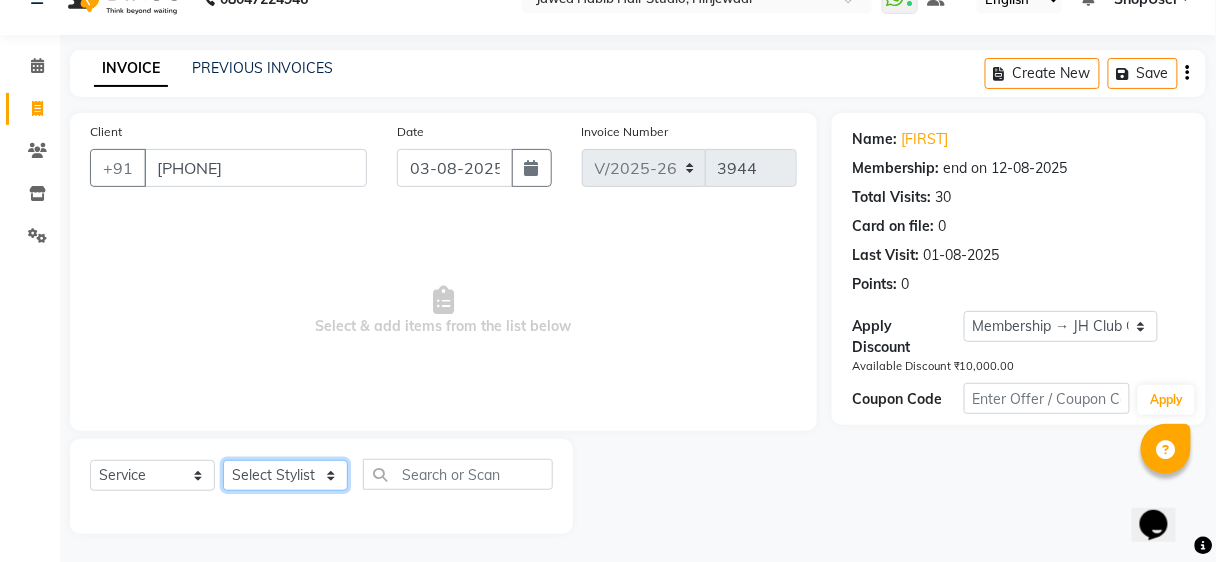 select on "32802" 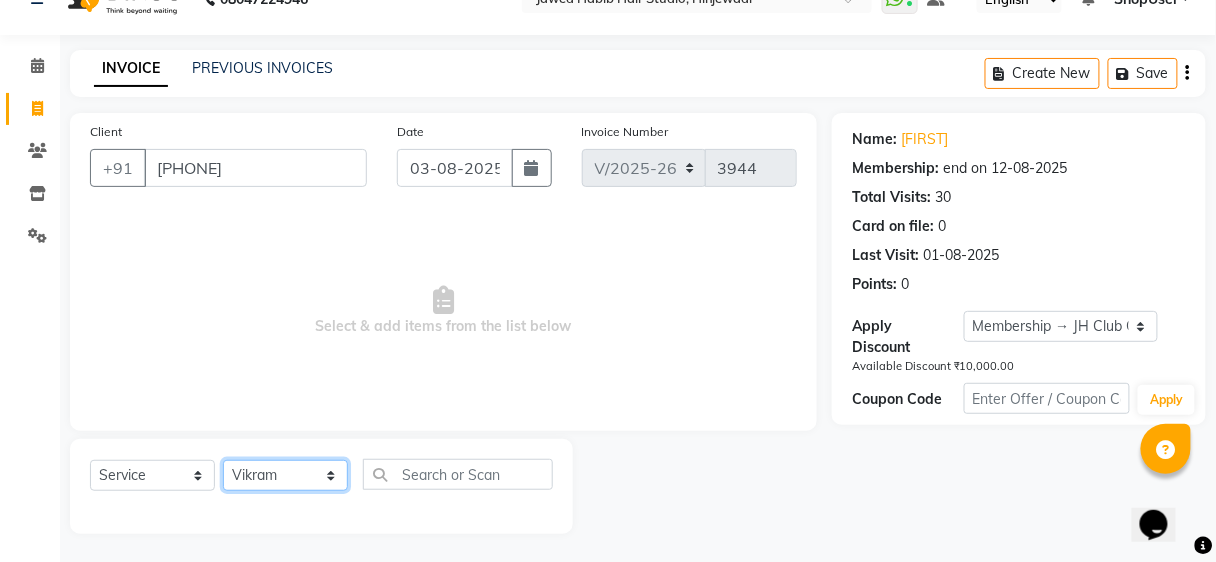 click on "Select Stylist Ajinkya Anuja Arunesh Avinash Junaid Mohammad Pawan Krishna Rushikesh ShopUser Shubham Shweta Kale Vikram" 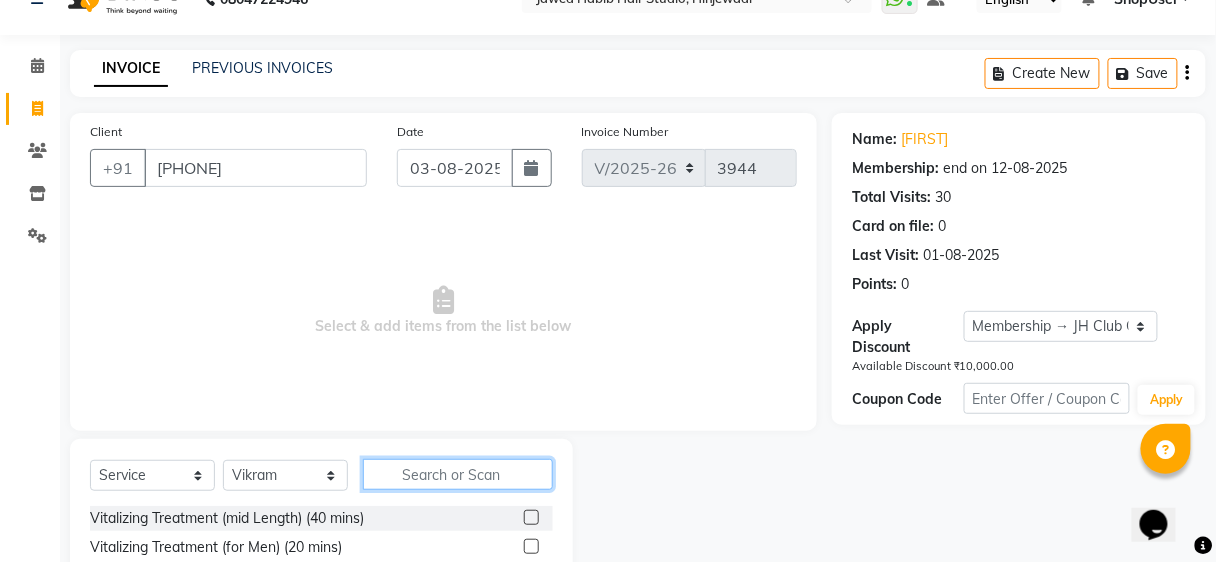 click 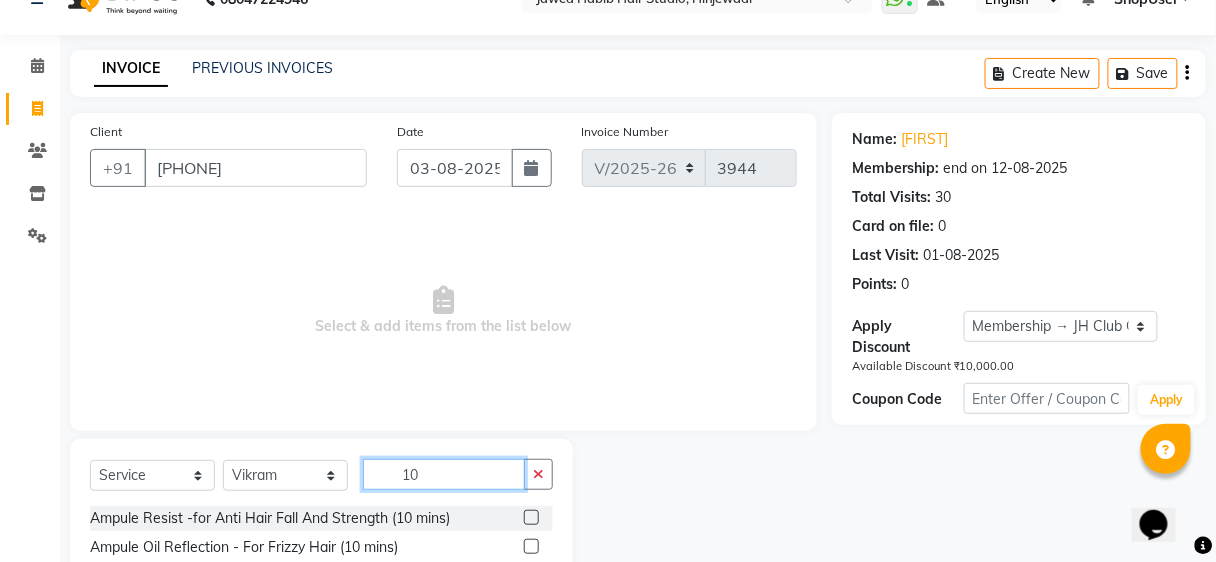 scroll, scrollTop: 237, scrollLeft: 0, axis: vertical 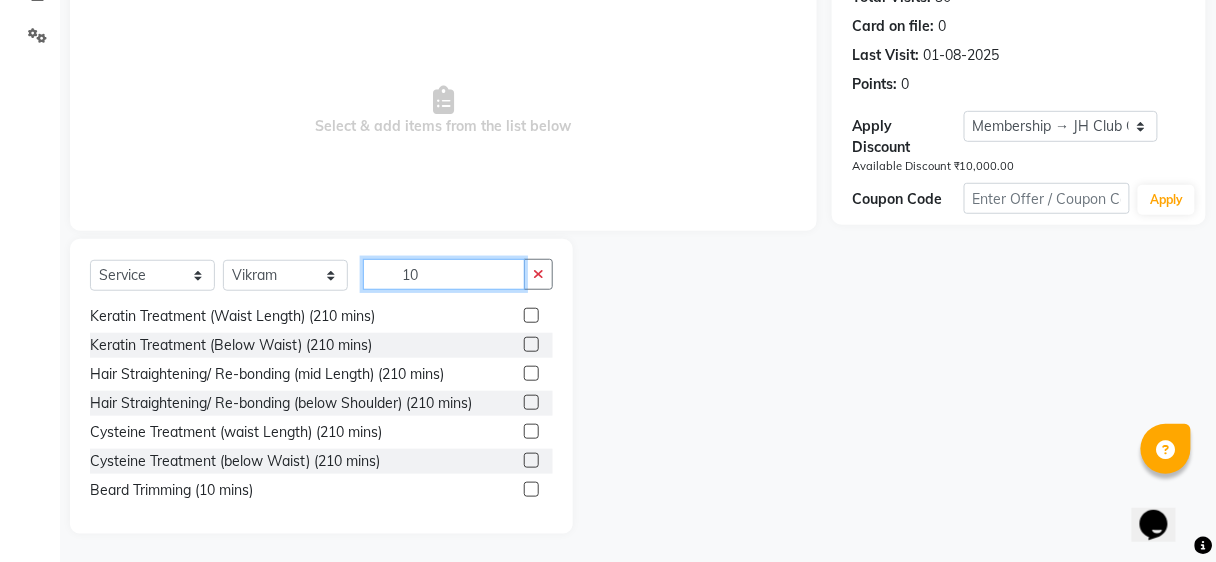 type on "10" 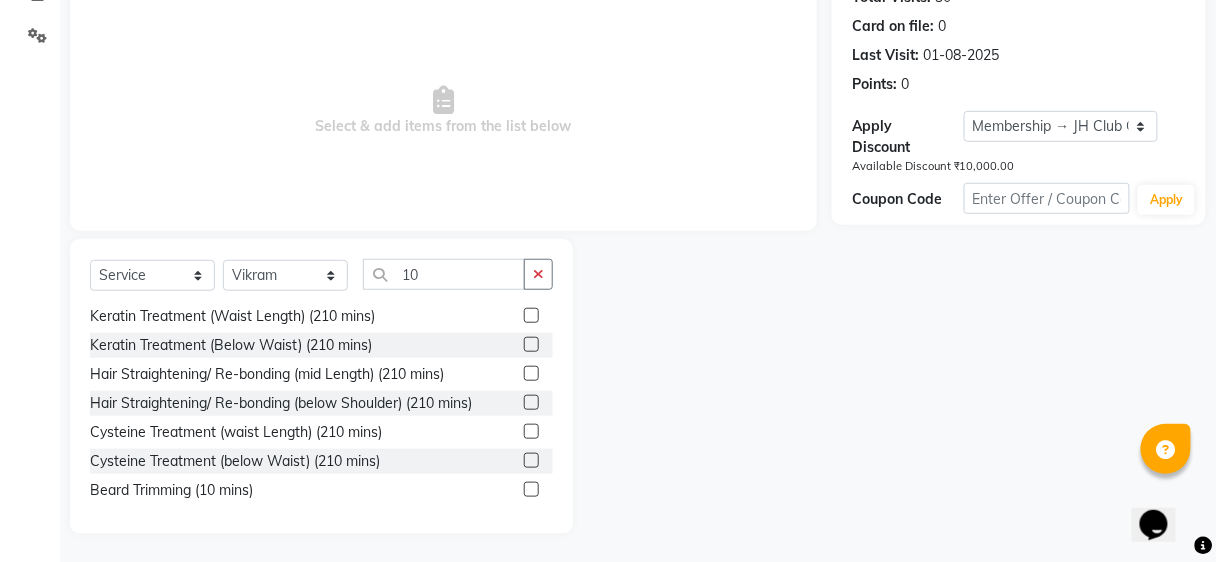click 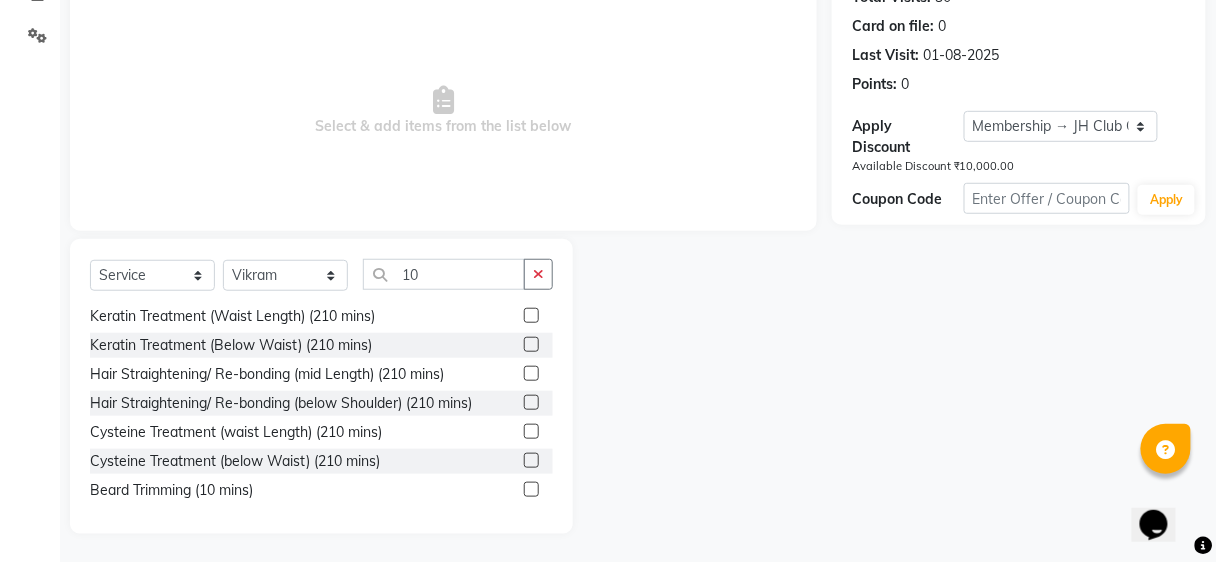 click 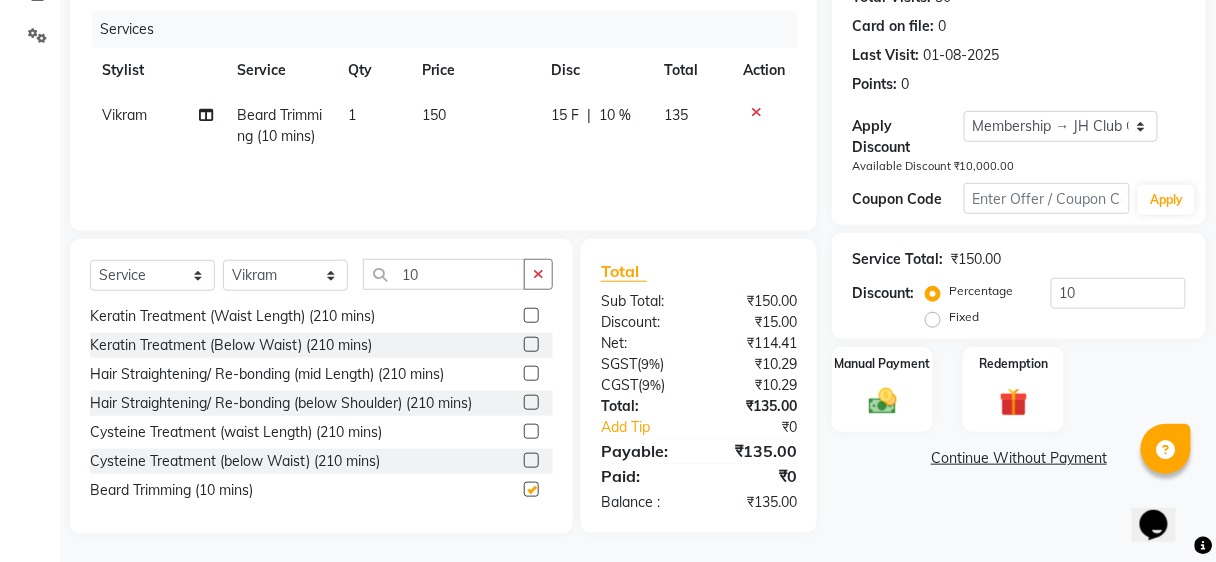 checkbox on "false" 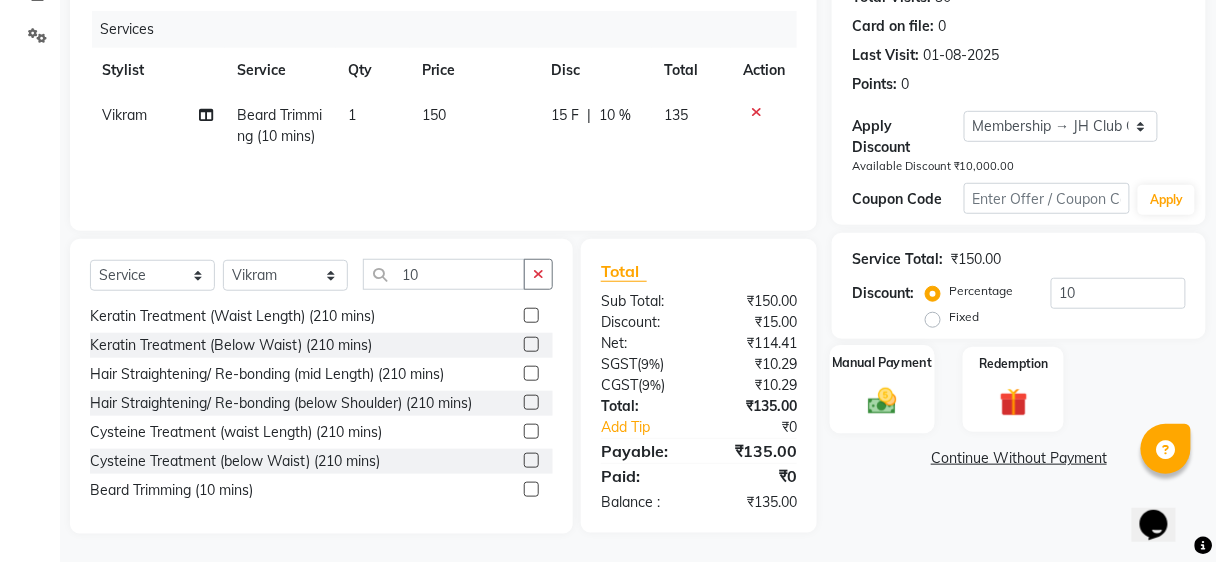 click 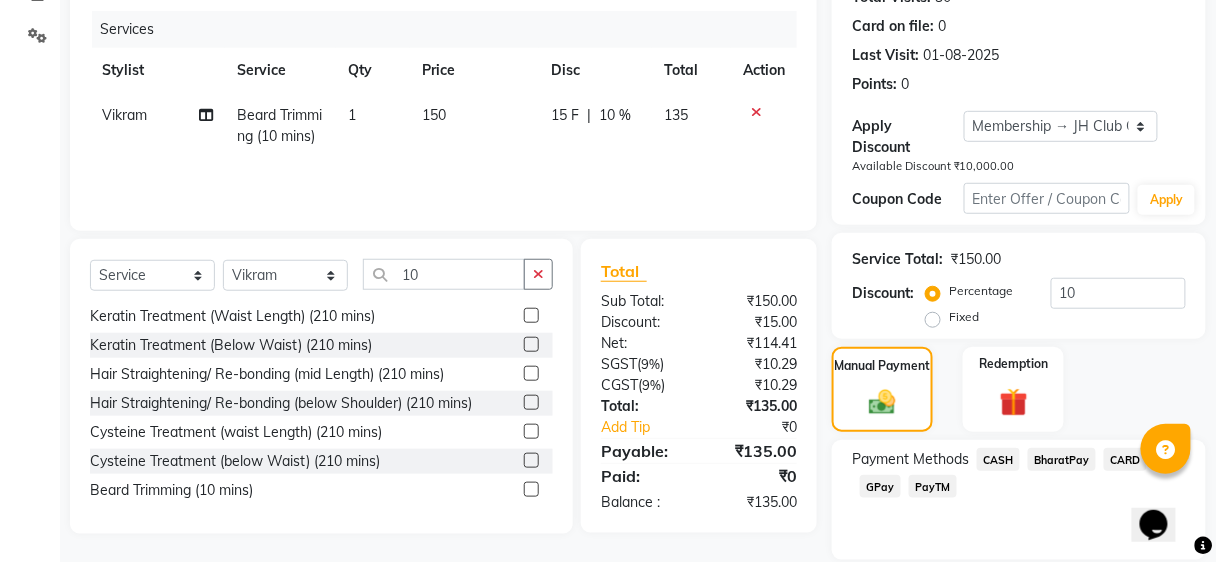 scroll, scrollTop: 305, scrollLeft: 0, axis: vertical 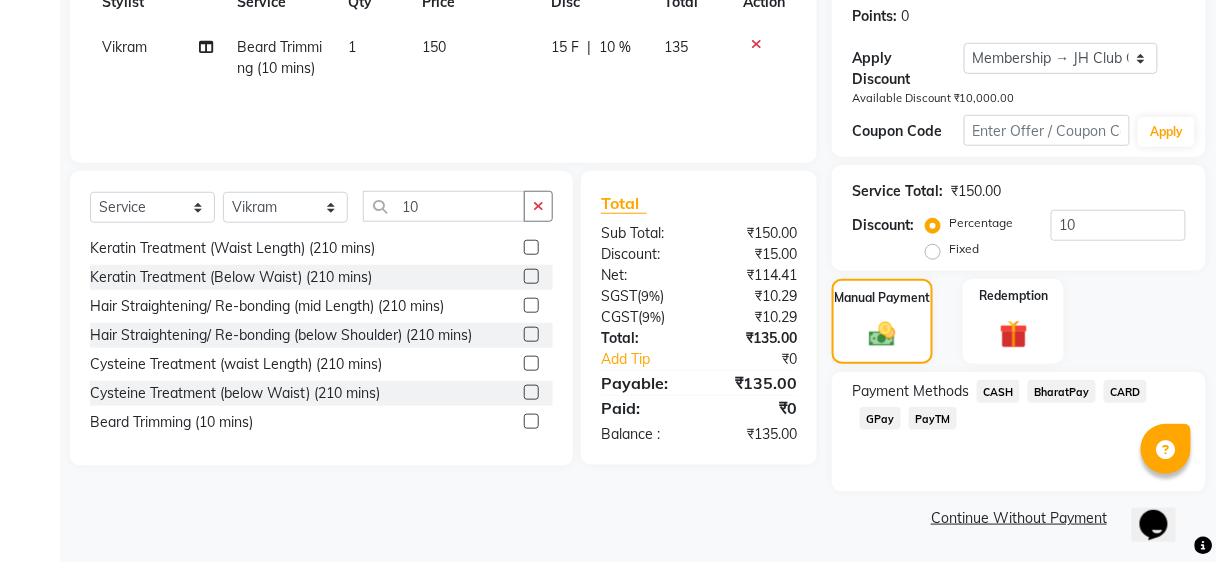 click on "BharatPay" 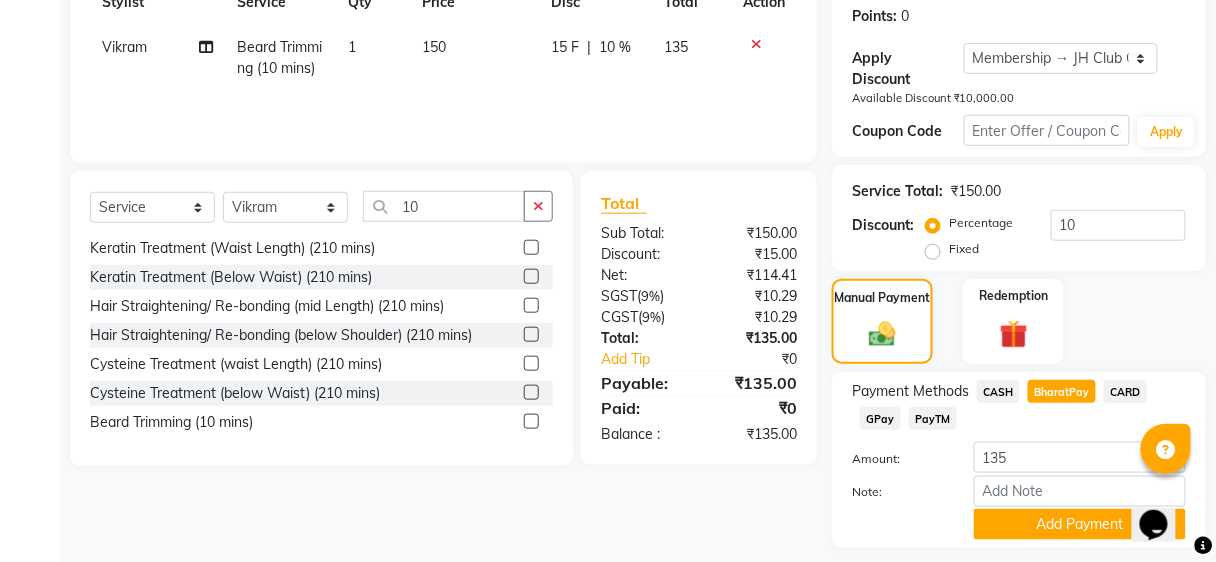 scroll, scrollTop: 360, scrollLeft: 0, axis: vertical 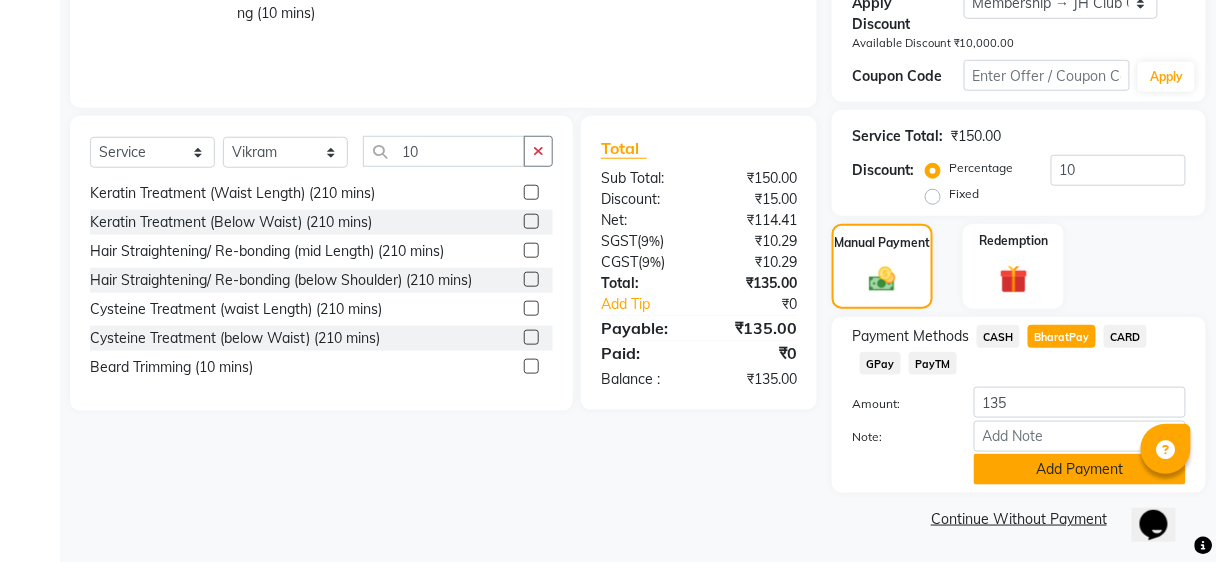 click on "Add Payment" 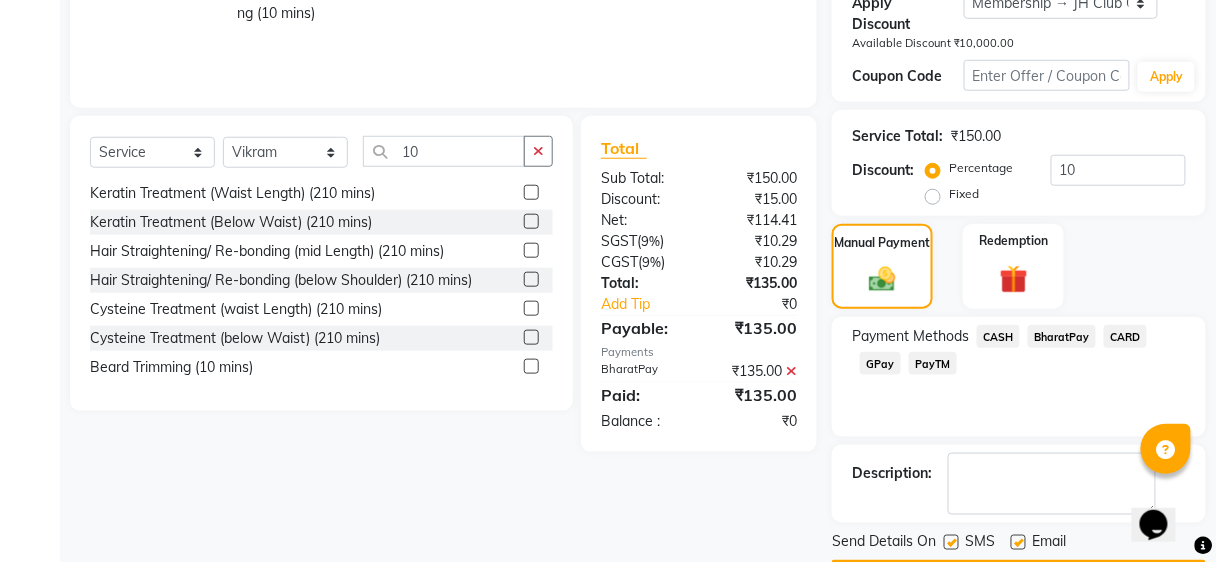 scroll, scrollTop: 417, scrollLeft: 0, axis: vertical 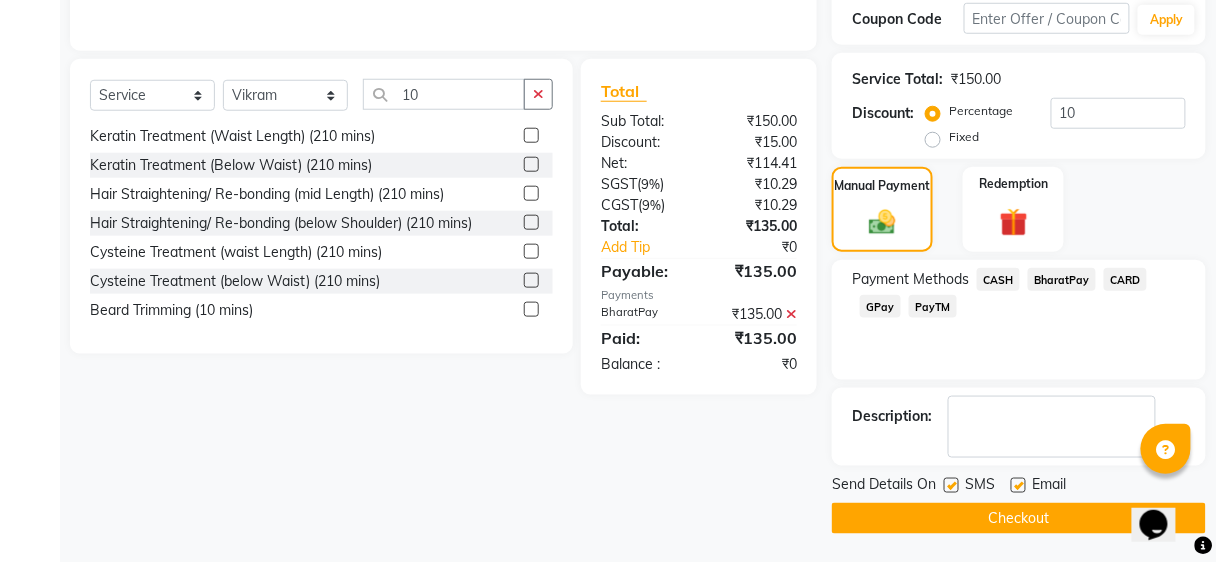 click on "Checkout" 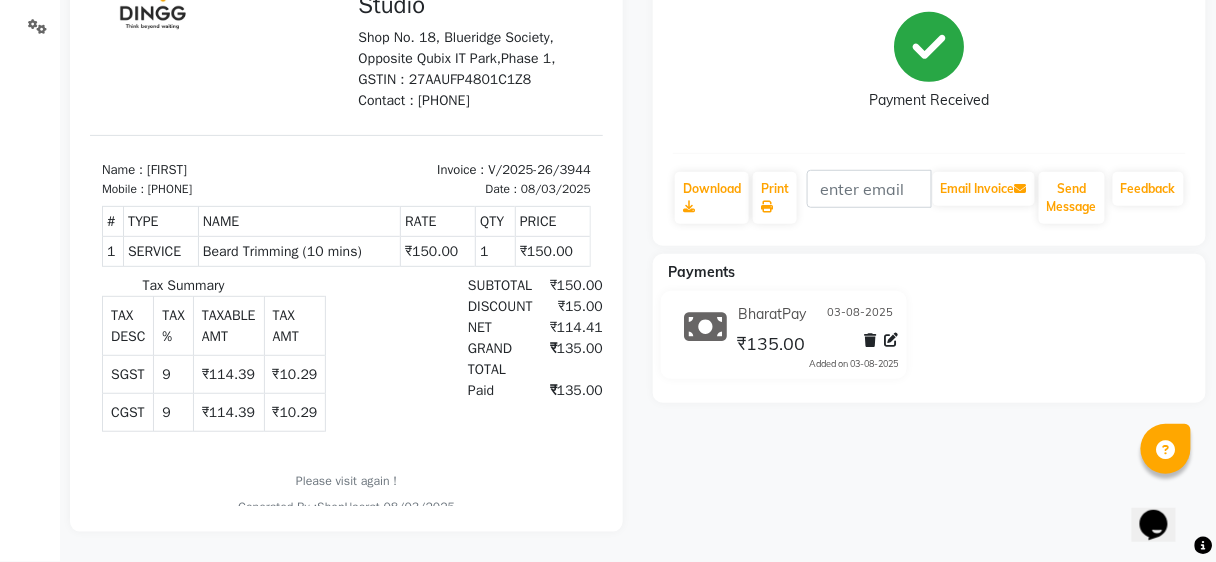 scroll, scrollTop: 0, scrollLeft: 0, axis: both 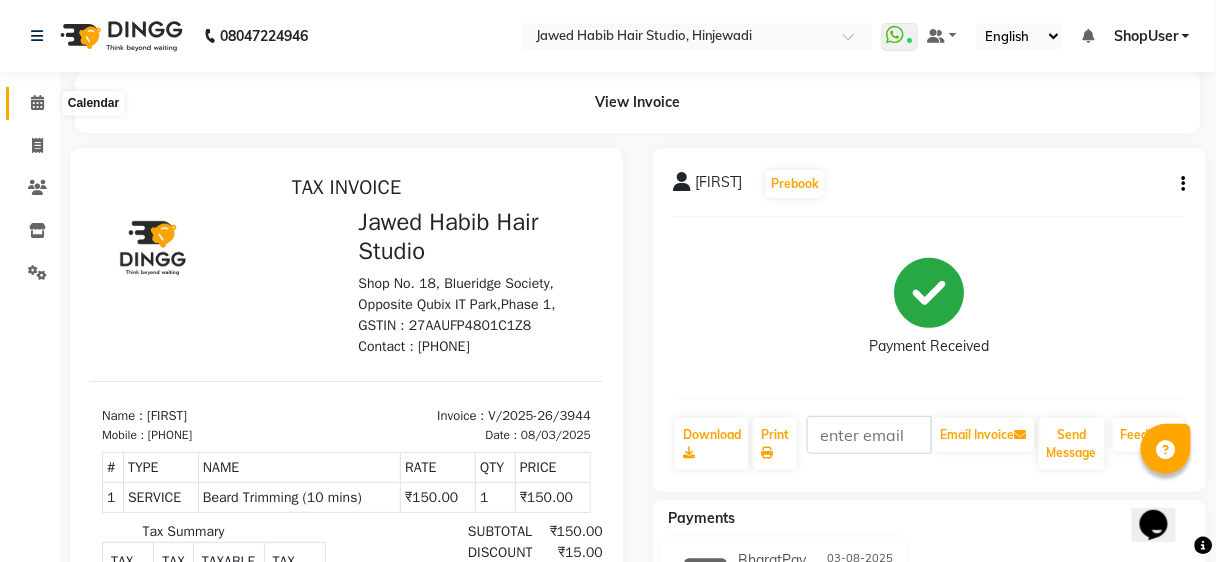 click 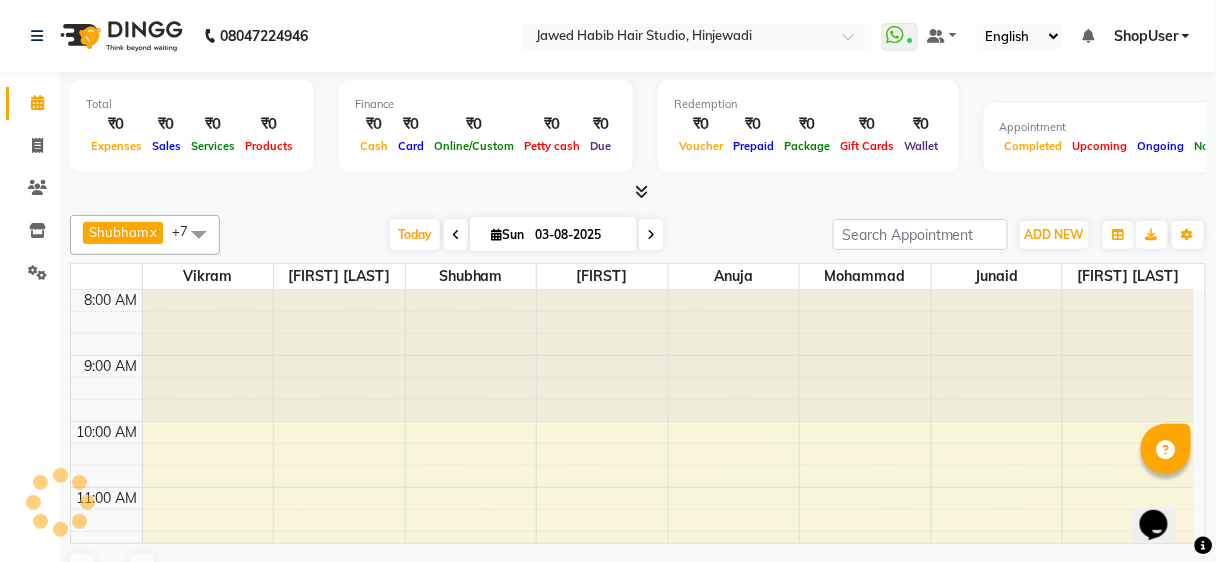 click 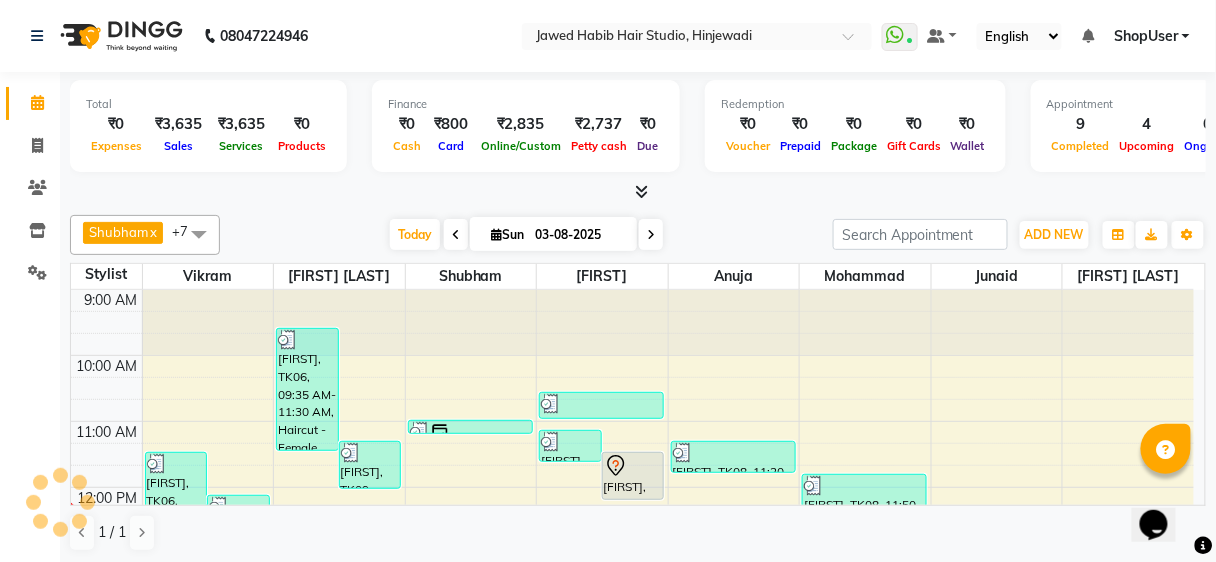 scroll, scrollTop: 0, scrollLeft: 0, axis: both 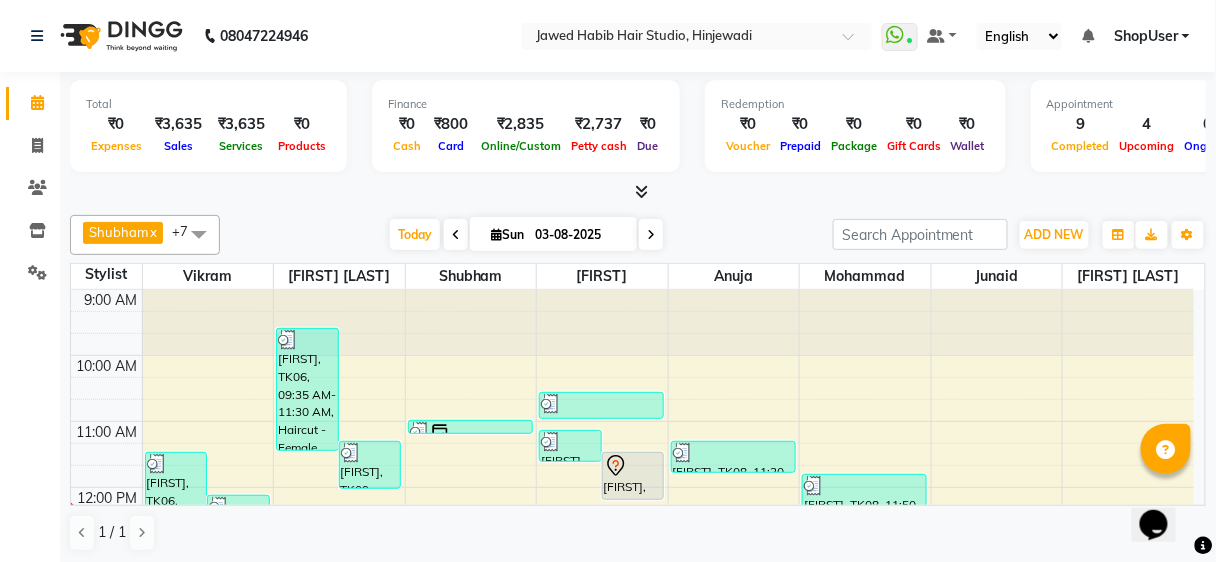 click 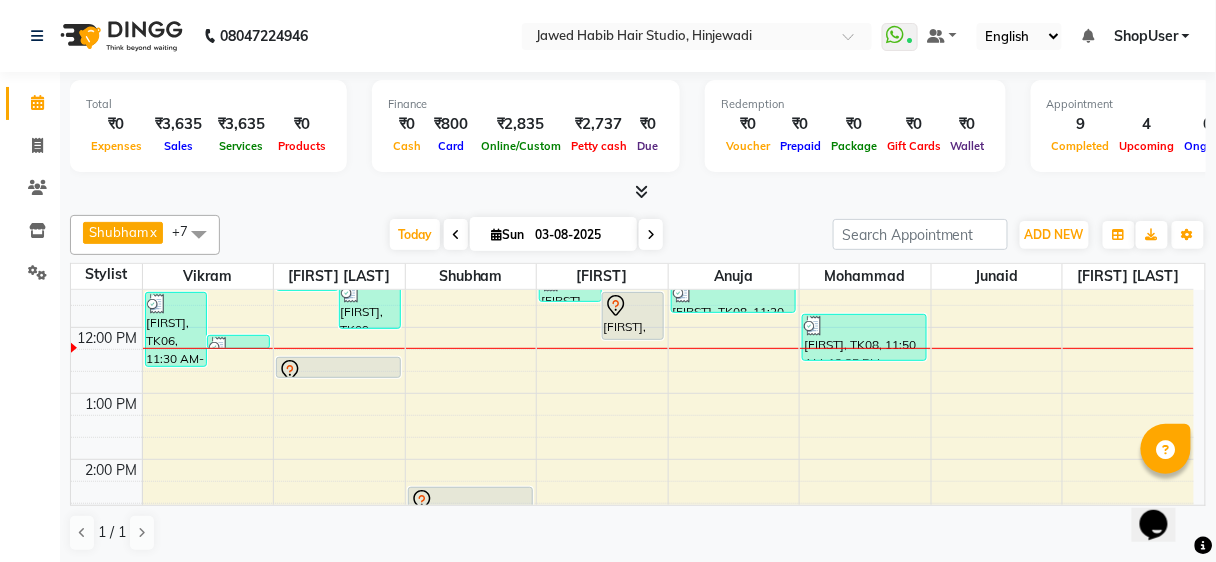 scroll, scrollTop: 80, scrollLeft: 0, axis: vertical 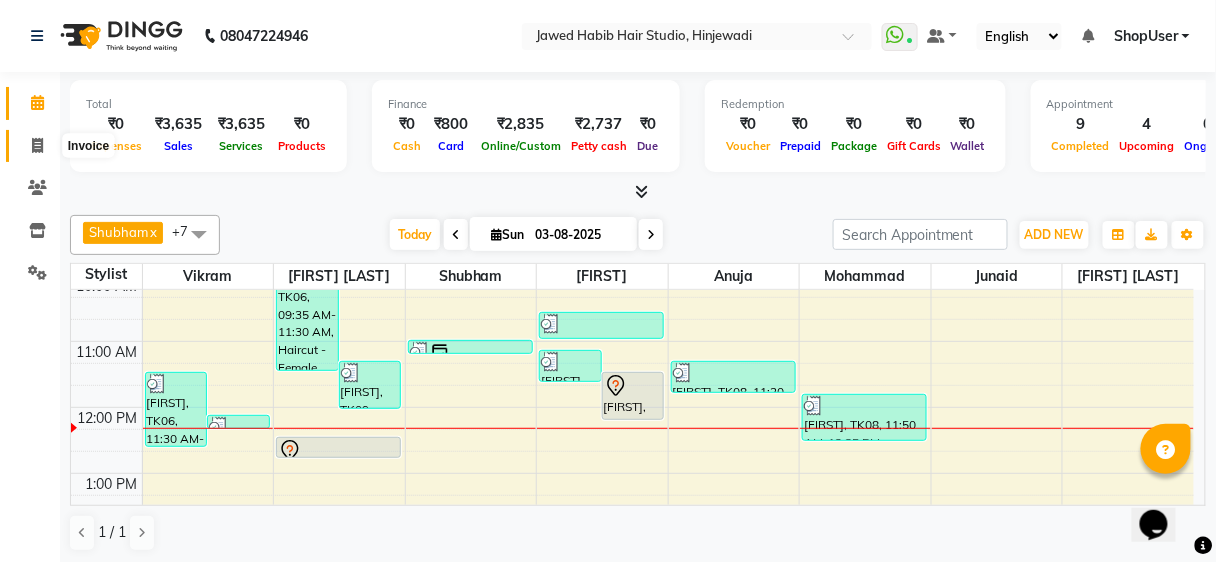click 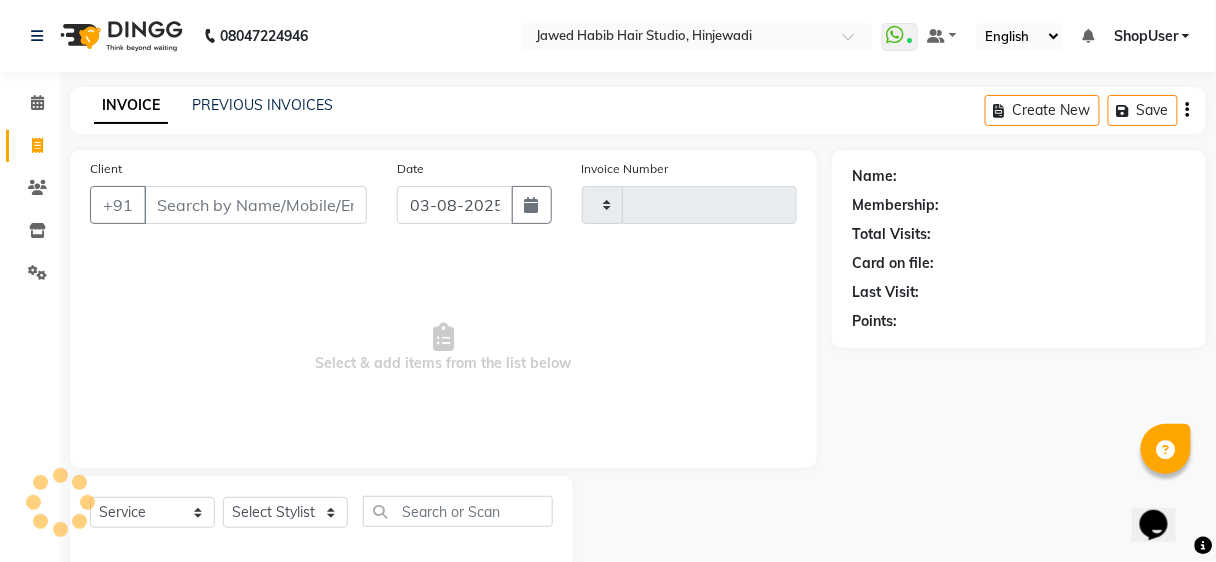 type on "3945" 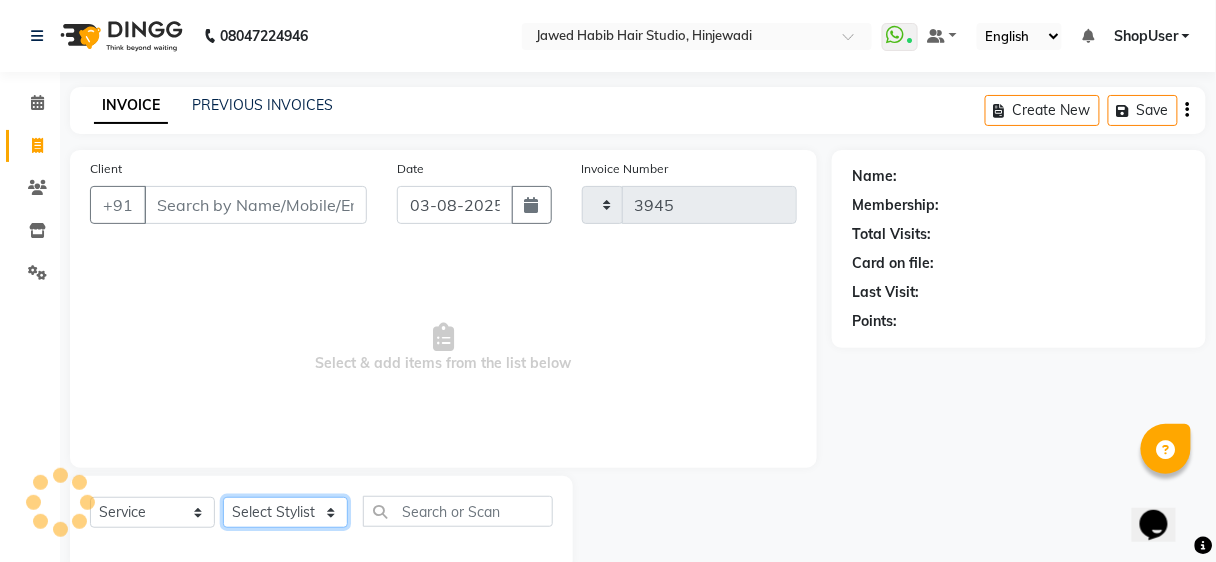 click on "Select Stylist" 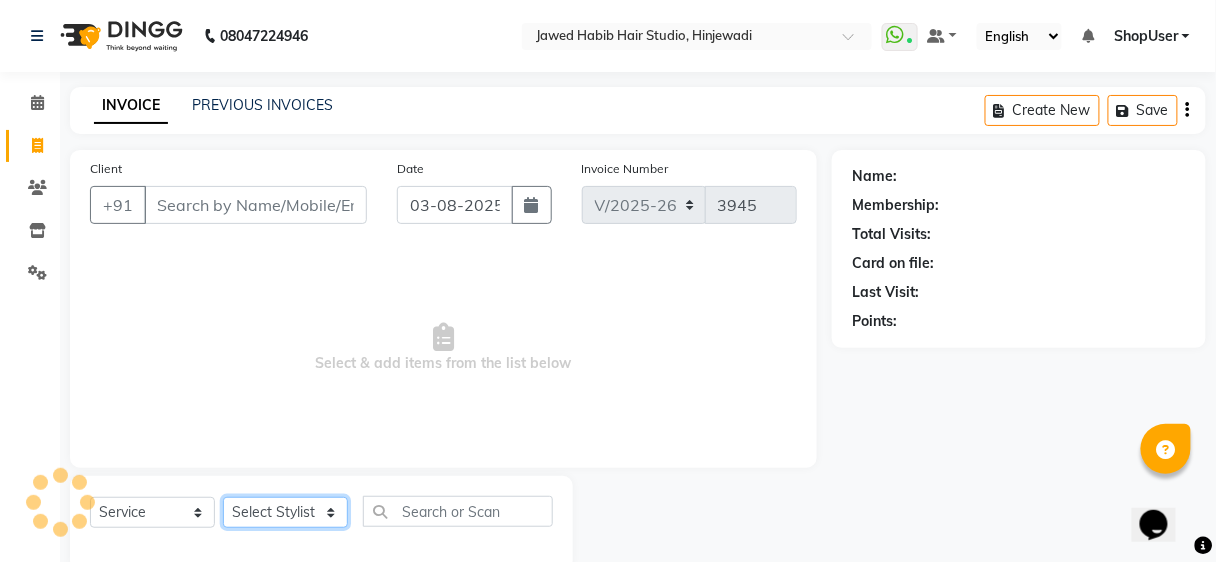 scroll, scrollTop: 37, scrollLeft: 0, axis: vertical 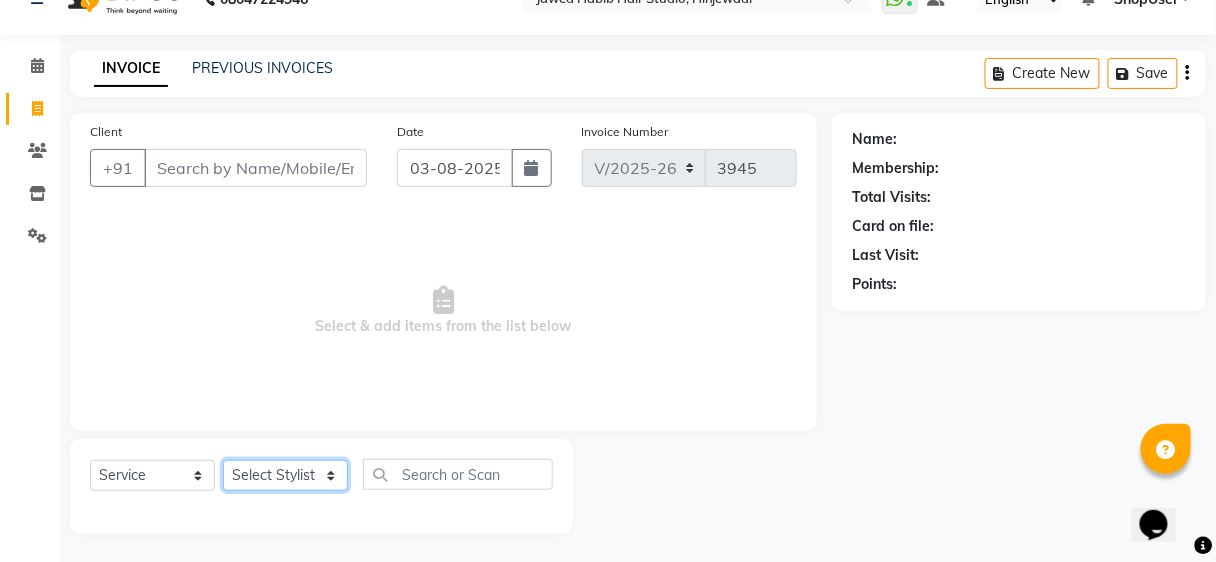 select on "81286" 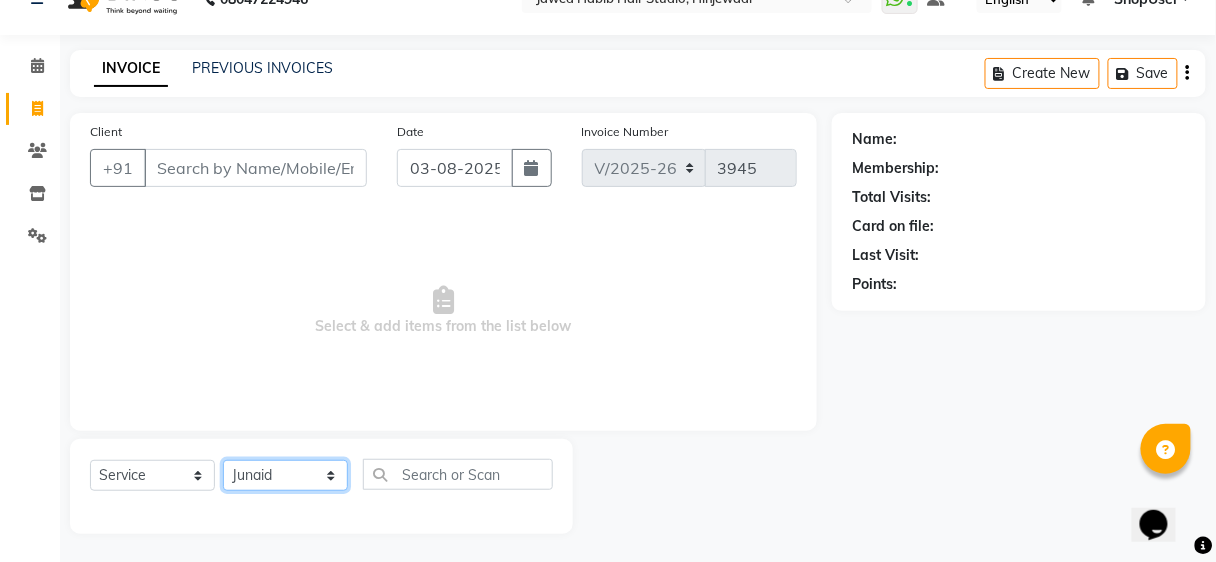 click on "Select Stylist Ajinkya Anuja Arunesh Avinash Junaid Mohammad Pawan Krishna Rushikesh ShopUser Shubham Shweta Kale Vikram" 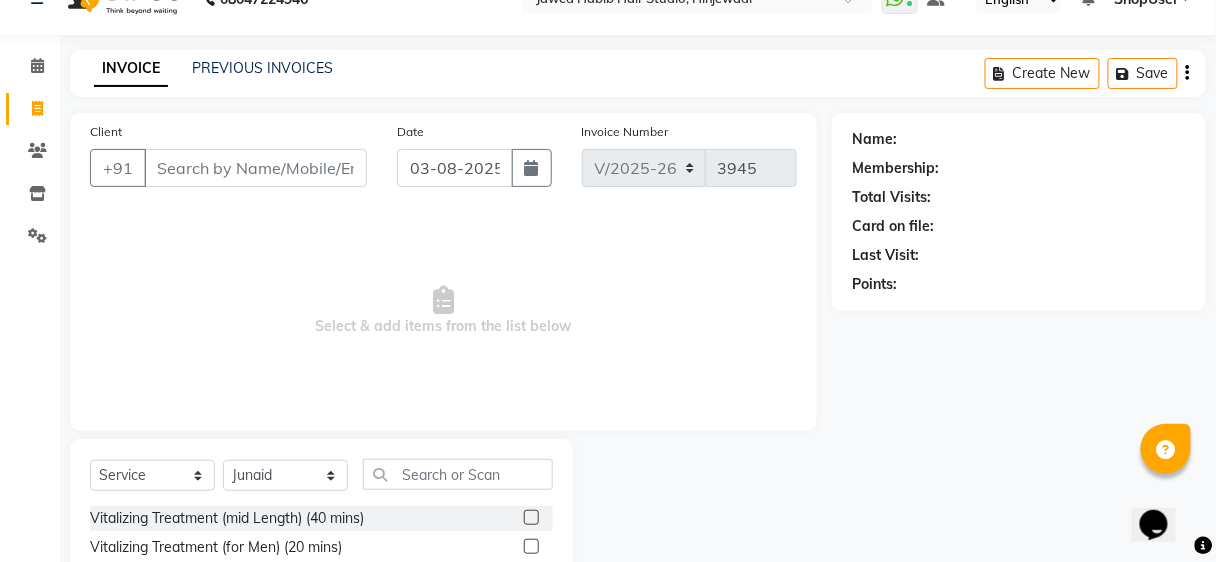 drag, startPoint x: 393, startPoint y: 444, endPoint x: 399, endPoint y: 456, distance: 13.416408 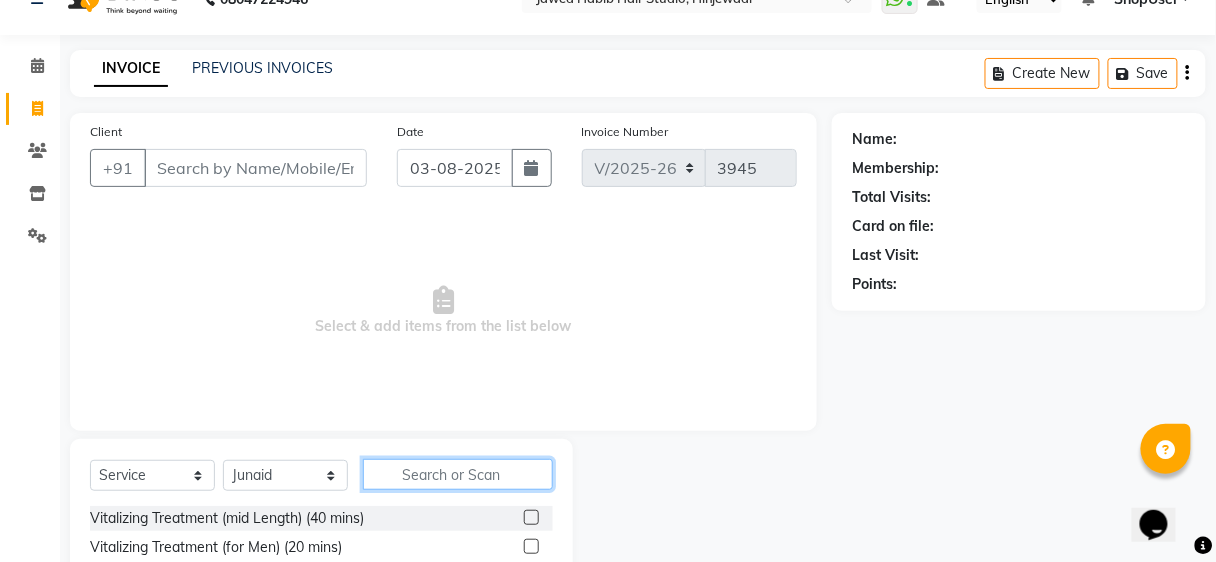 click 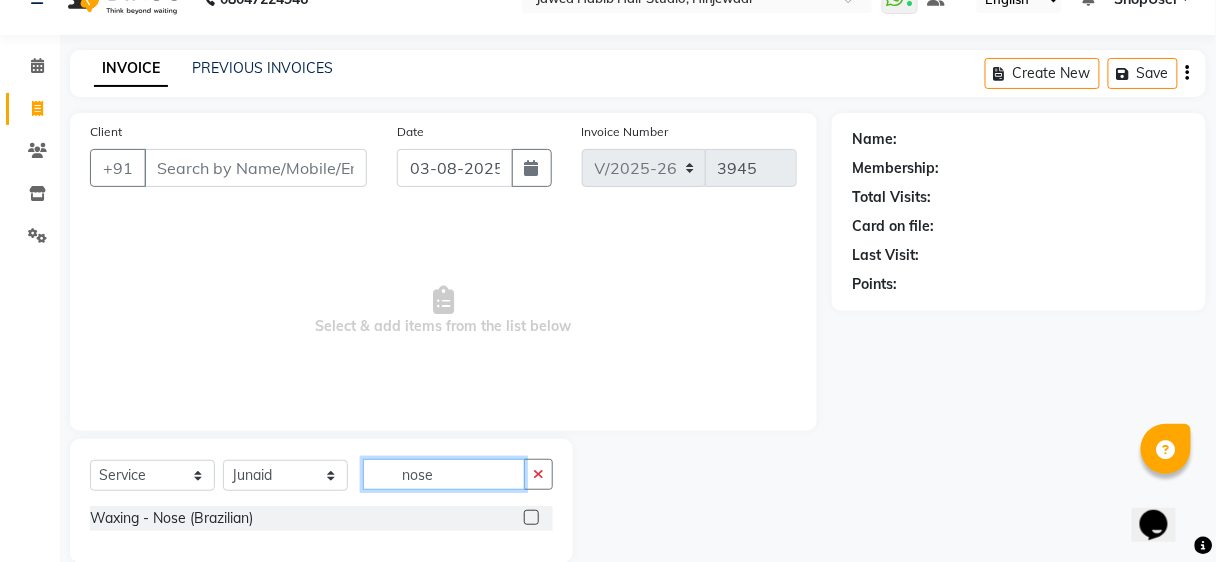 type on "nose" 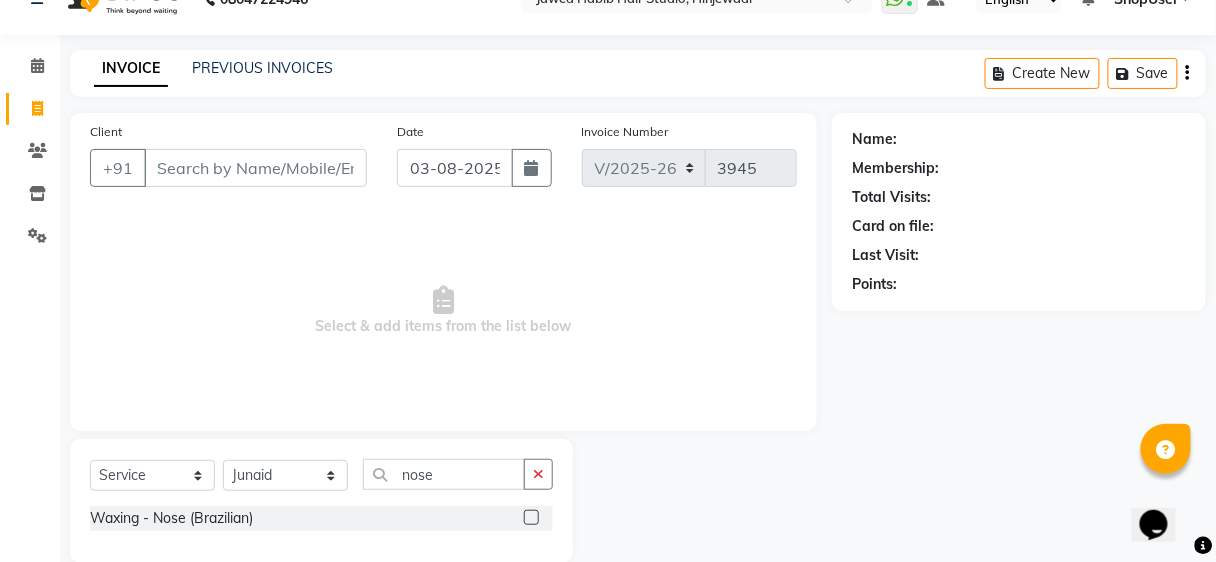 click 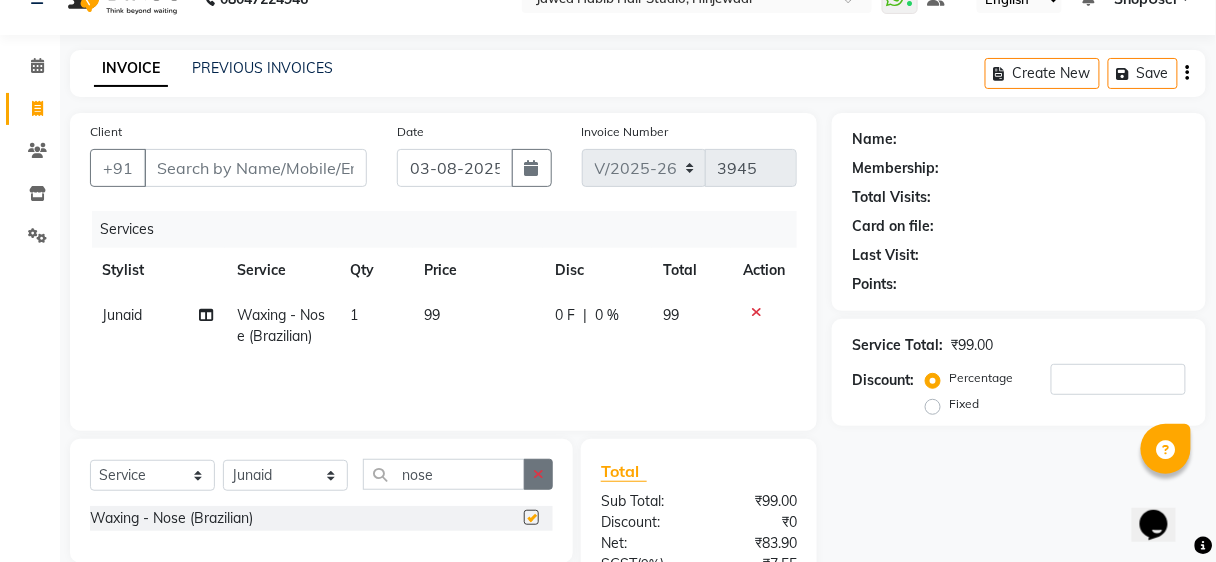 checkbox on "false" 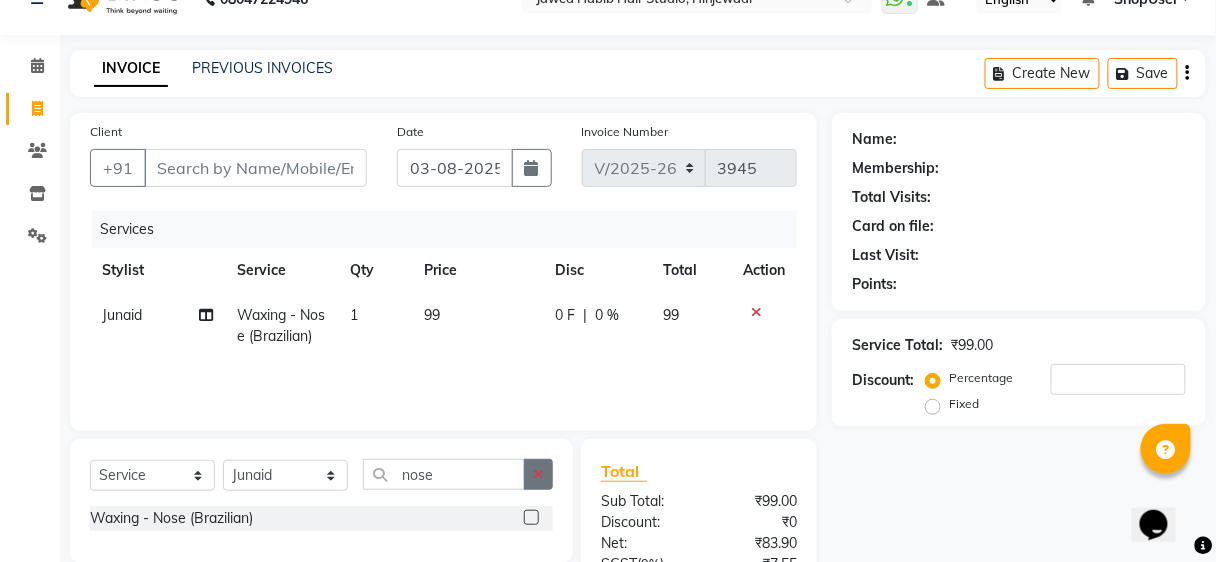 click 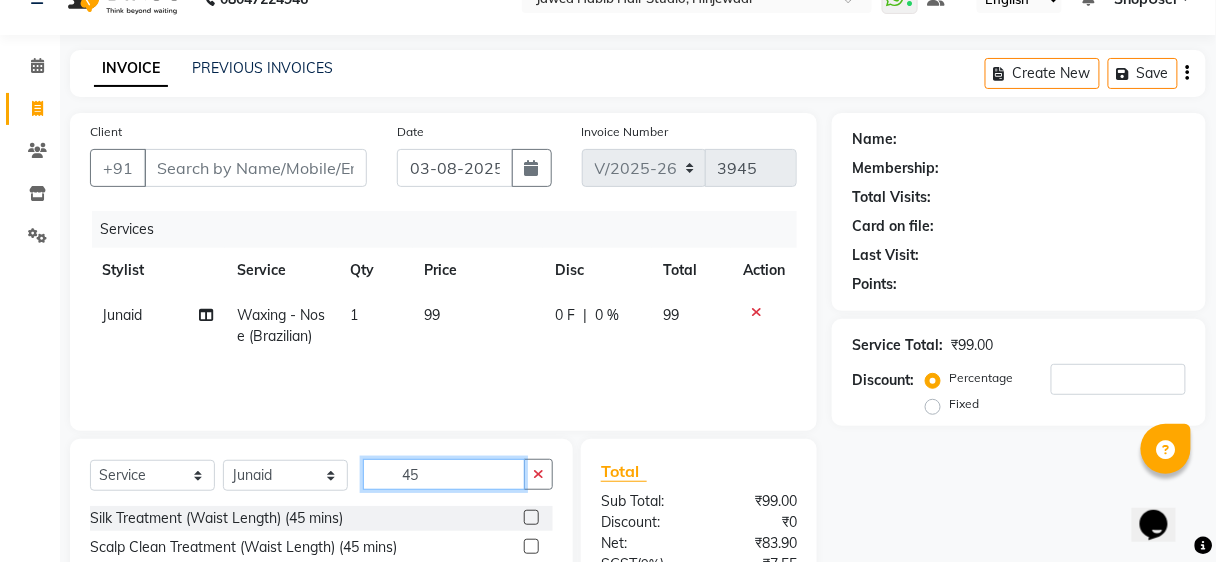 scroll, scrollTop: 237, scrollLeft: 0, axis: vertical 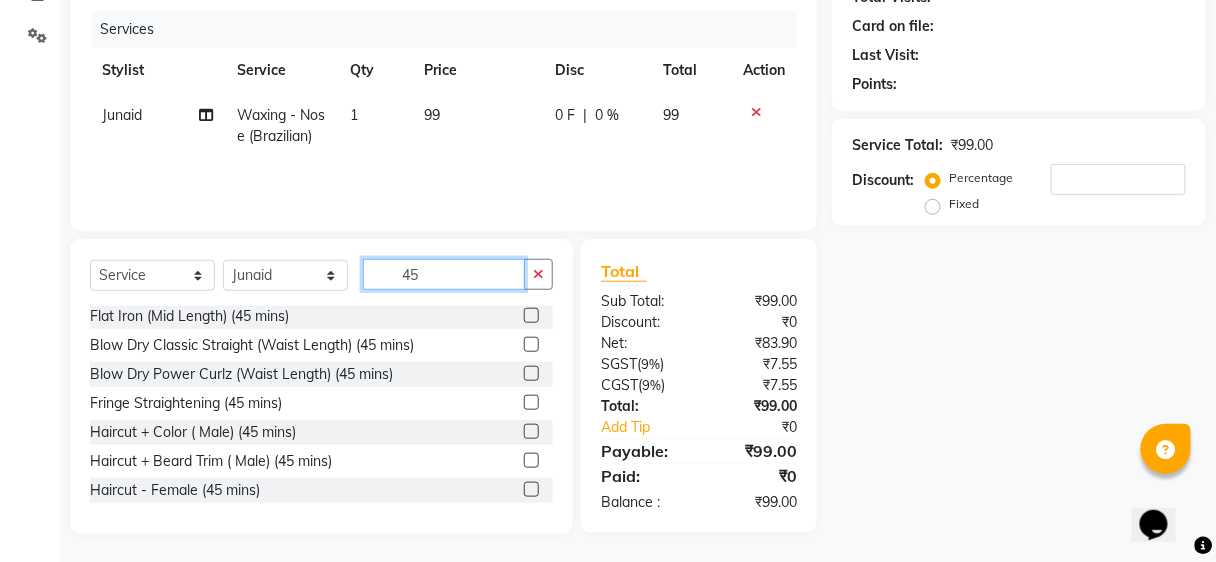 type on "45" 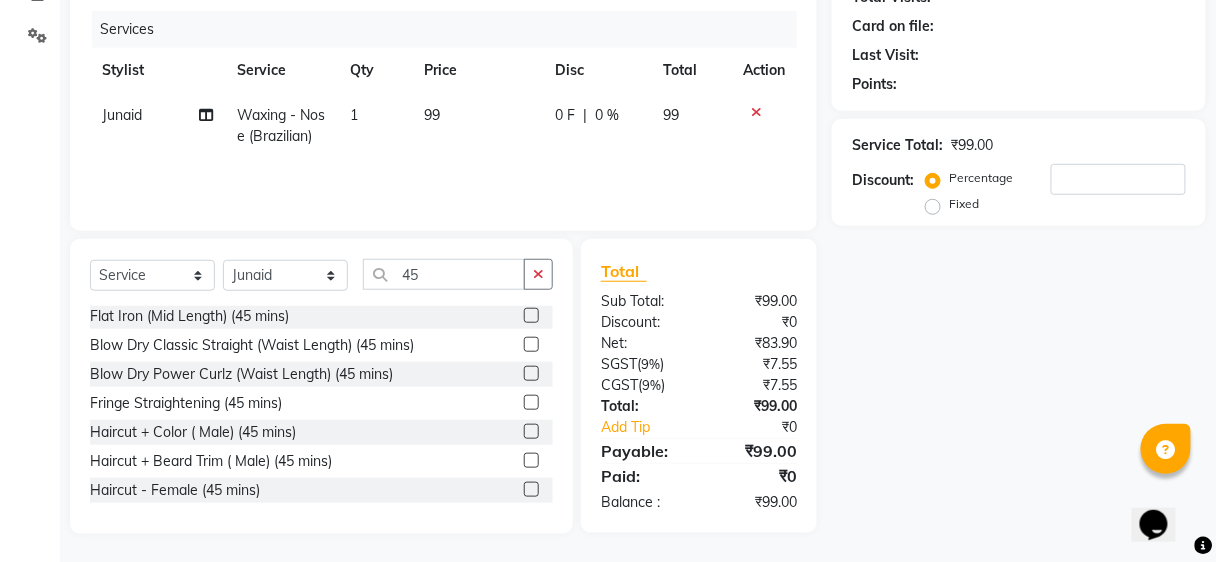 click 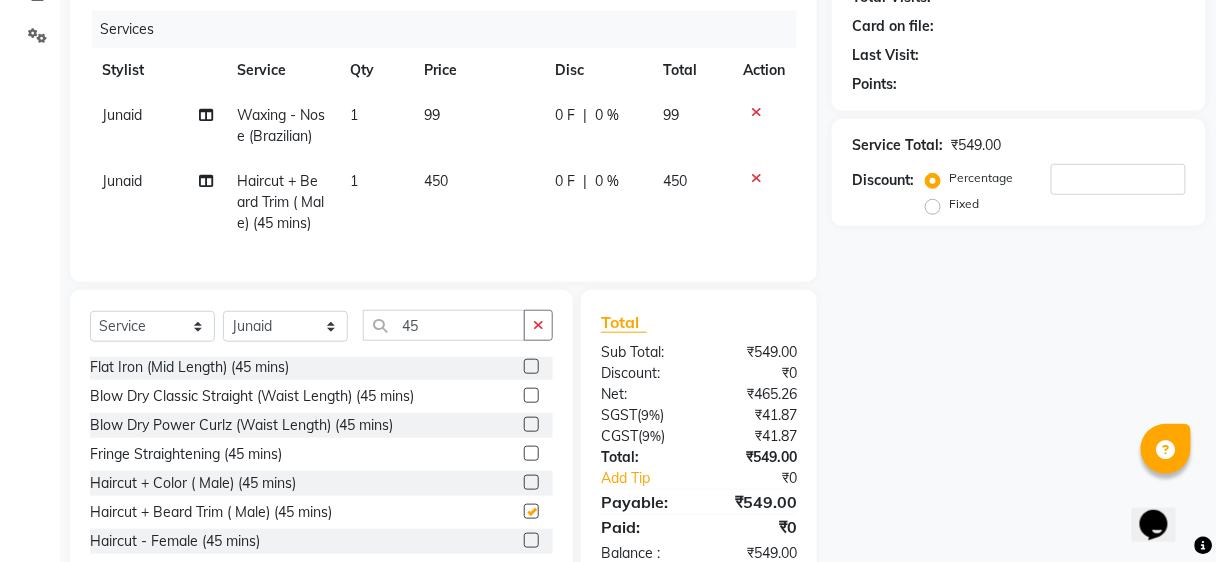 checkbox on "false" 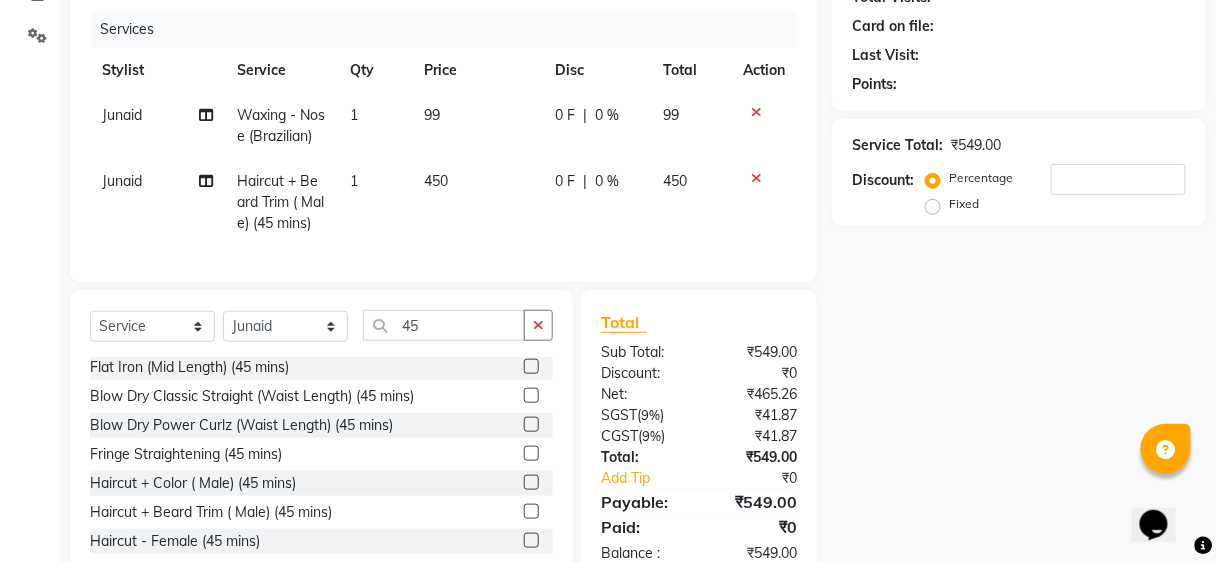 scroll, scrollTop: 0, scrollLeft: 0, axis: both 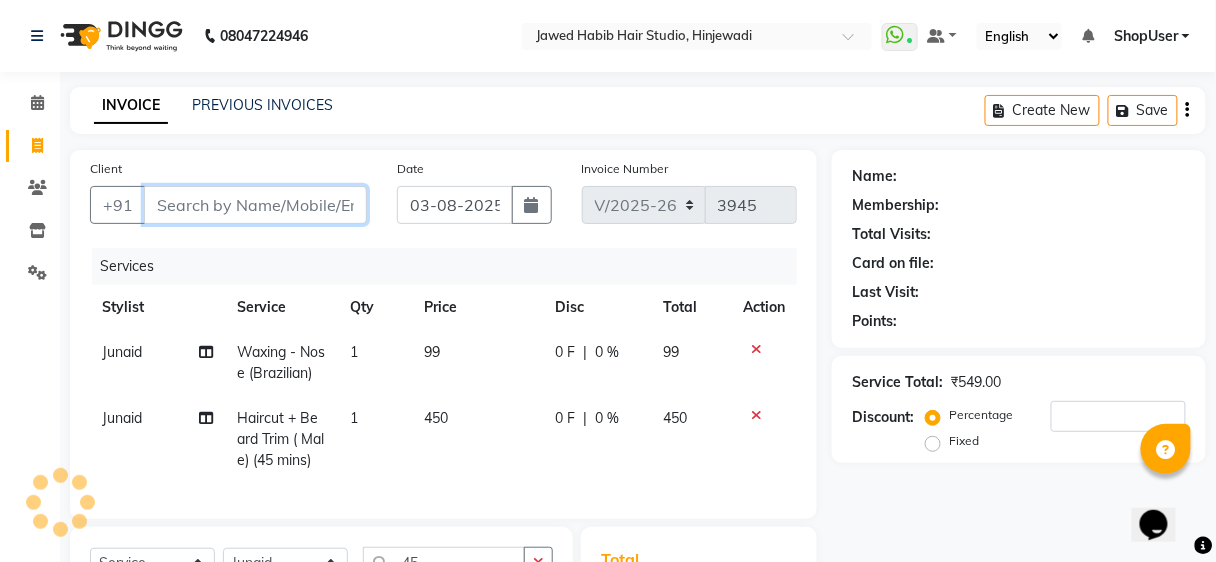 click on "Client" at bounding box center (255, 205) 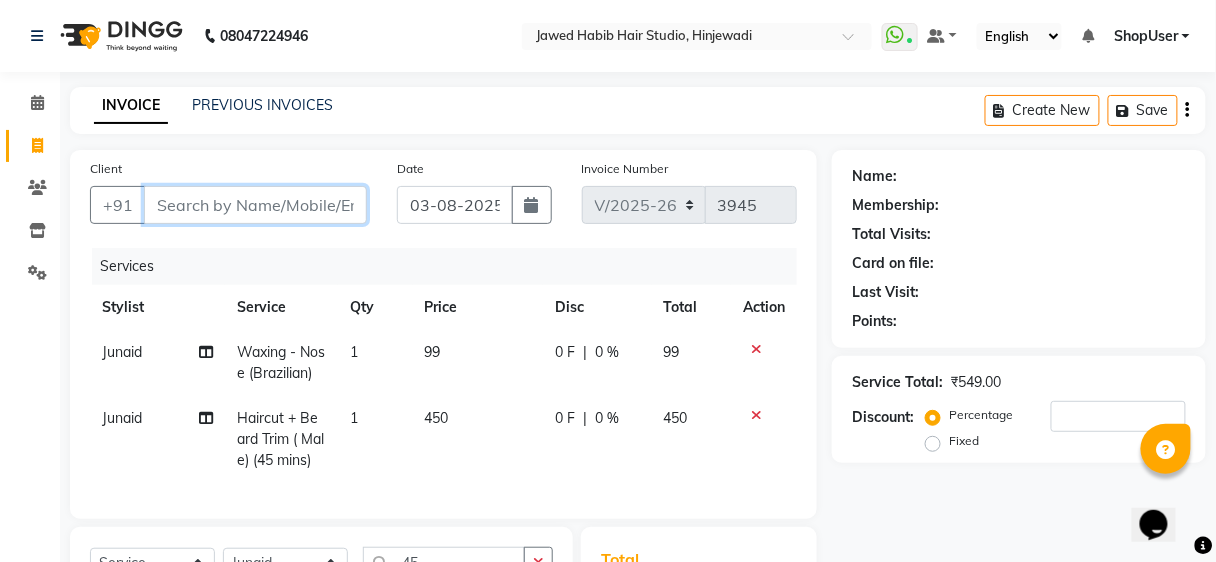 type on "8" 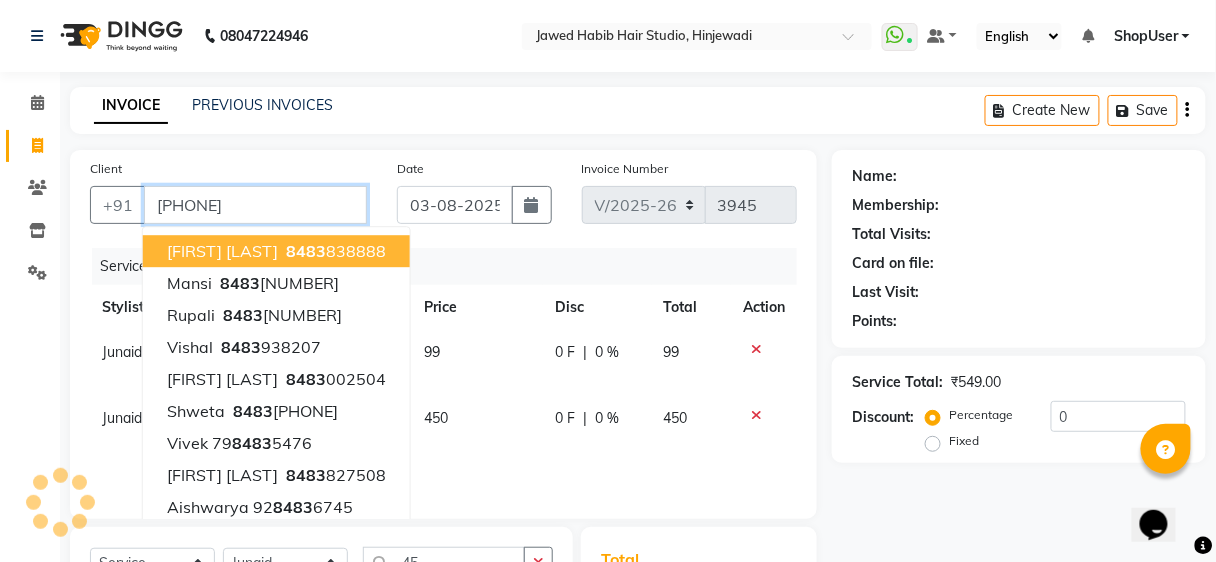 type on "[PHONE]" 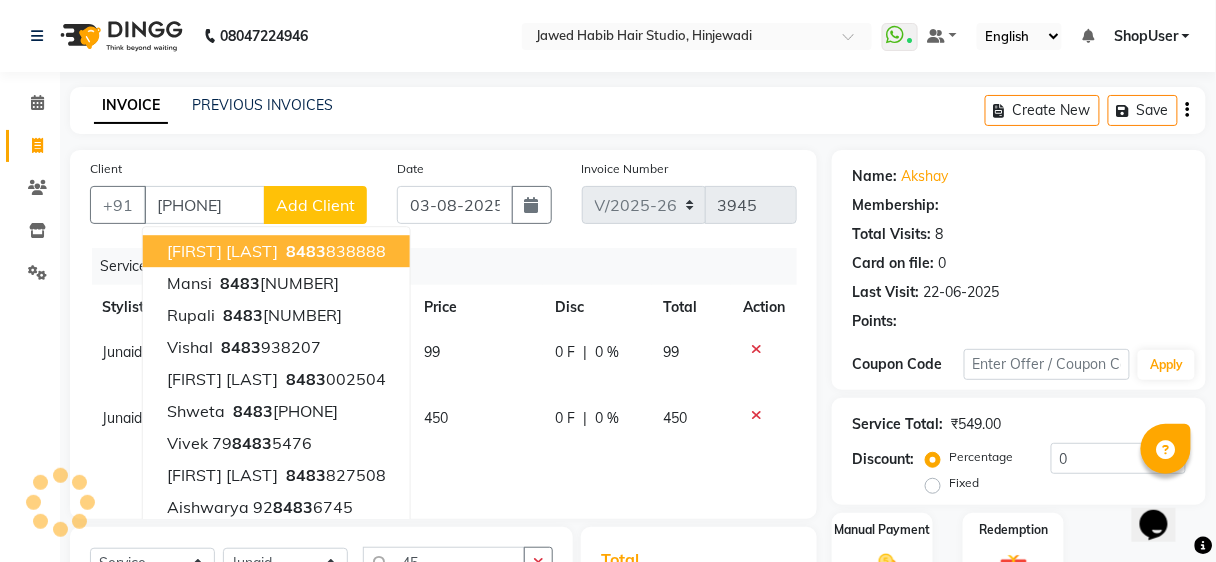 select on "1: Object" 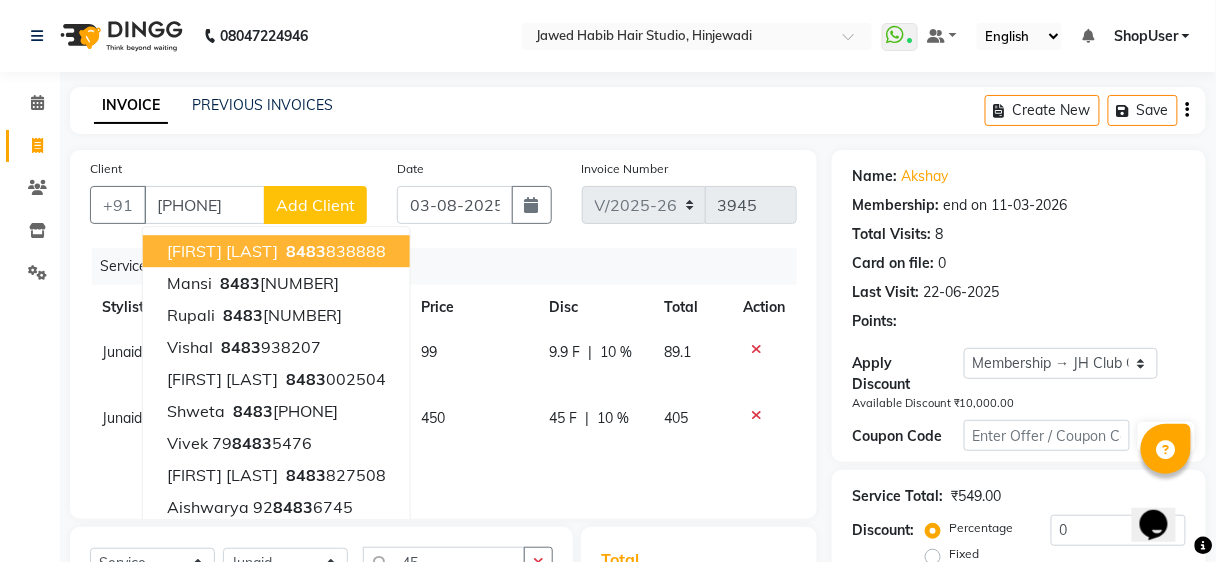 type on "10" 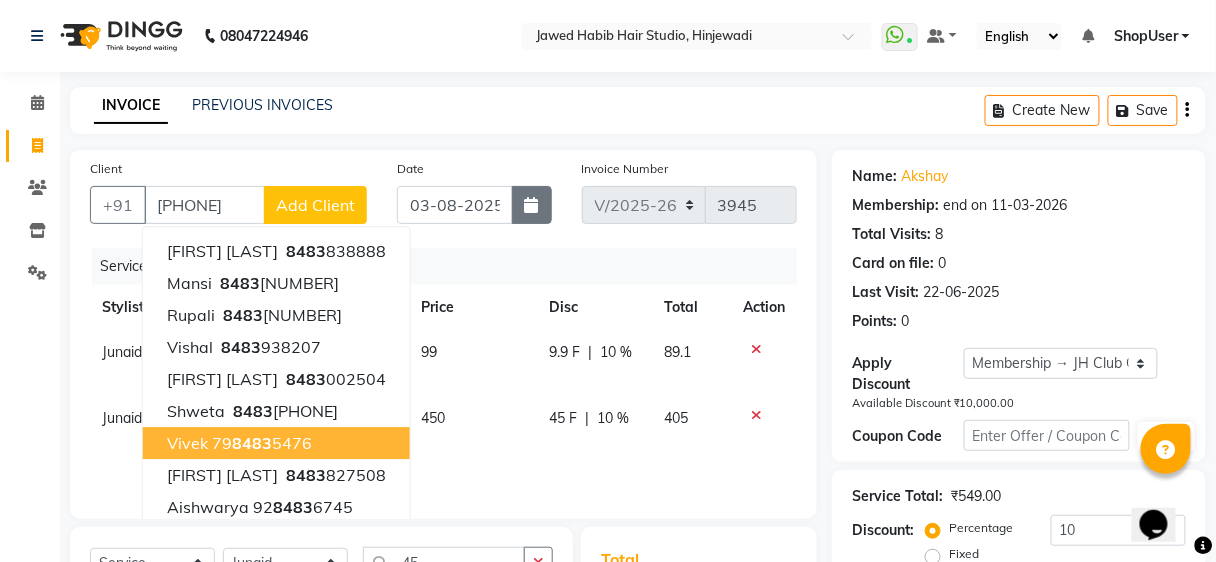 scroll, scrollTop: 80, scrollLeft: 0, axis: vertical 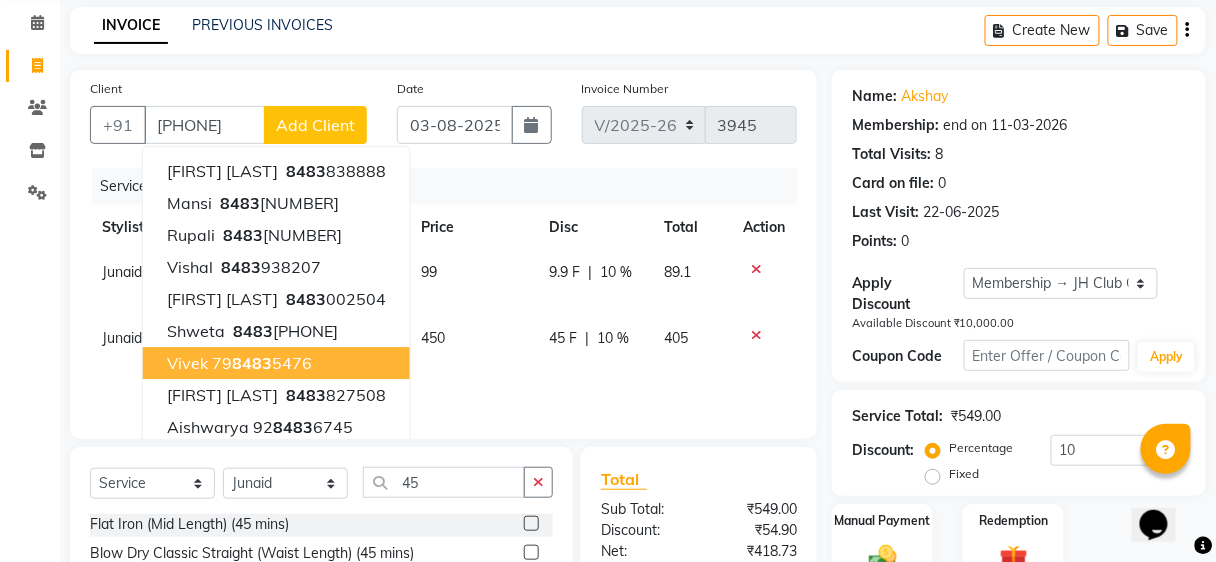 click on "Services" 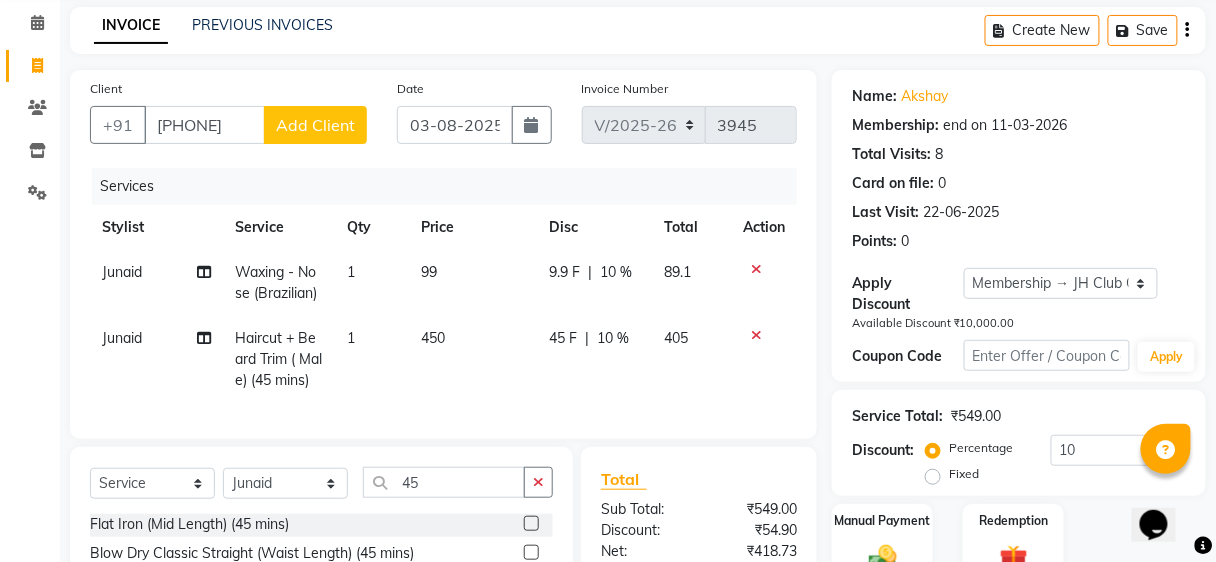 click on "99" 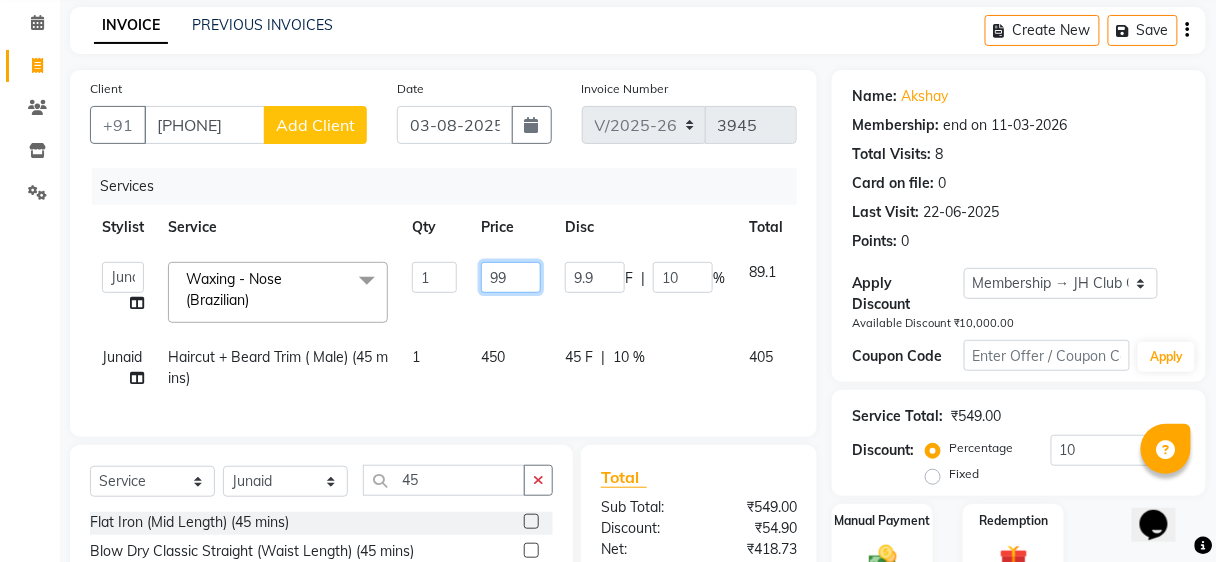 click on "99" 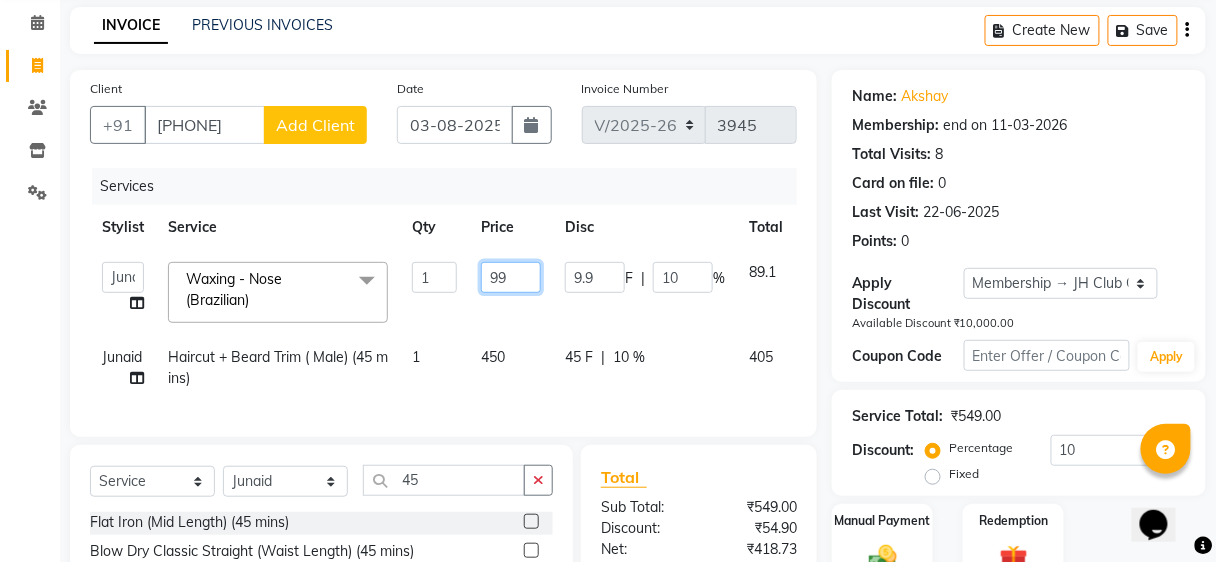 type on "9" 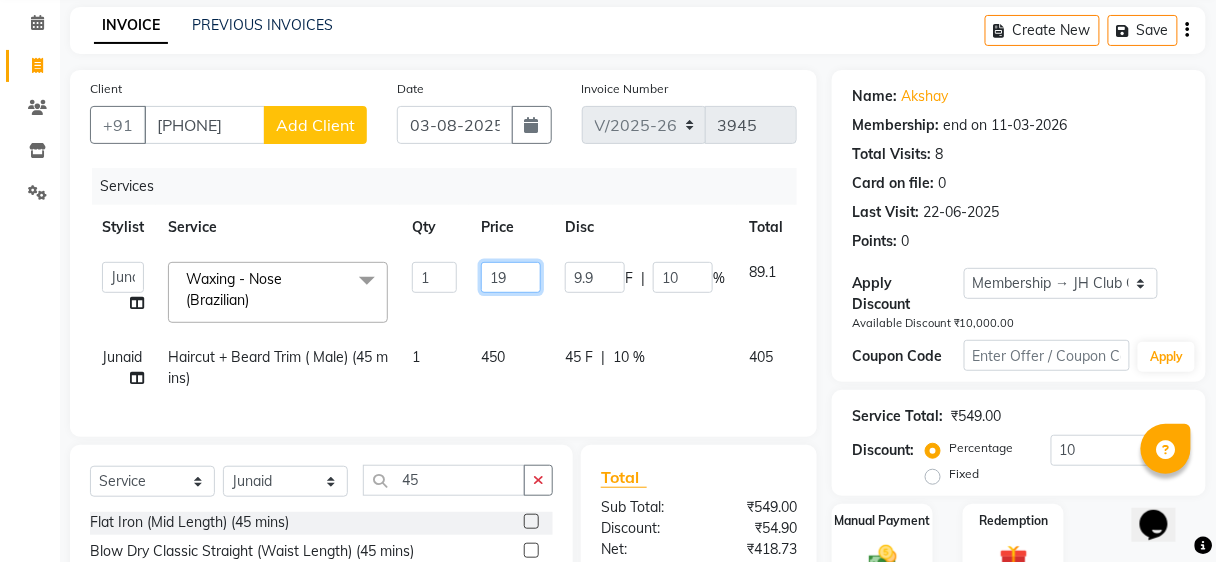 type on "198" 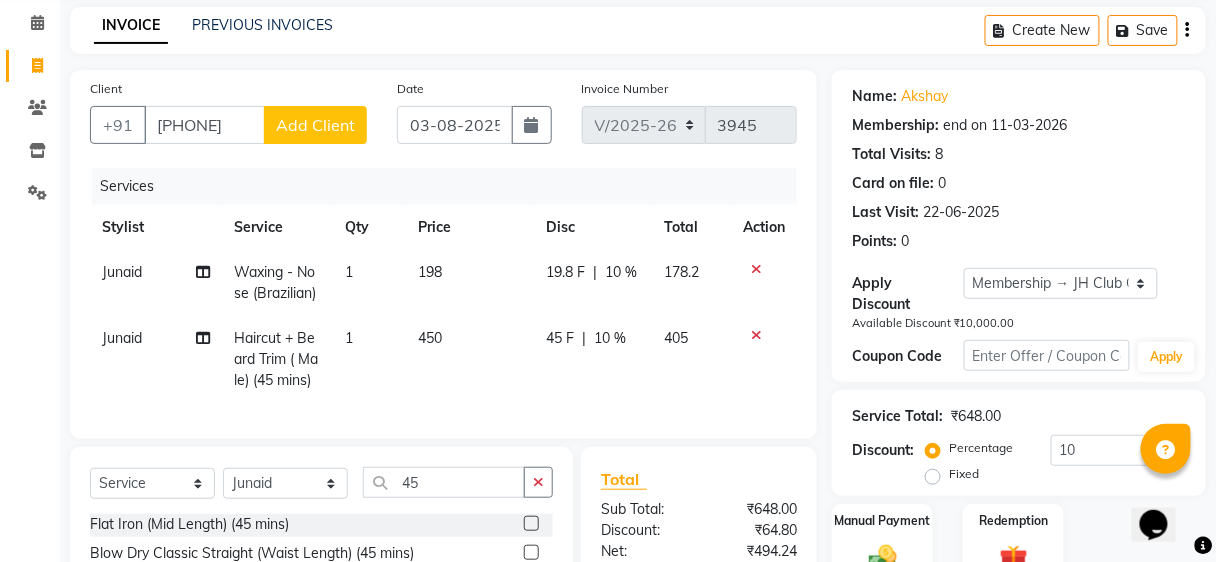 click on "Services" 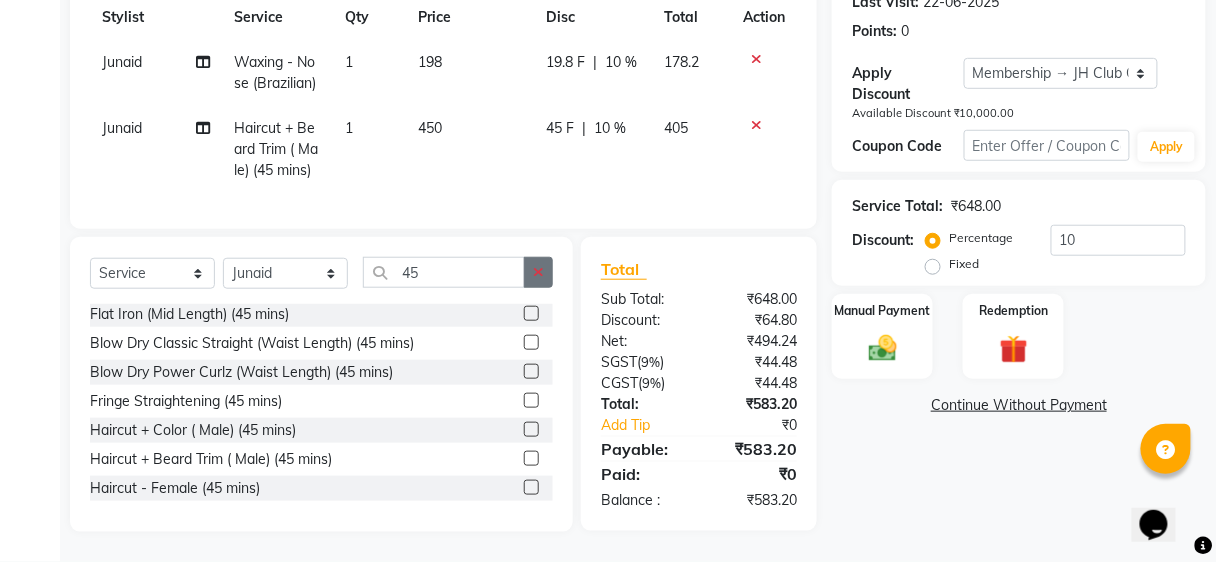 click 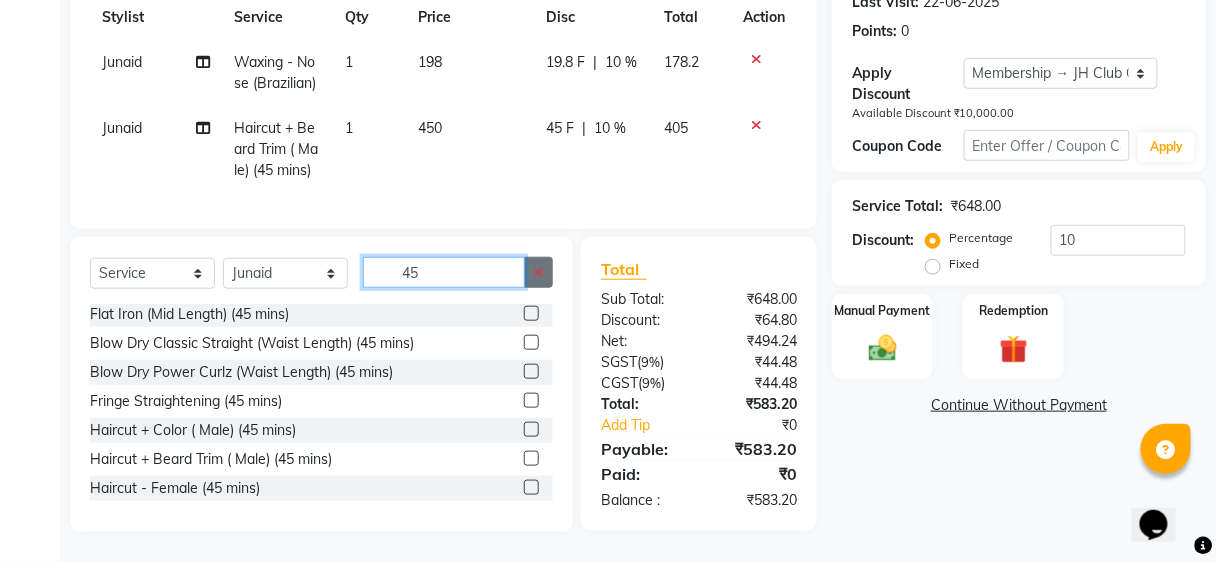 type 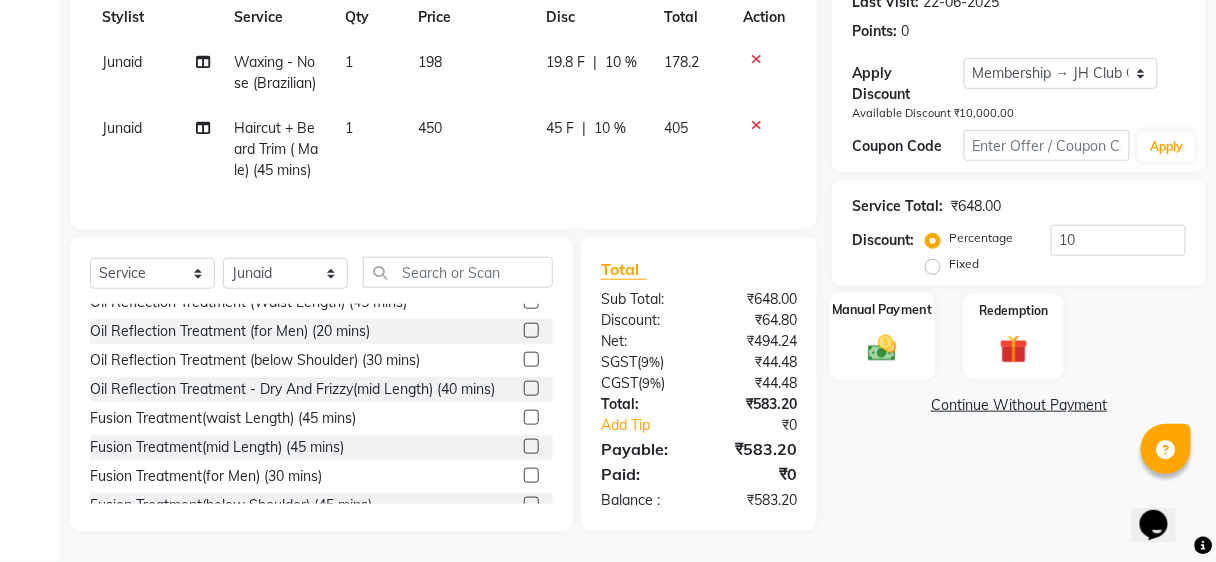 click on "Manual Payment" 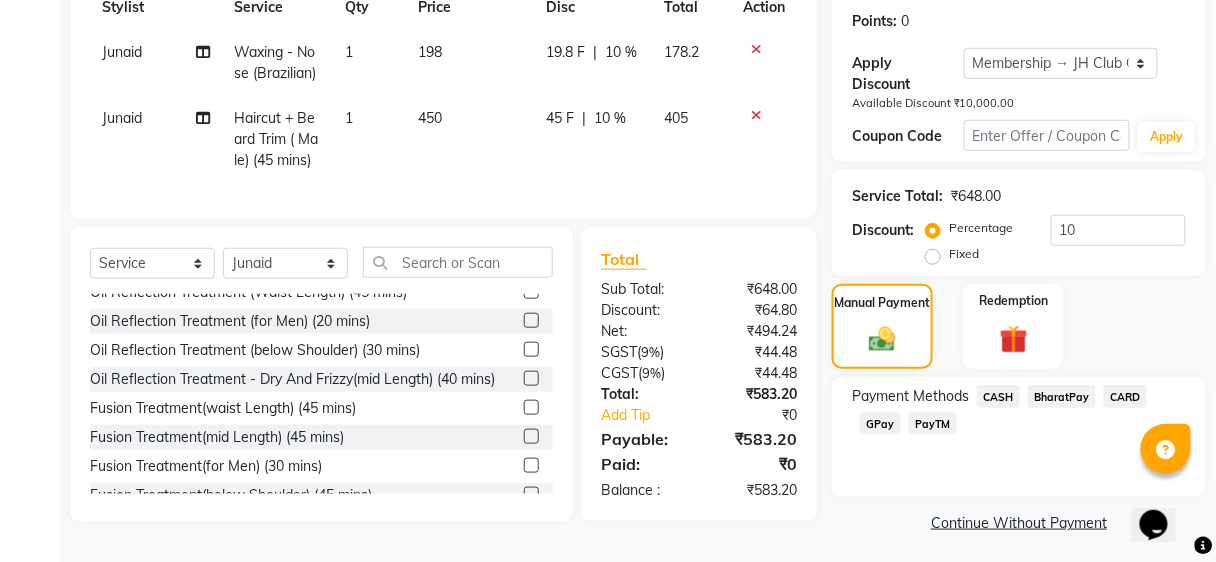 scroll, scrollTop: 305, scrollLeft: 0, axis: vertical 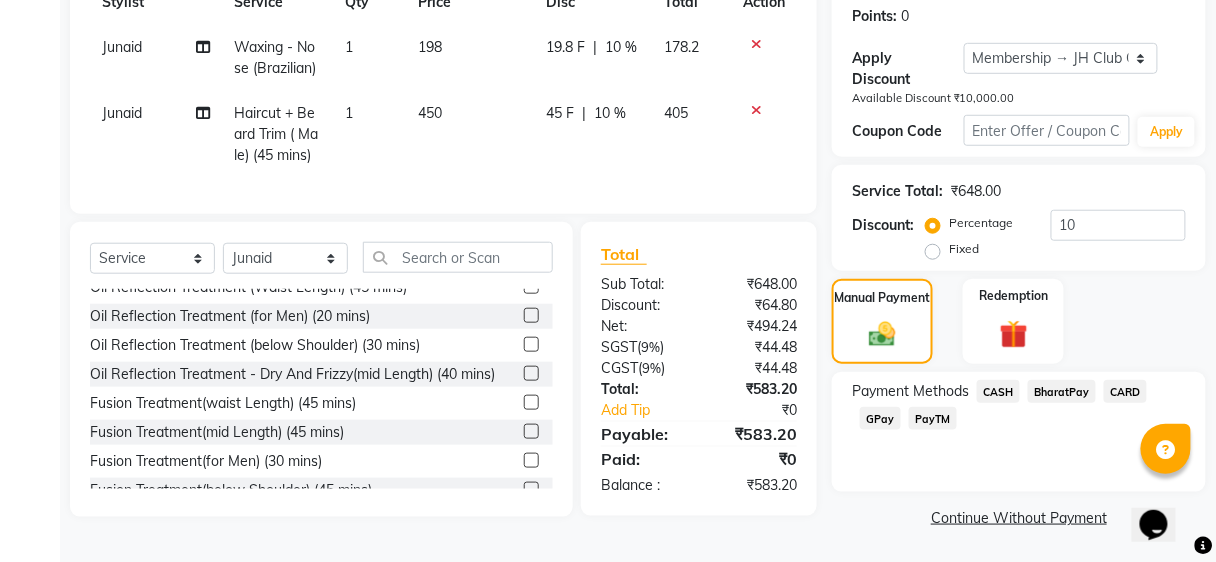click on "BharatPay" 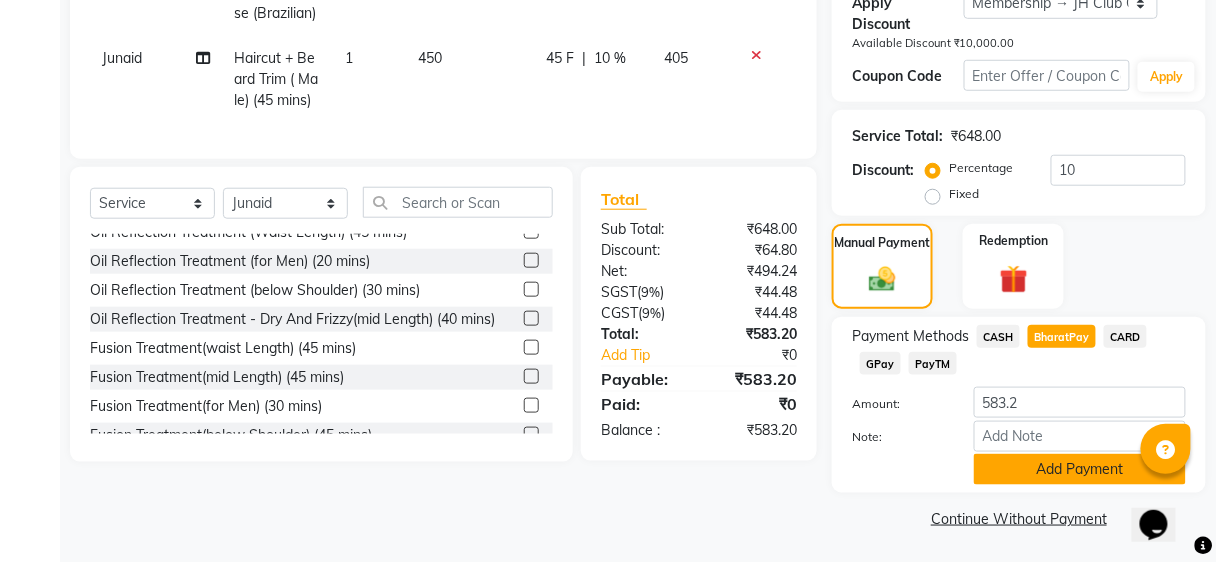 click on "Add Payment" 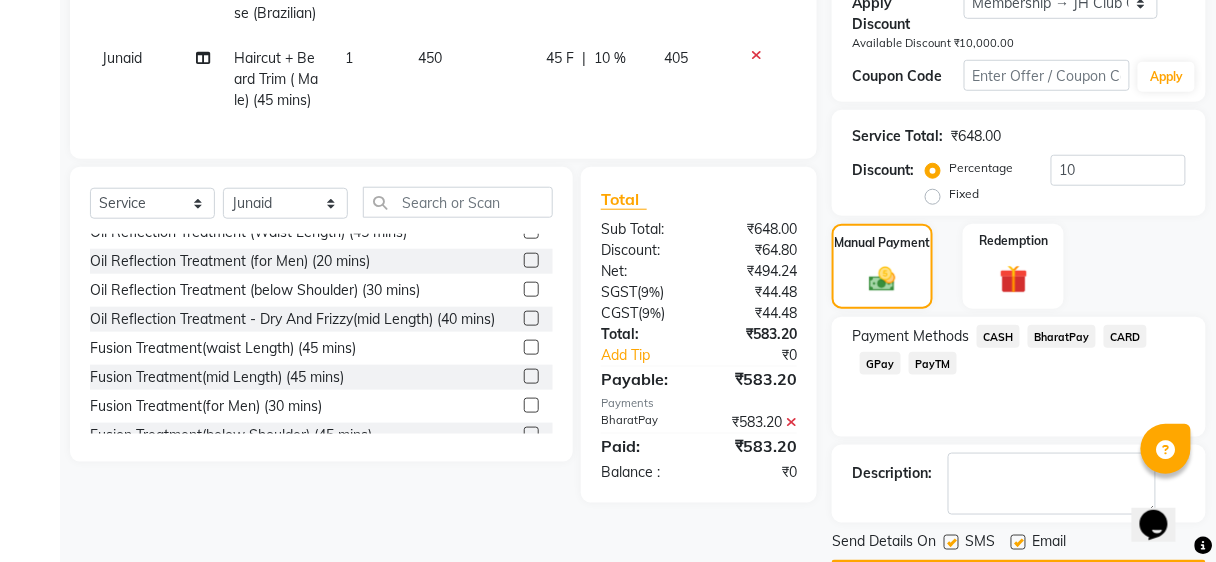 scroll, scrollTop: 417, scrollLeft: 0, axis: vertical 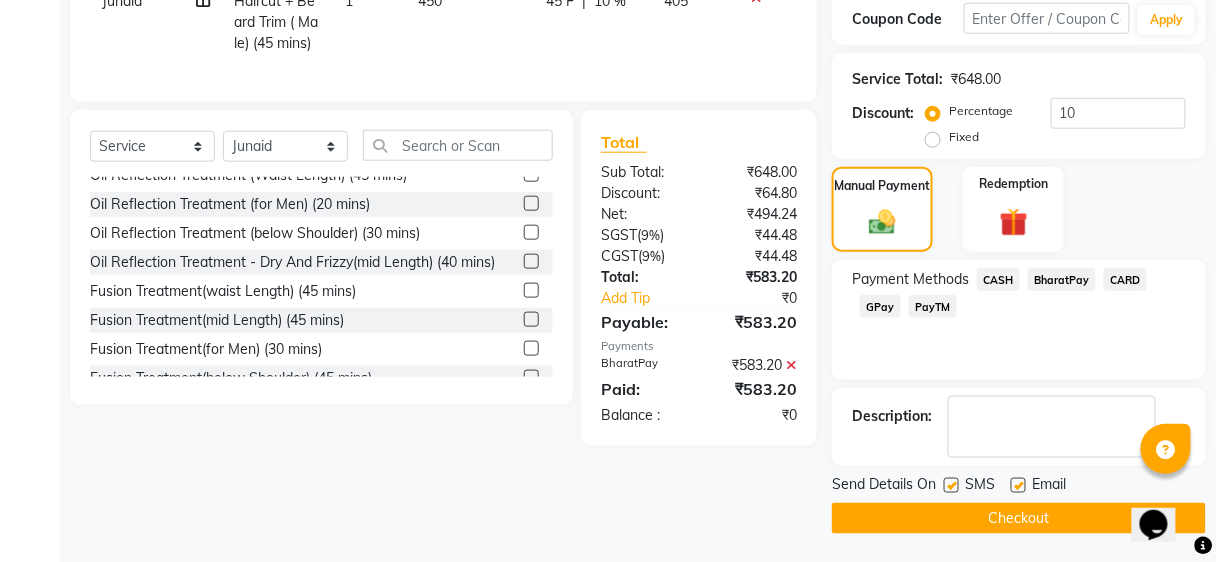 click on "Checkout" 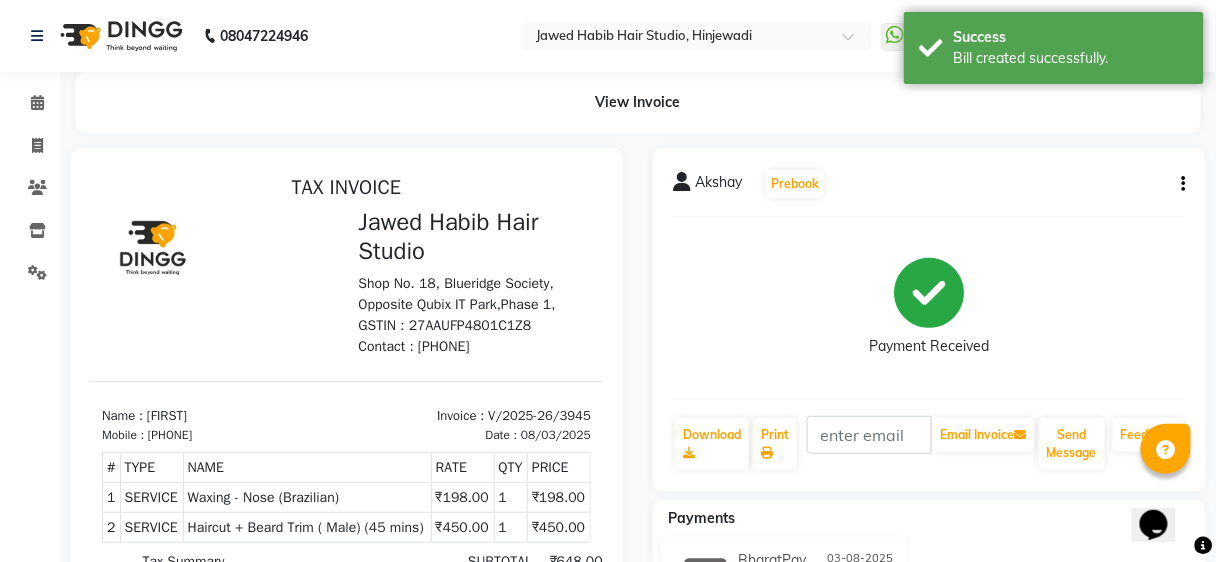 scroll, scrollTop: 0, scrollLeft: 0, axis: both 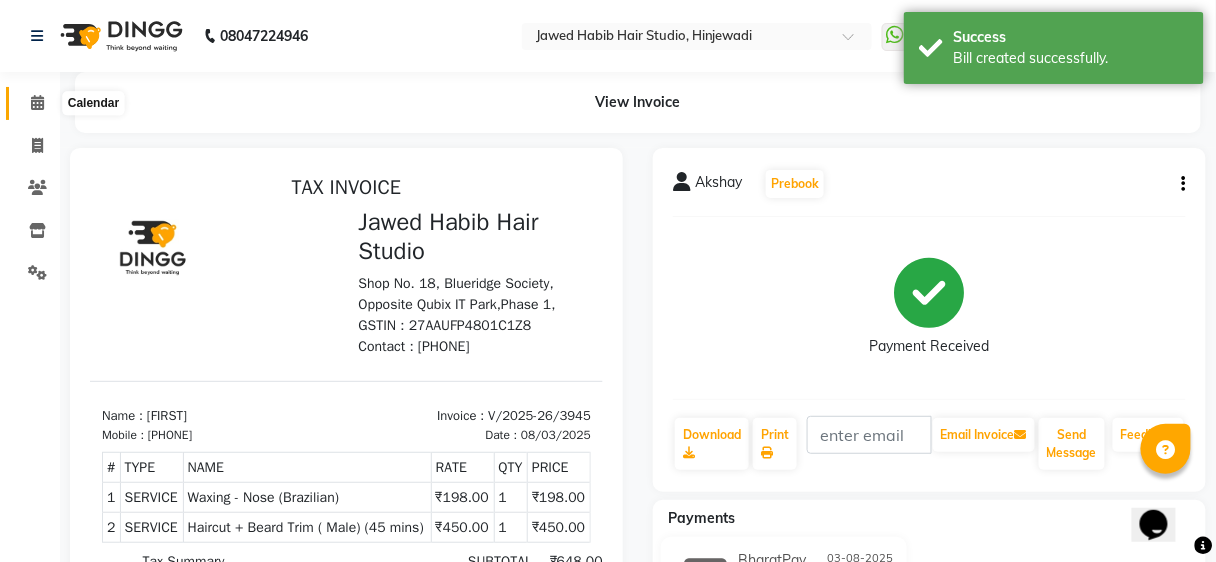 click 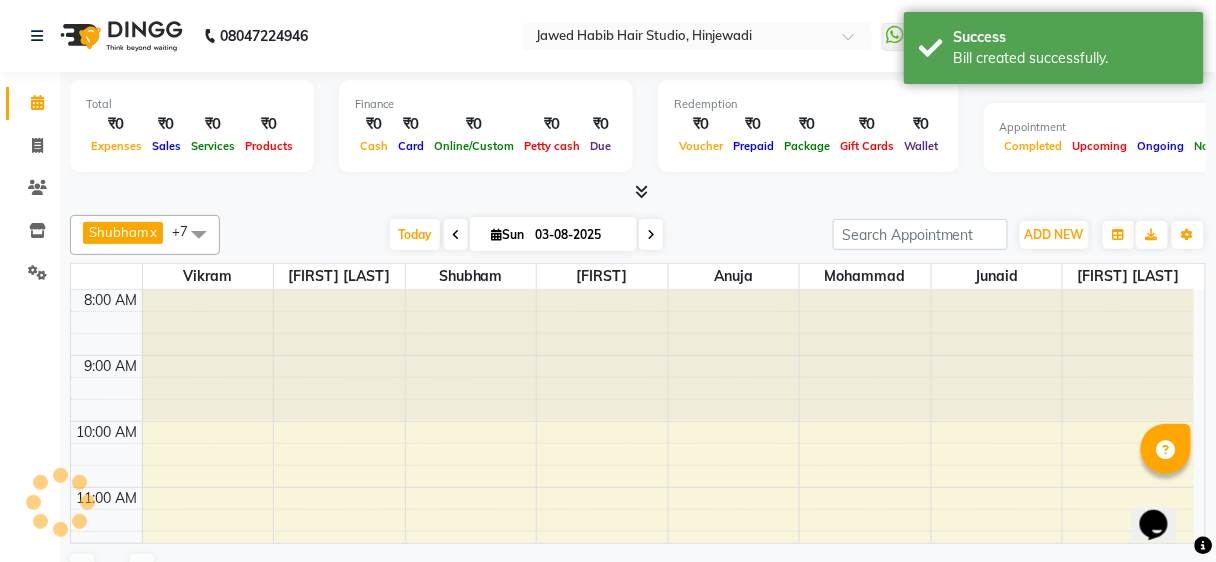 click 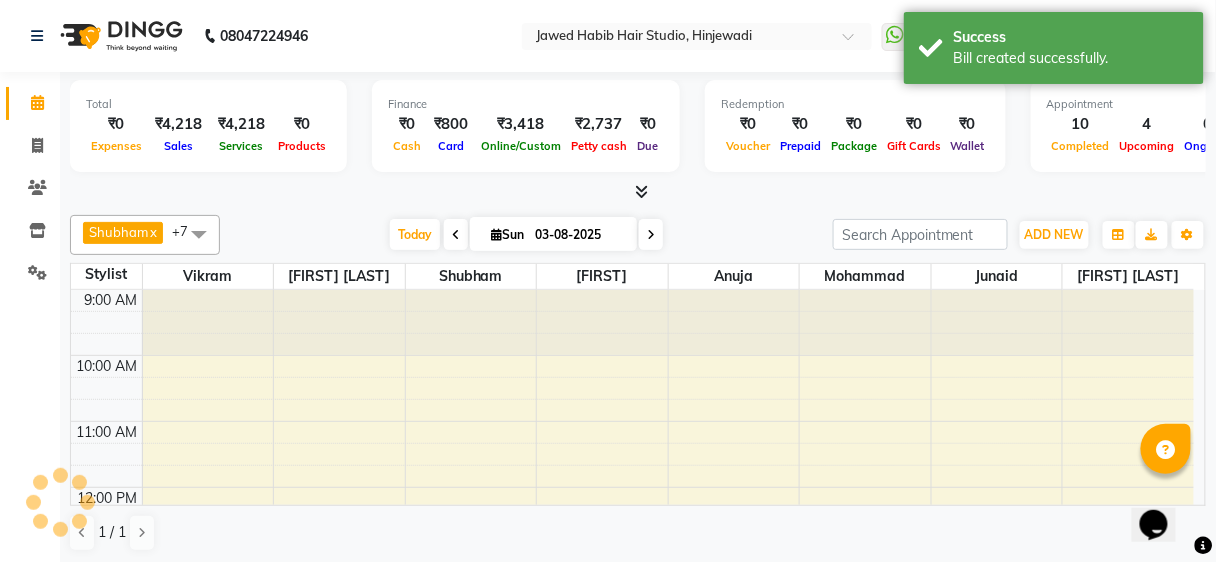 click 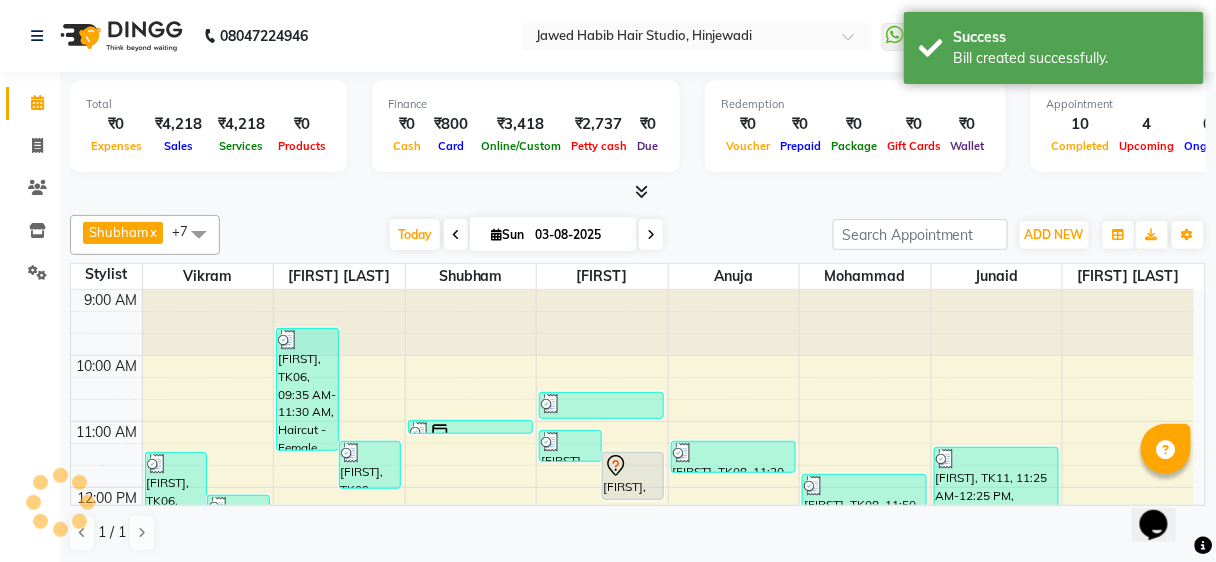 scroll, scrollTop: 195, scrollLeft: 0, axis: vertical 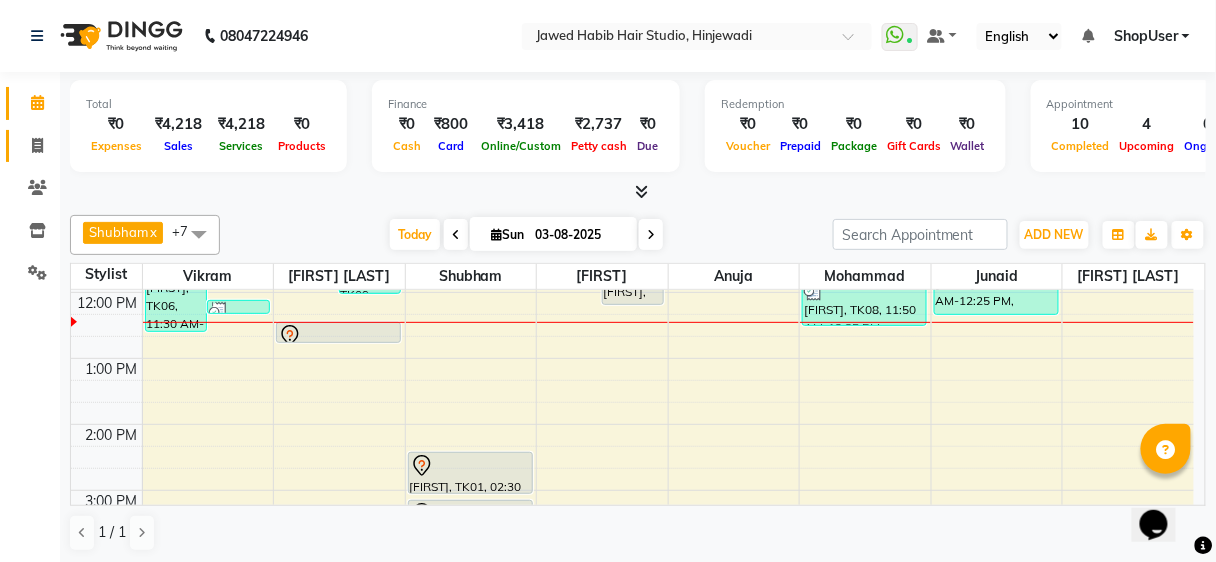 click 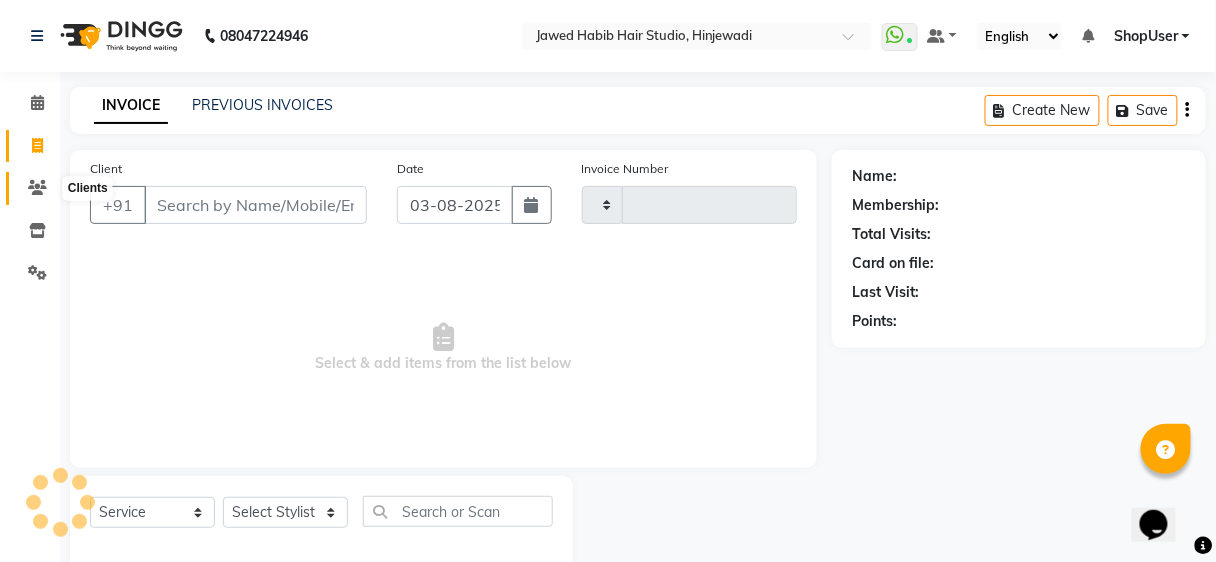 click 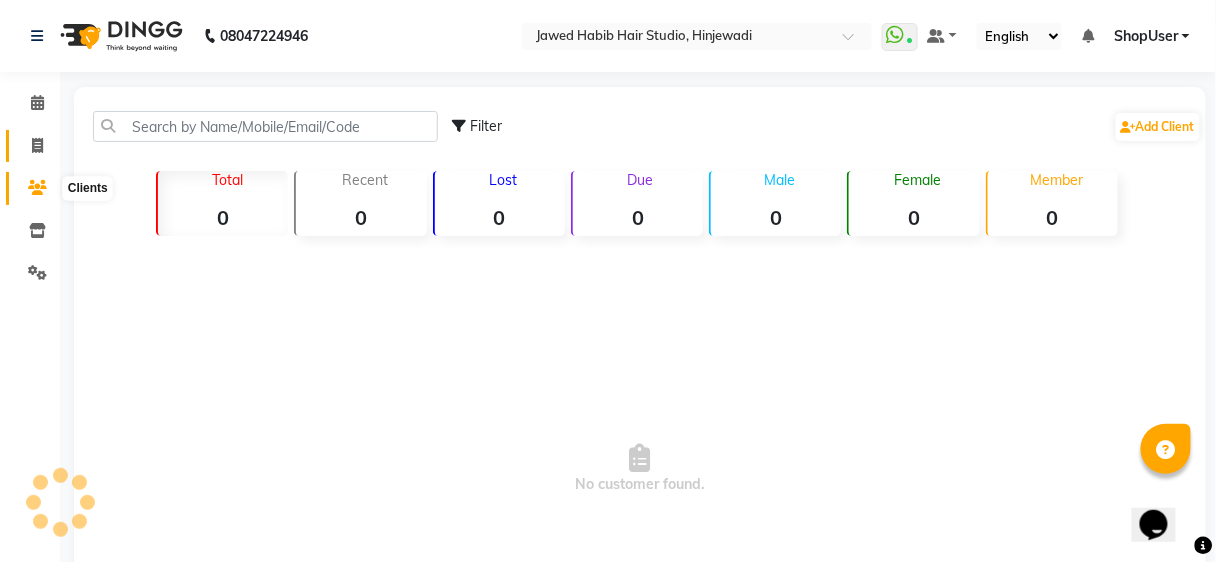 click 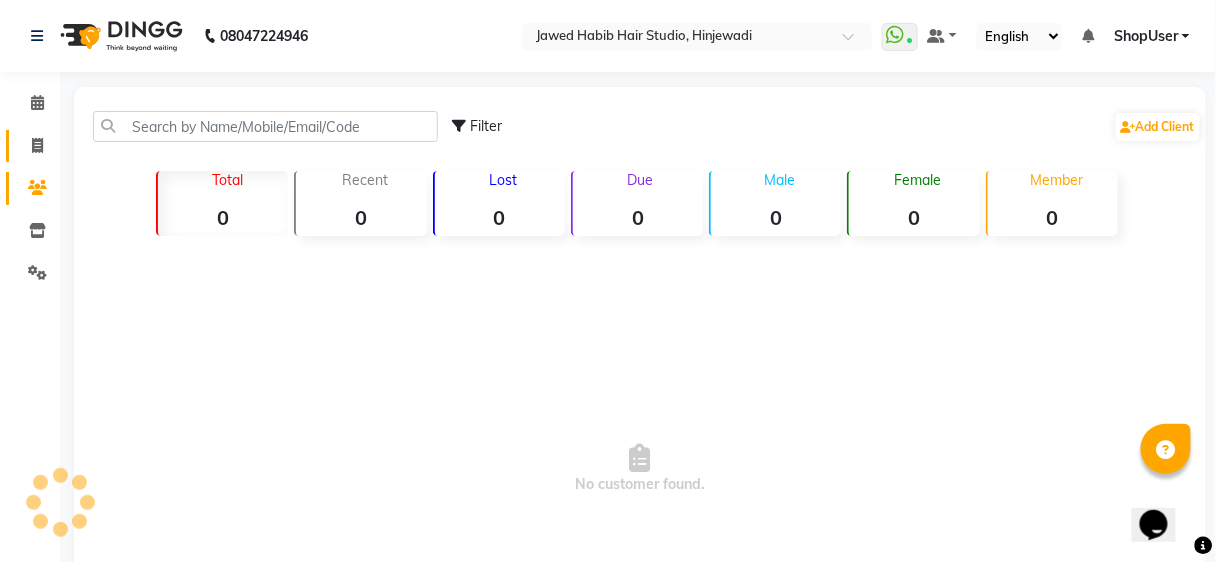 scroll, scrollTop: 37, scrollLeft: 0, axis: vertical 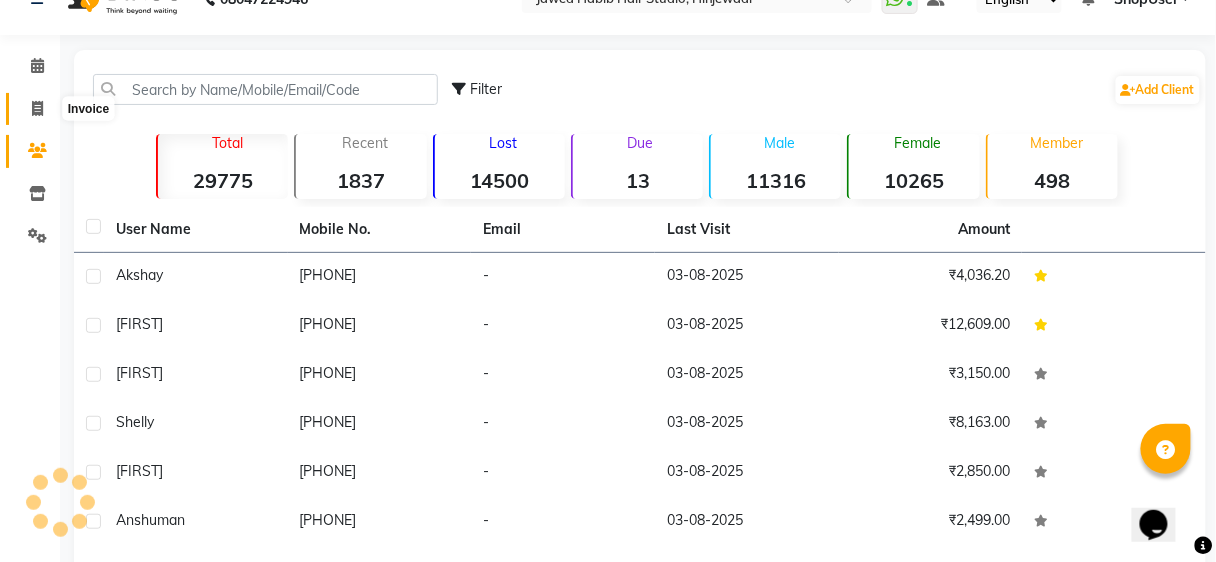 click 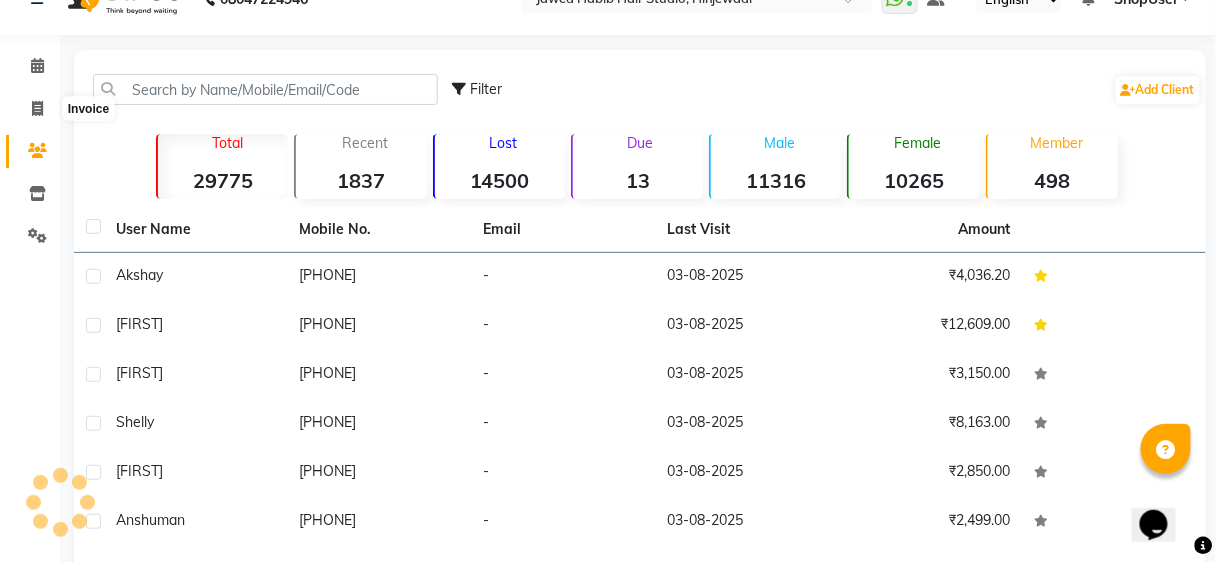 select on "service" 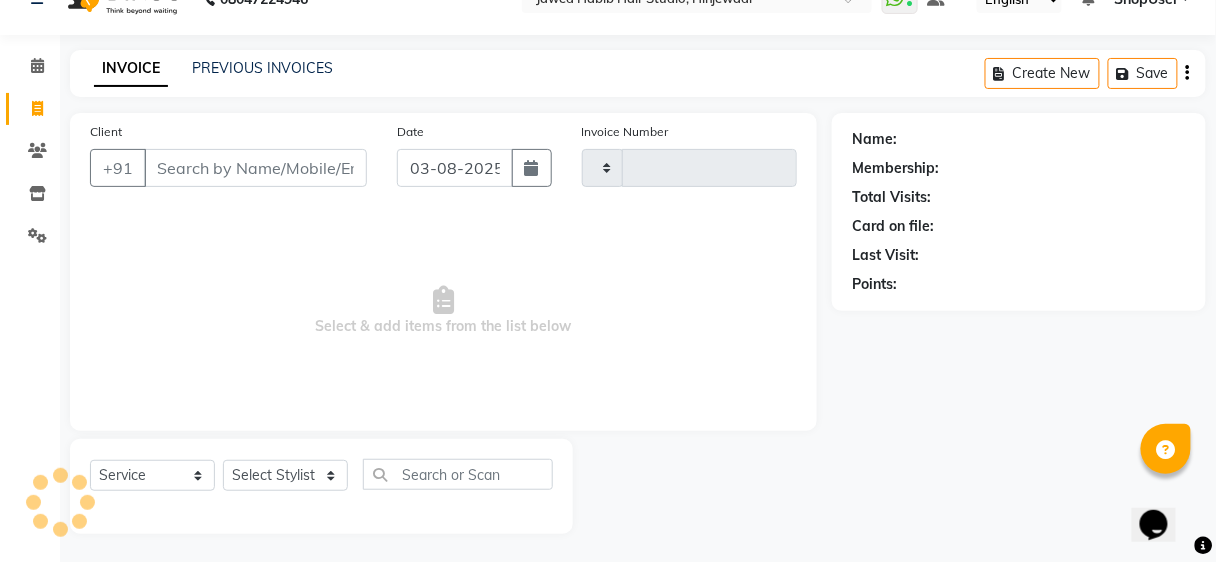 type on "3946" 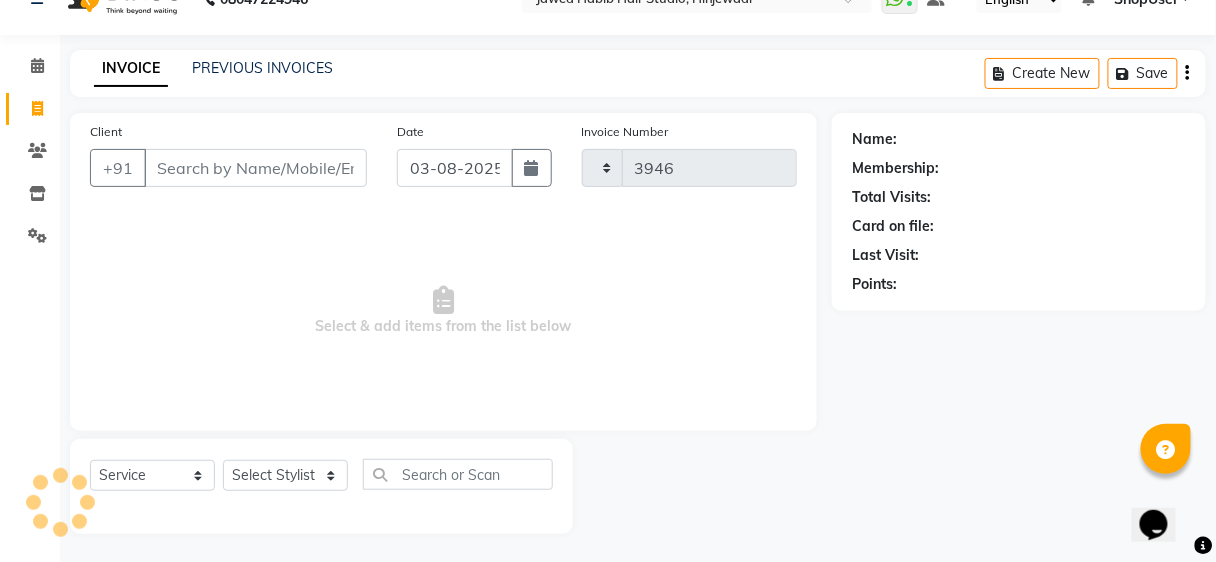 select on "627" 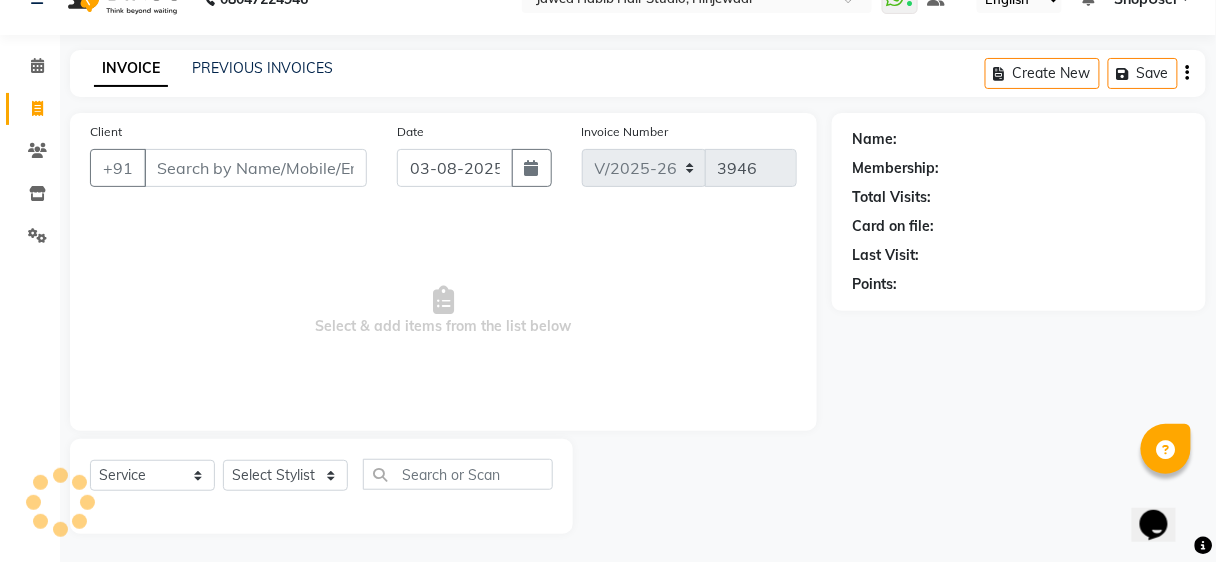 click on "Client" at bounding box center (255, 168) 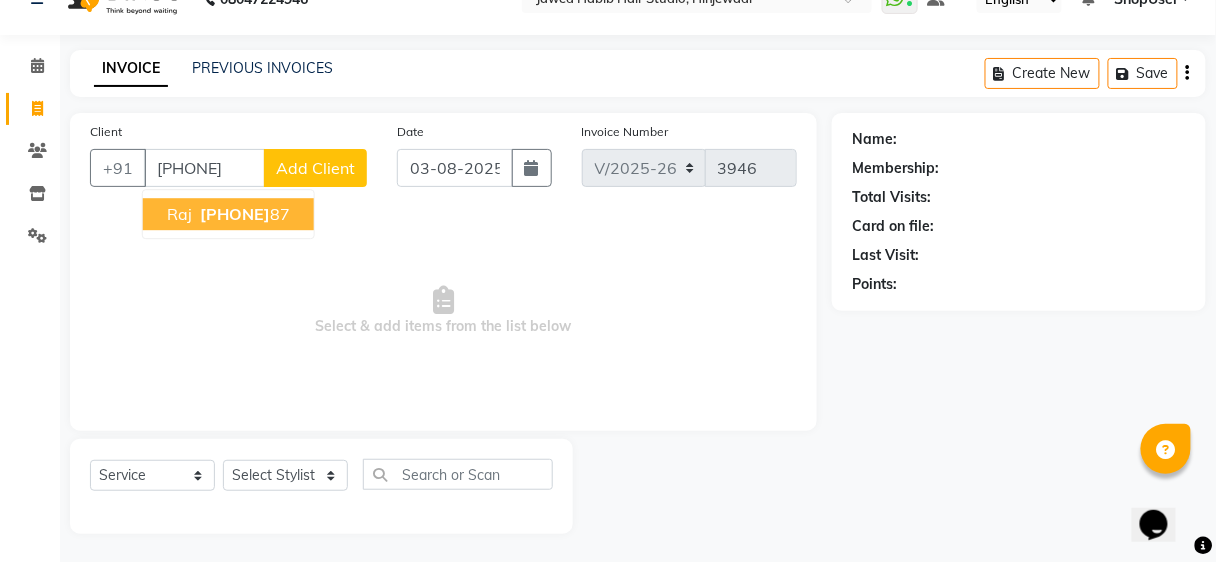 drag, startPoint x: 209, startPoint y: 199, endPoint x: 210, endPoint y: 210, distance: 11.045361 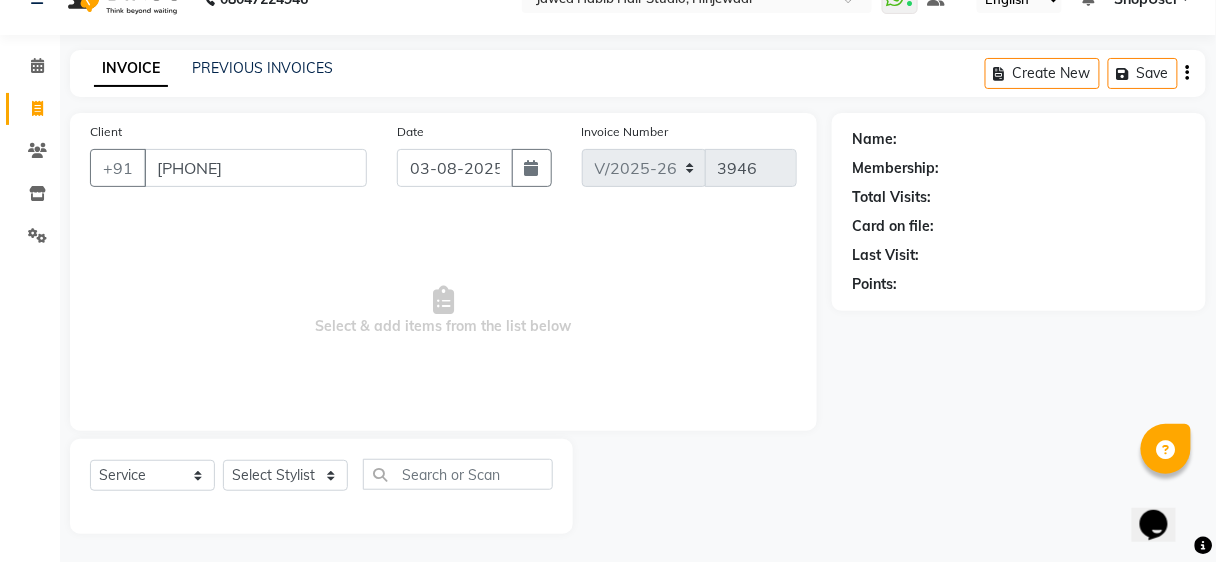 type on "[PHONE]" 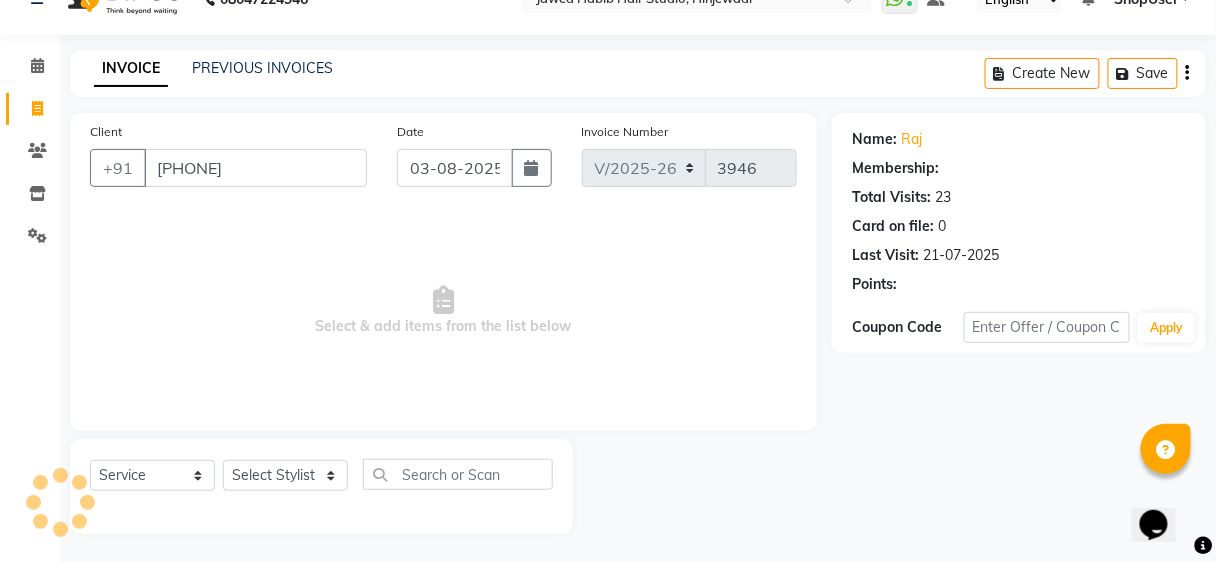 select on "1: Object" 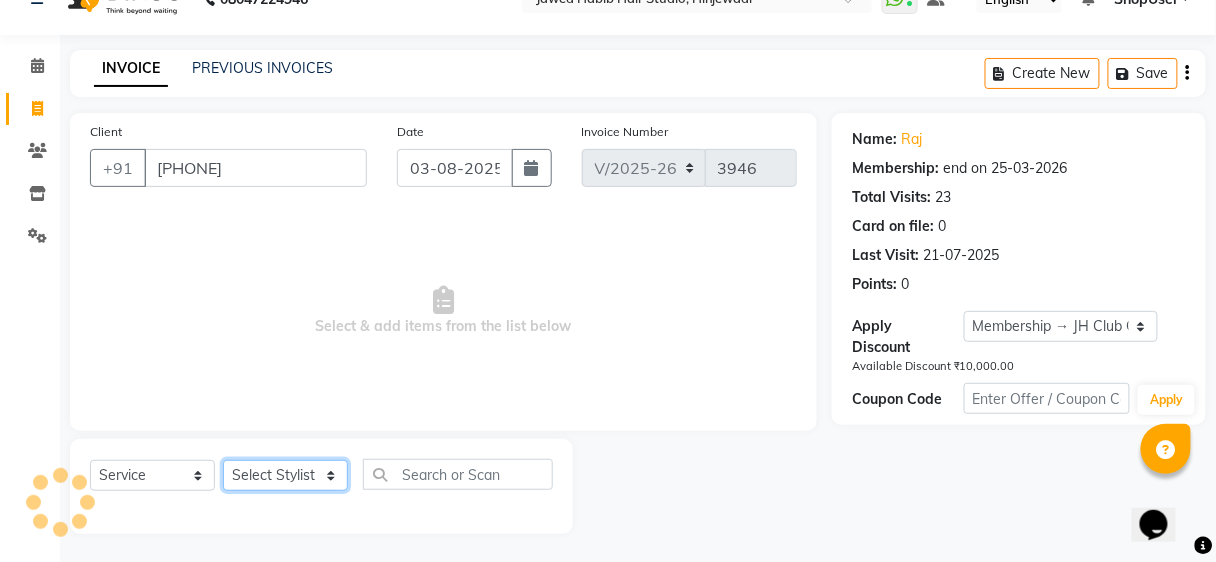 click on "Select Stylist Ajinkya Anuja Arunesh Avinash Junaid Mohammad Pawan Krishna Rushikesh ShopUser Shubham Shweta Kale Vikram" 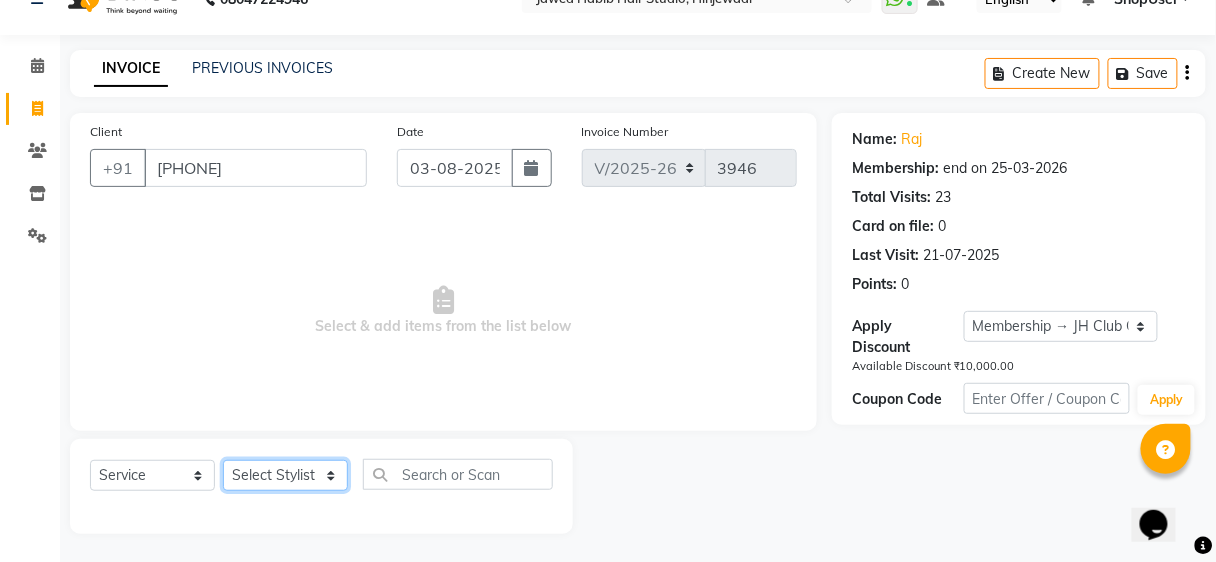 select on "39192" 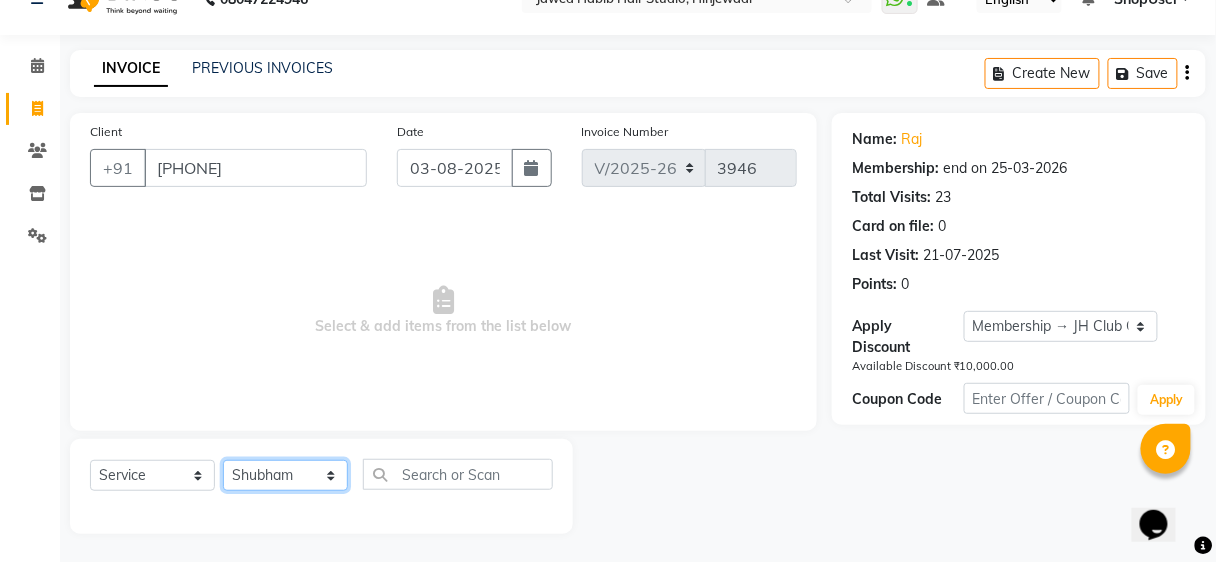 click on "Select Stylist Ajinkya Anuja Arunesh Avinash Junaid Mohammad Pawan Krishna Rushikesh ShopUser Shubham Shweta Kale Vikram" 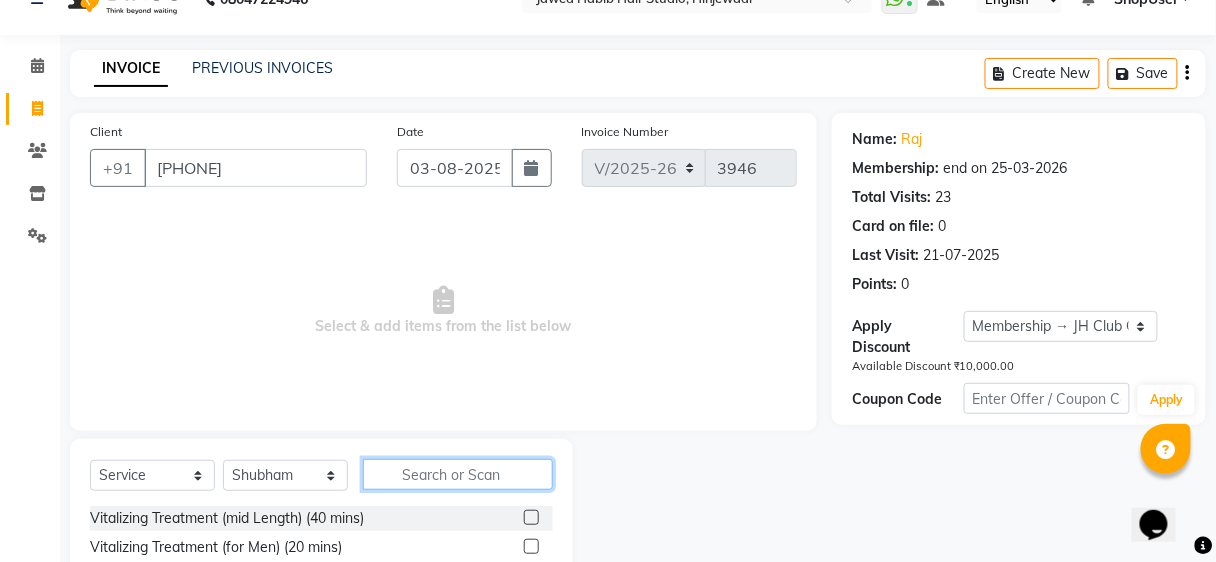 click 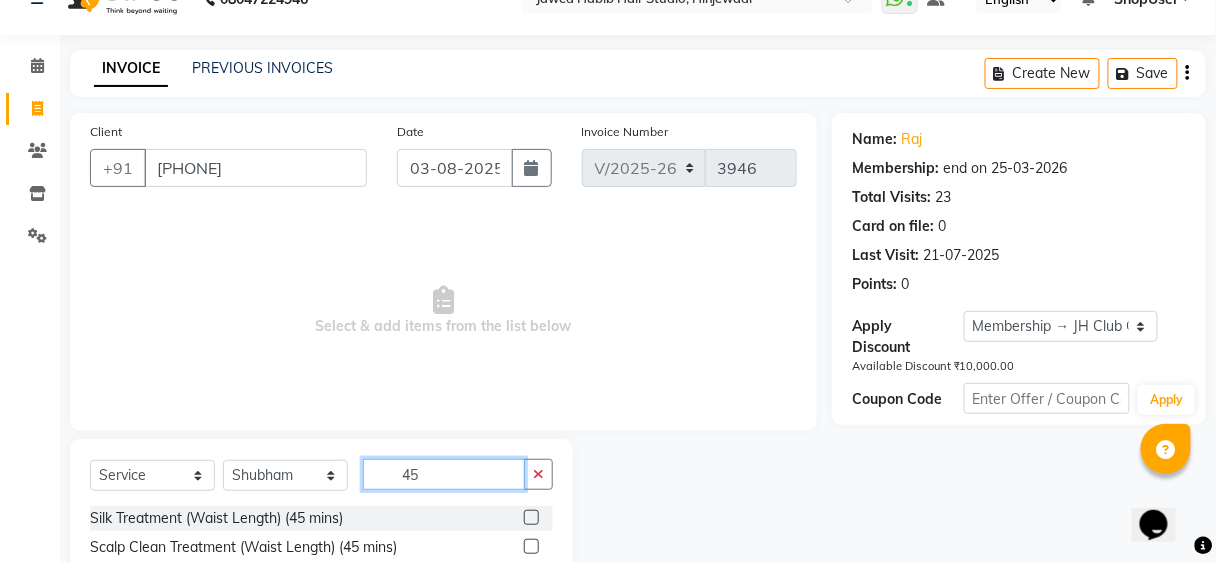 scroll, scrollTop: 237, scrollLeft: 0, axis: vertical 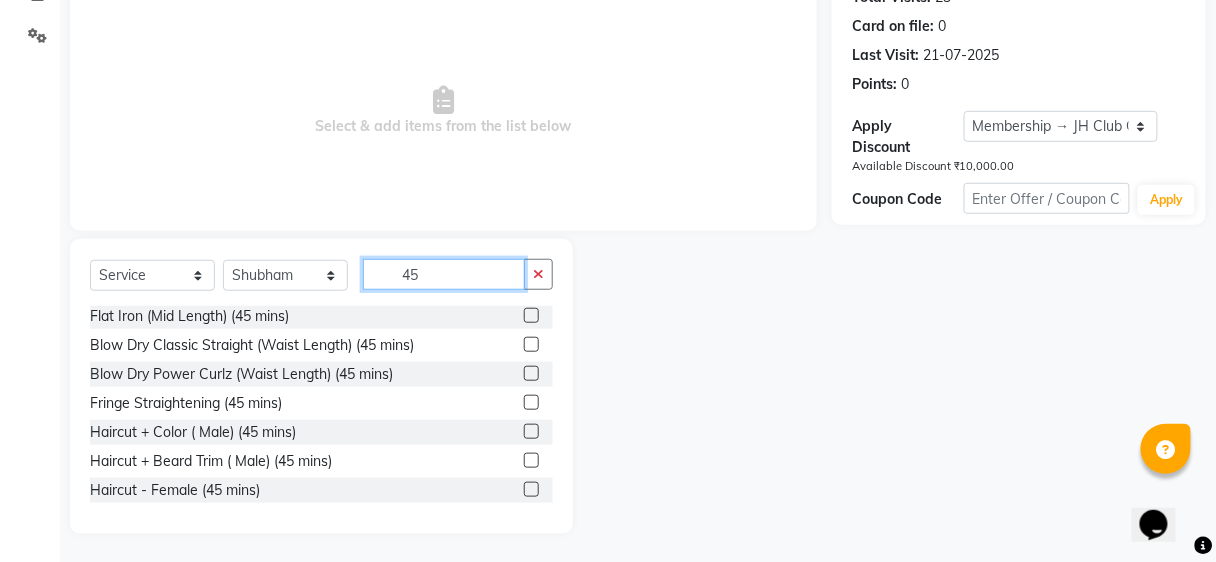 type on "45" 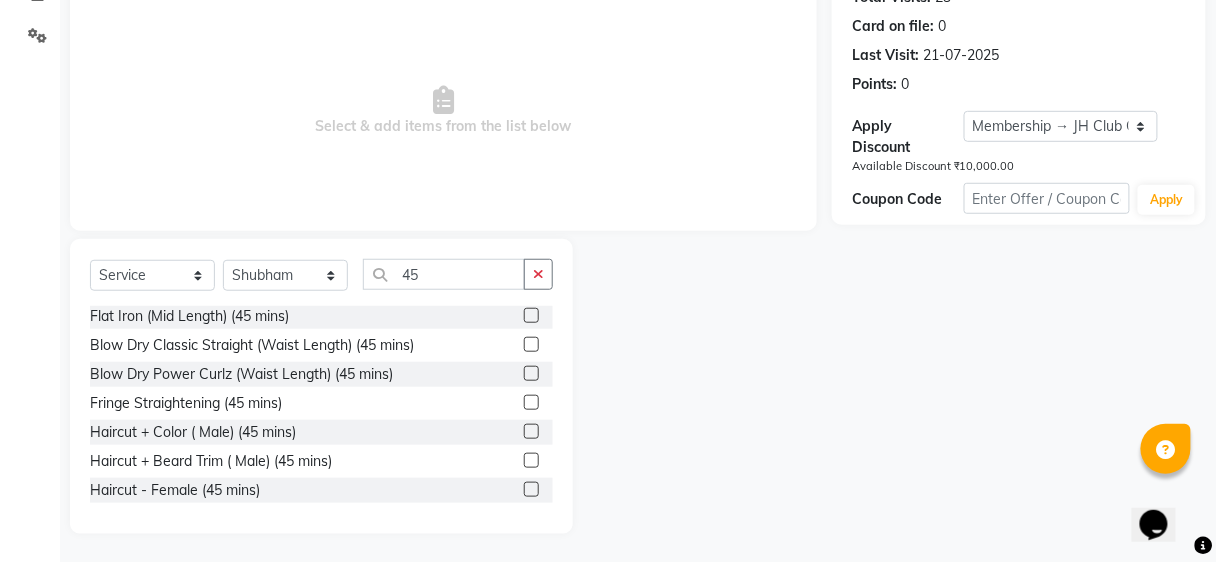 click 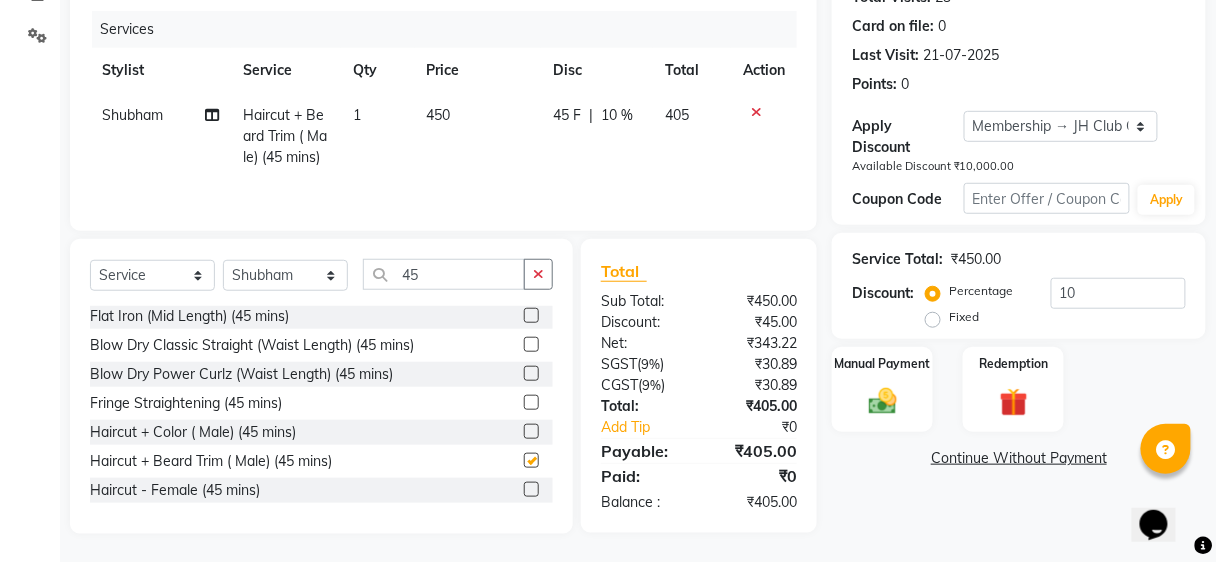 checkbox on "false" 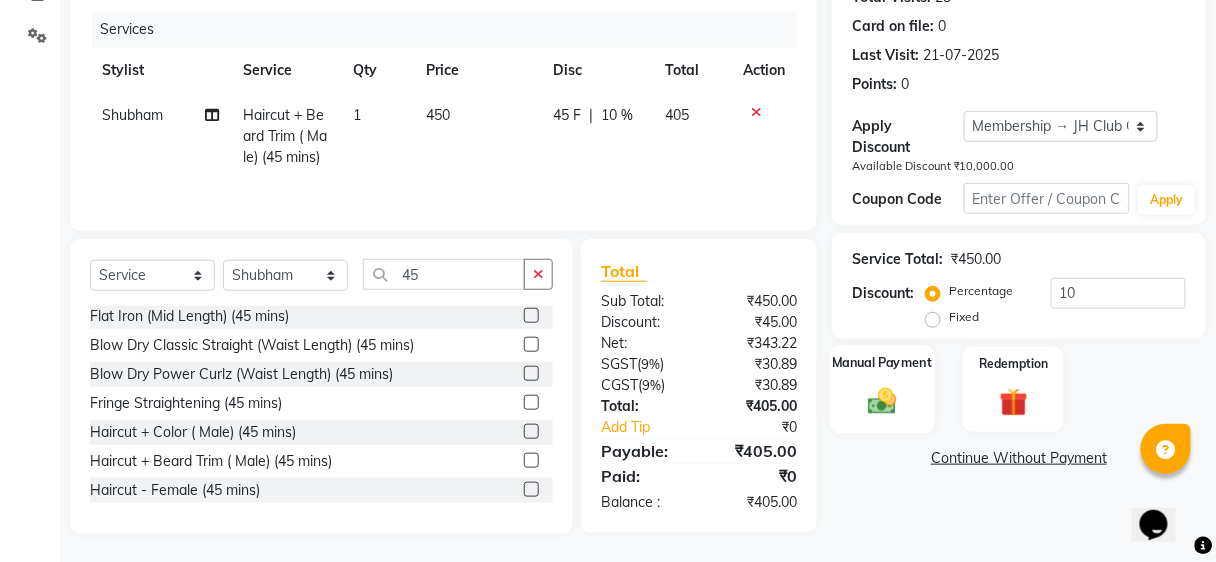 click on "Manual Payment" 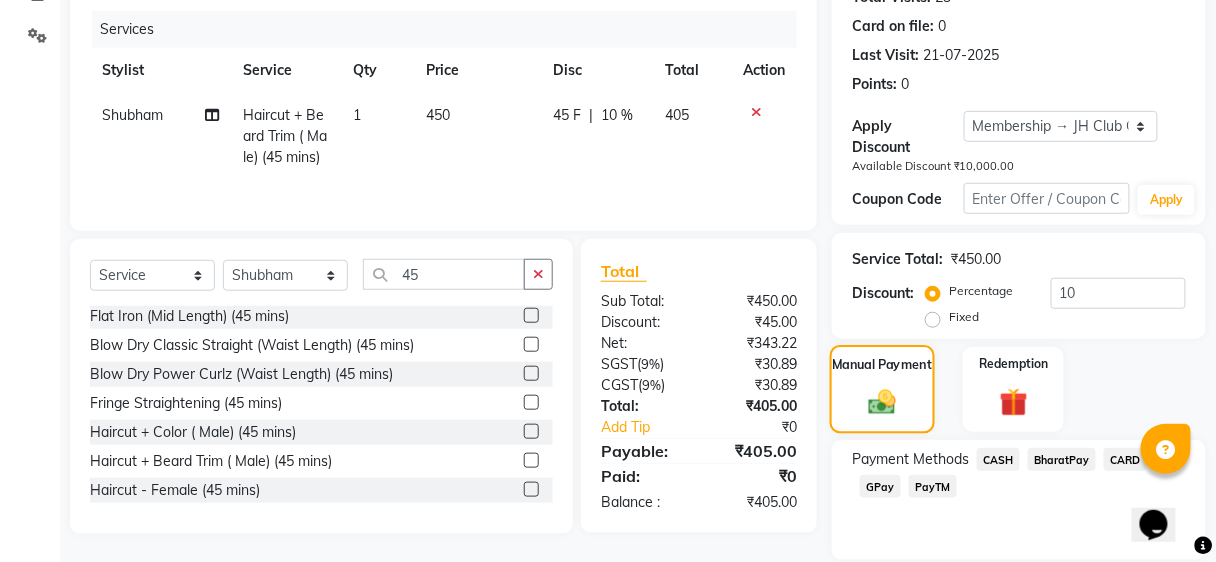 scroll, scrollTop: 305, scrollLeft: 0, axis: vertical 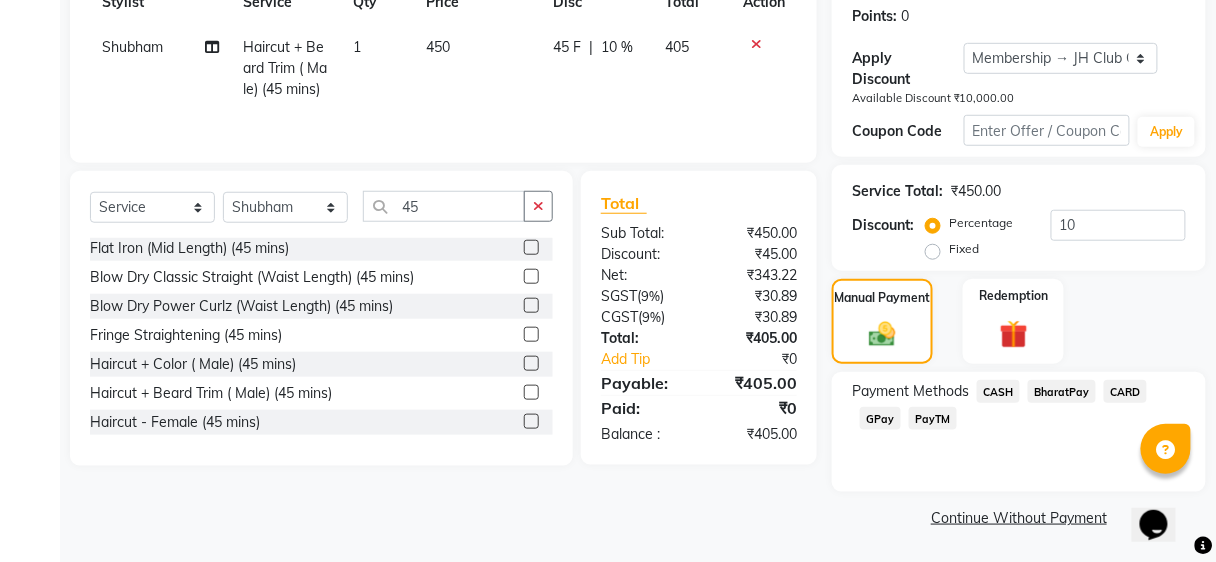 click on "BharatPay" 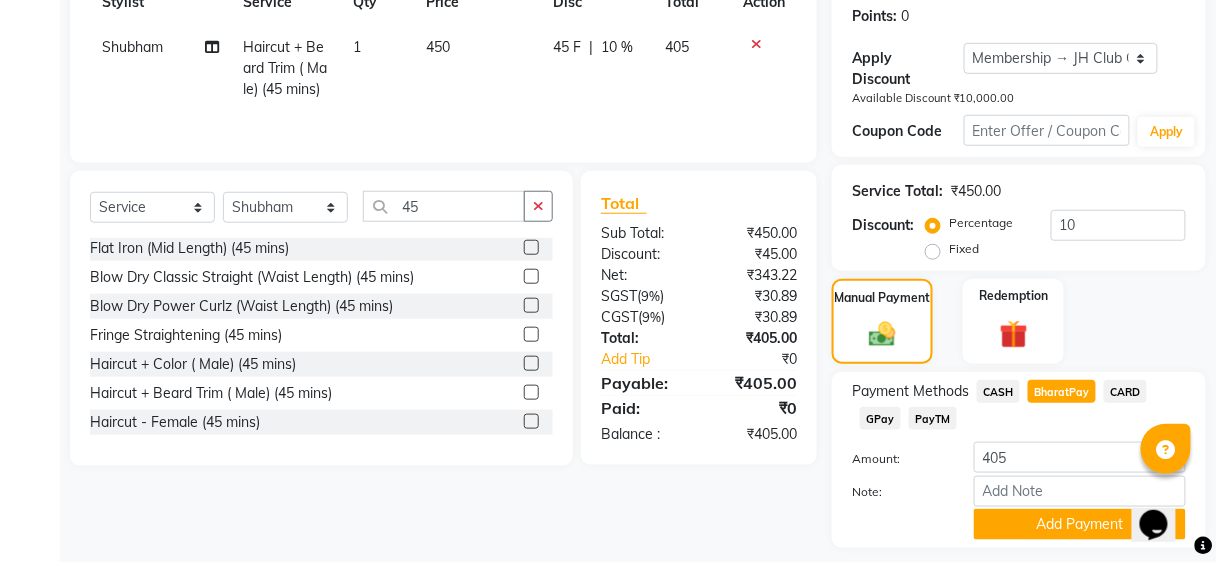 scroll, scrollTop: 360, scrollLeft: 0, axis: vertical 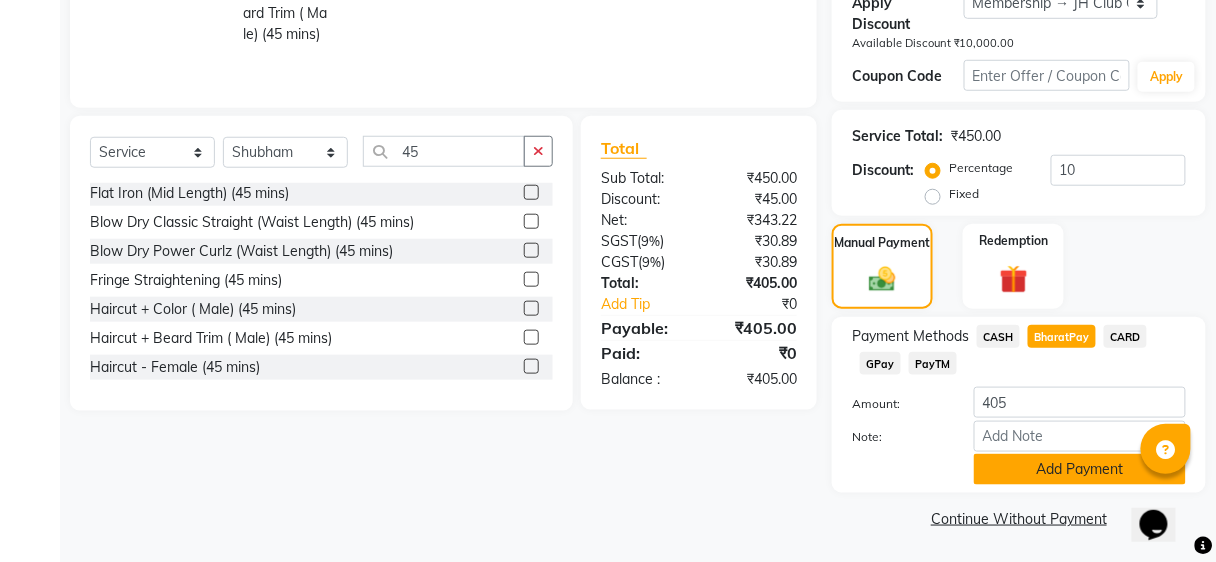 click on "Add Payment" 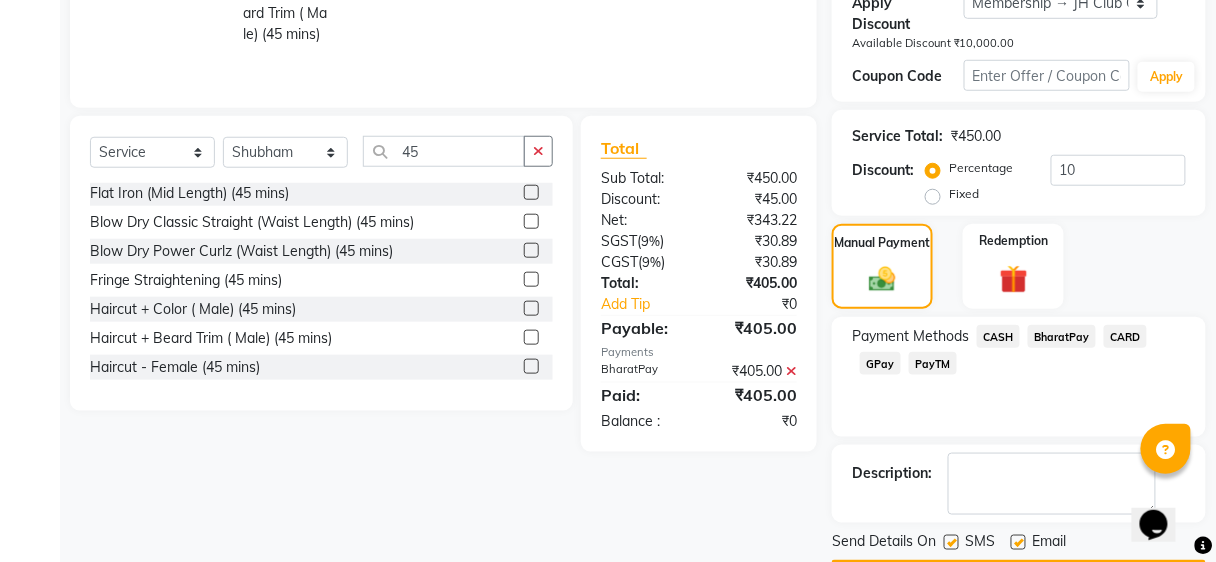 scroll, scrollTop: 417, scrollLeft: 0, axis: vertical 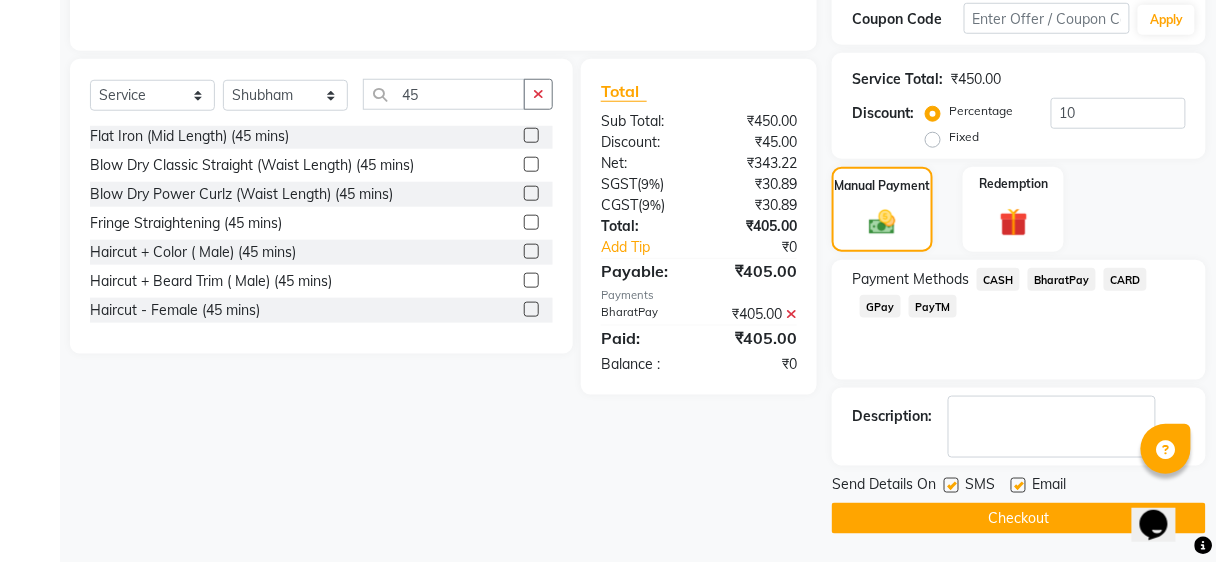 click on "Checkout" 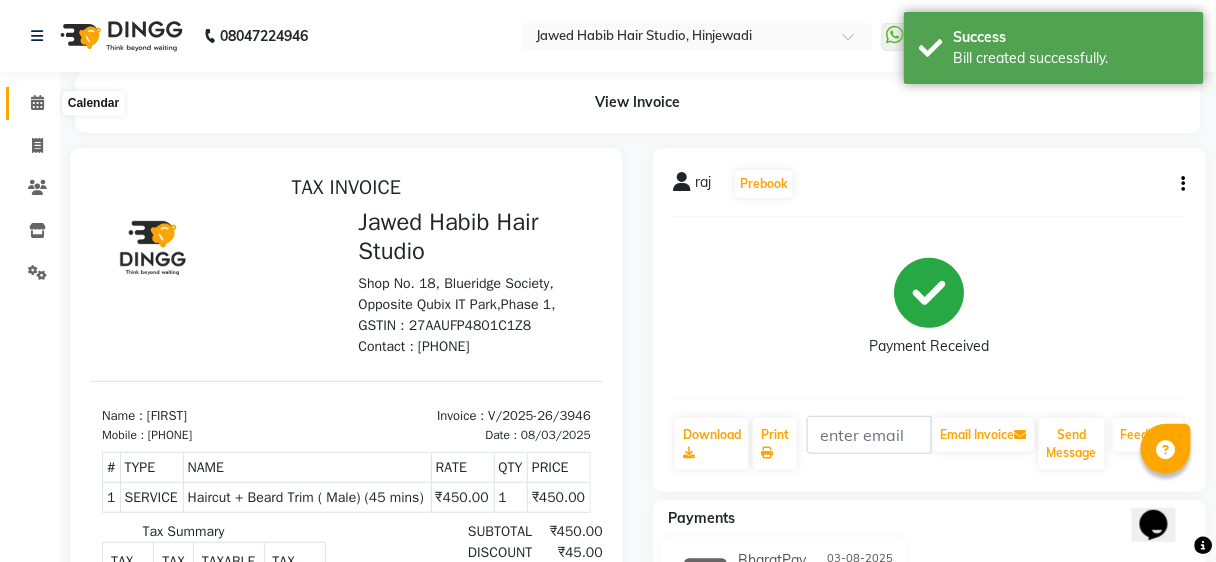 scroll, scrollTop: 0, scrollLeft: 0, axis: both 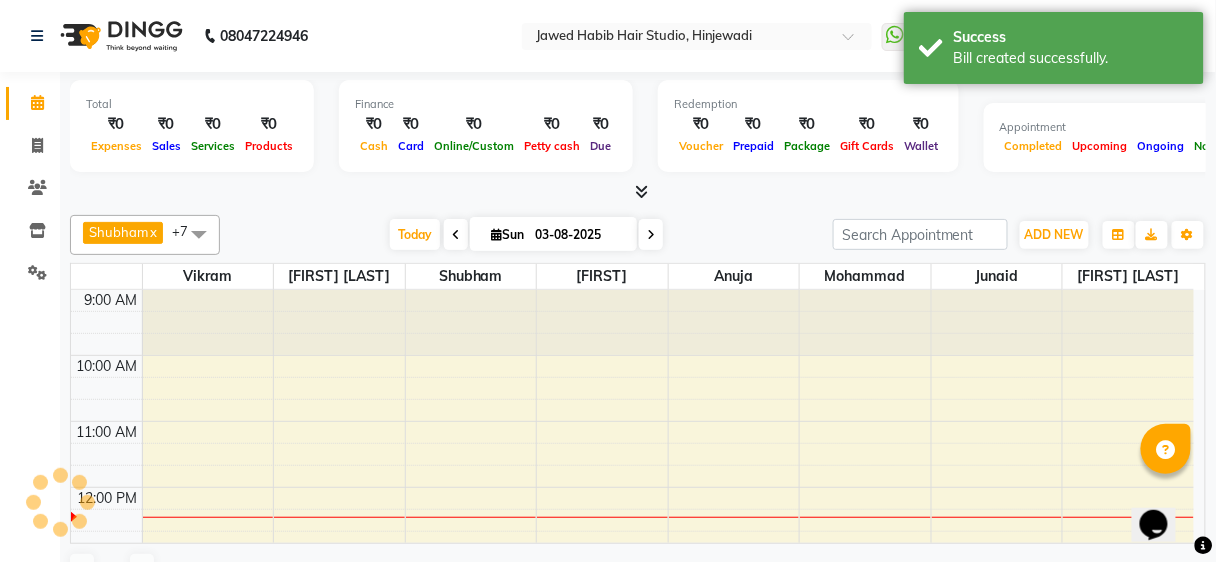 click 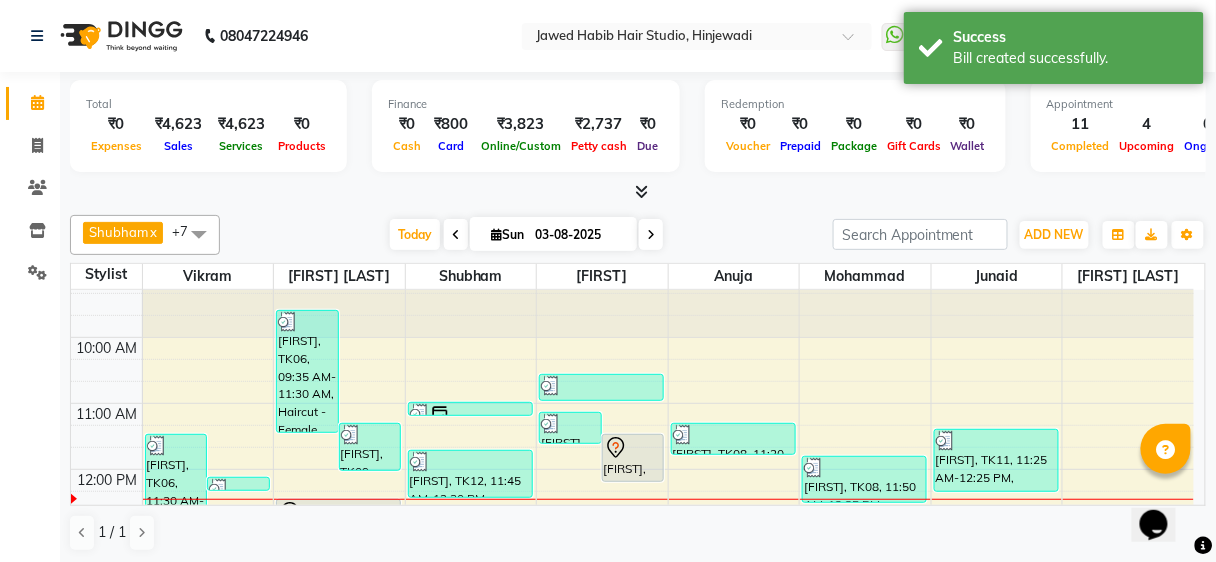 scroll, scrollTop: 0, scrollLeft: 0, axis: both 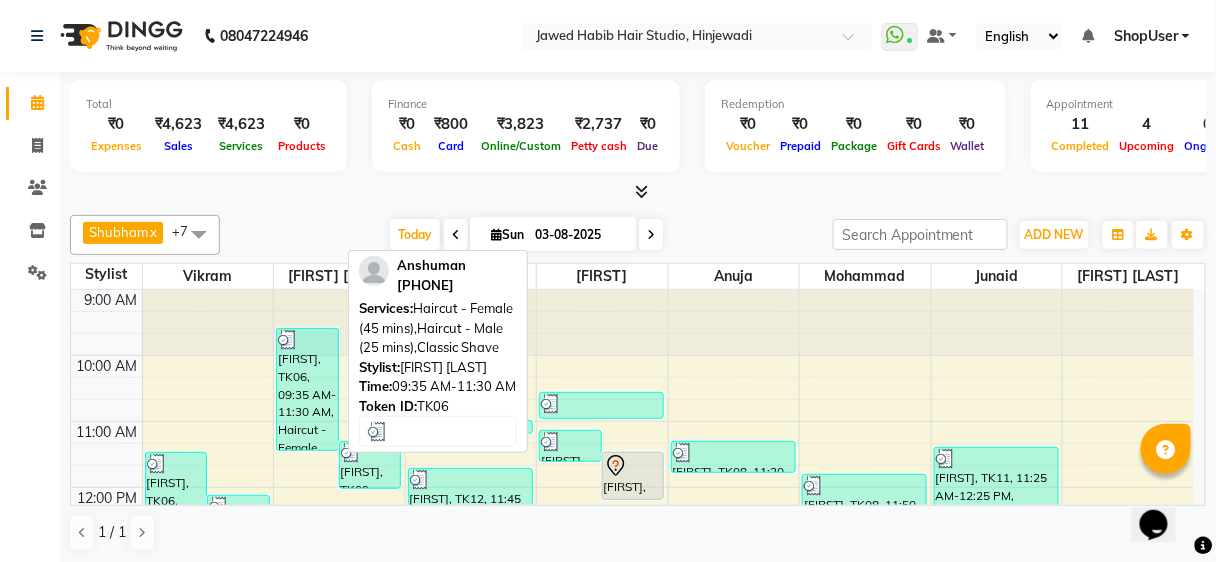 click on "[FIRST], TK06, 09:35 AM-11:30 AM, Haircut - Female (45 mins),Haircut - Male (25 mins),Classic Shave     [FIRST], TK09, 11:20 AM-12:05 PM, Haircut + Beard Trim ( Male) (45 mins)             [FIRST], TK05, 12:30 PM-12:50 PM, Blow Dry Power Curlz  (up To Shoulder) (20 mins)" at bounding box center (338, 290) 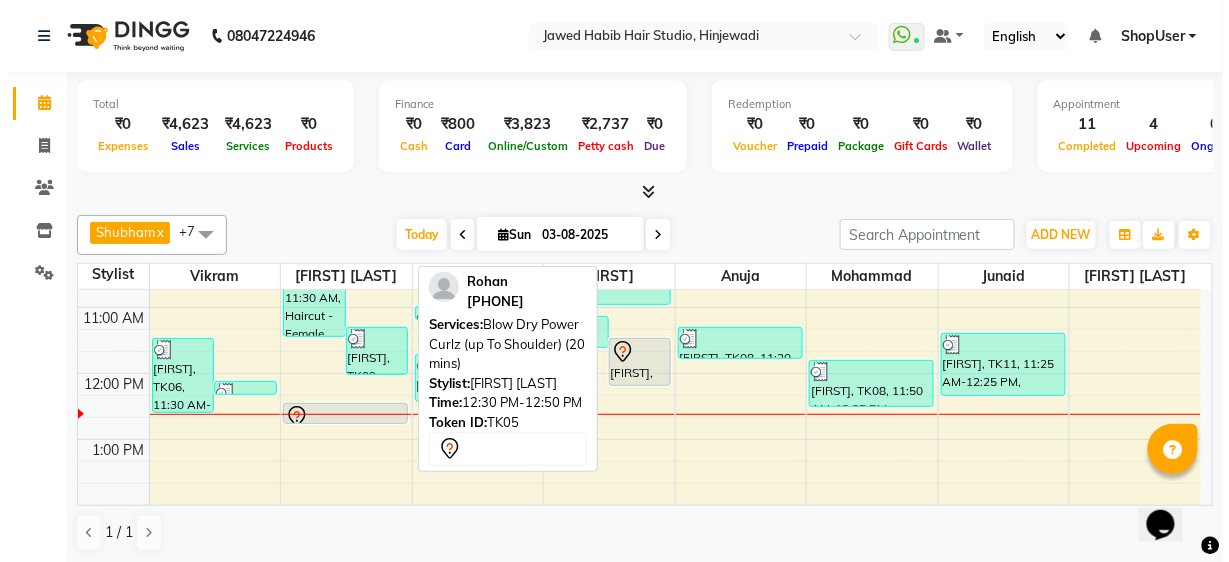 scroll, scrollTop: 80, scrollLeft: 0, axis: vertical 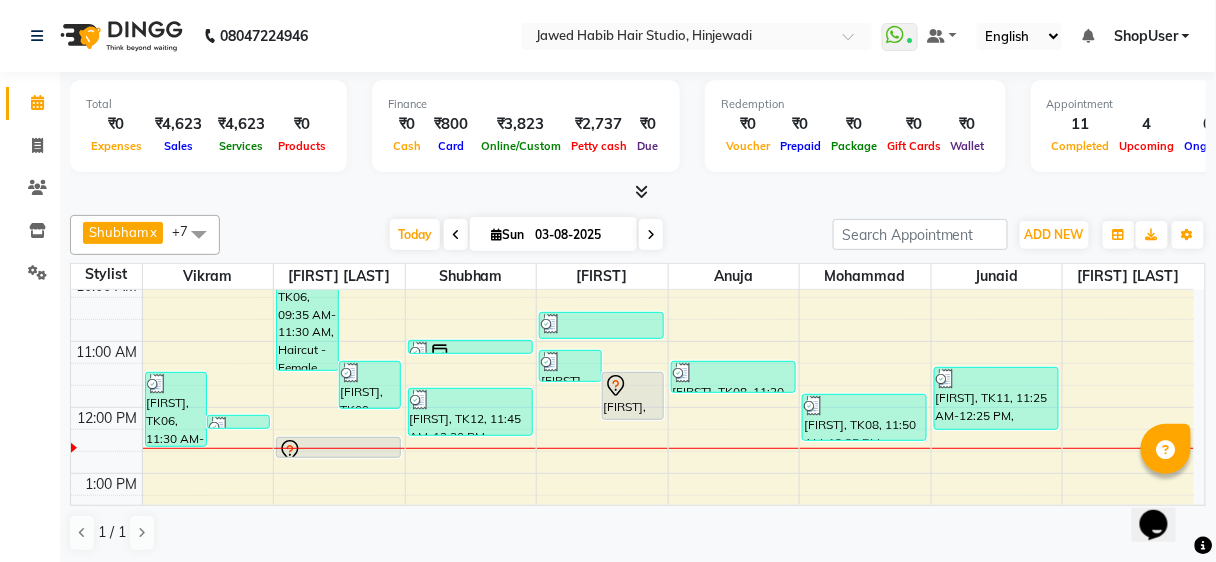 click on "ShopUser" at bounding box center (1146, 36) 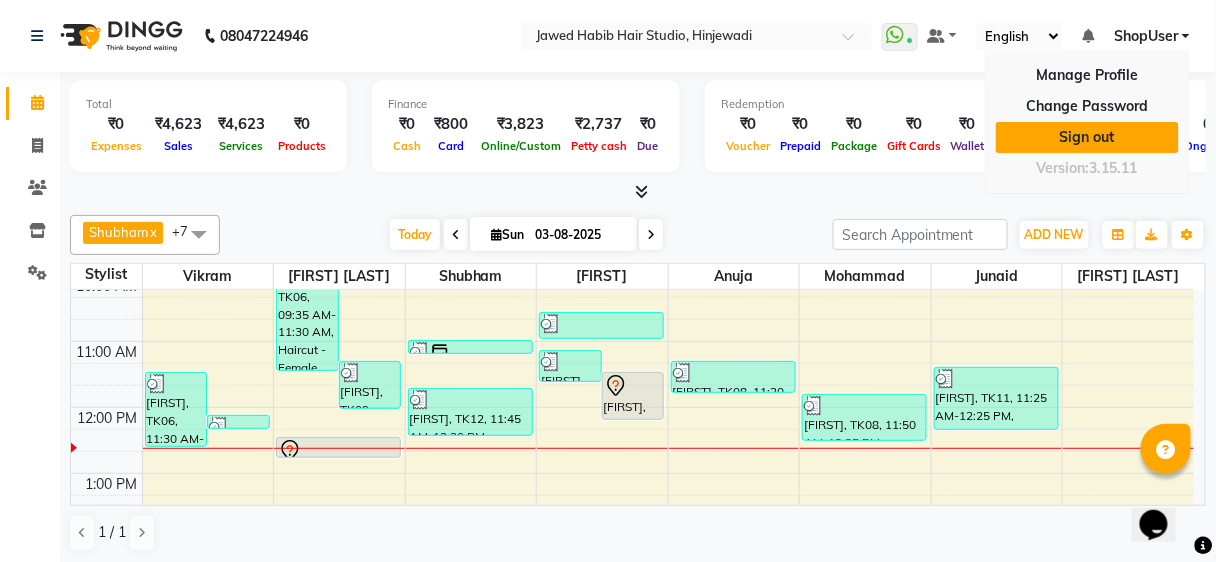 click on "Sign out" at bounding box center [1087, 137] 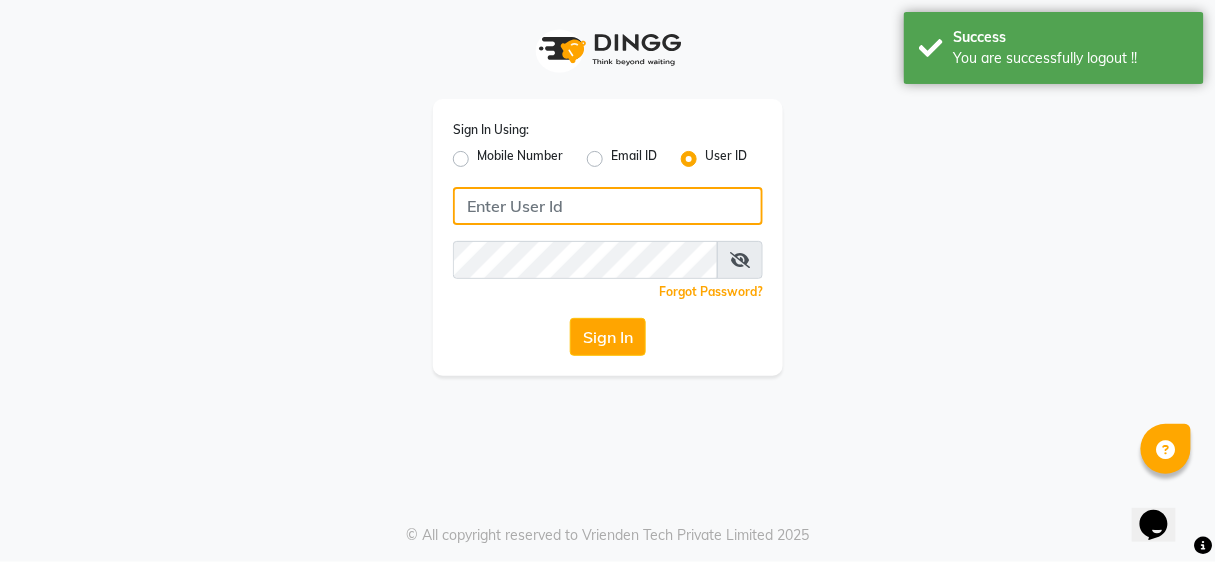 type on "9860439414" 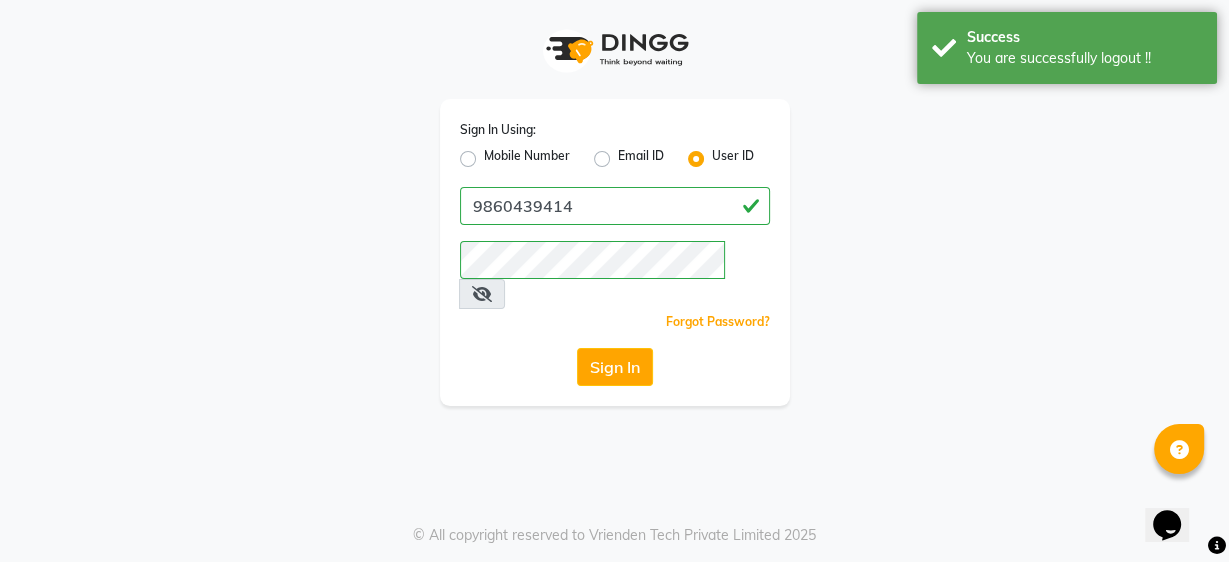 click on "Mobile Number" 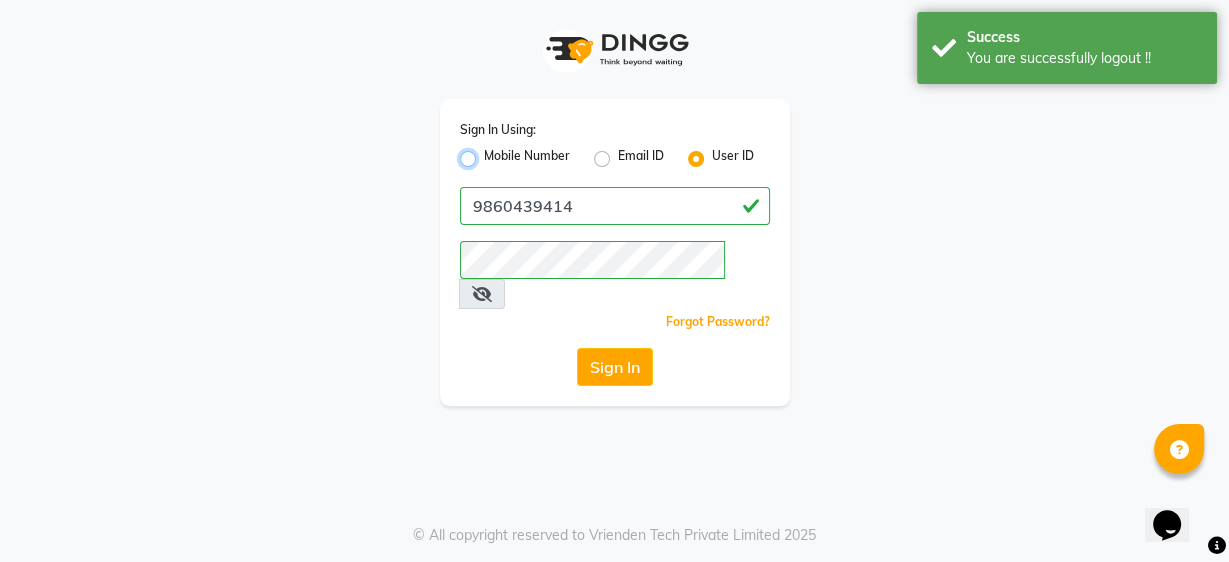 click on "Mobile Number" at bounding box center [490, 153] 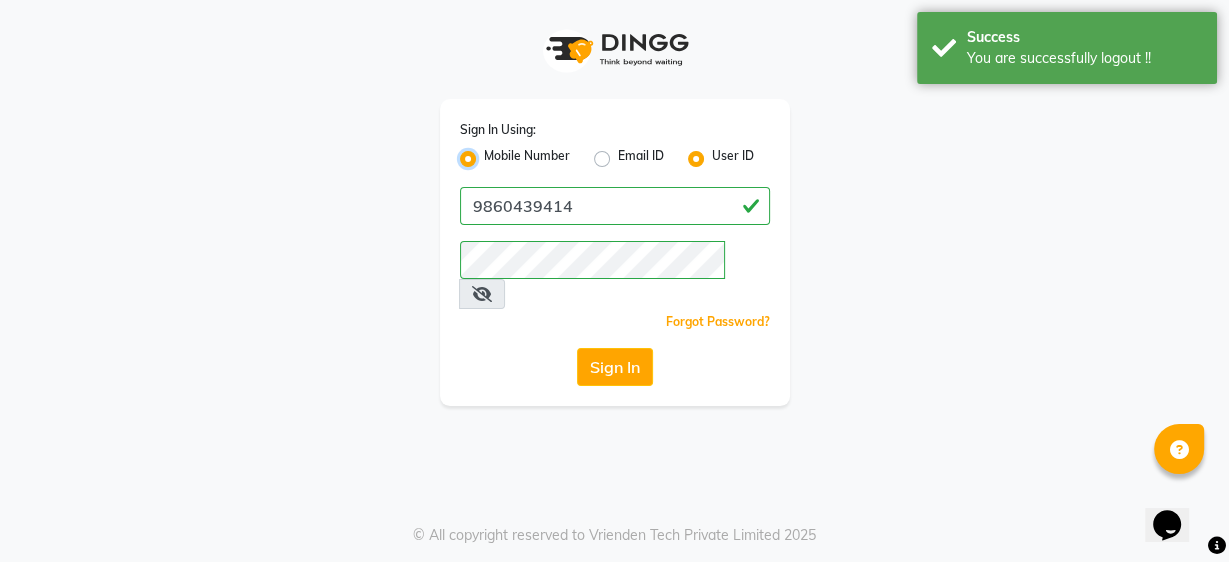 radio on "false" 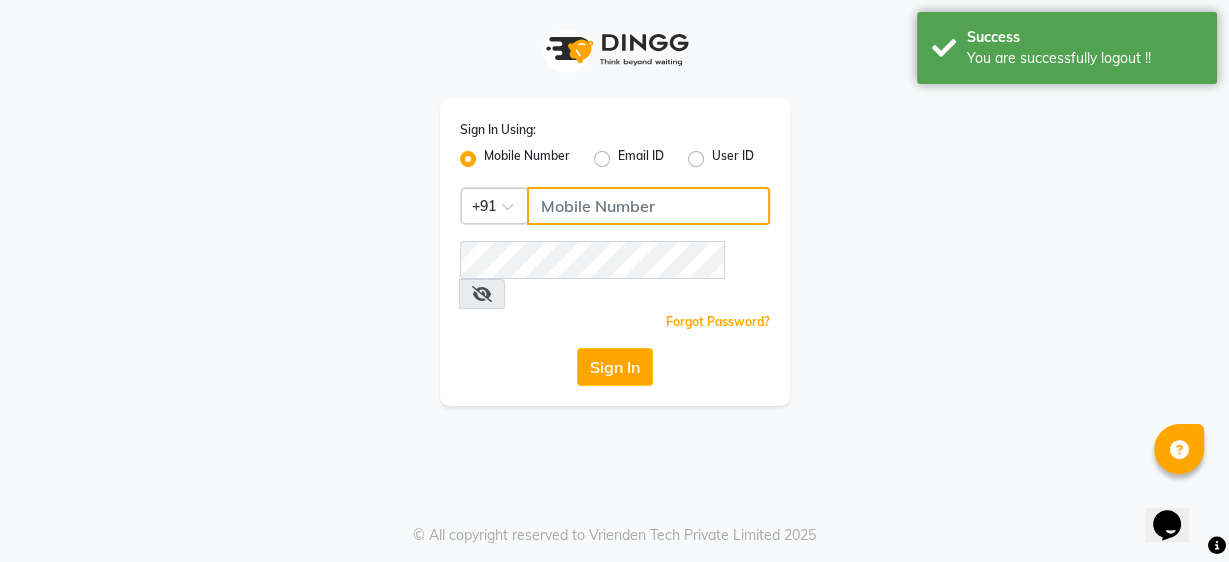 click 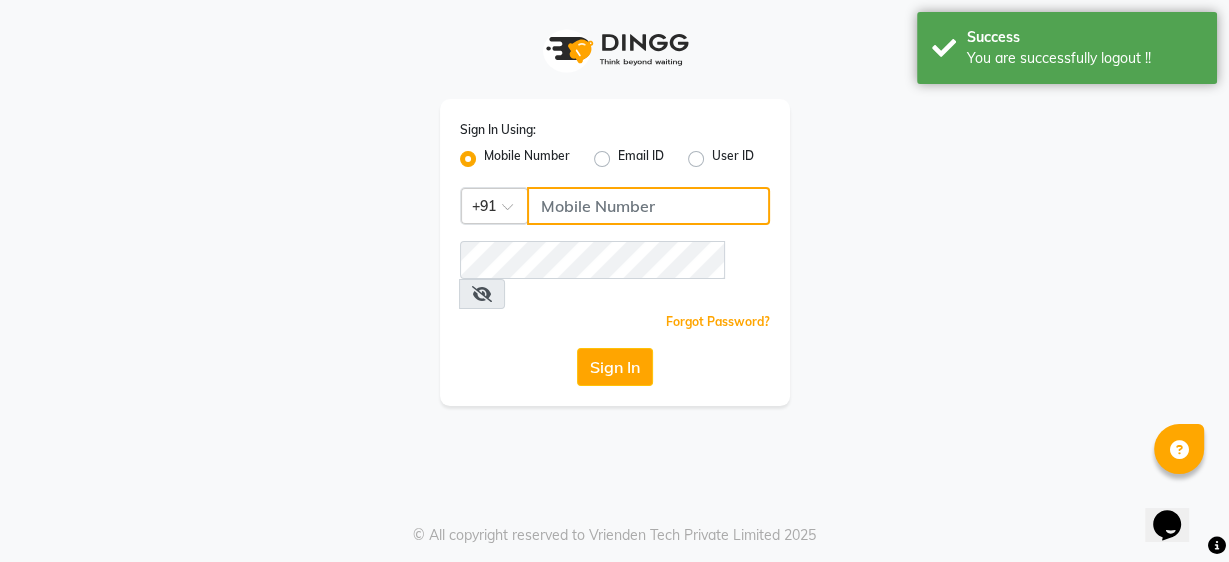 type on "[PHONE]" 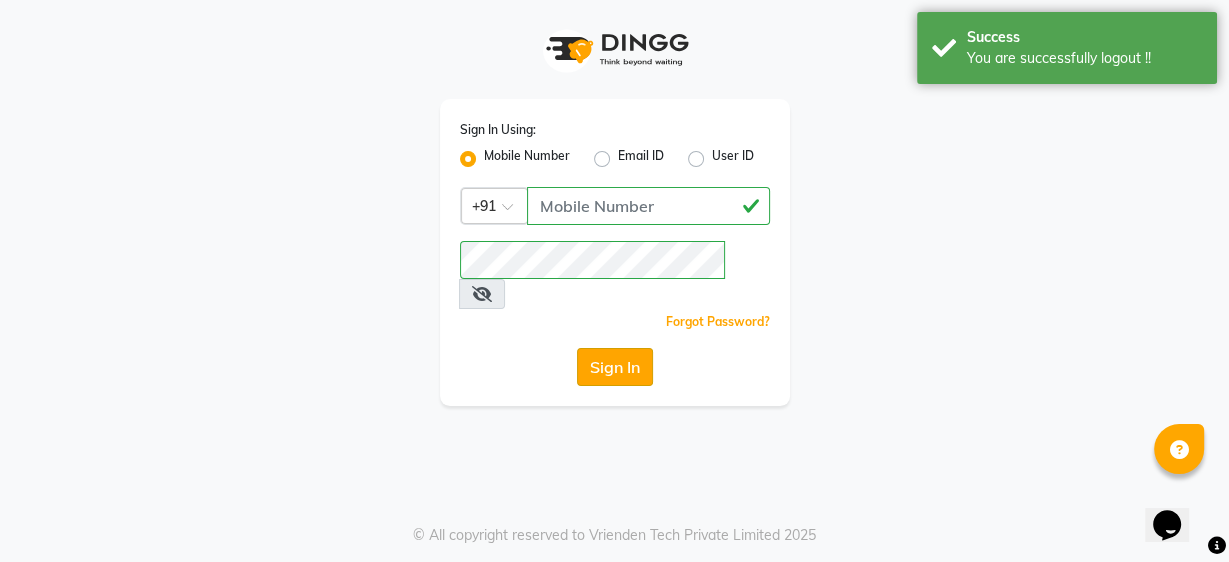 click on "Sign In" 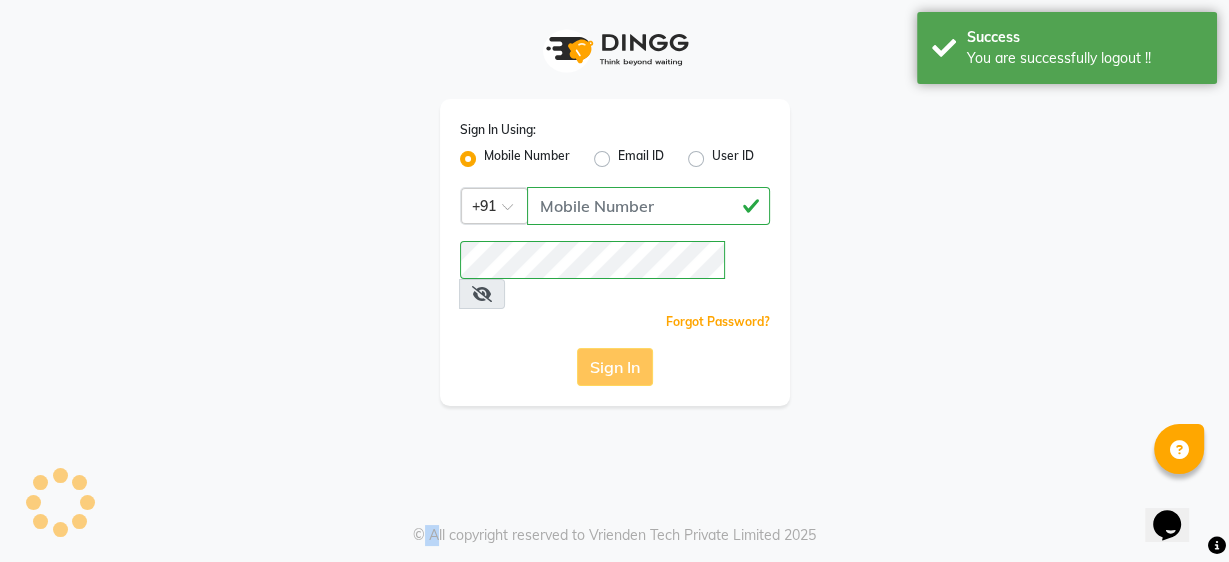 click on "Sign In" 